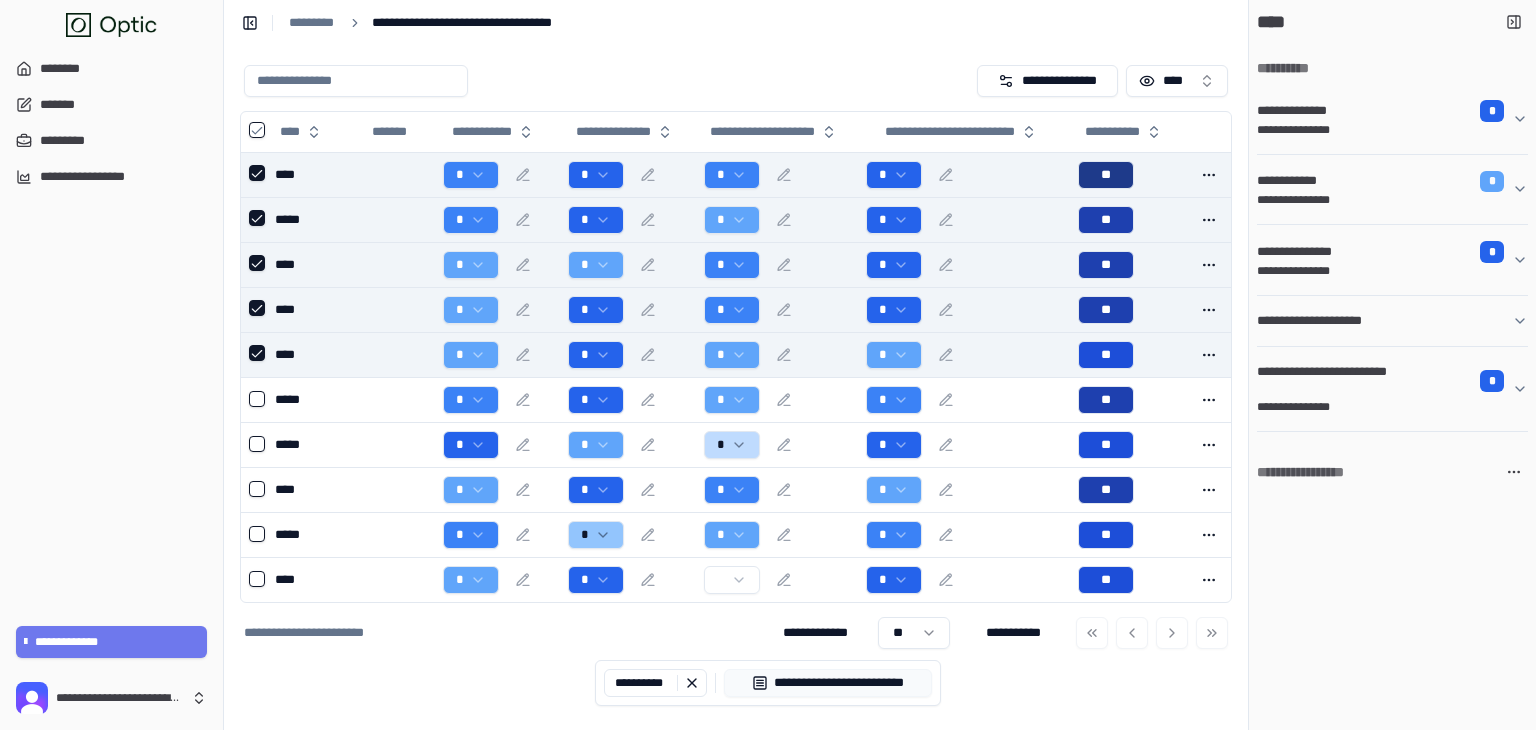 scroll, scrollTop: 0, scrollLeft: 0, axis: both 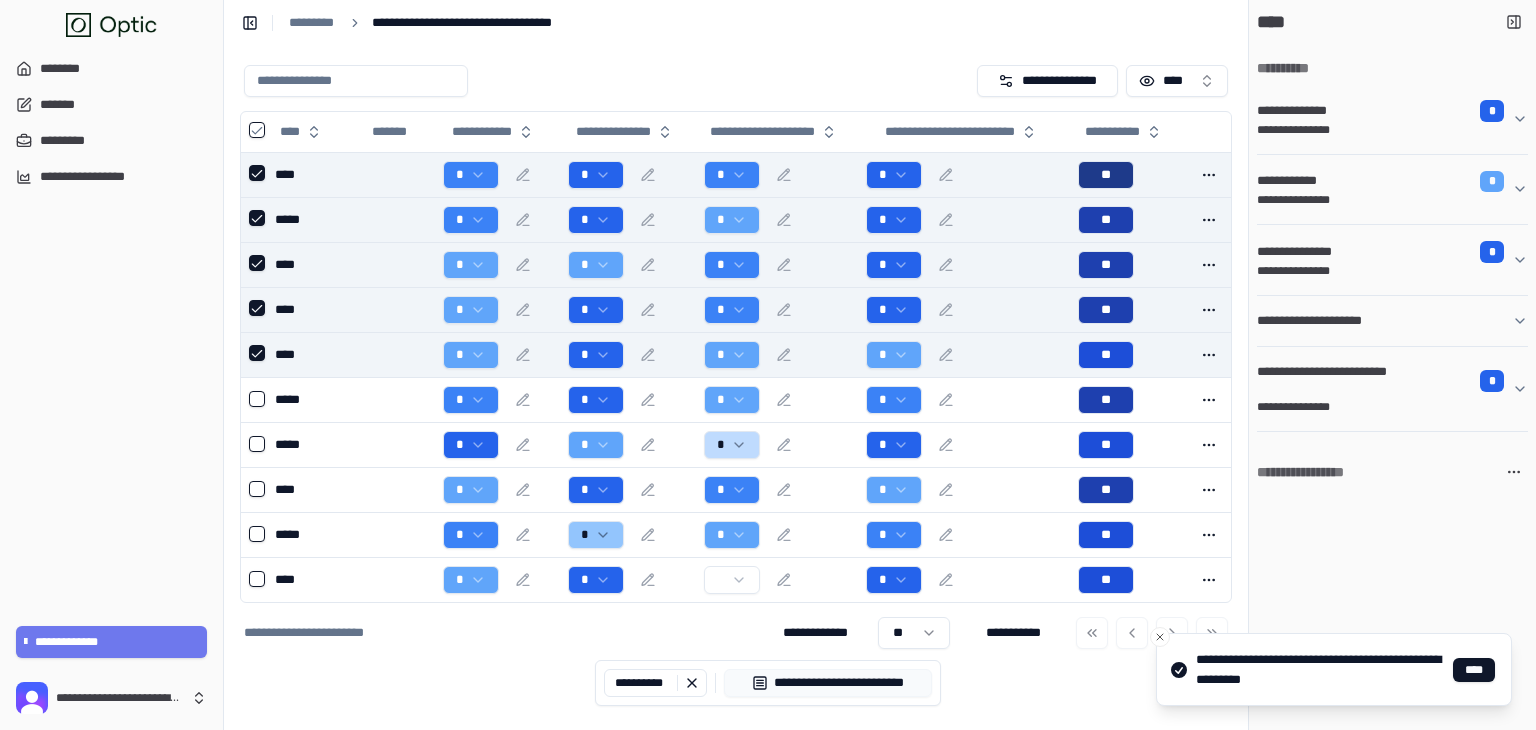 click at bounding box center (397, 264) 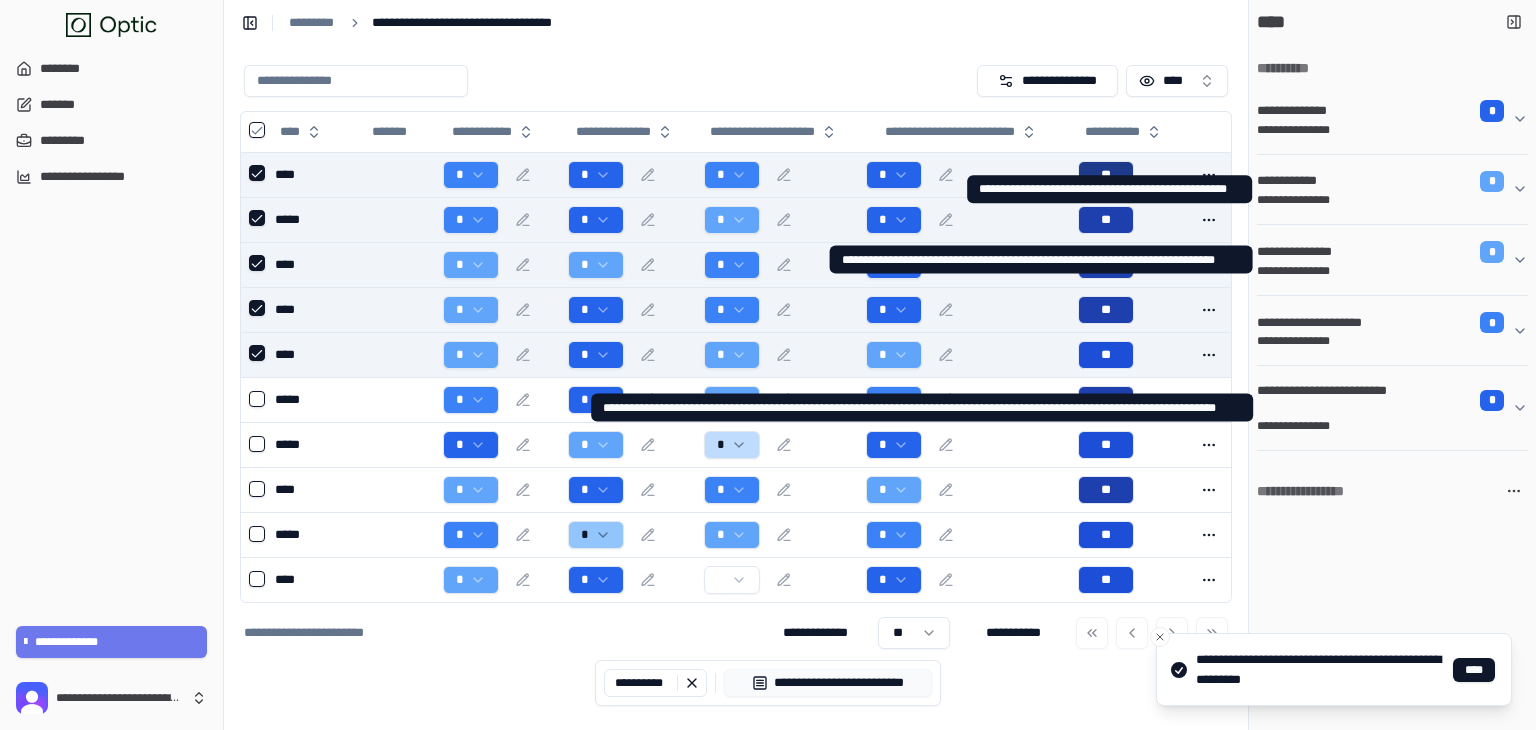click on "**********" at bounding box center [1384, 252] 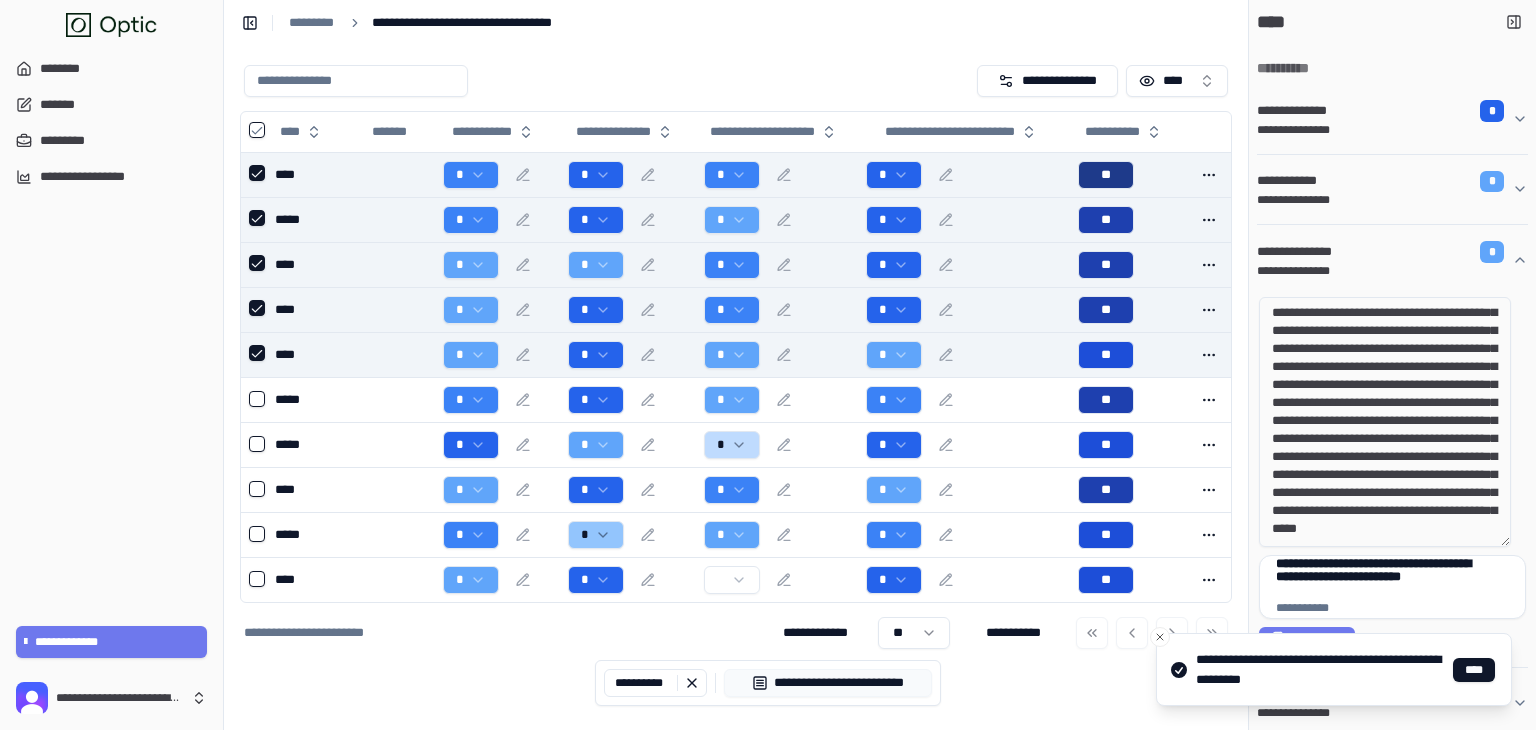 scroll, scrollTop: 847, scrollLeft: 0, axis: vertical 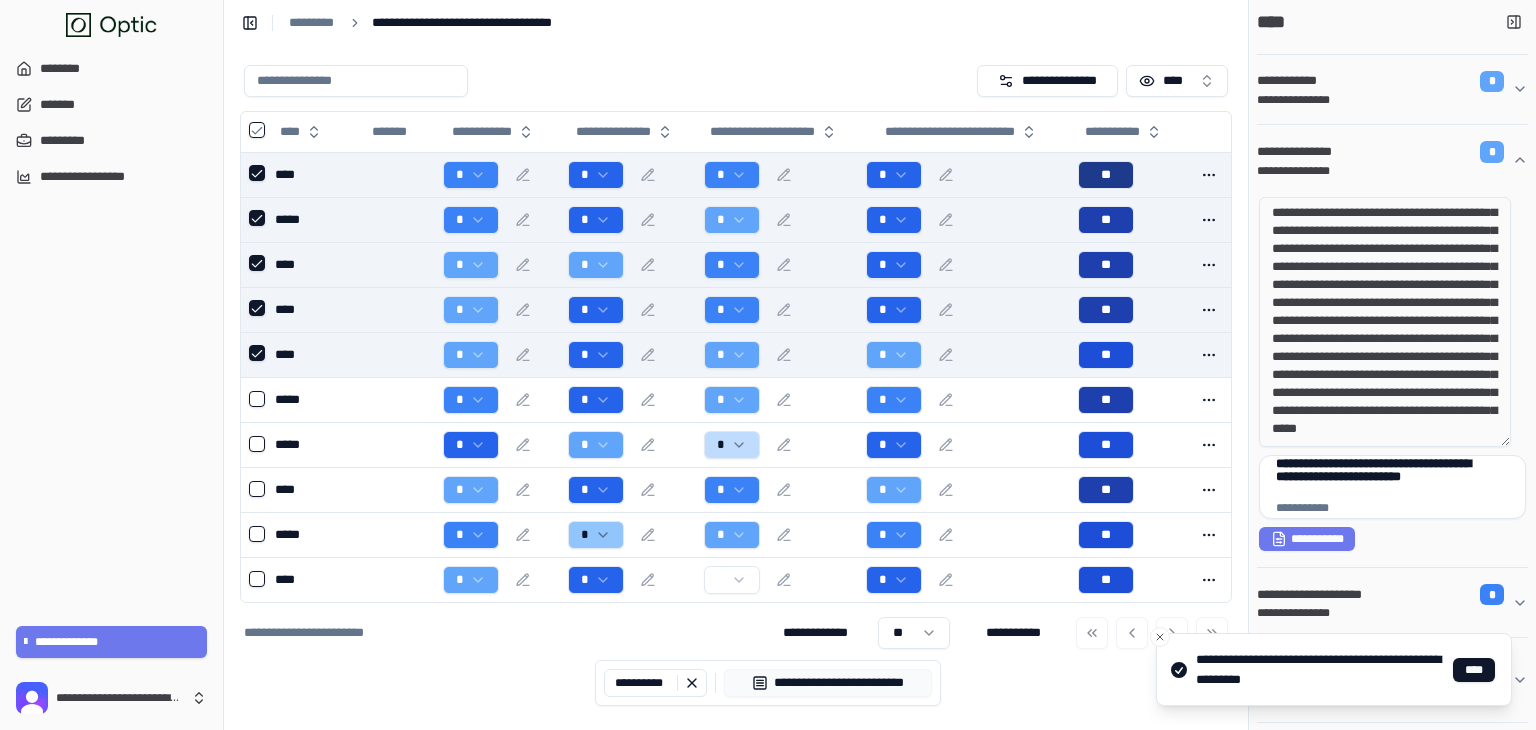click on "**********" at bounding box center [111, 327] 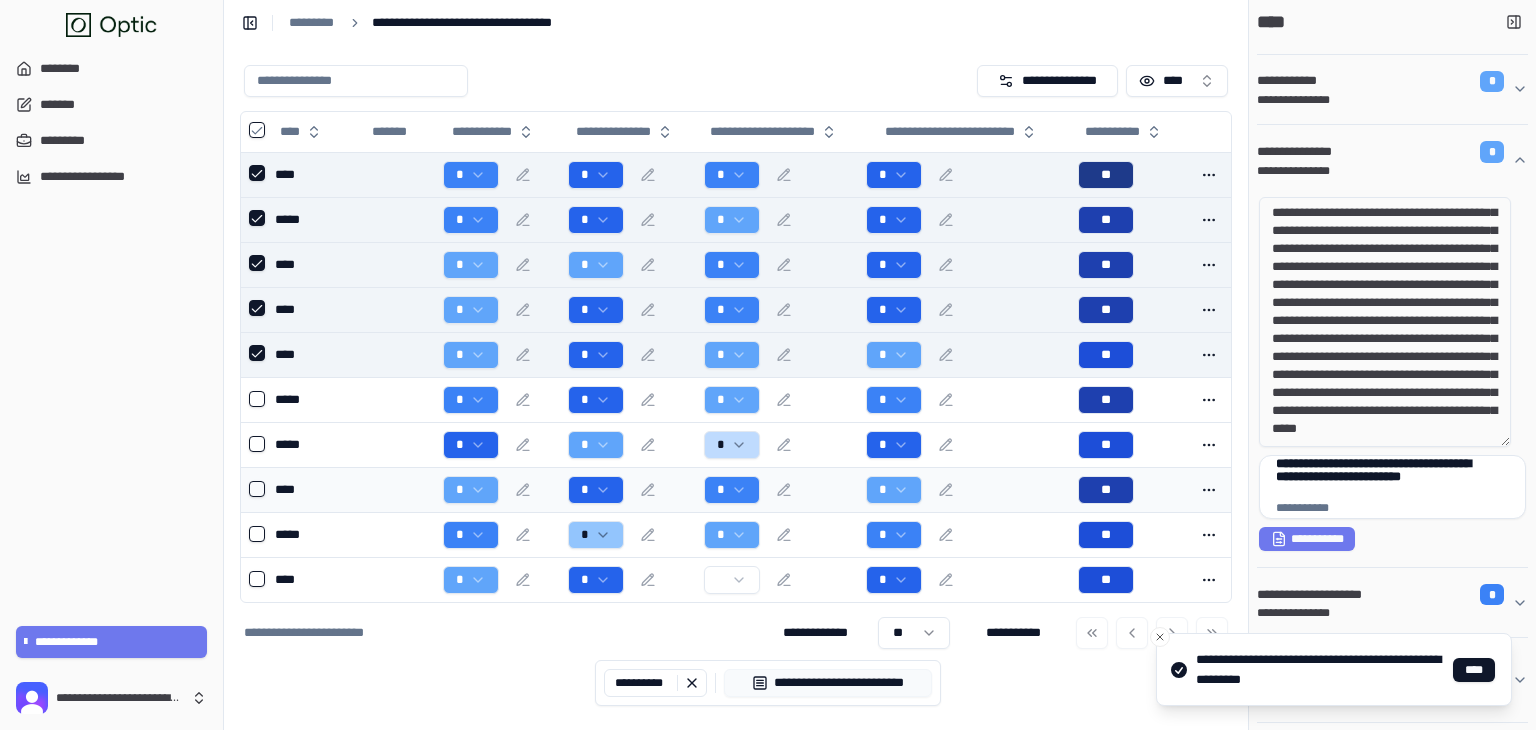 click on "****" at bounding box center (313, 489) 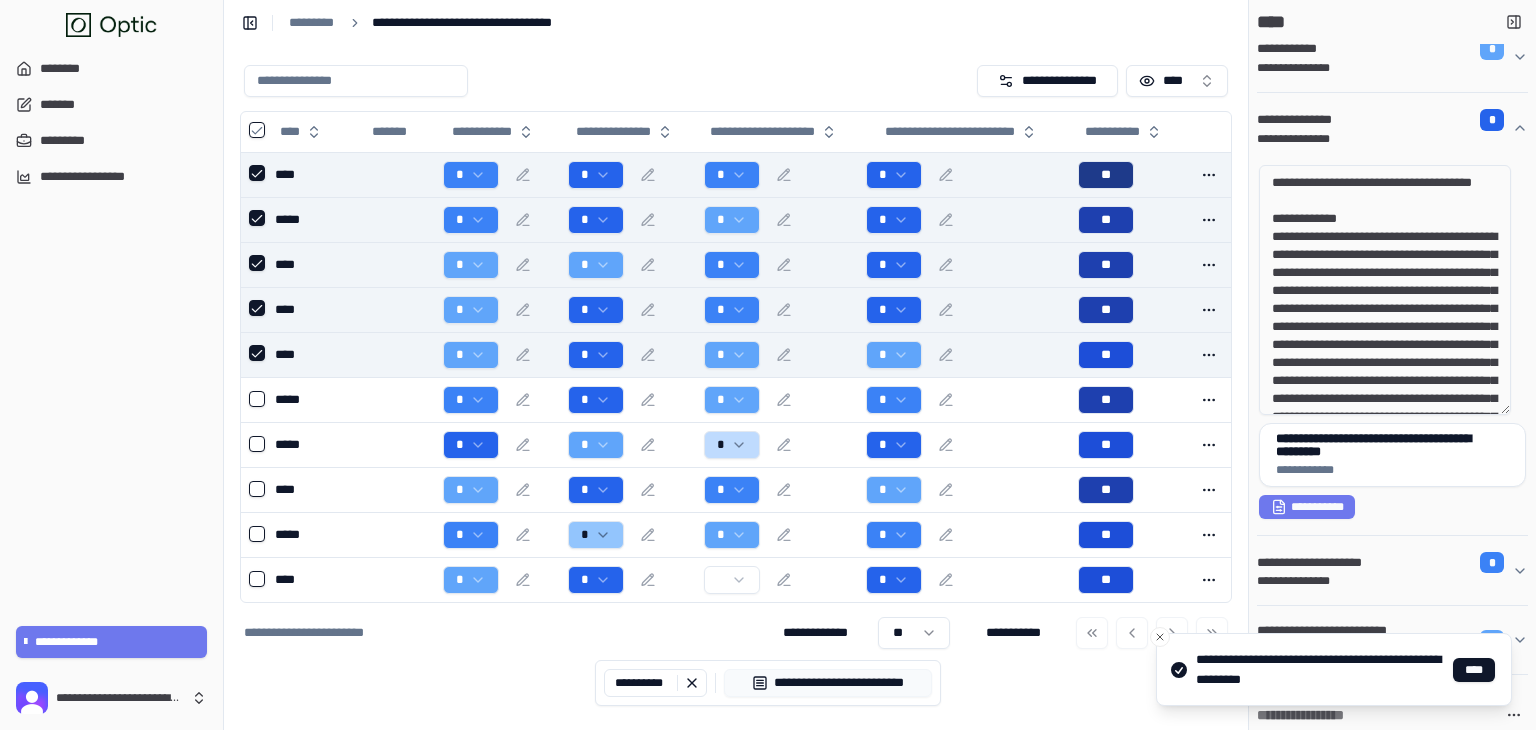 scroll, scrollTop: 140, scrollLeft: 0, axis: vertical 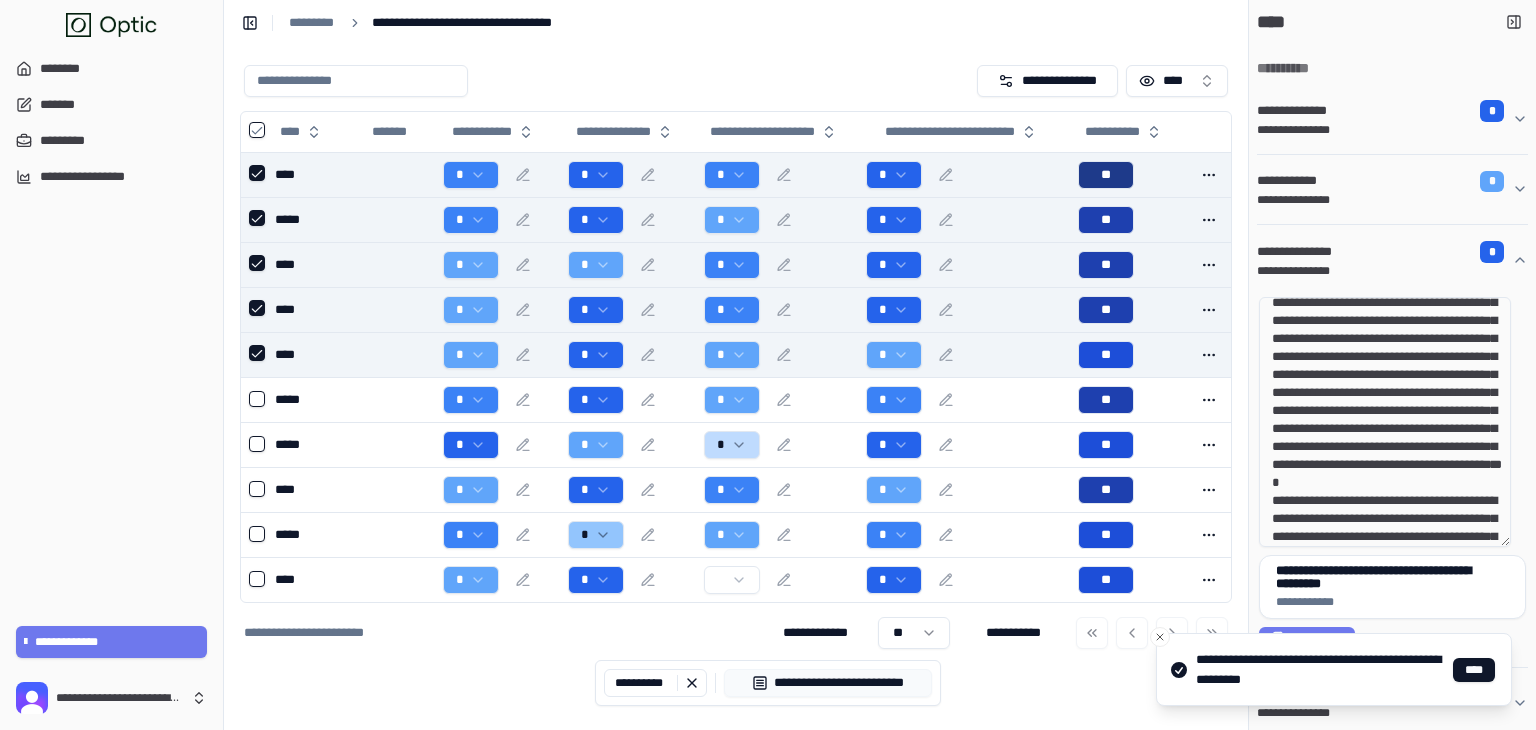 click 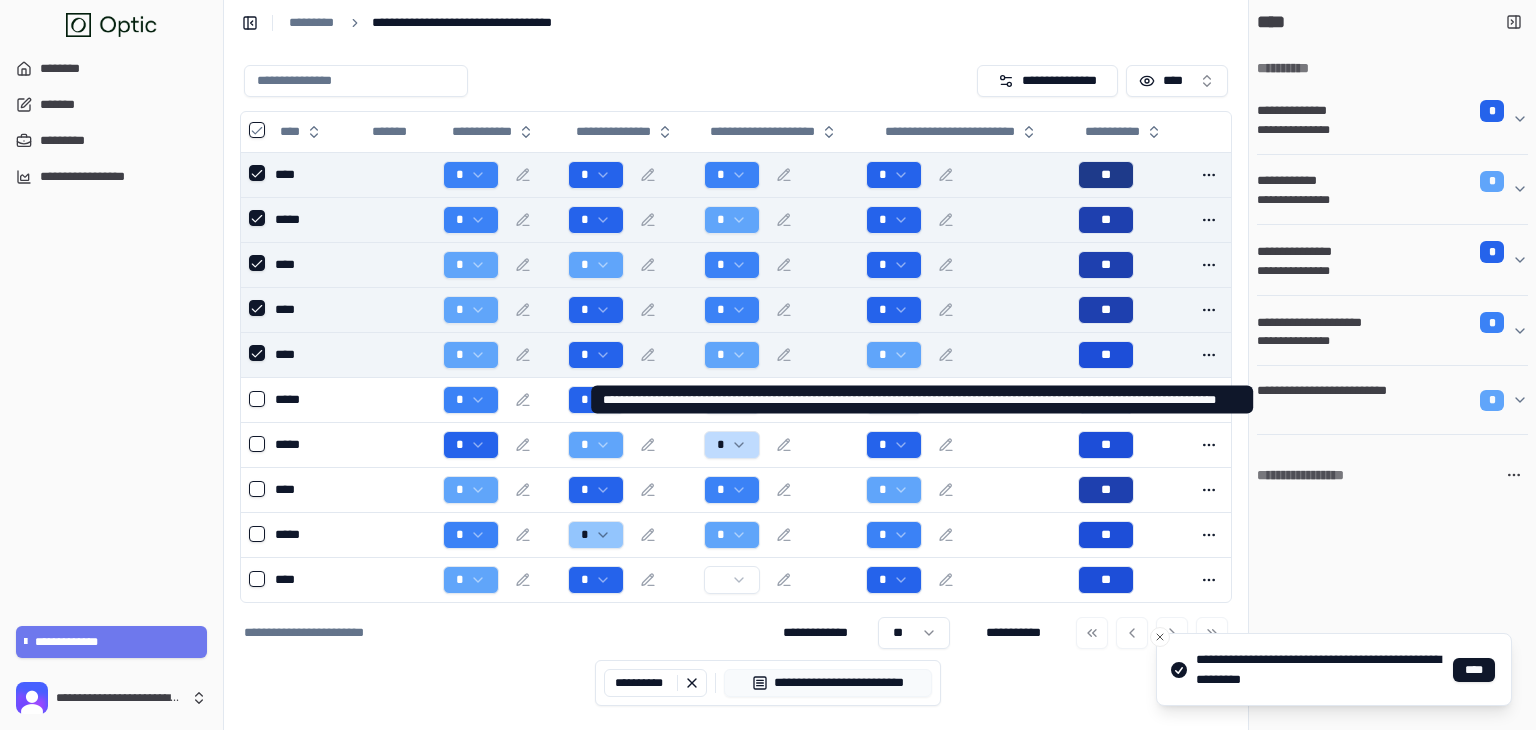 click on "**********" at bounding box center (1329, 400) 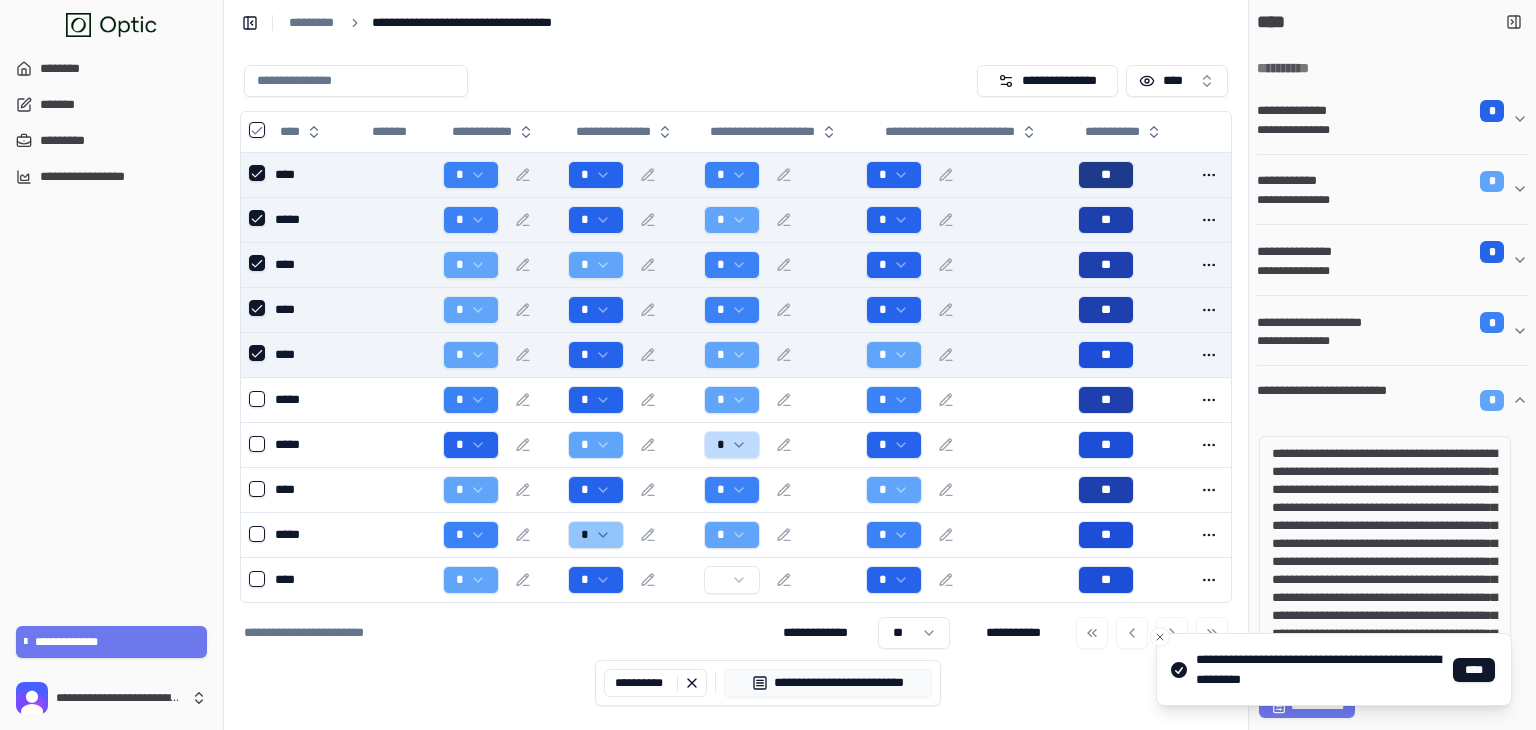 scroll, scrollTop: 68, scrollLeft: 0, axis: vertical 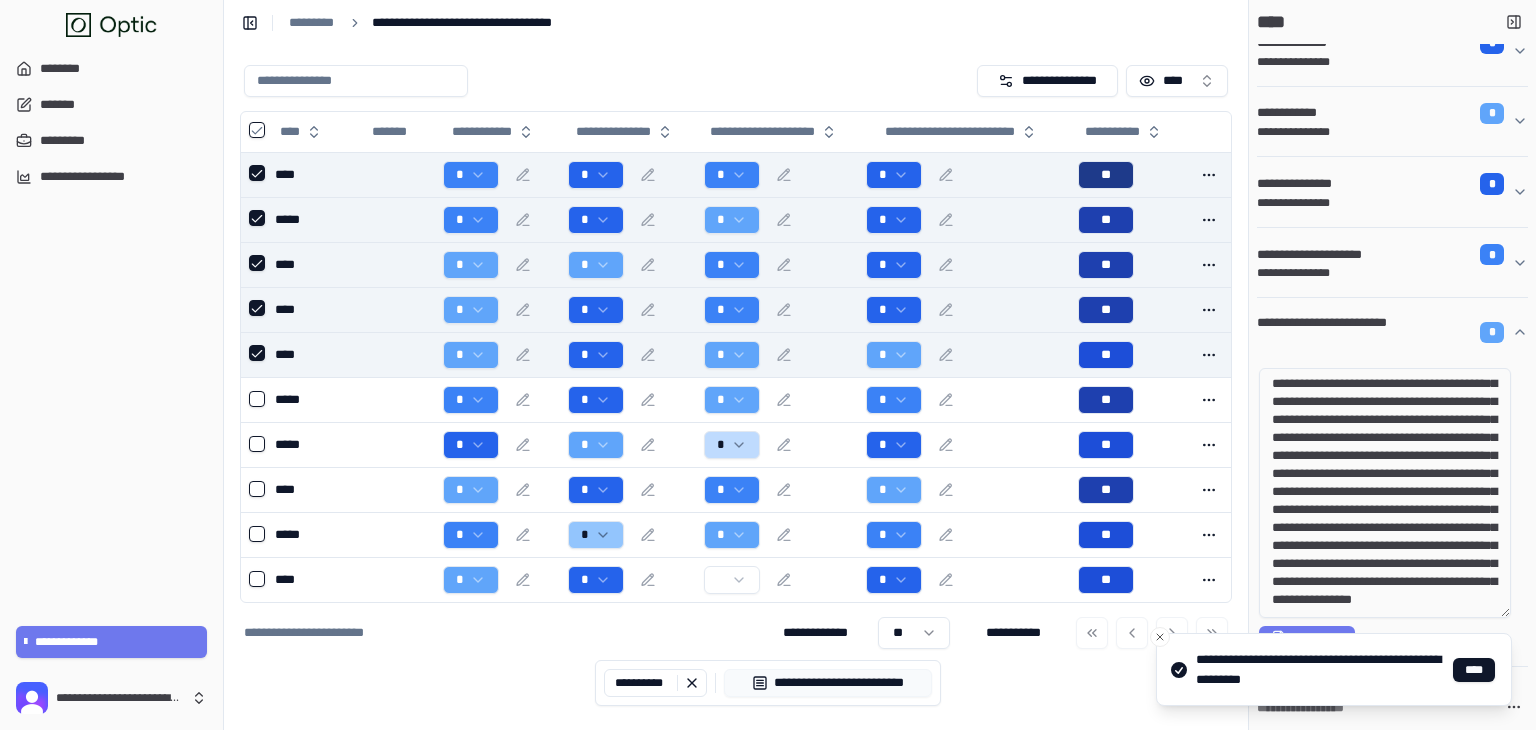 click 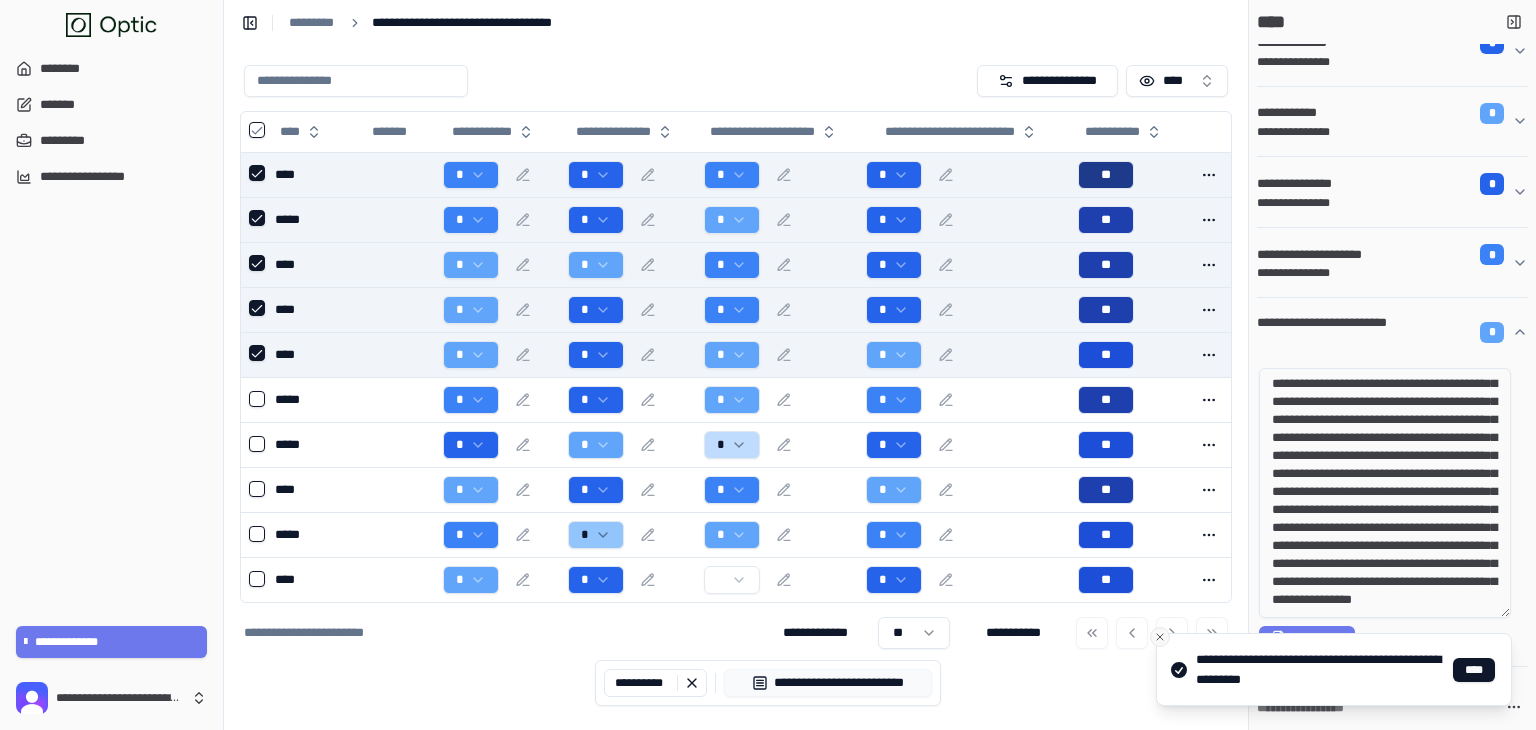 click 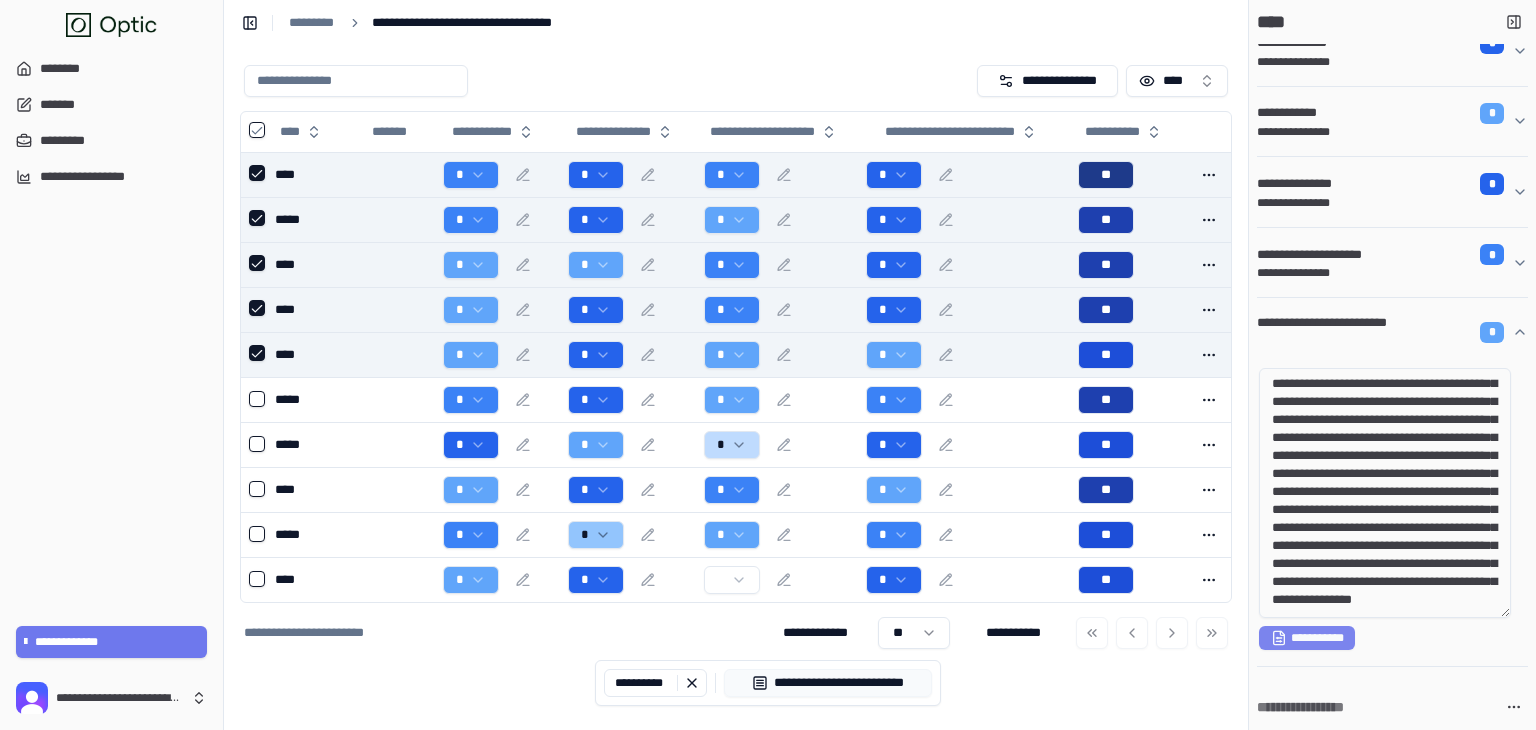 click on "**********" at bounding box center [1307, 638] 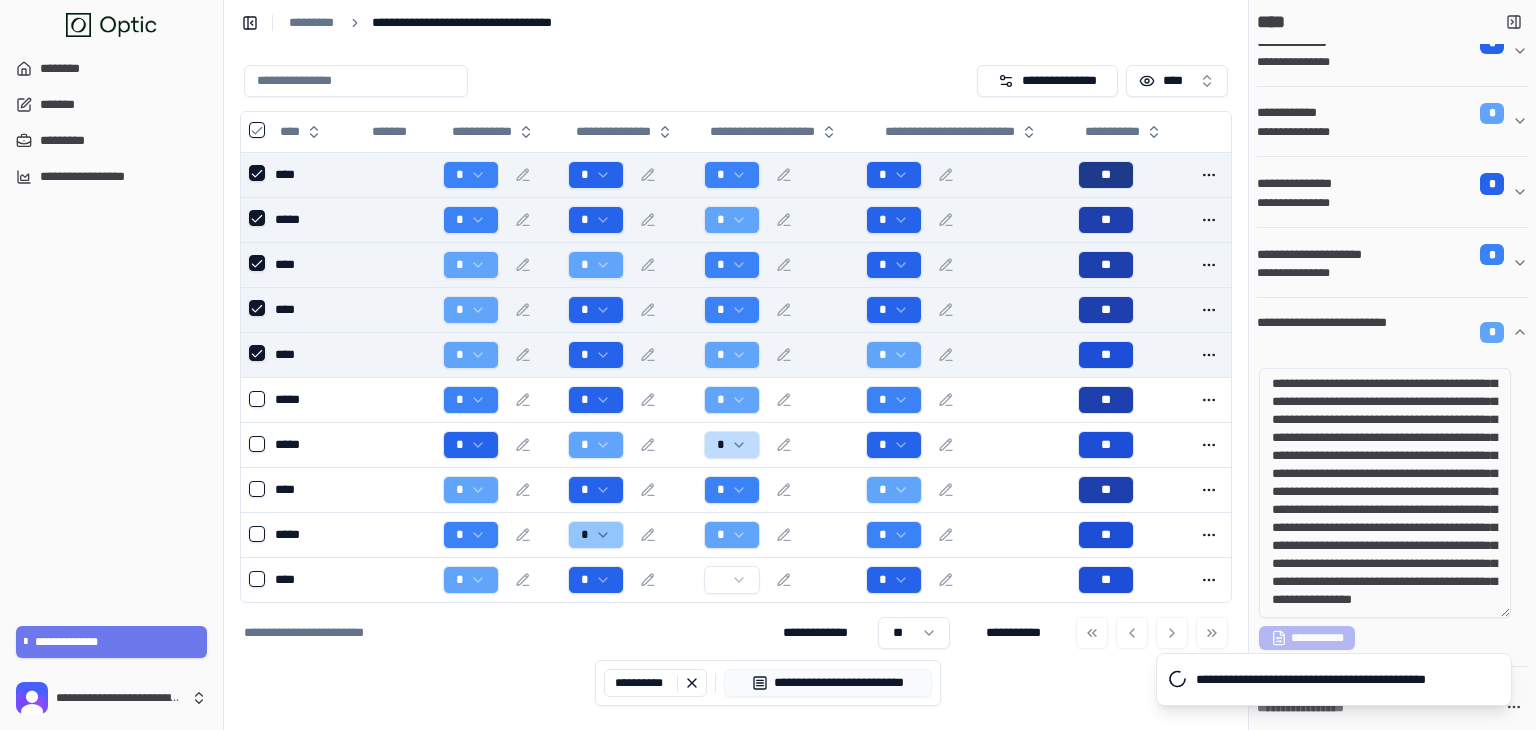 type on "**********" 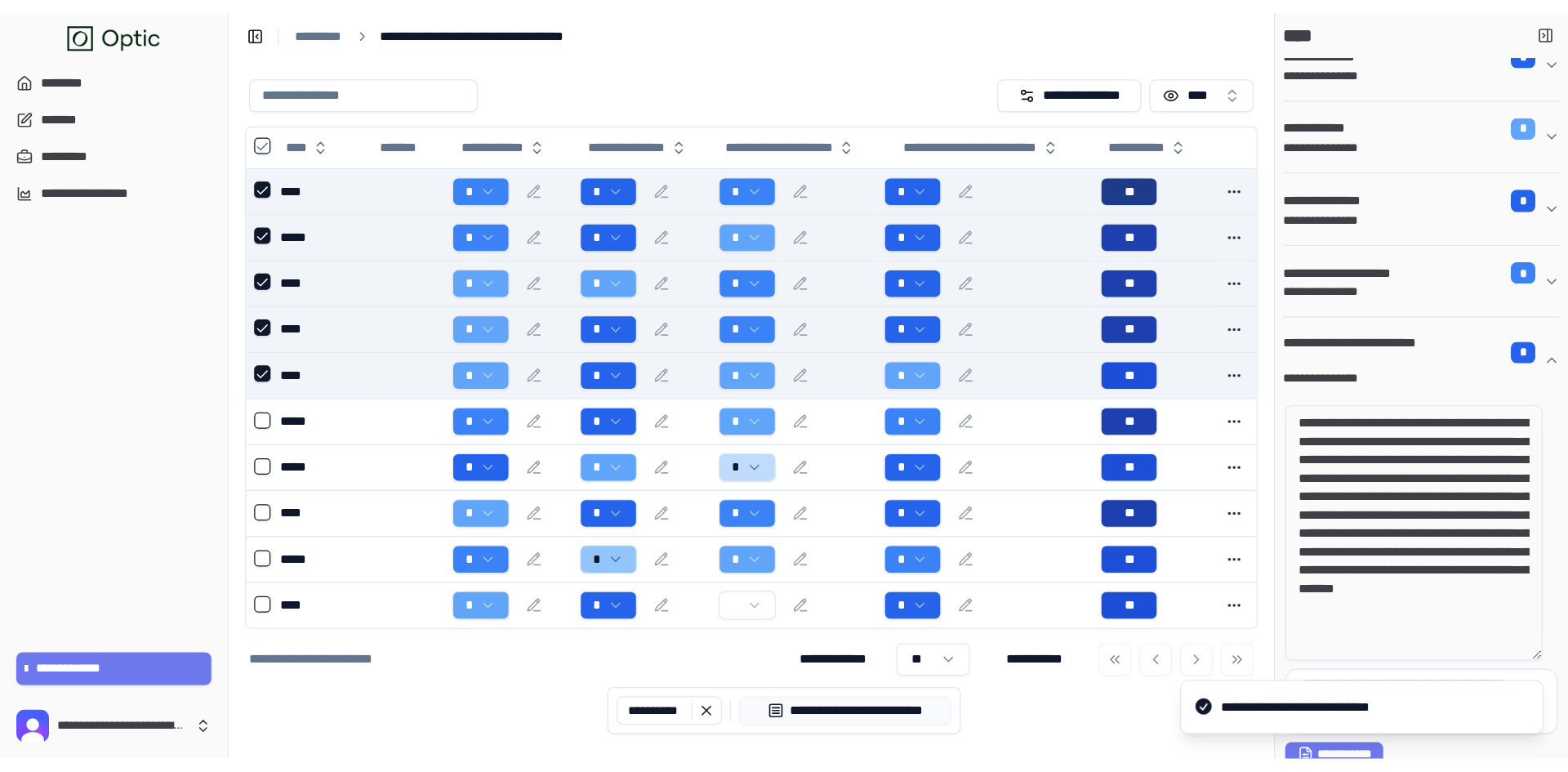 scroll, scrollTop: 0, scrollLeft: 0, axis: both 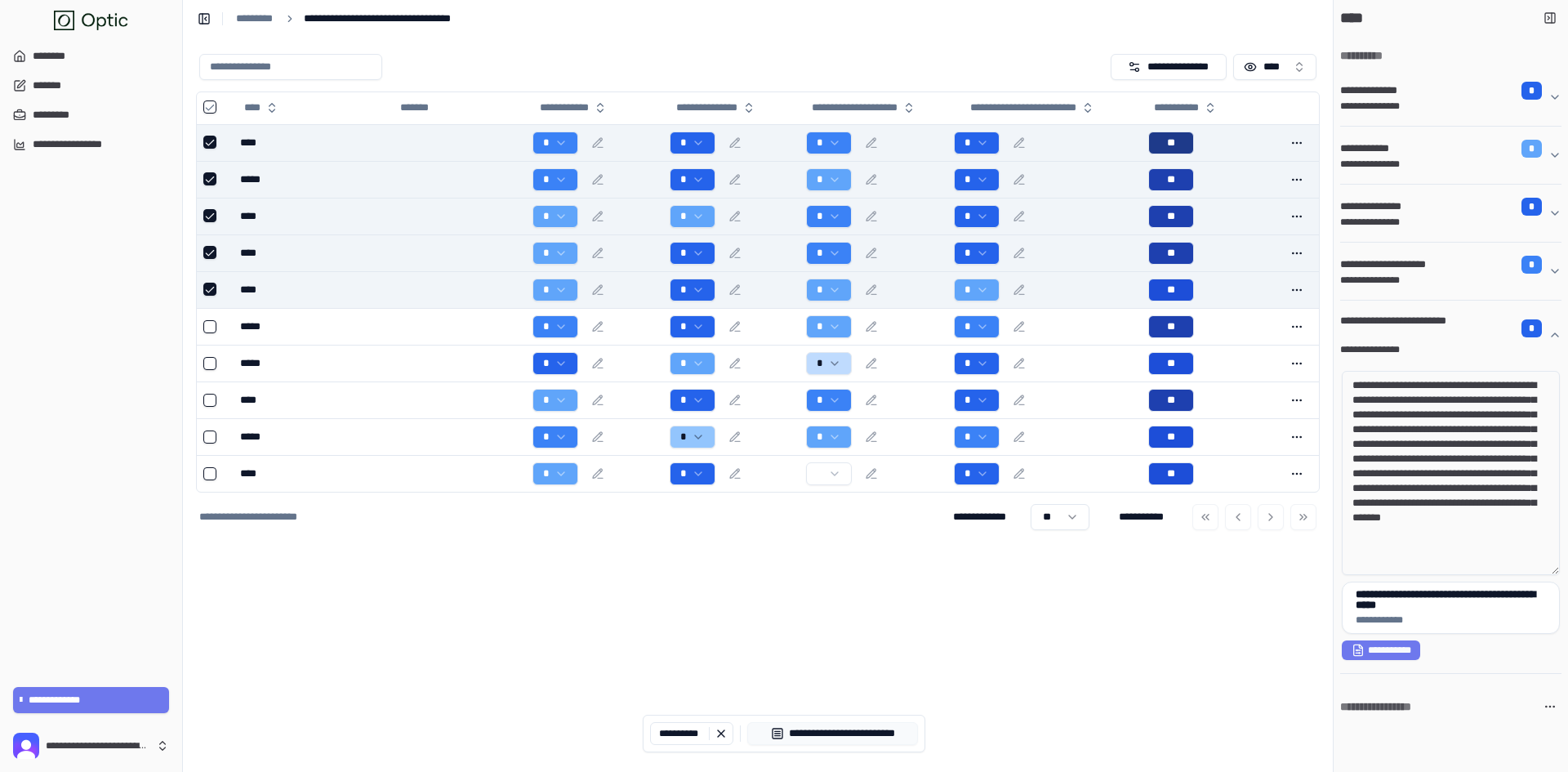 click at bounding box center [1297, 143] 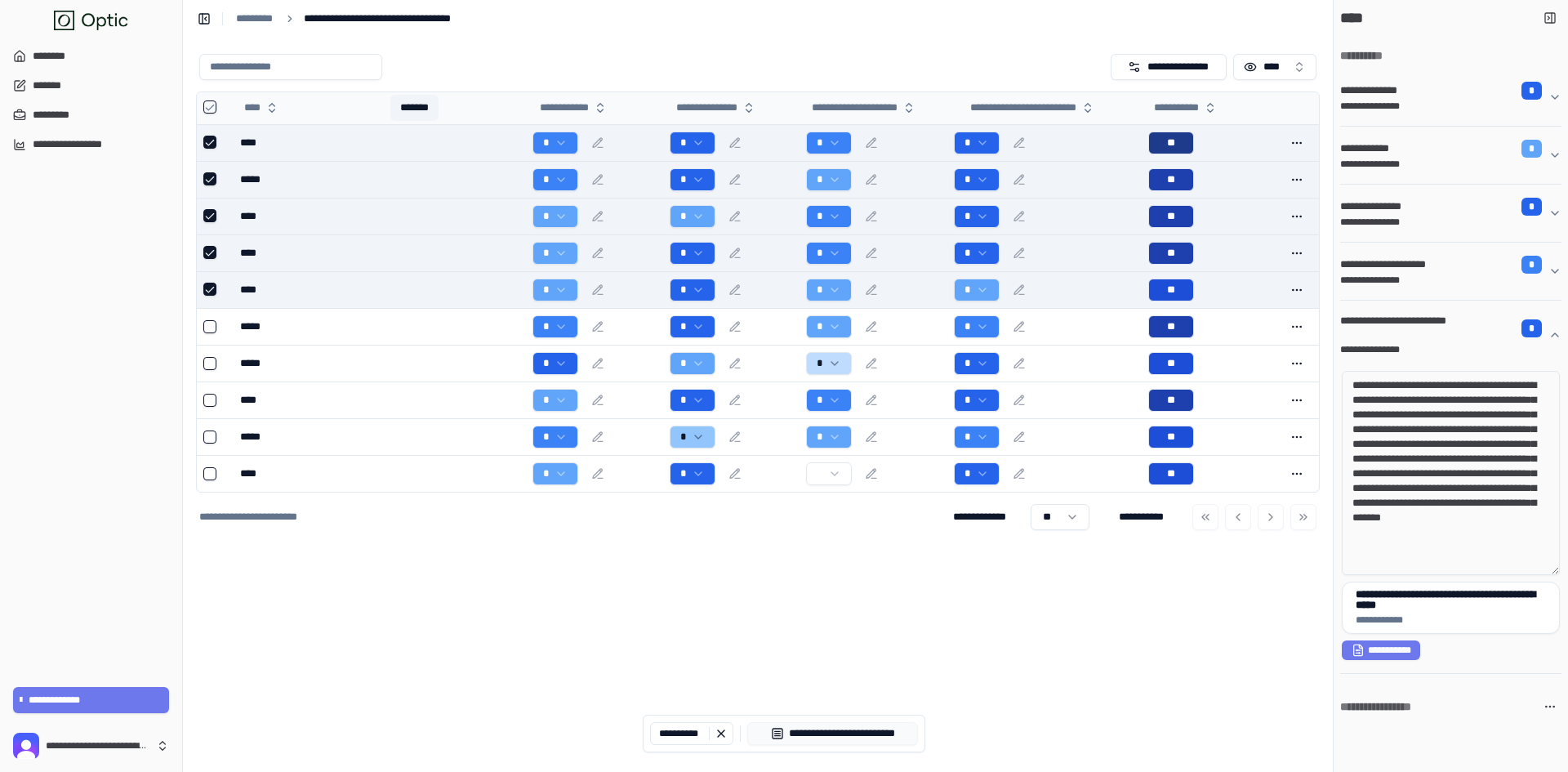click on "*******" at bounding box center [414, 108] 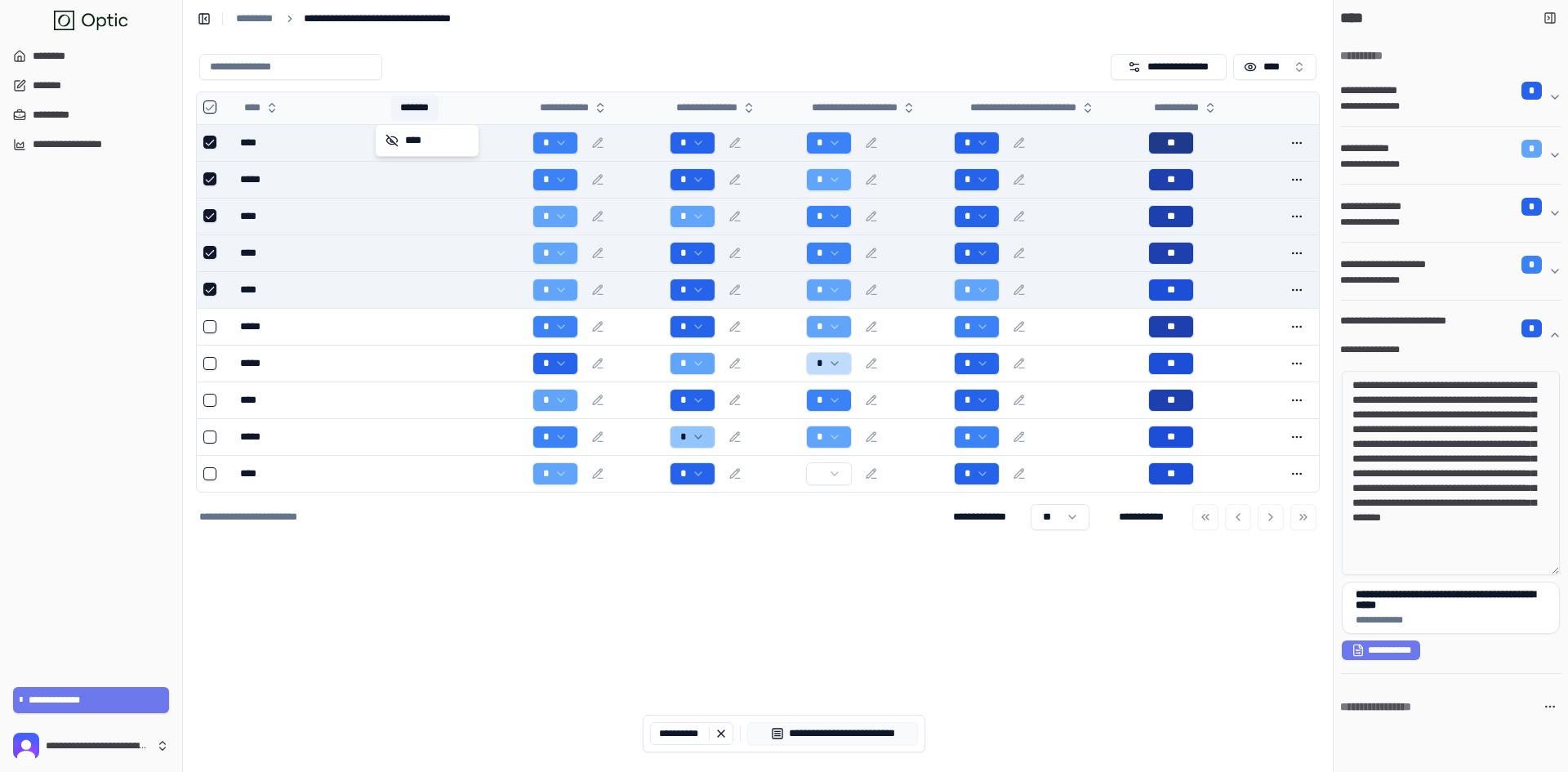 click on "*******" at bounding box center (414, 108) 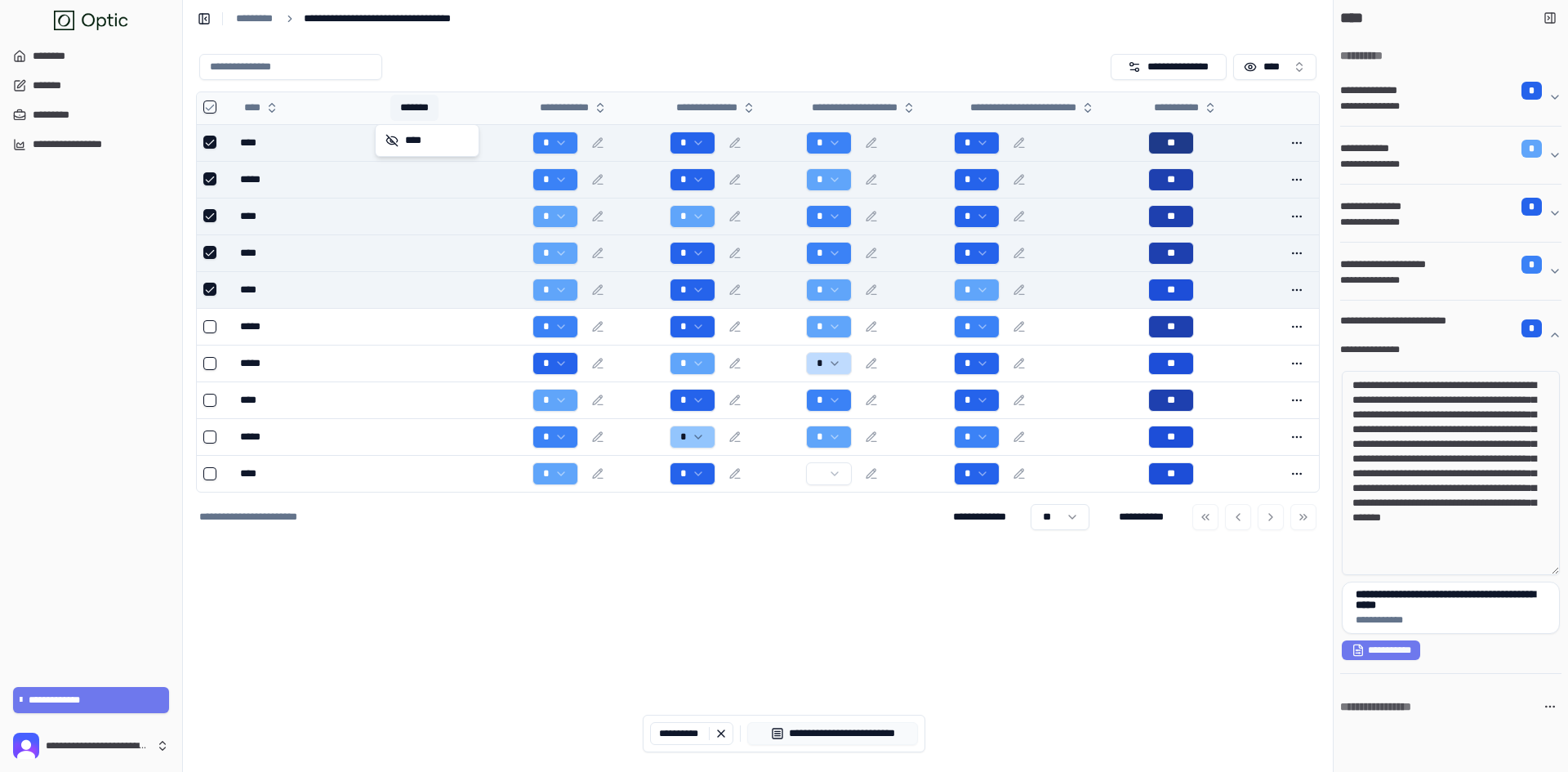click on "*******" at bounding box center [414, 108] 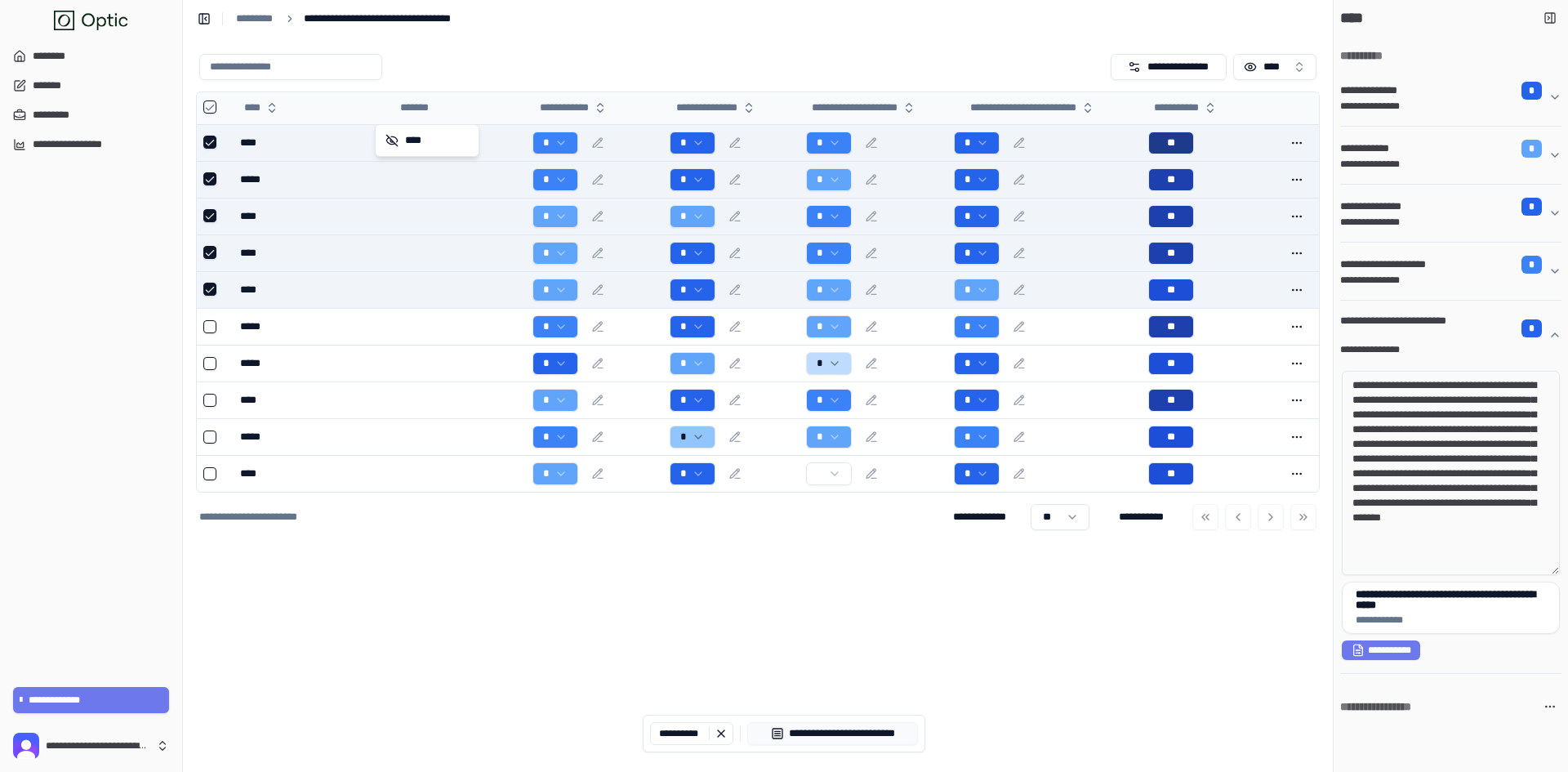click on "*******" at bounding box center [457, 109] 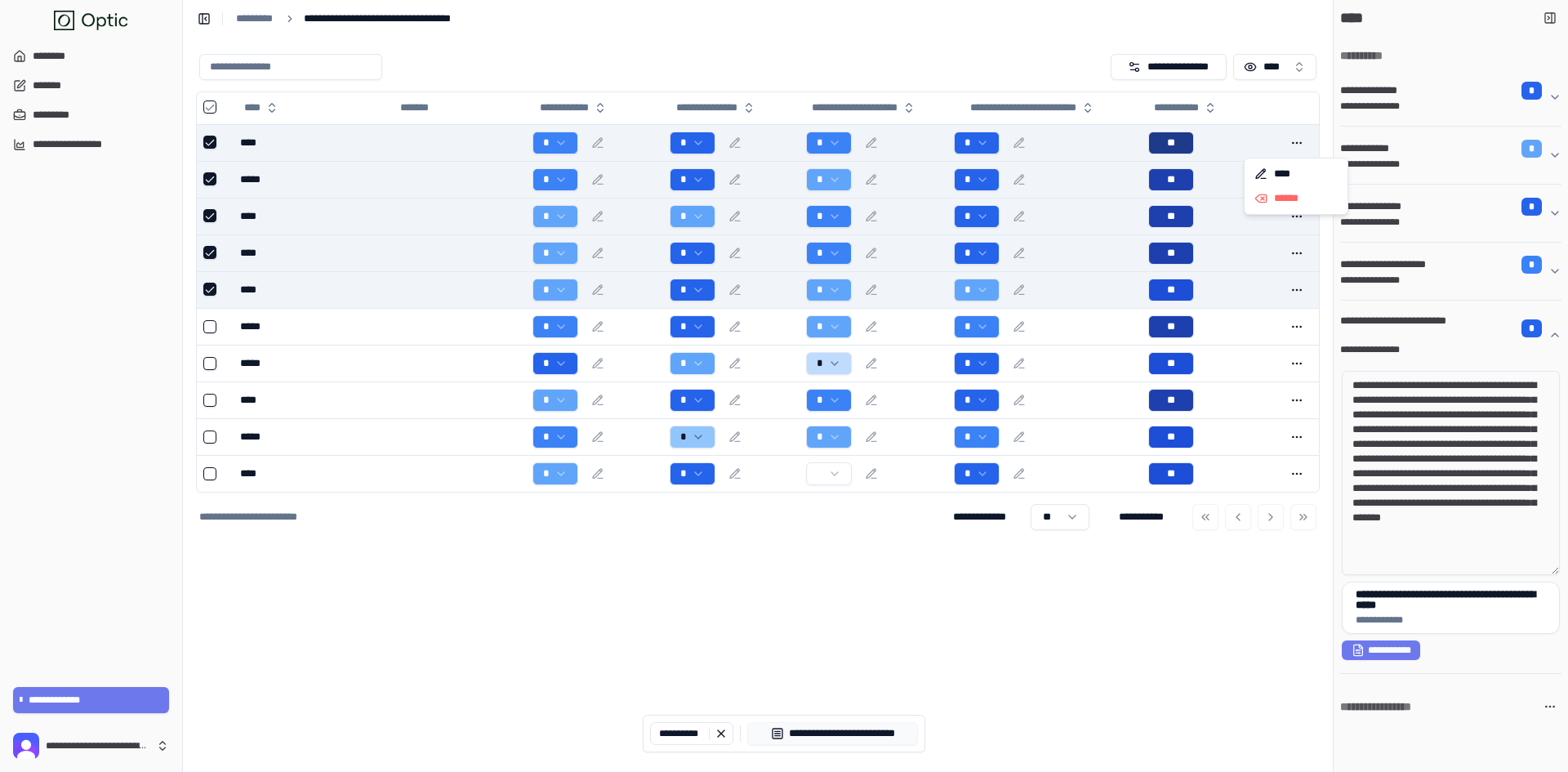 click at bounding box center [1297, 143] 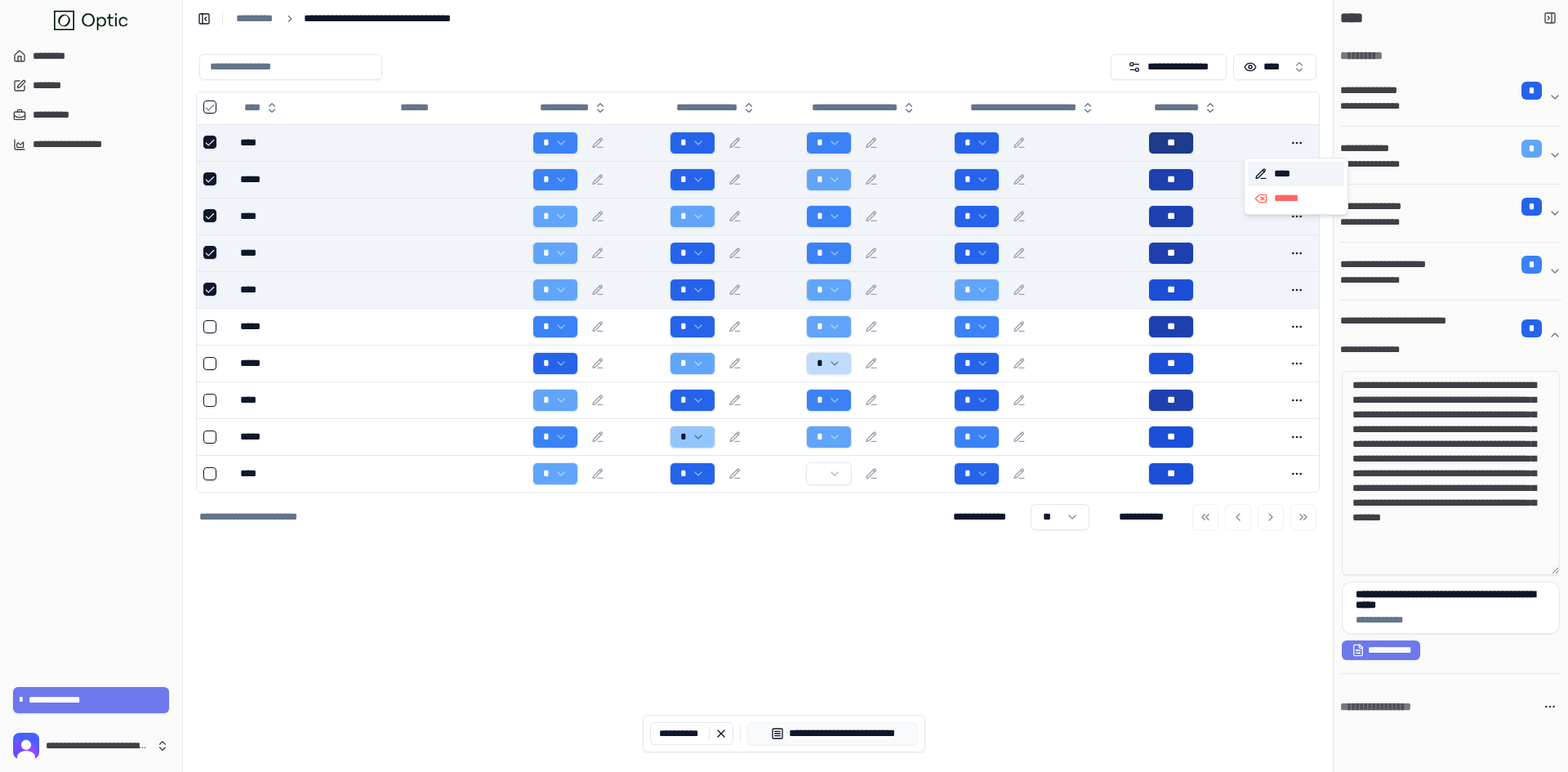 click on "****" at bounding box center [1296, 174] 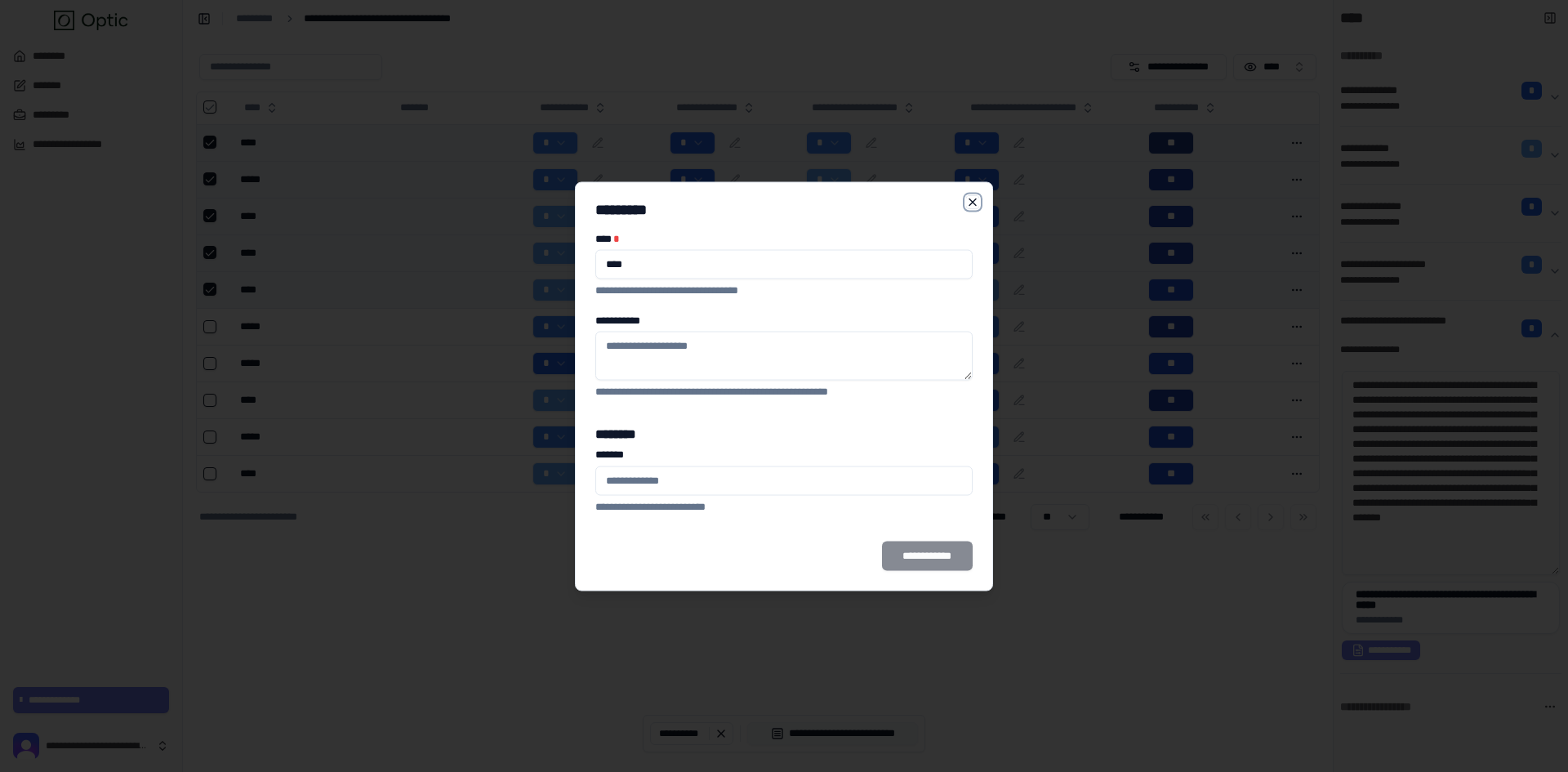 click 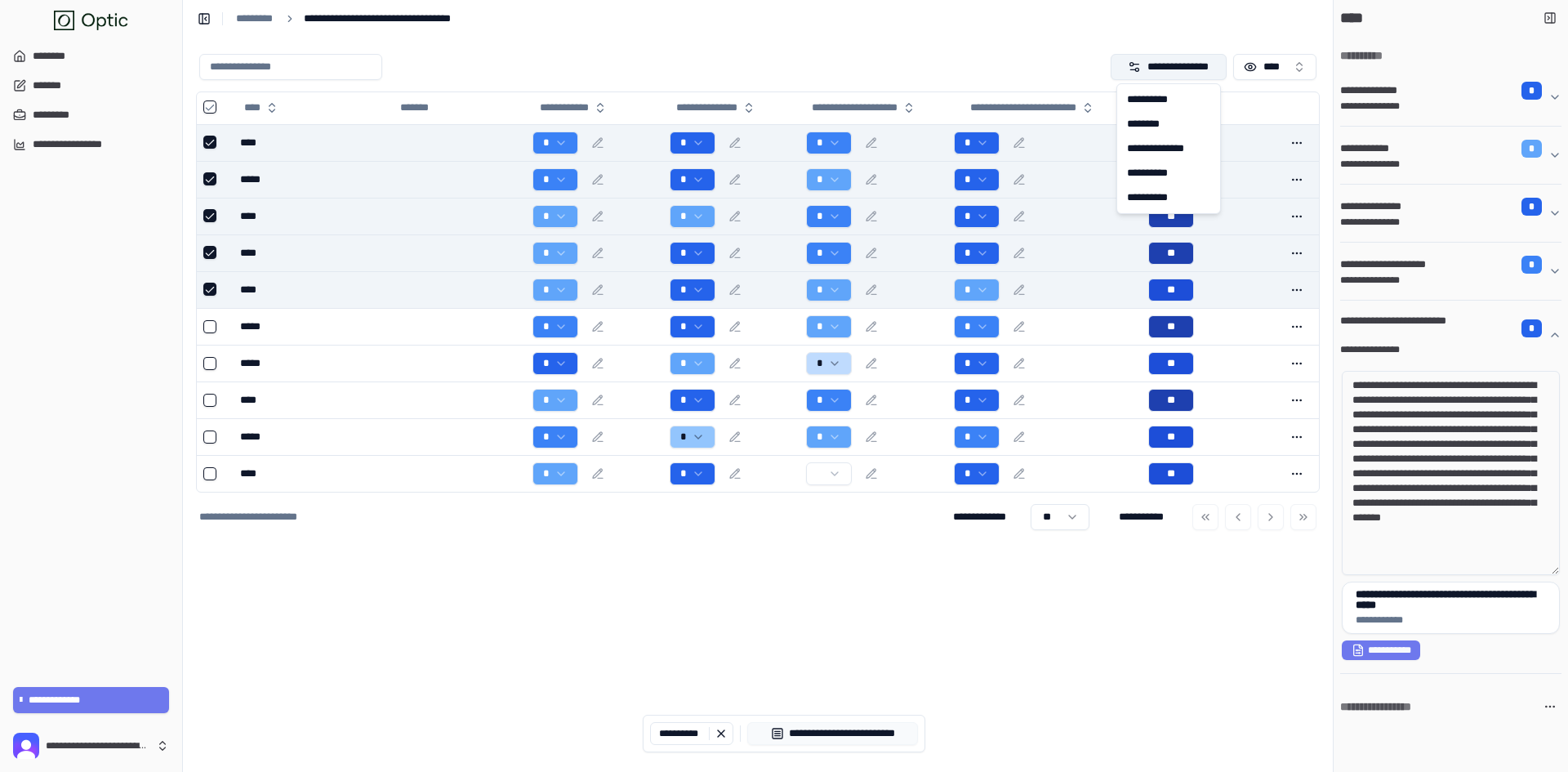 click on "**********" at bounding box center (1169, 67) 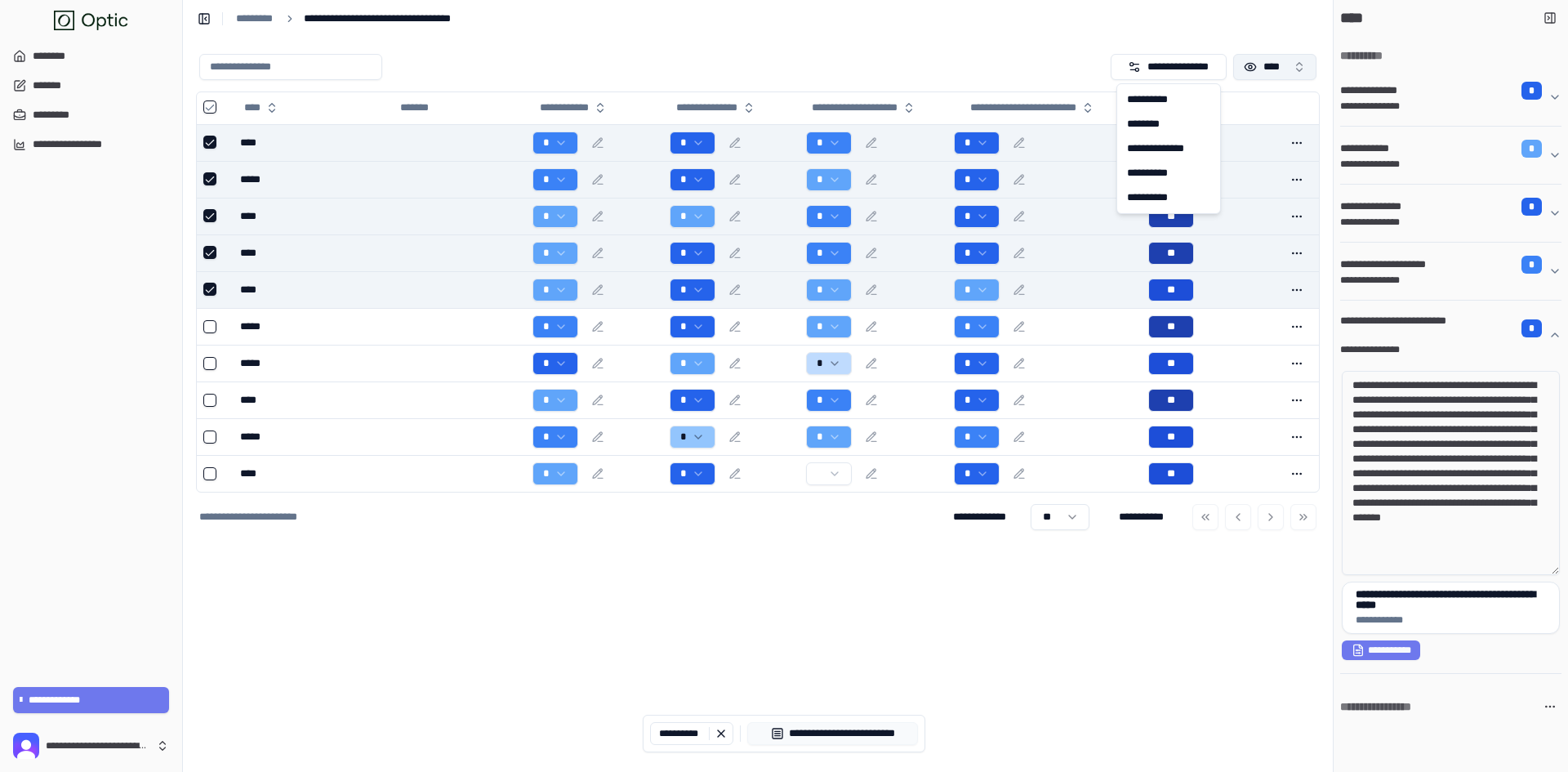click on "****" at bounding box center [1275, 67] 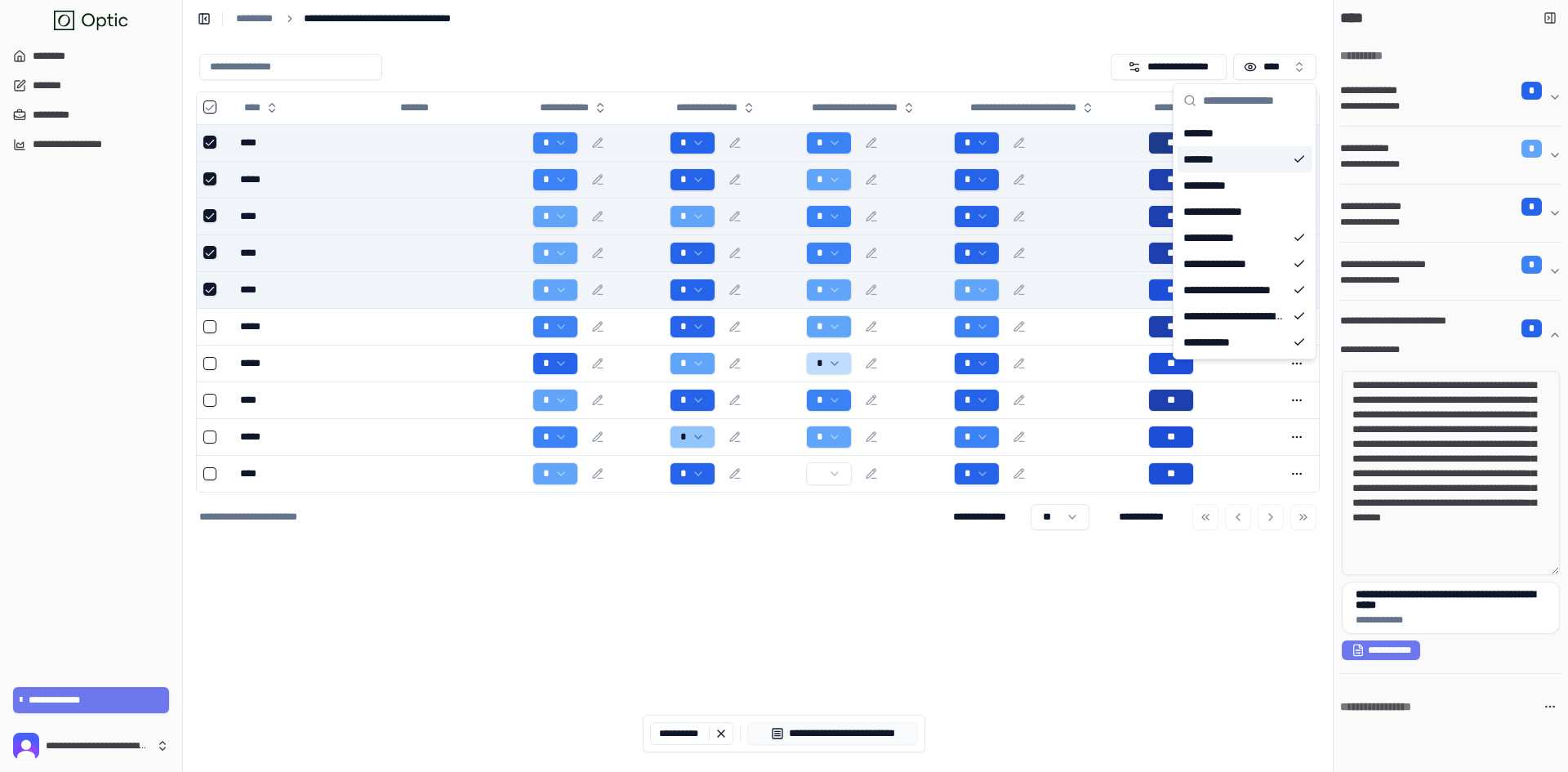 click on "*******" at bounding box center (1245, 159) 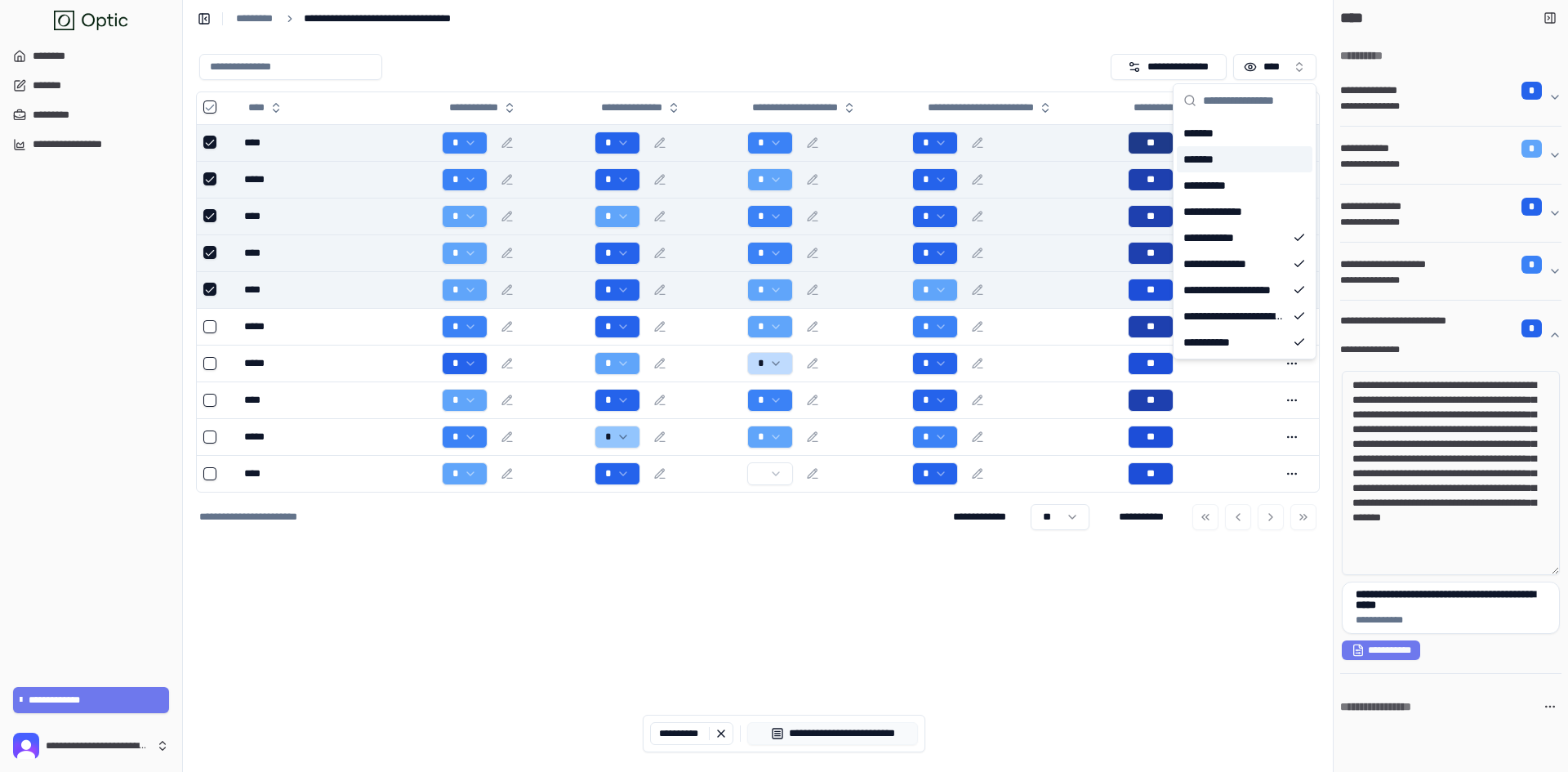 click on "*******" at bounding box center [1245, 159] 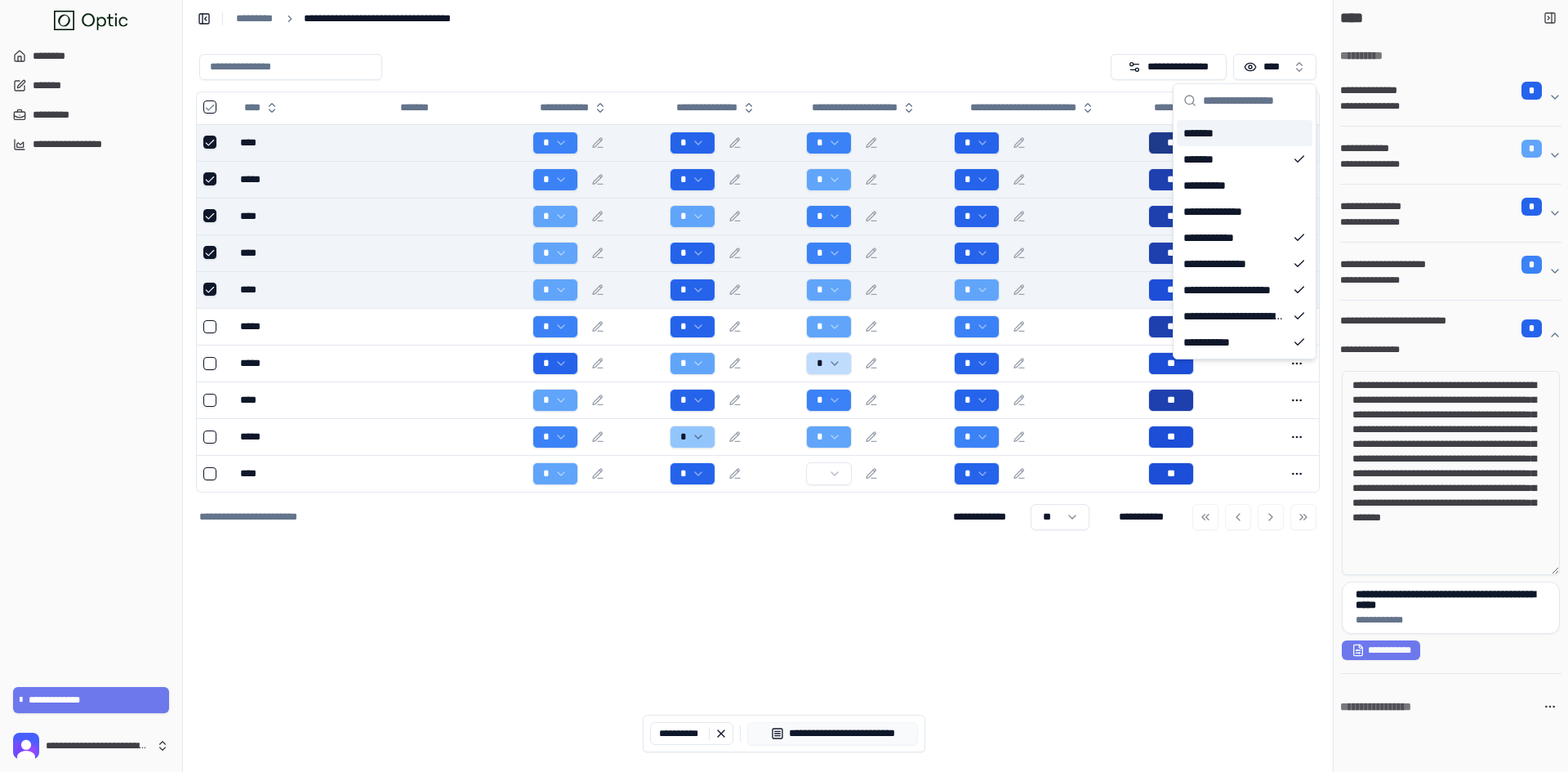 click on "**********" at bounding box center [758, 19] 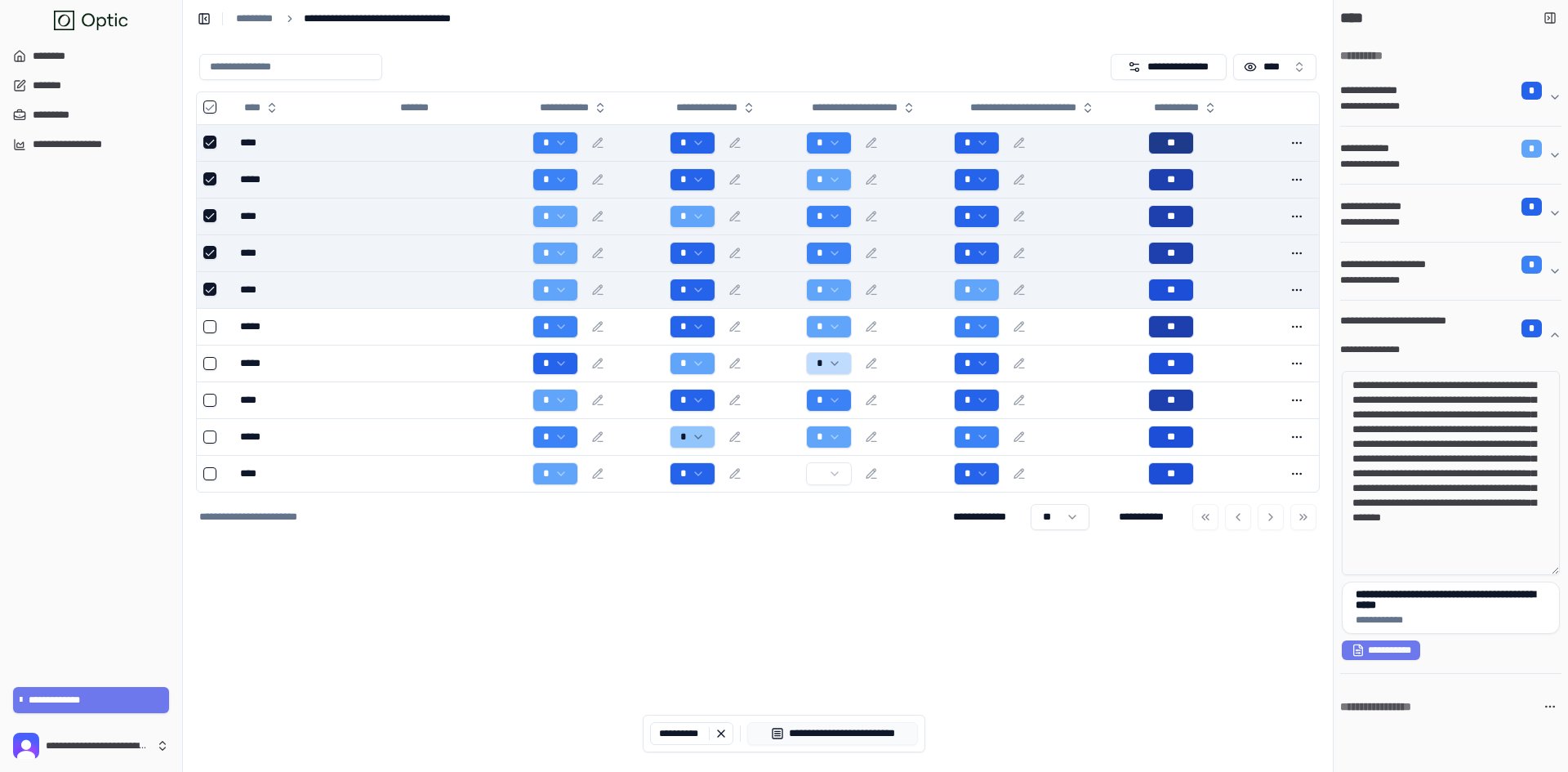 click at bounding box center [457, 216] 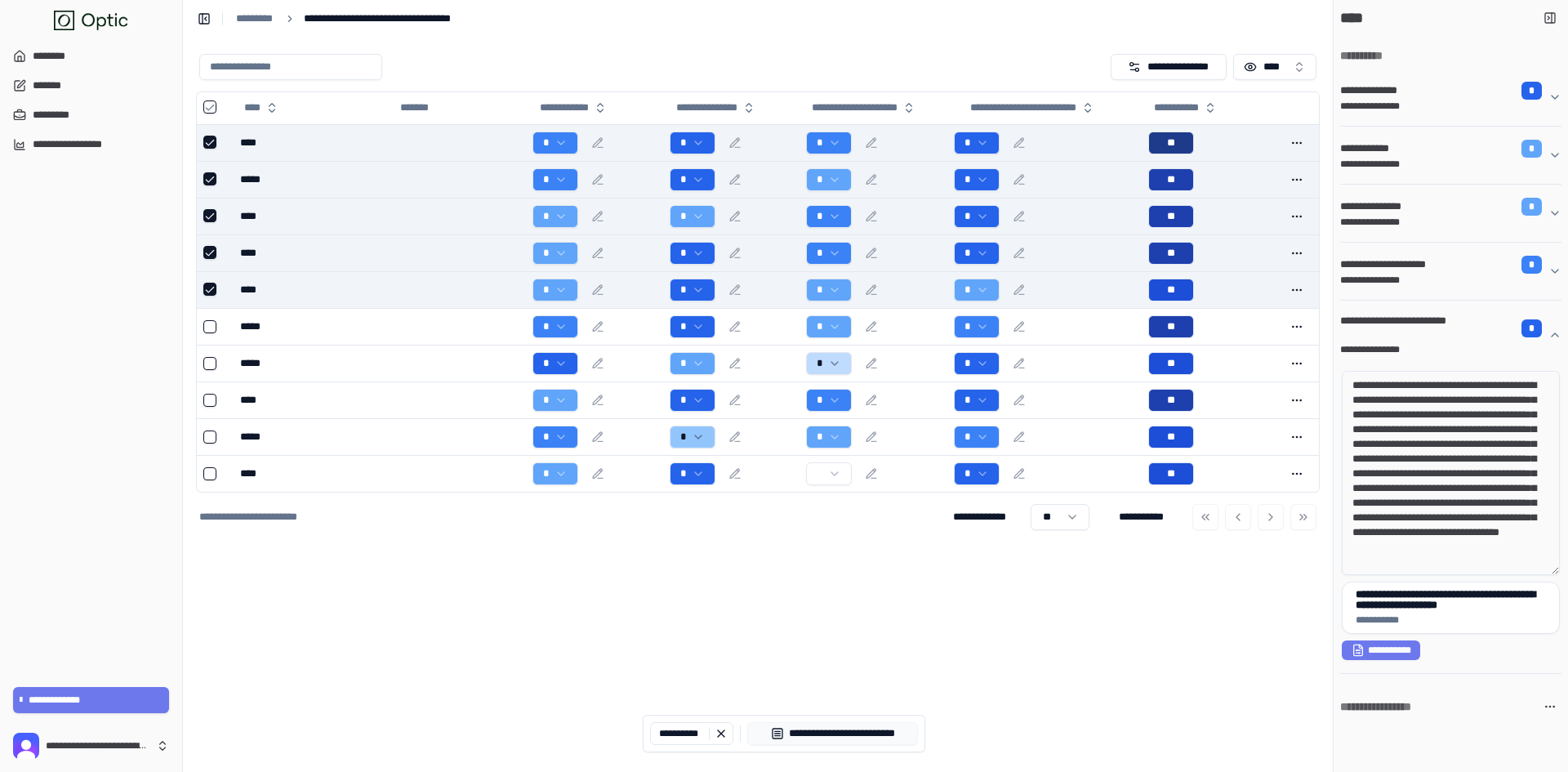 click on "**********" at bounding box center (758, 404) 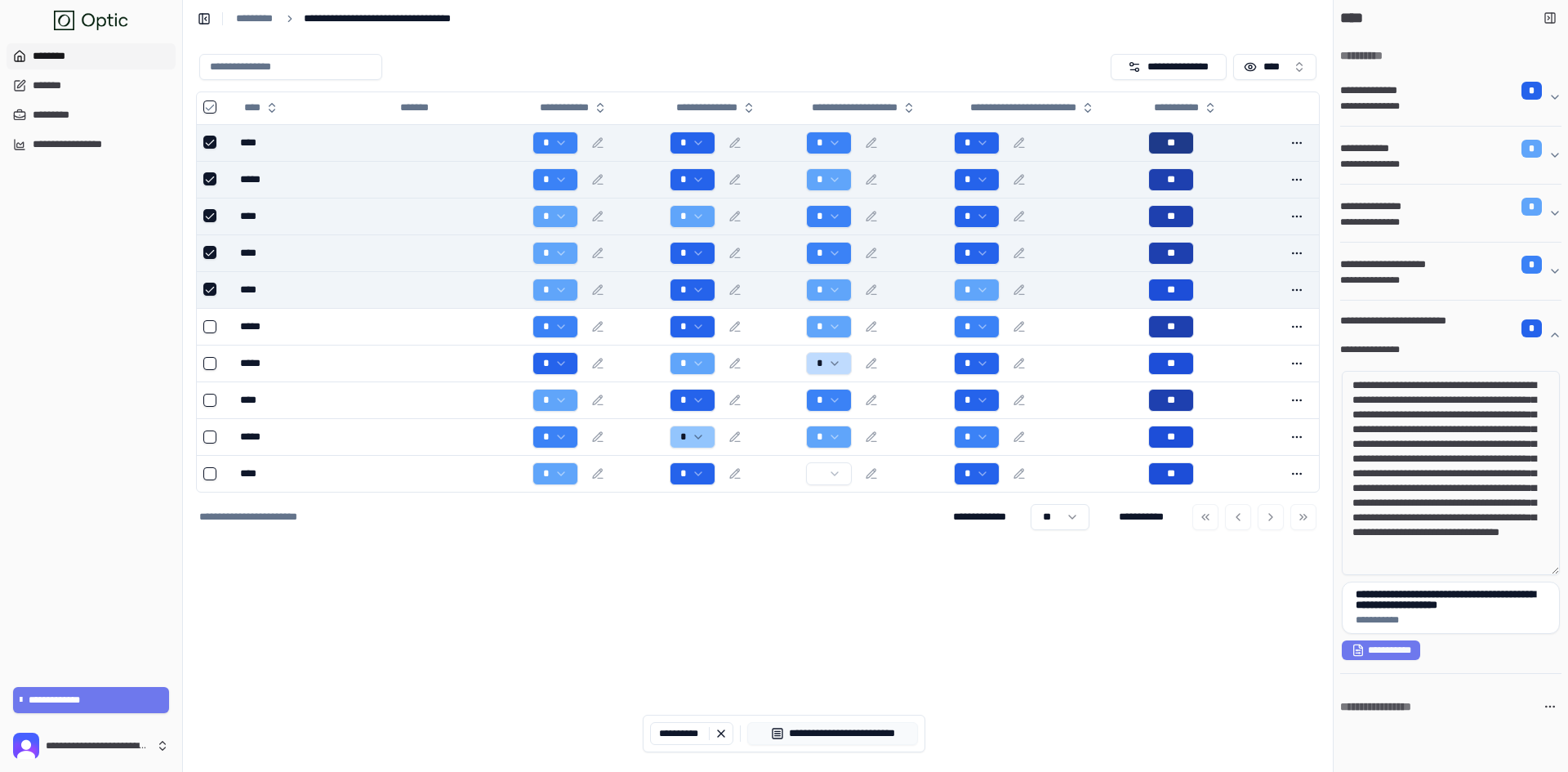 click on "********" at bounding box center (91, 56) 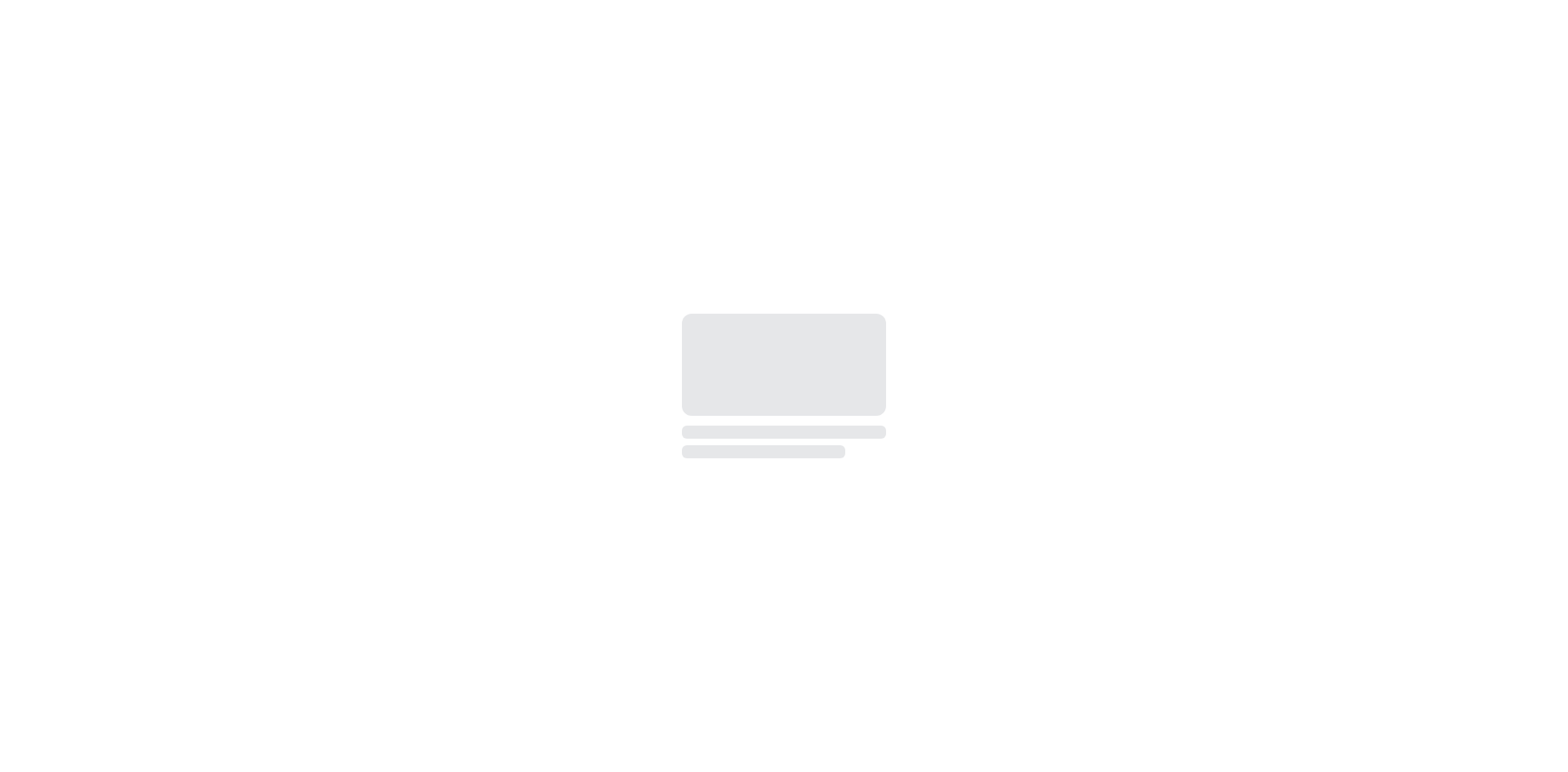 scroll, scrollTop: 0, scrollLeft: 0, axis: both 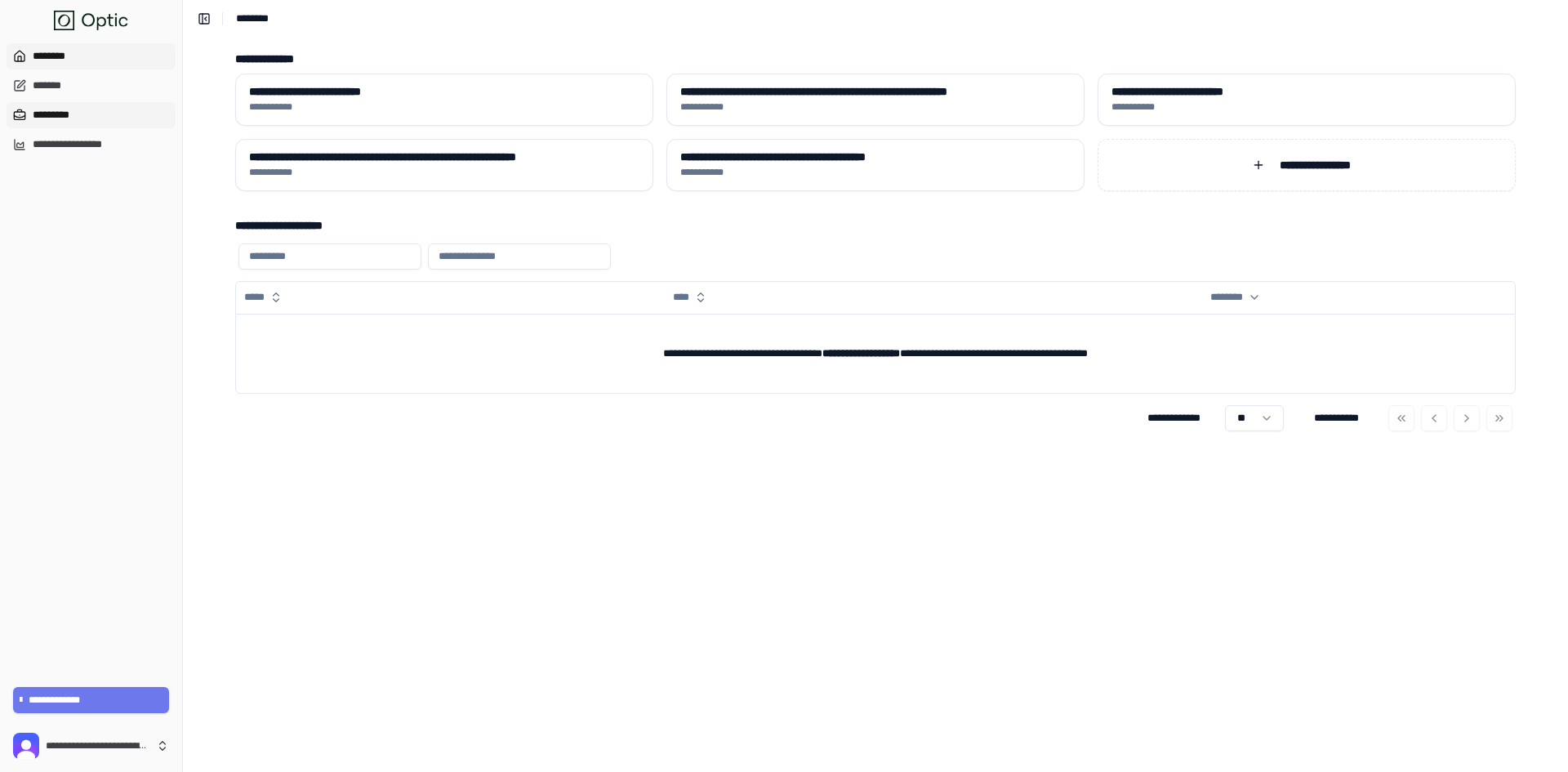 click on "*********" at bounding box center [91, 115] 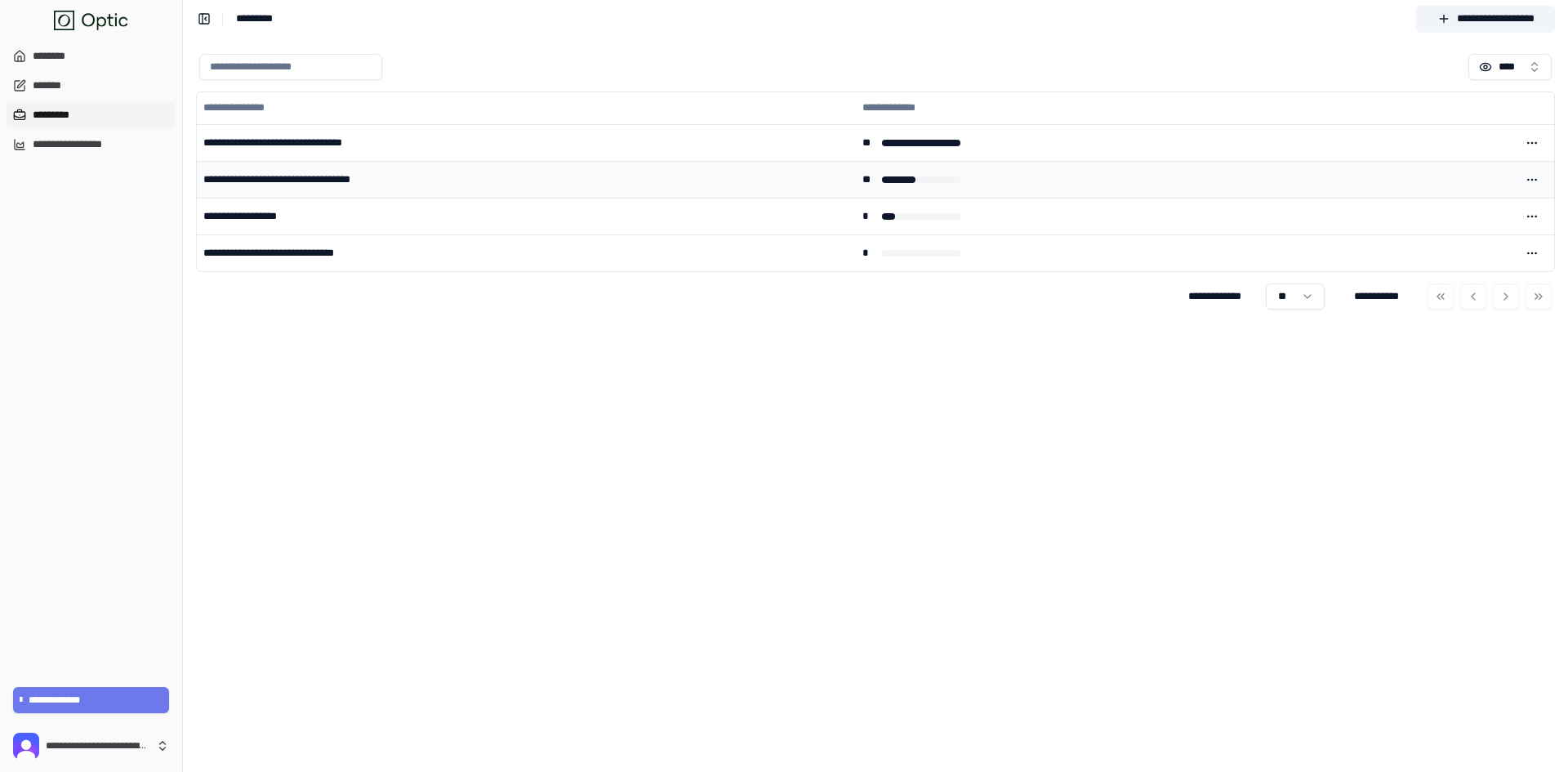click on "**********" at bounding box center (526, 180) 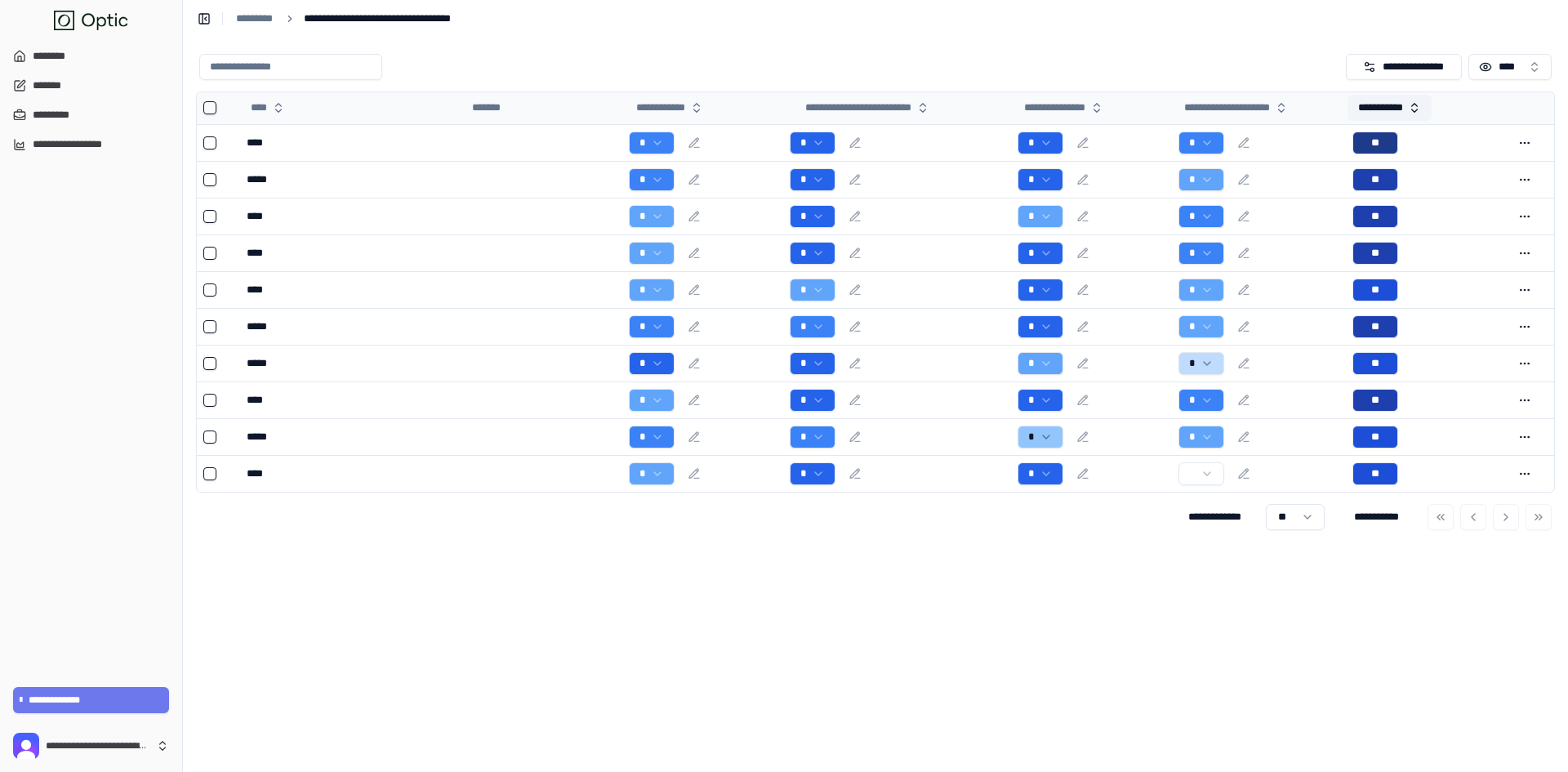 click on "**********" at bounding box center (1389, 108) 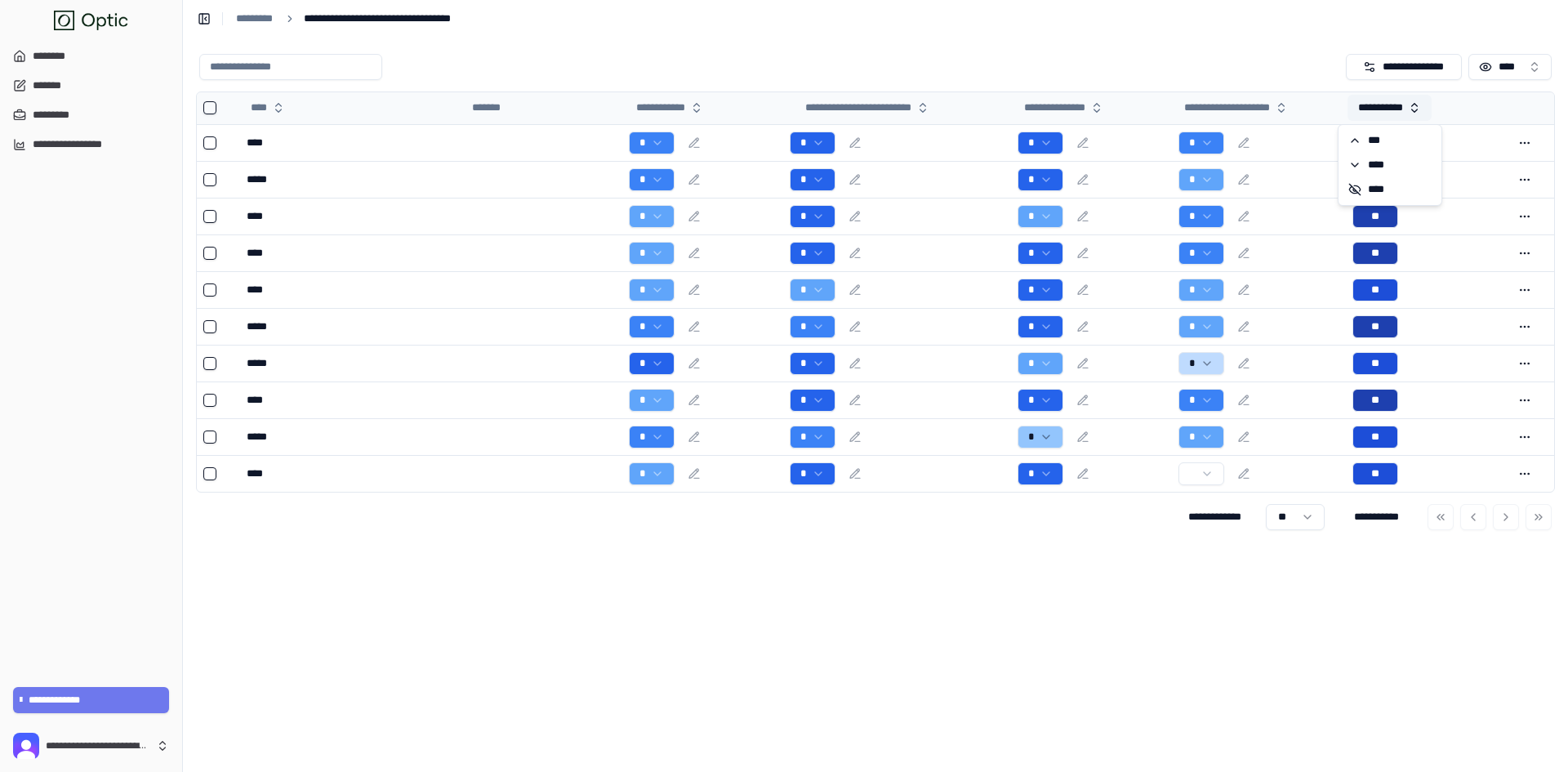 click on "**********" at bounding box center [1389, 108] 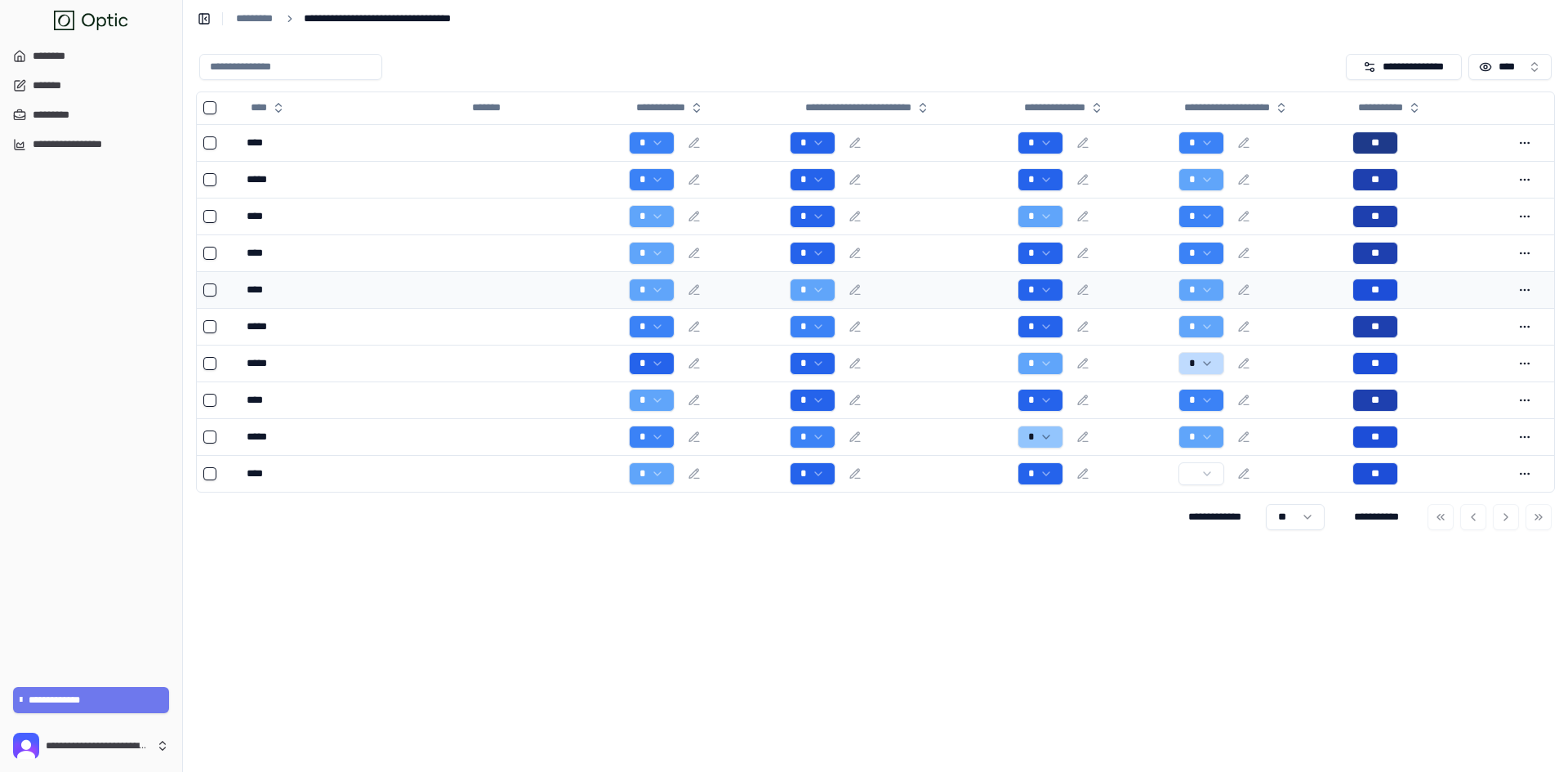 click on "****" at bounding box center (350, 290) 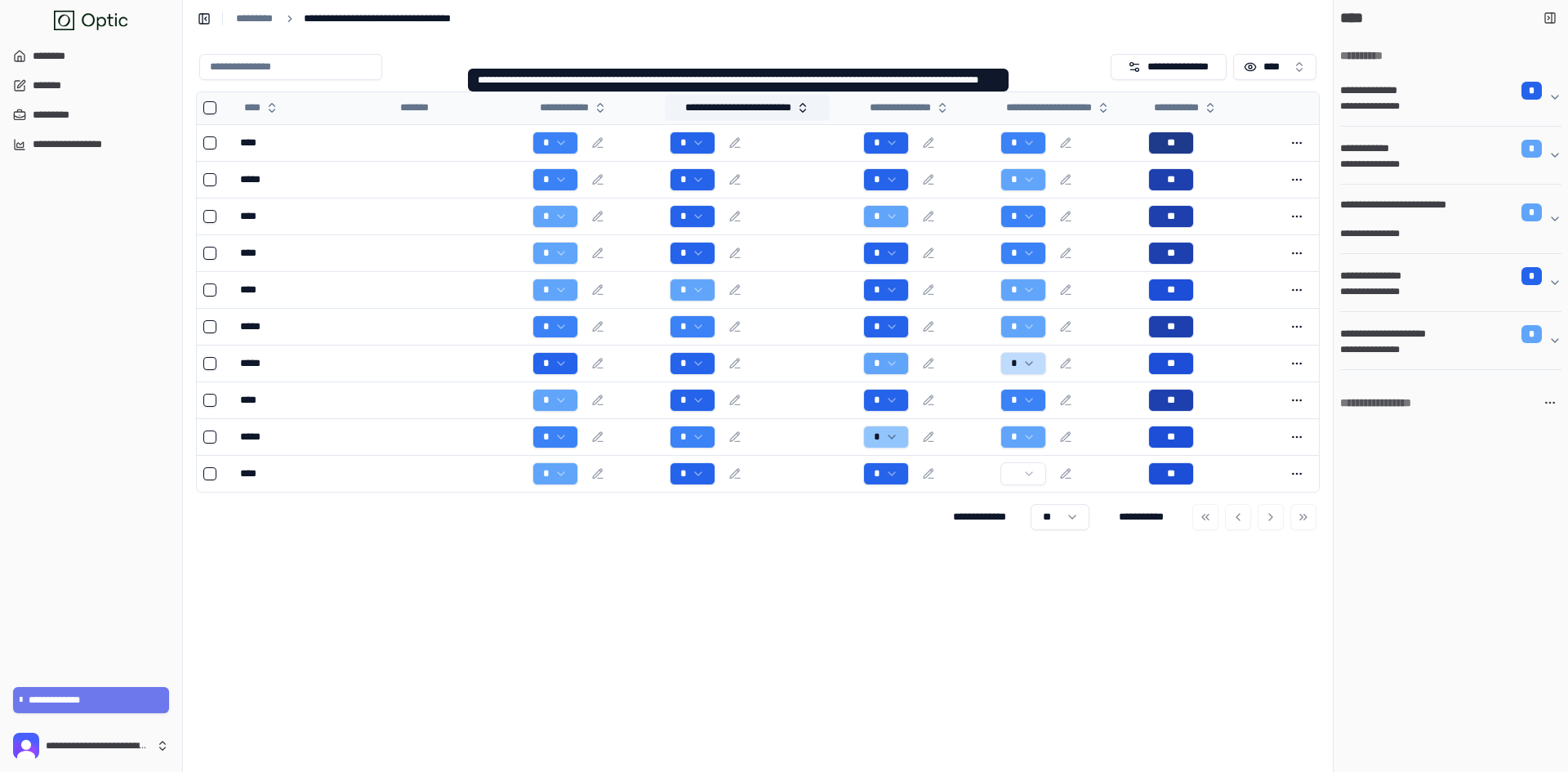 click on "**********" at bounding box center (747, 108) 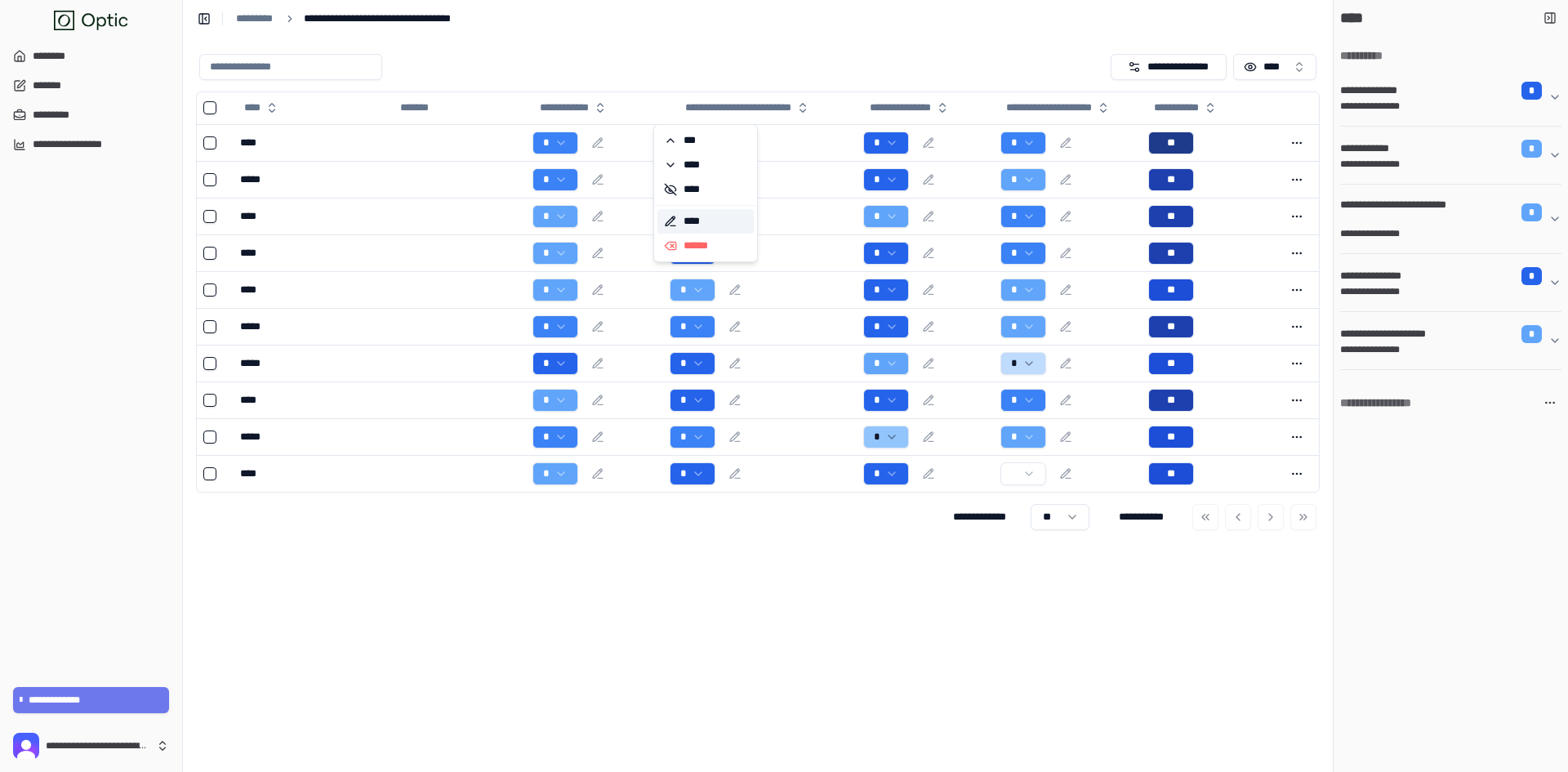 click on "****" at bounding box center [706, 221] 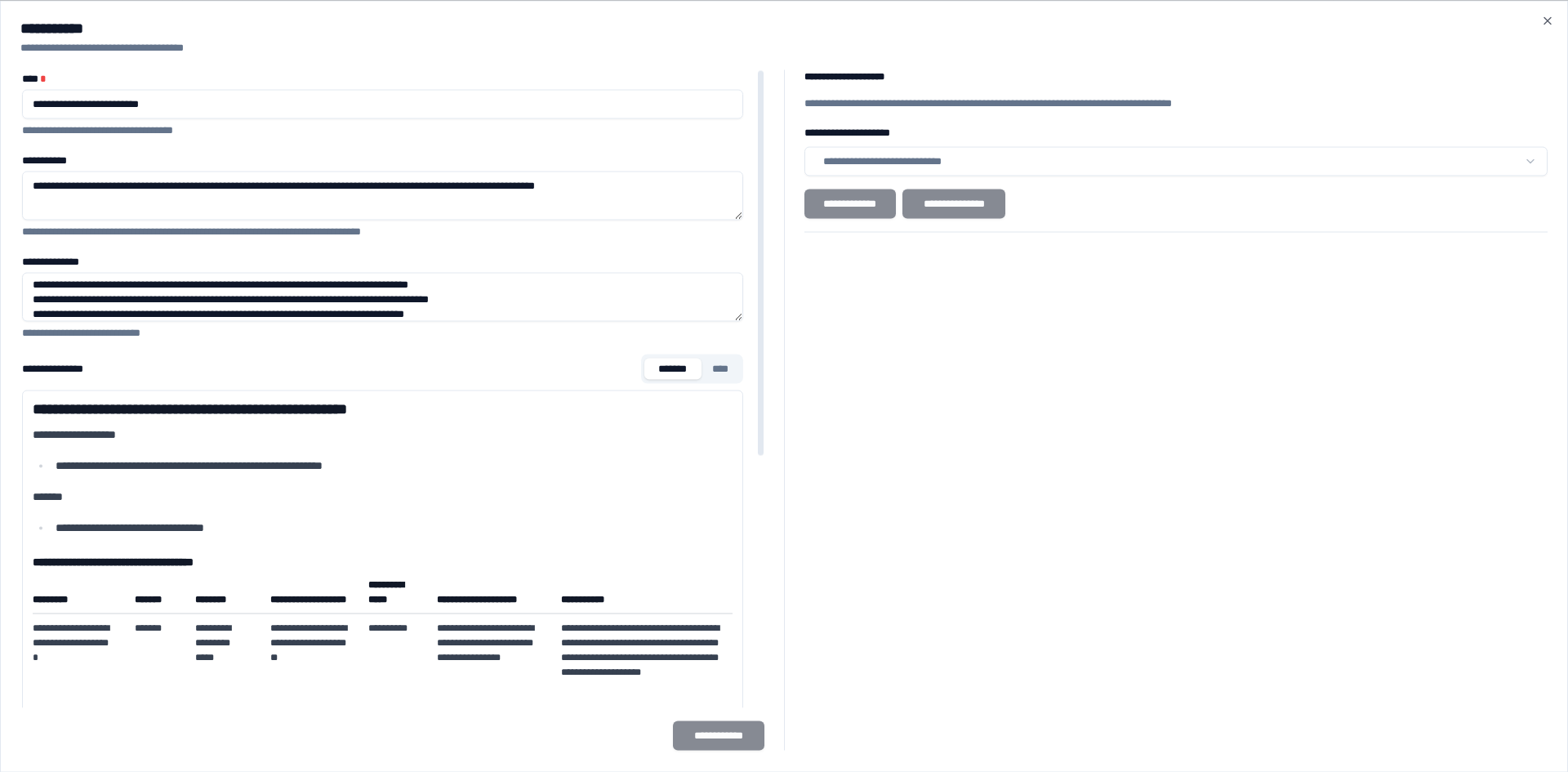 scroll, scrollTop: 113, scrollLeft: 0, axis: vertical 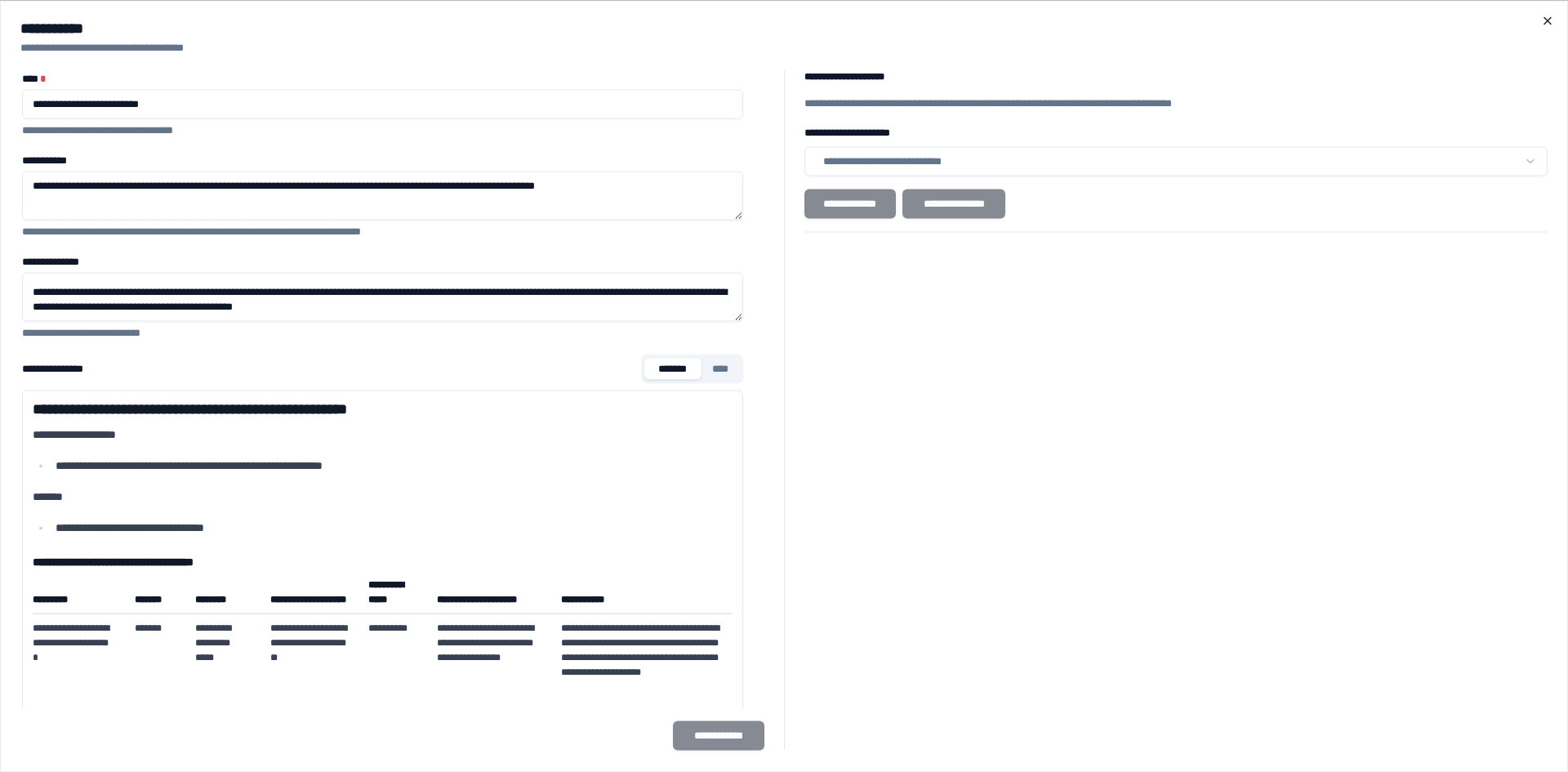 click 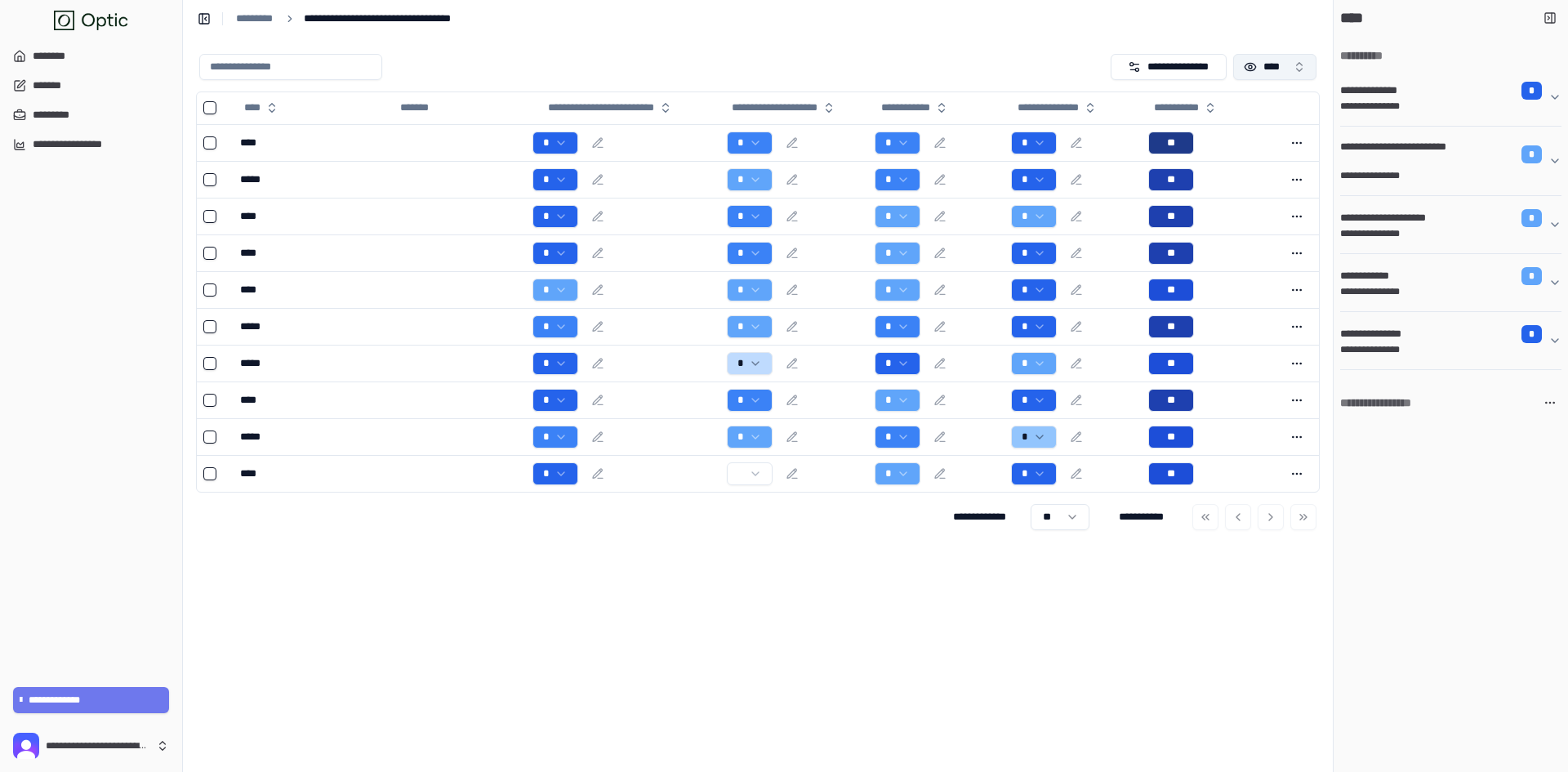 click on "****" at bounding box center (1275, 67) 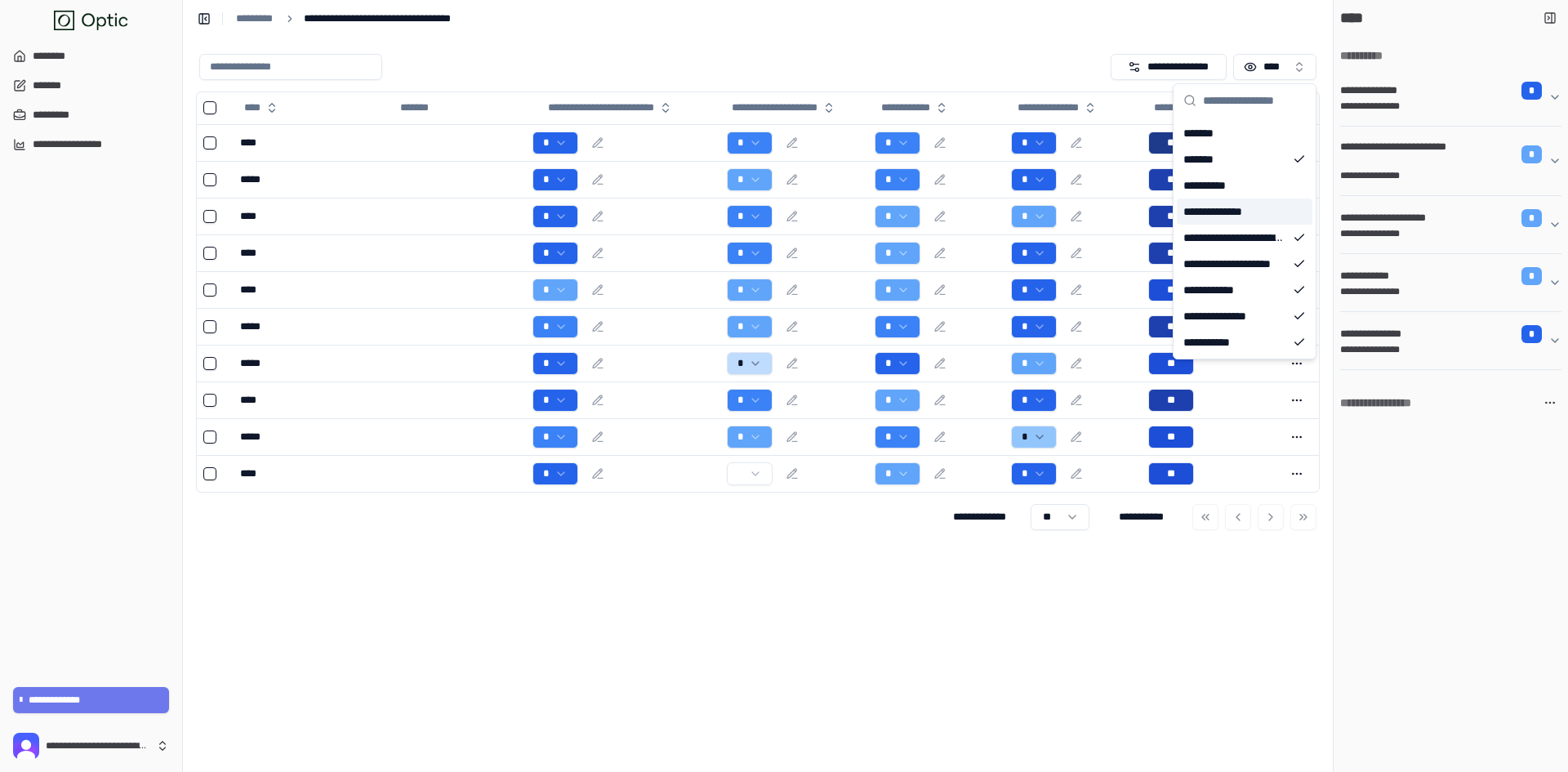 click on "**********" at bounding box center [1219, 212] 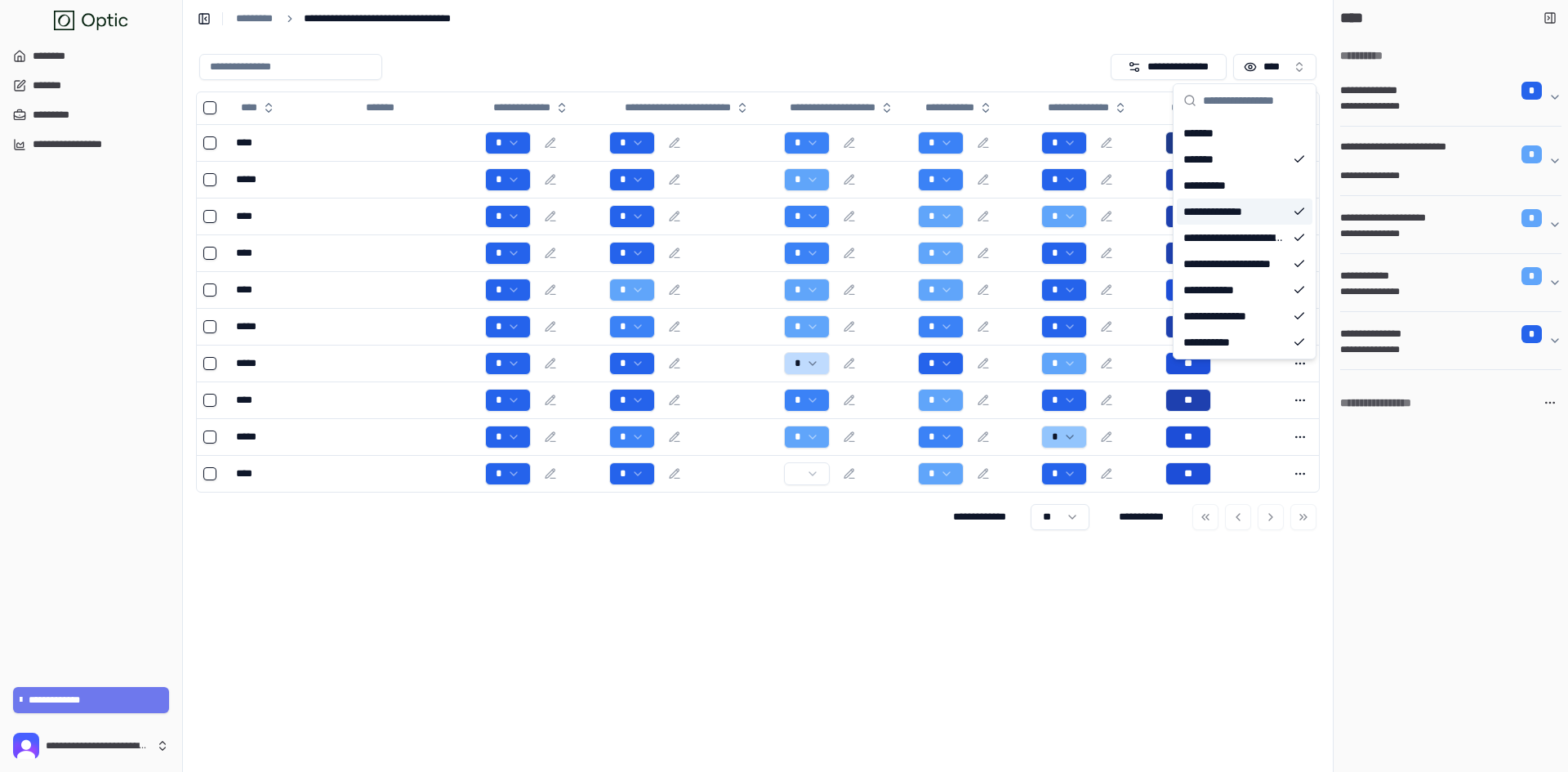 click on "**********" at bounding box center [758, 404] 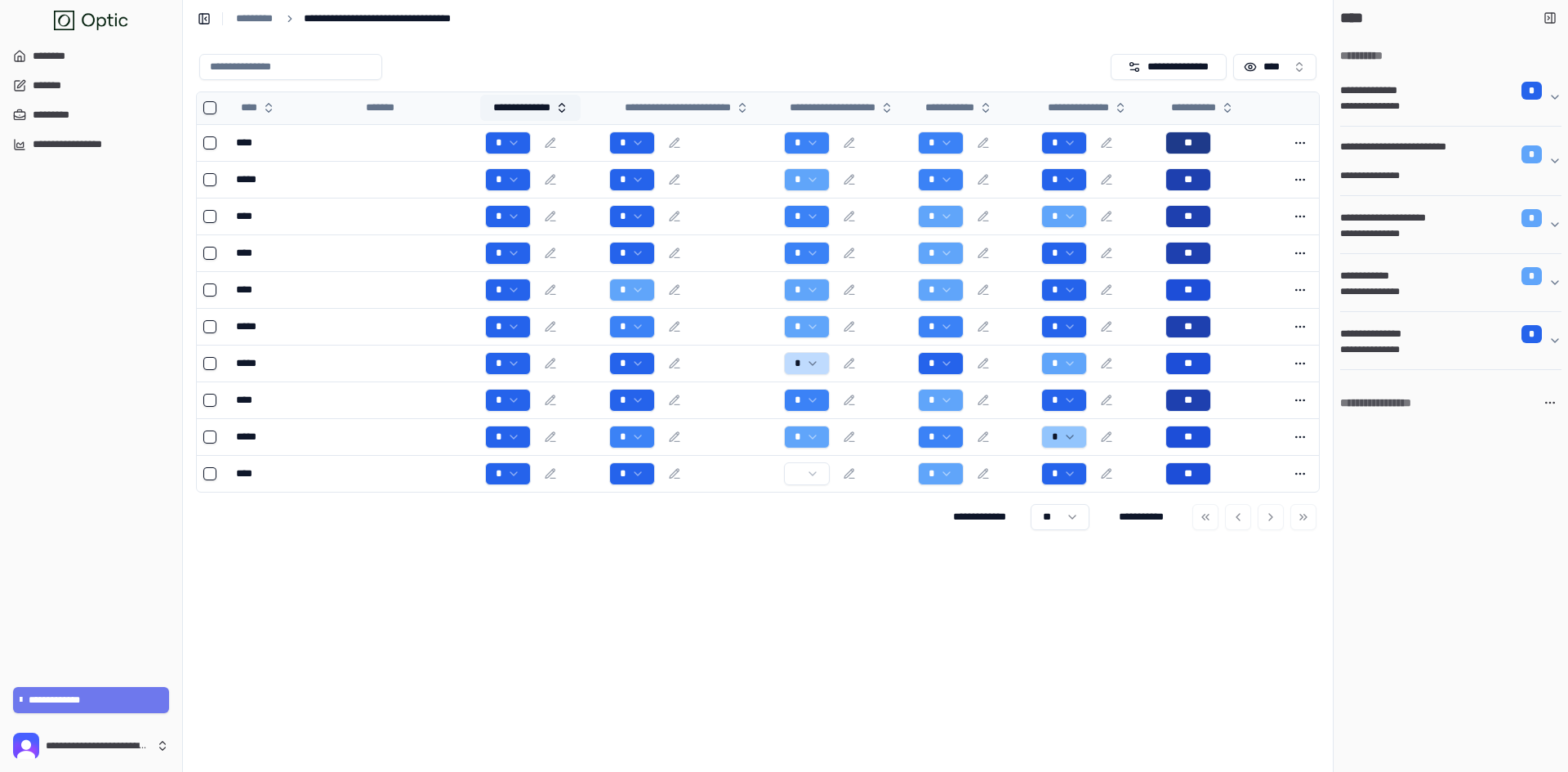 click on "**********" at bounding box center [530, 108] 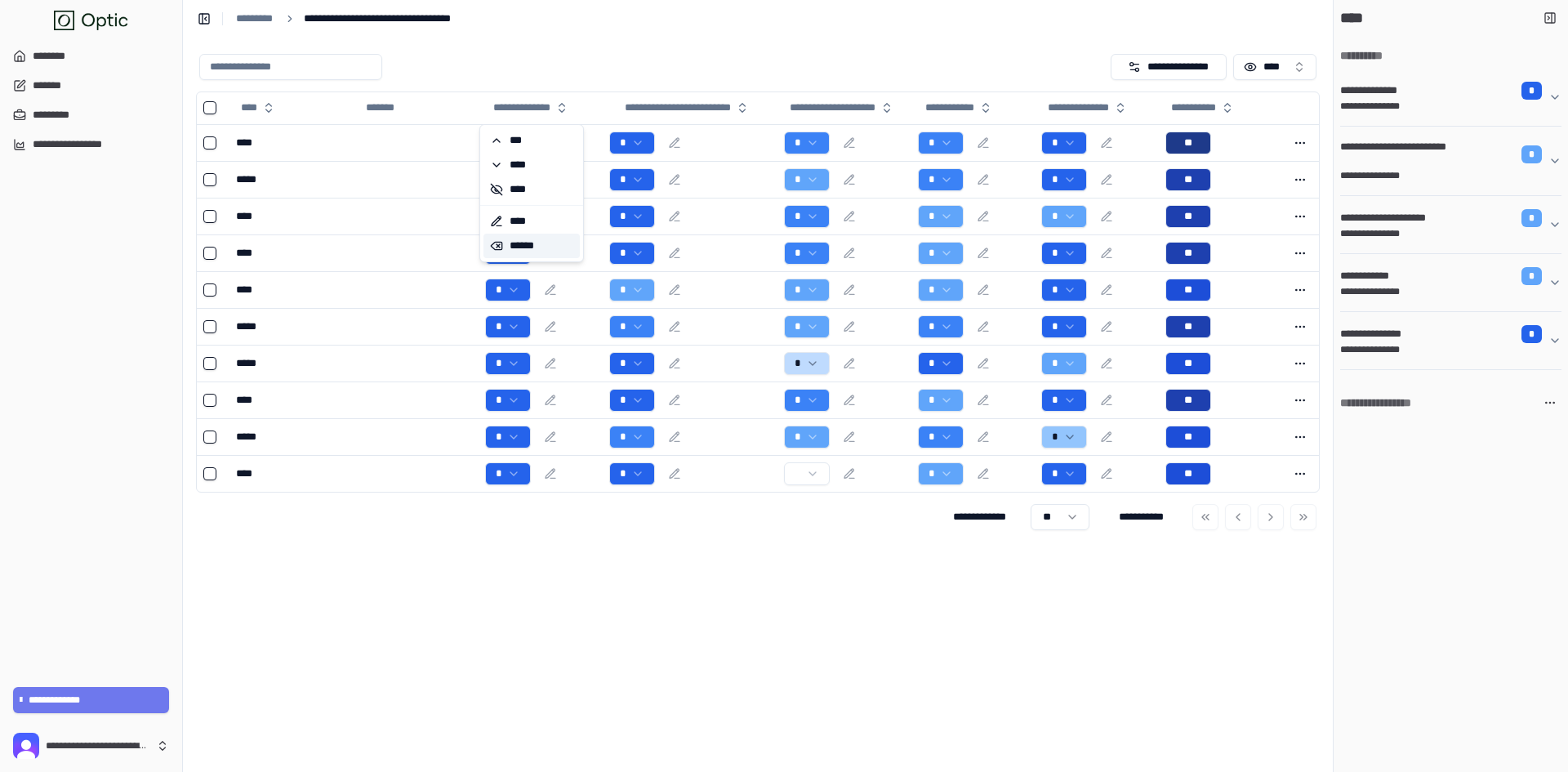 click on "******" at bounding box center [532, 246] 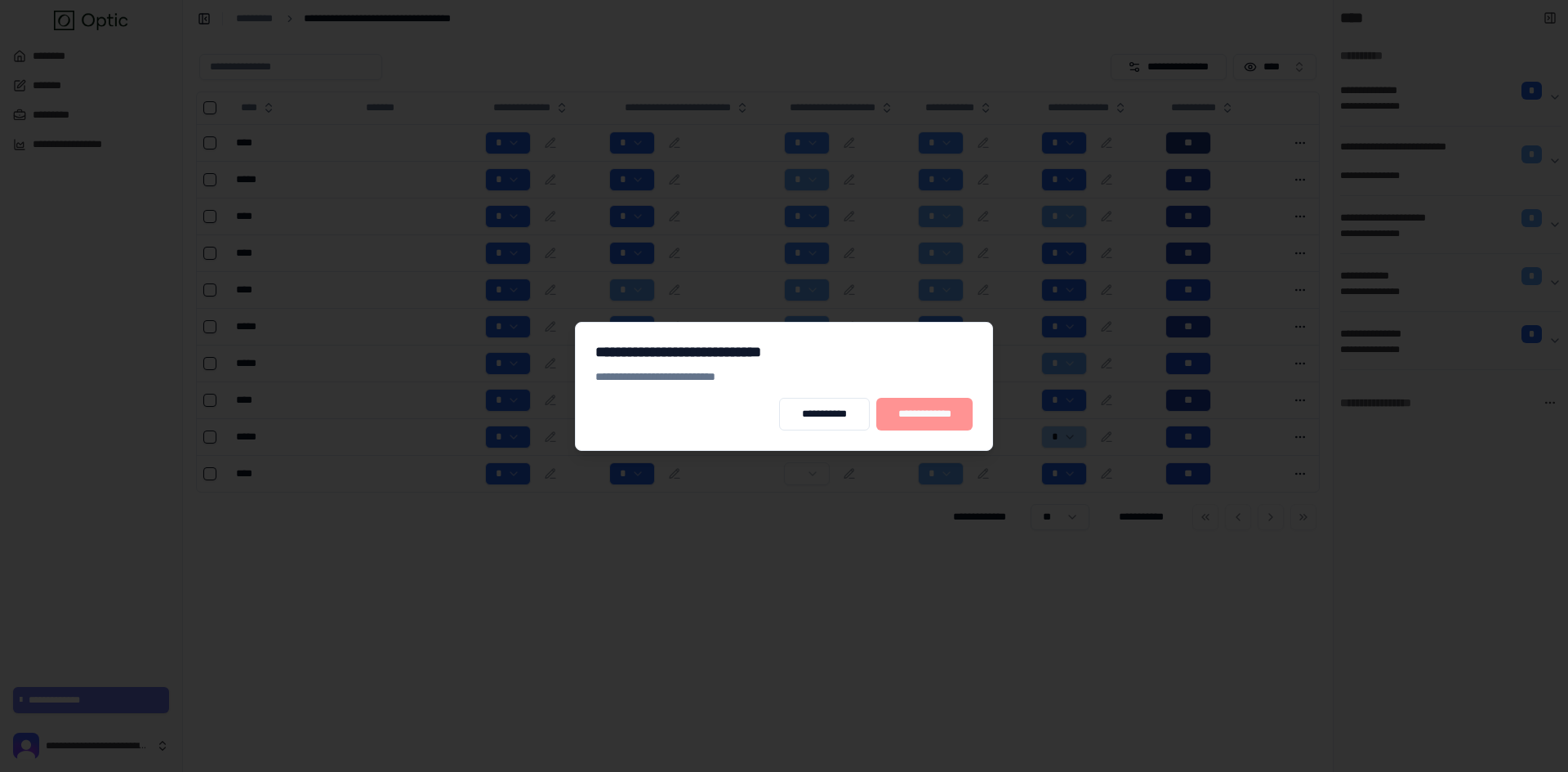 click on "**********" at bounding box center [924, 414] 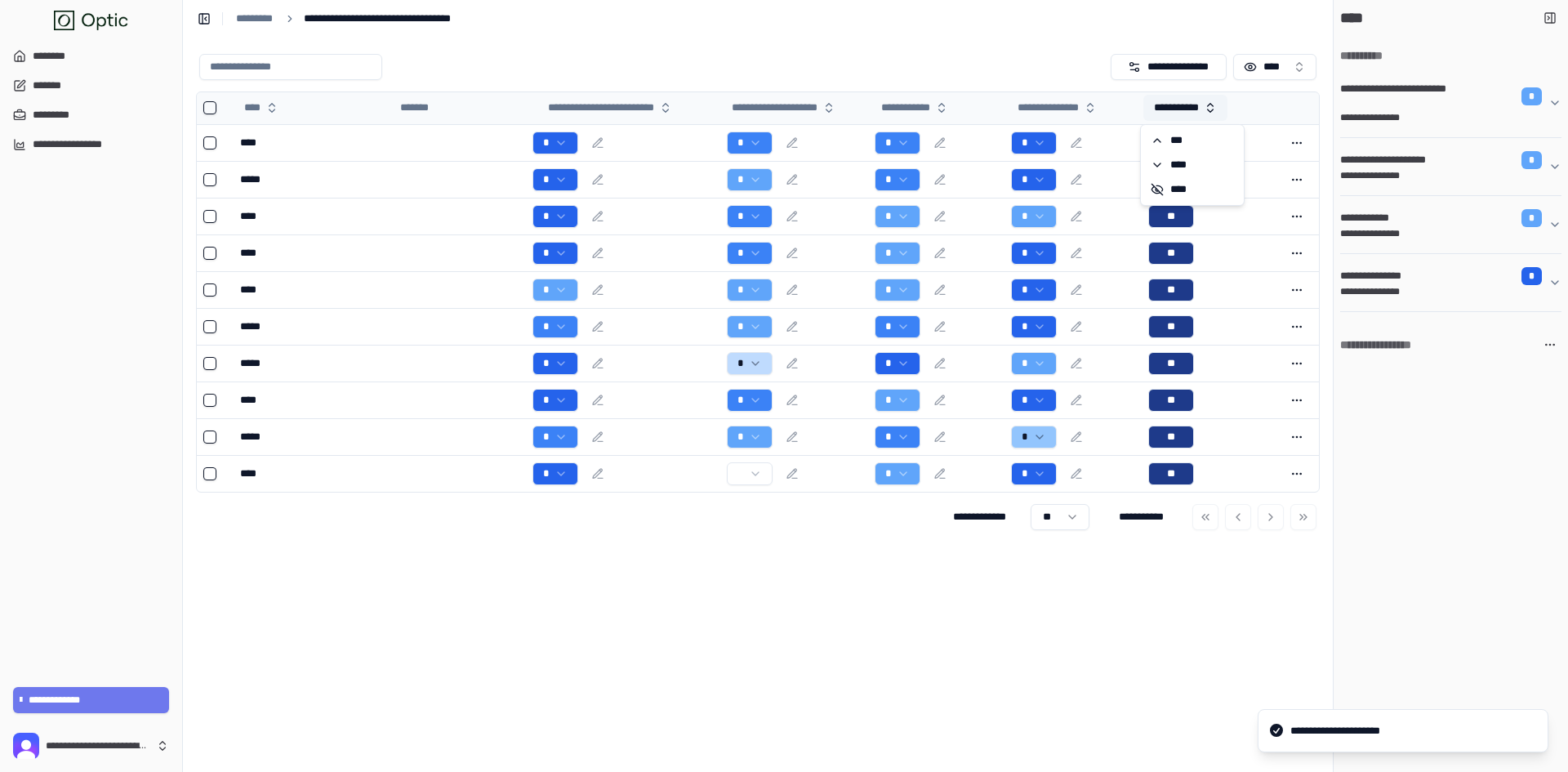 click on "**********" at bounding box center [1185, 108] 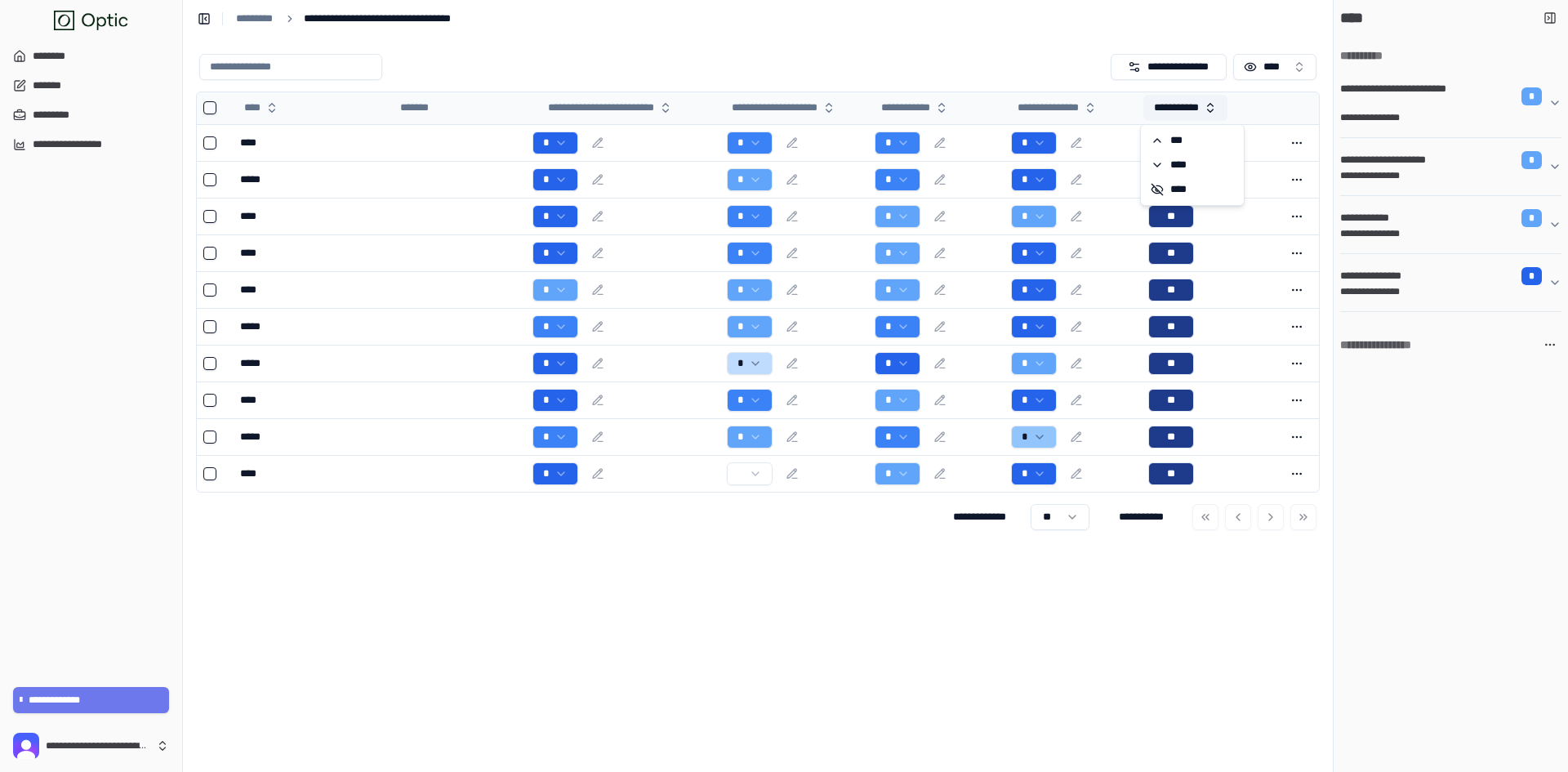 click on "**********" at bounding box center (1185, 108) 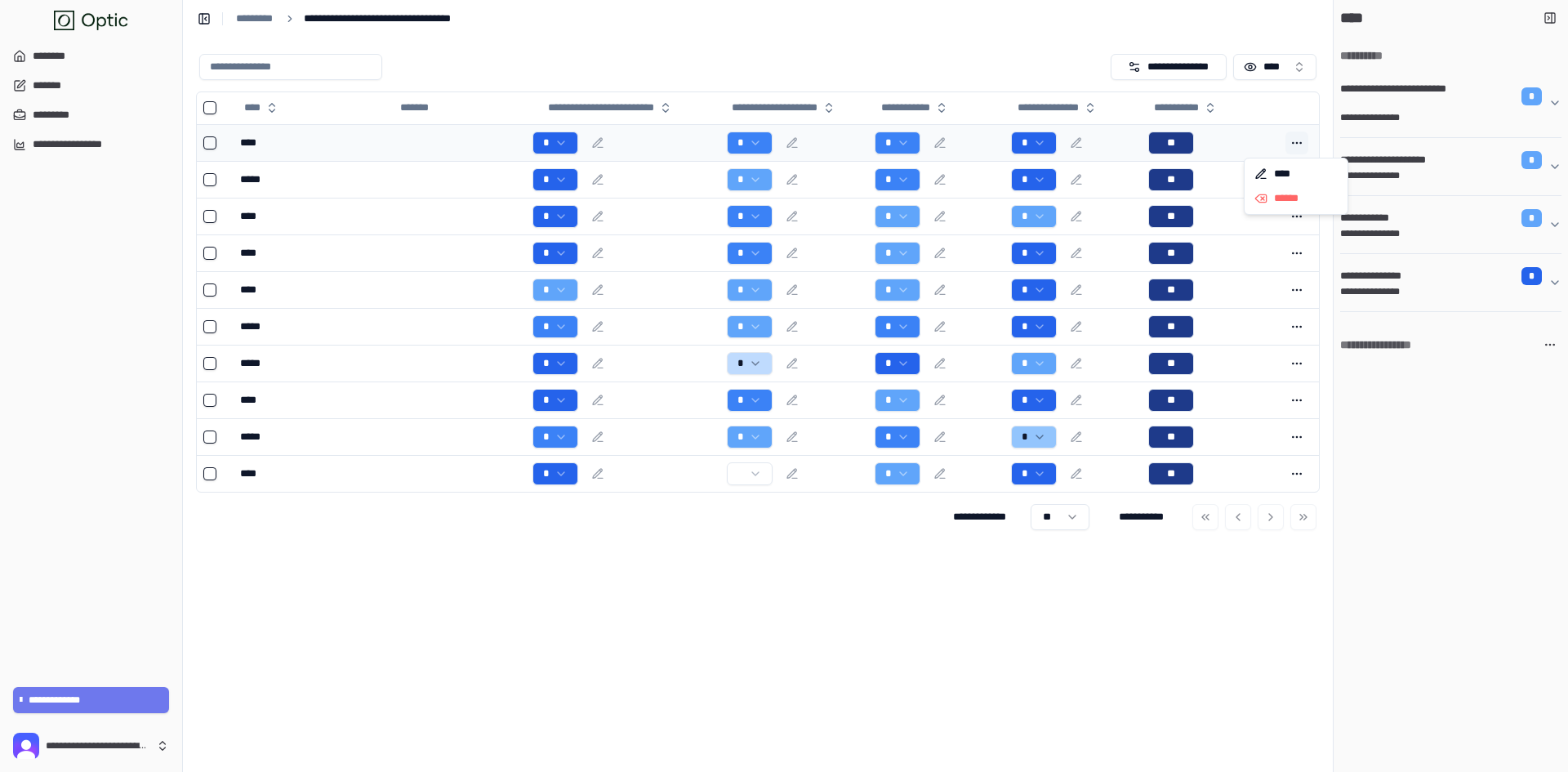 click at bounding box center [1297, 143] 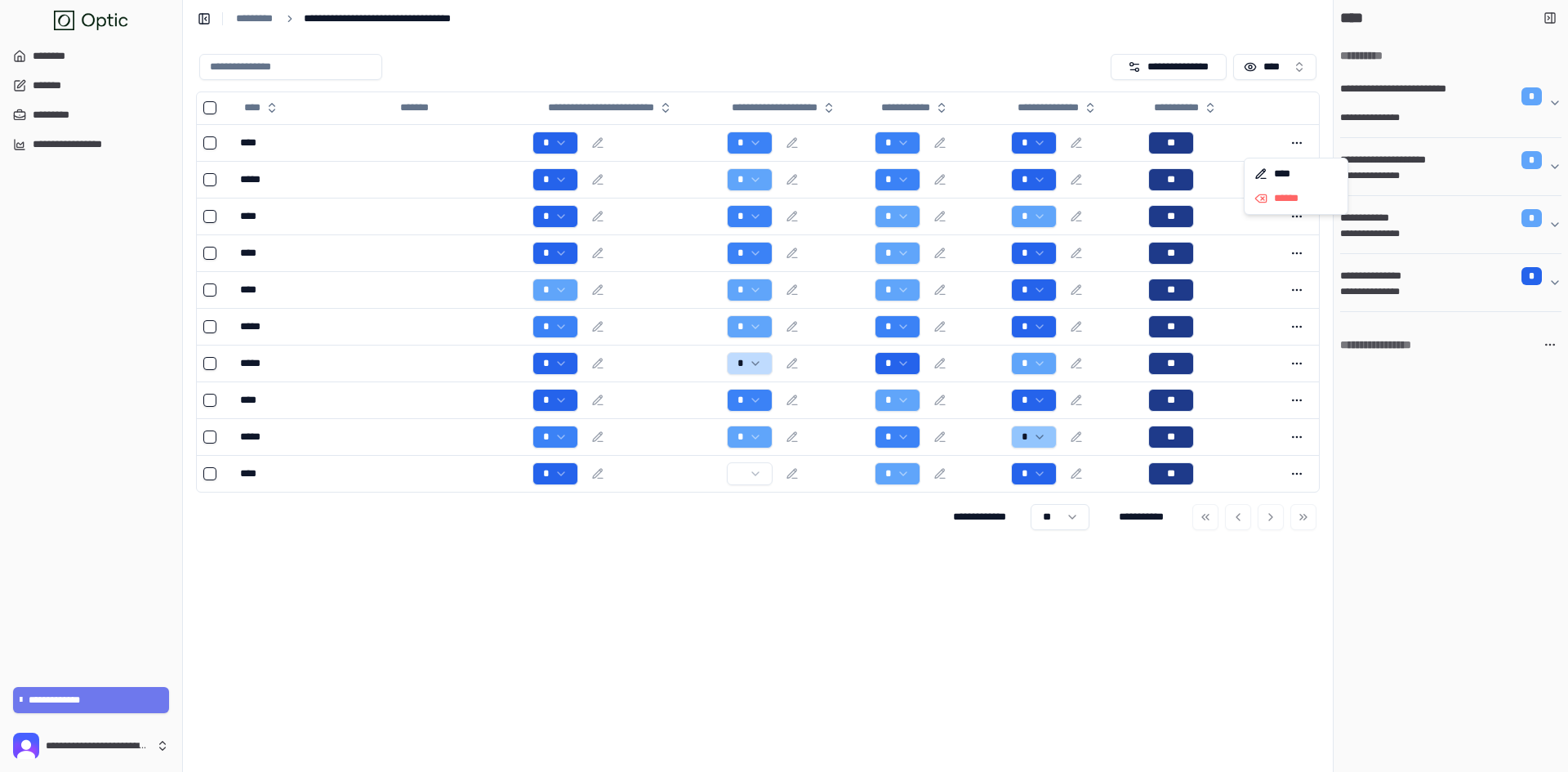 click on "**********" at bounding box center [758, 404] 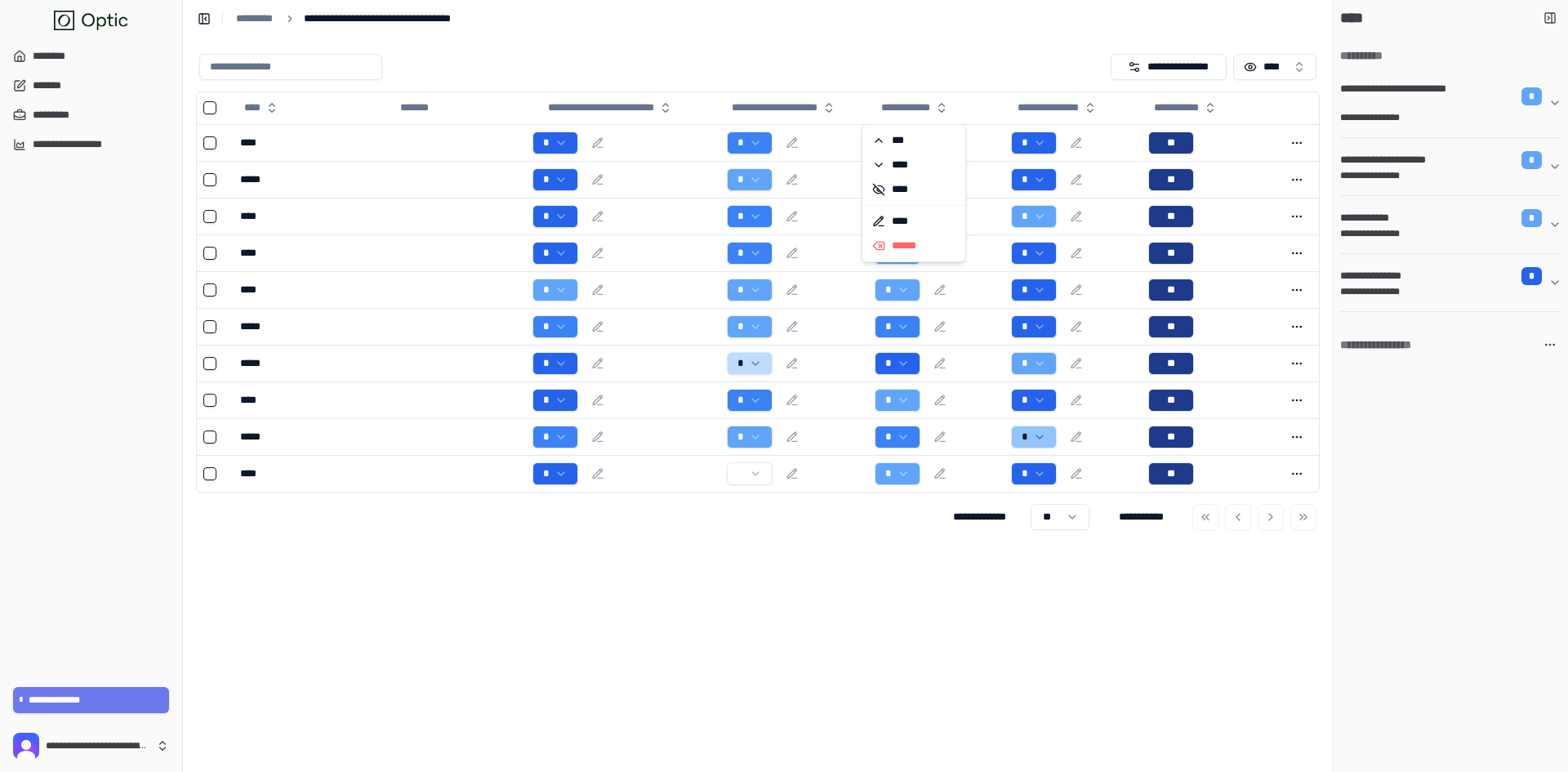 click on "**********" at bounding box center [758, 404] 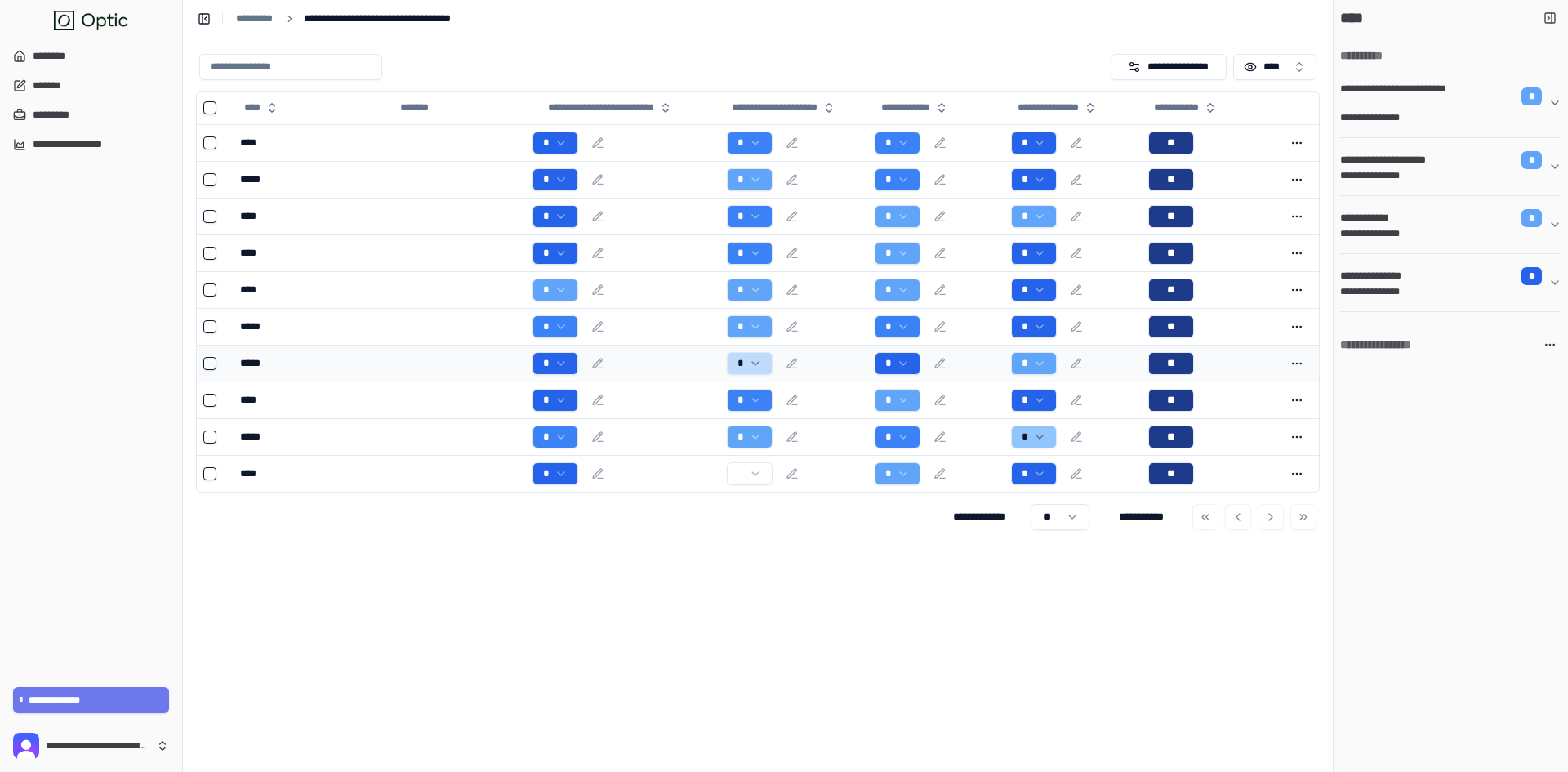click on "*****" at bounding box center (311, 364) 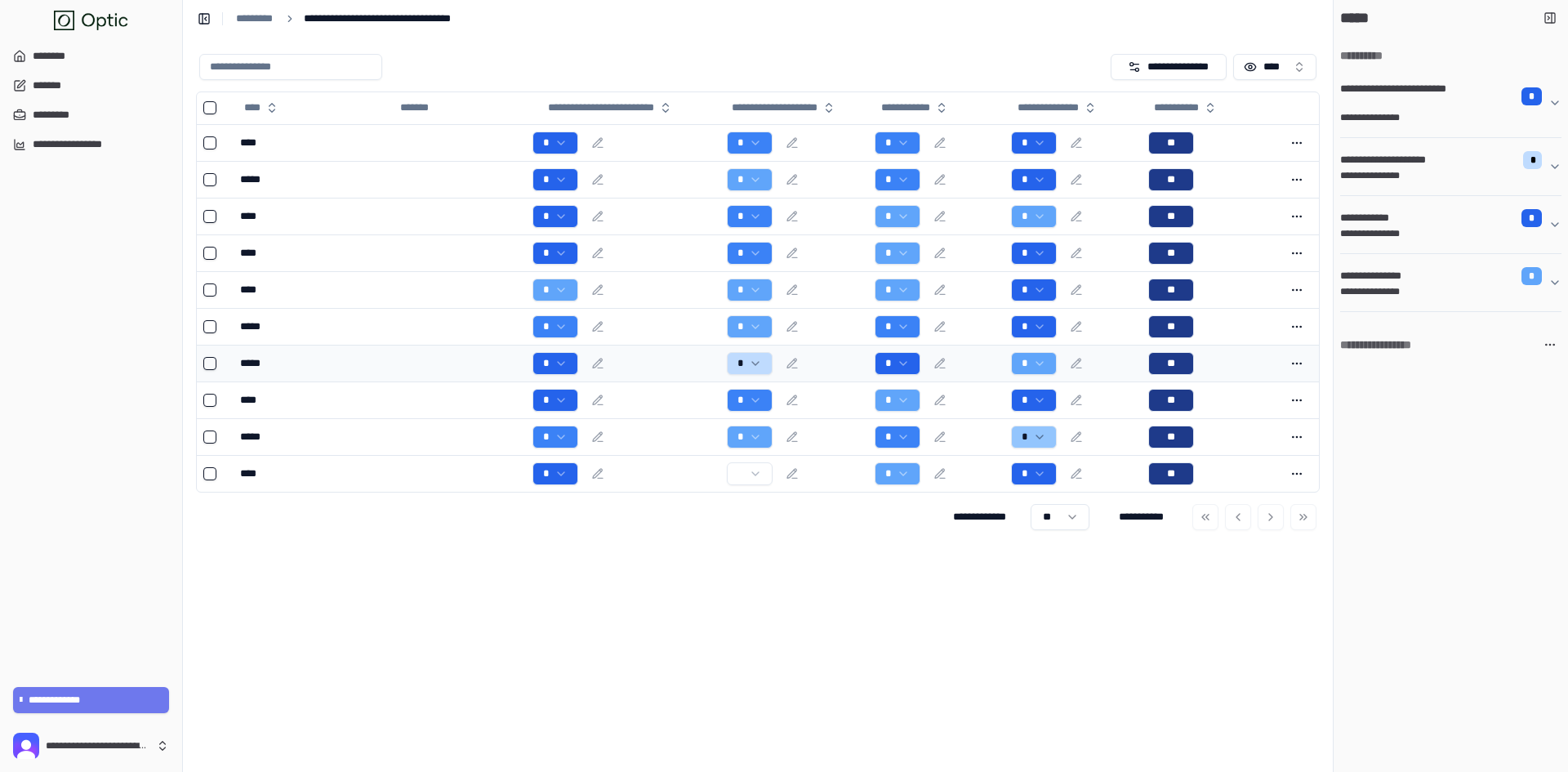 click on "*****" at bounding box center [311, 364] 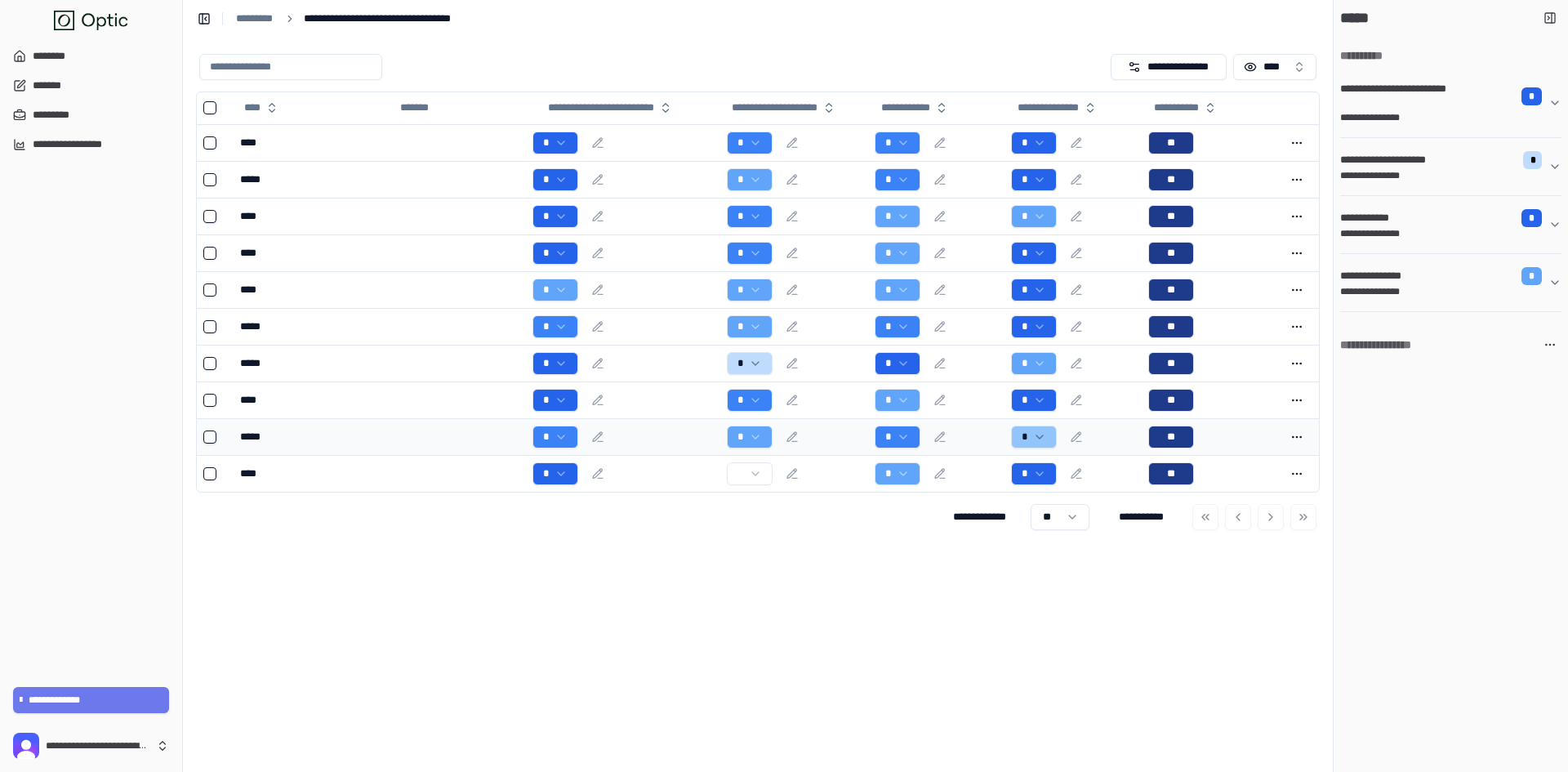 click on "*****" at bounding box center (311, 437) 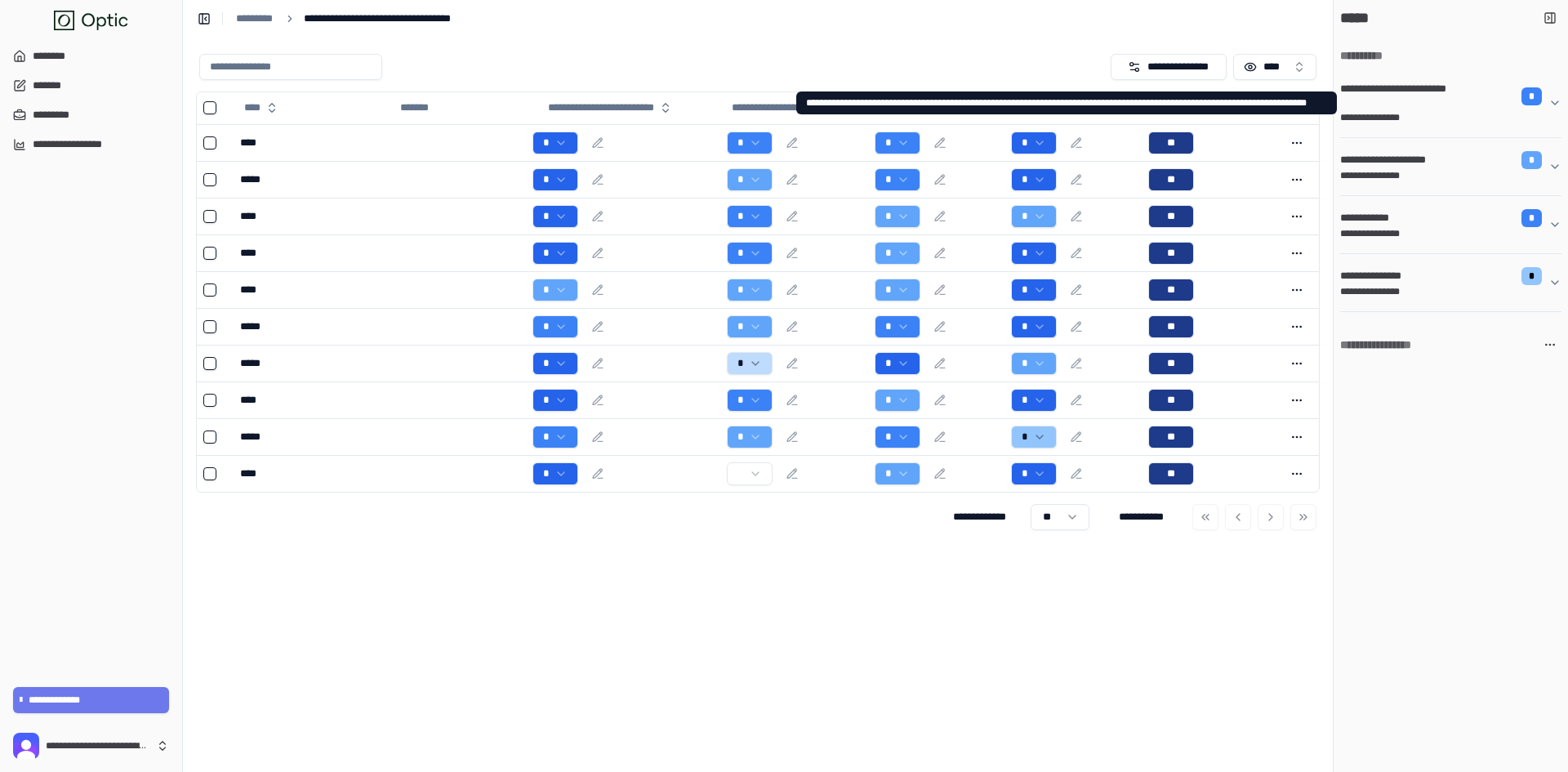 click on "**********" at bounding box center (1399, 96) 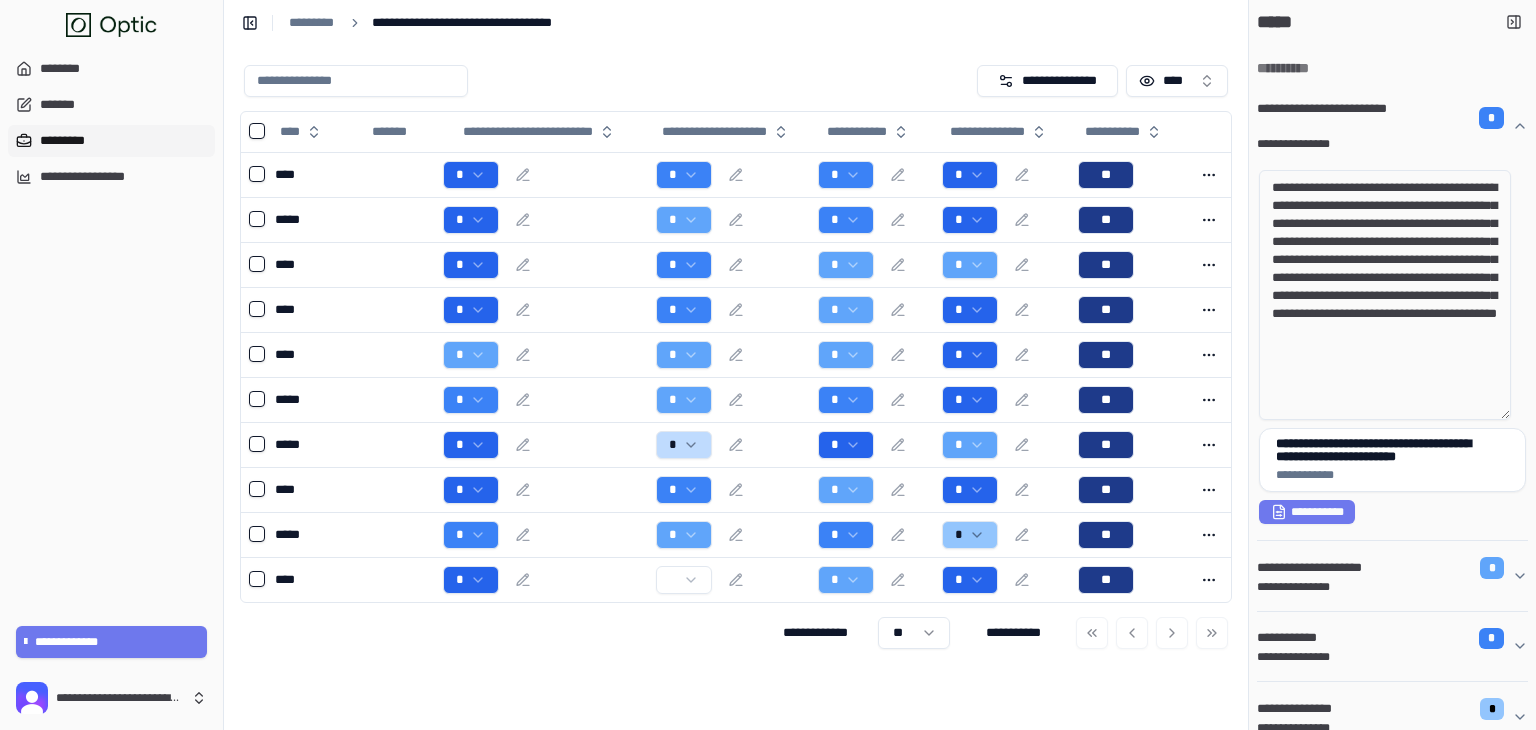 click on "*********" at bounding box center (111, 141) 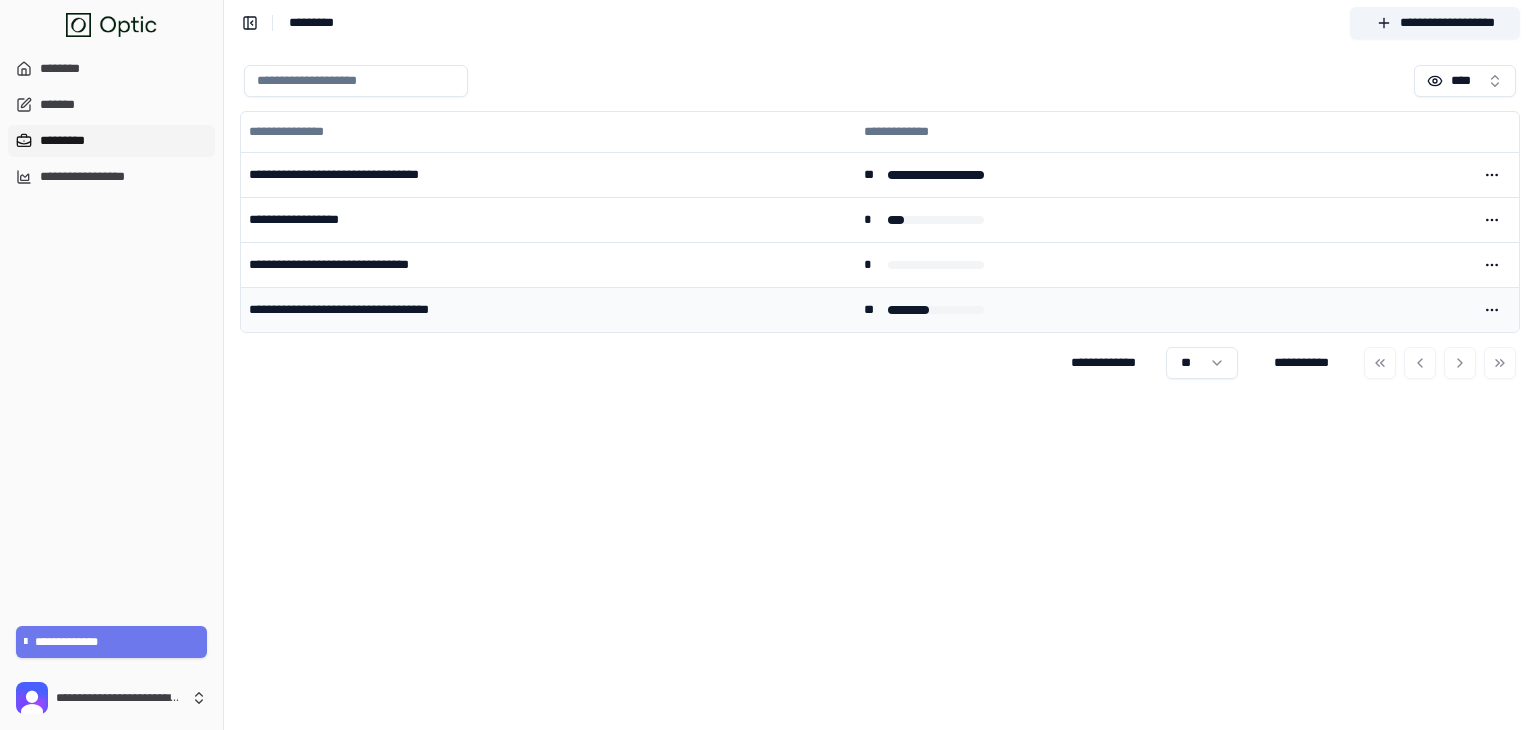 click on "**********" at bounding box center [548, 309] 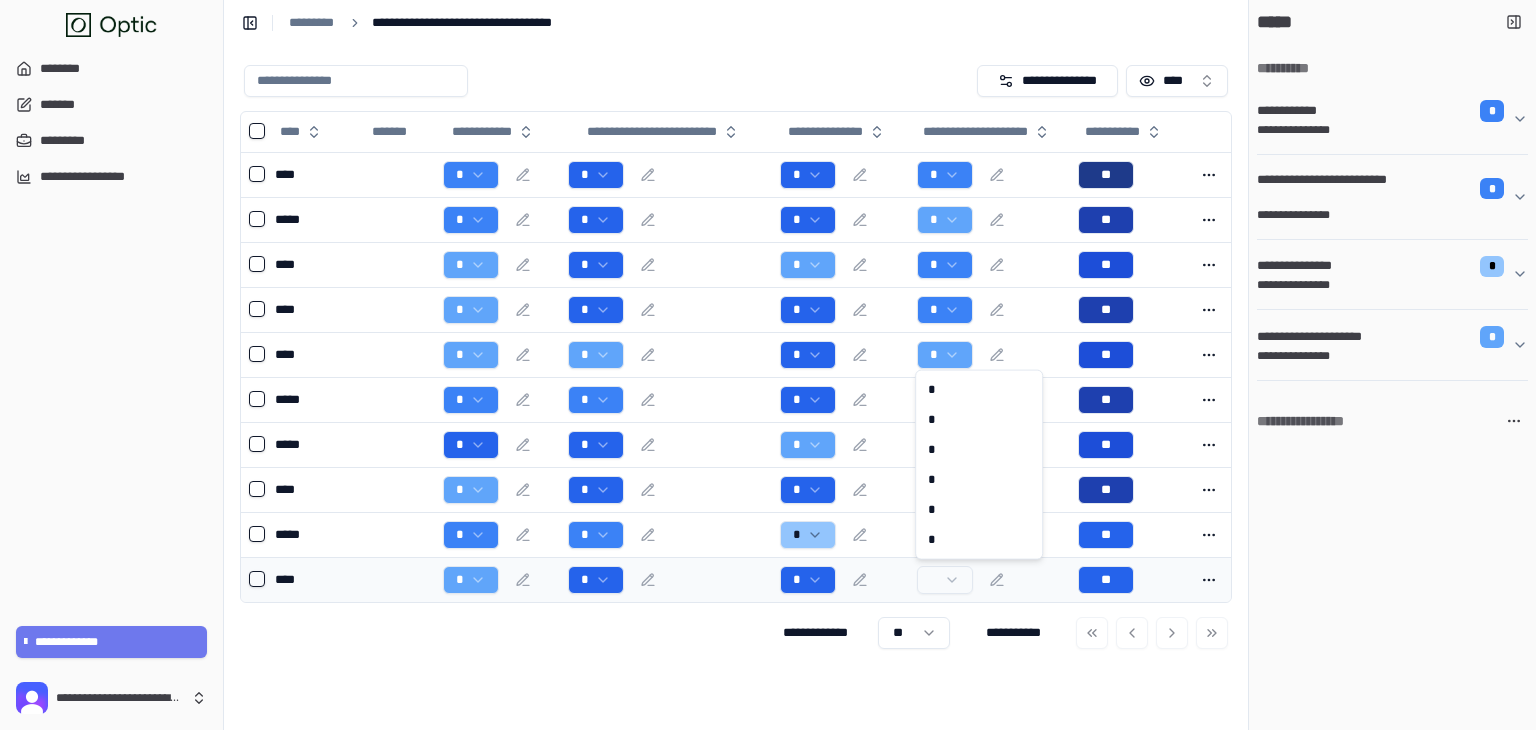 click on "**********" at bounding box center (768, 365) 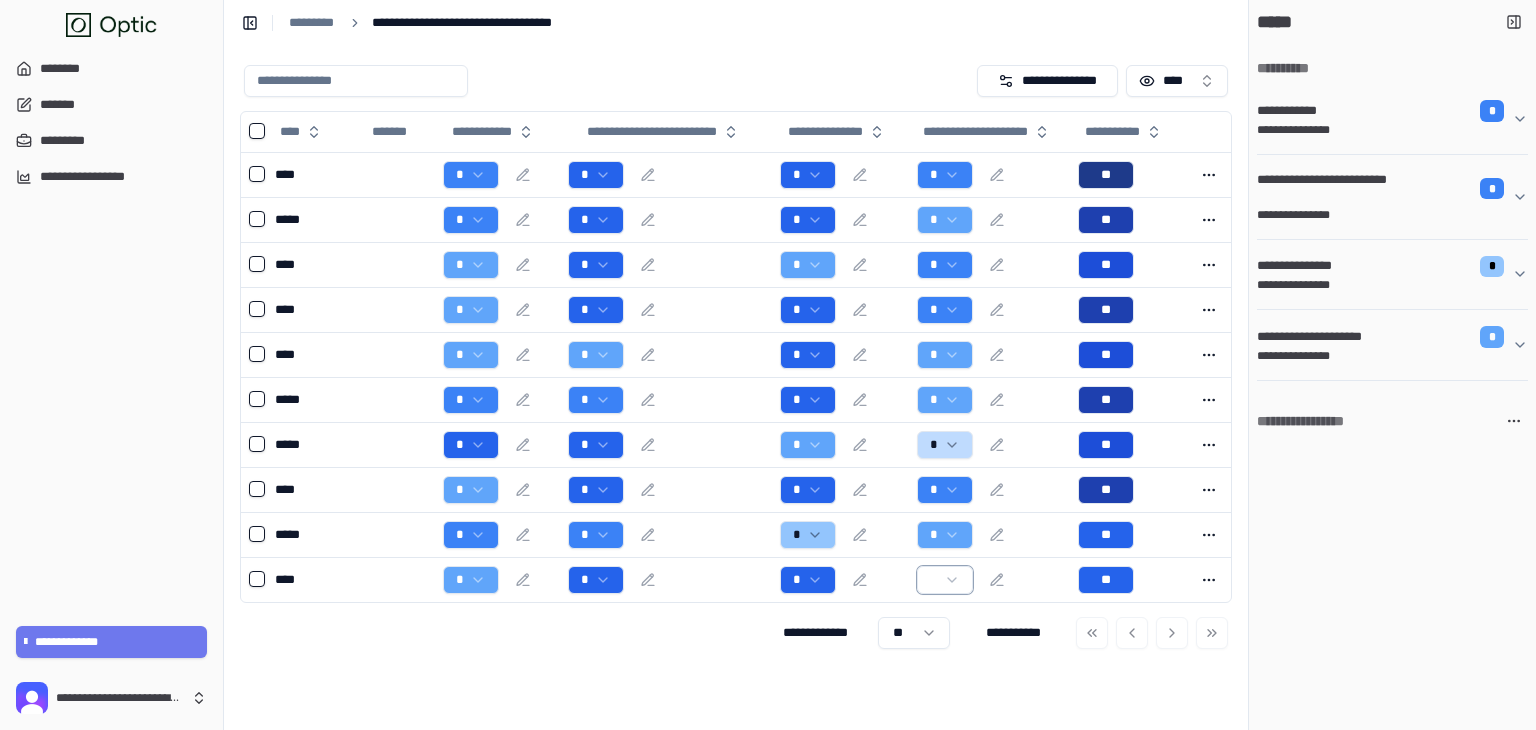 click on "**********" at bounding box center (768, 365) 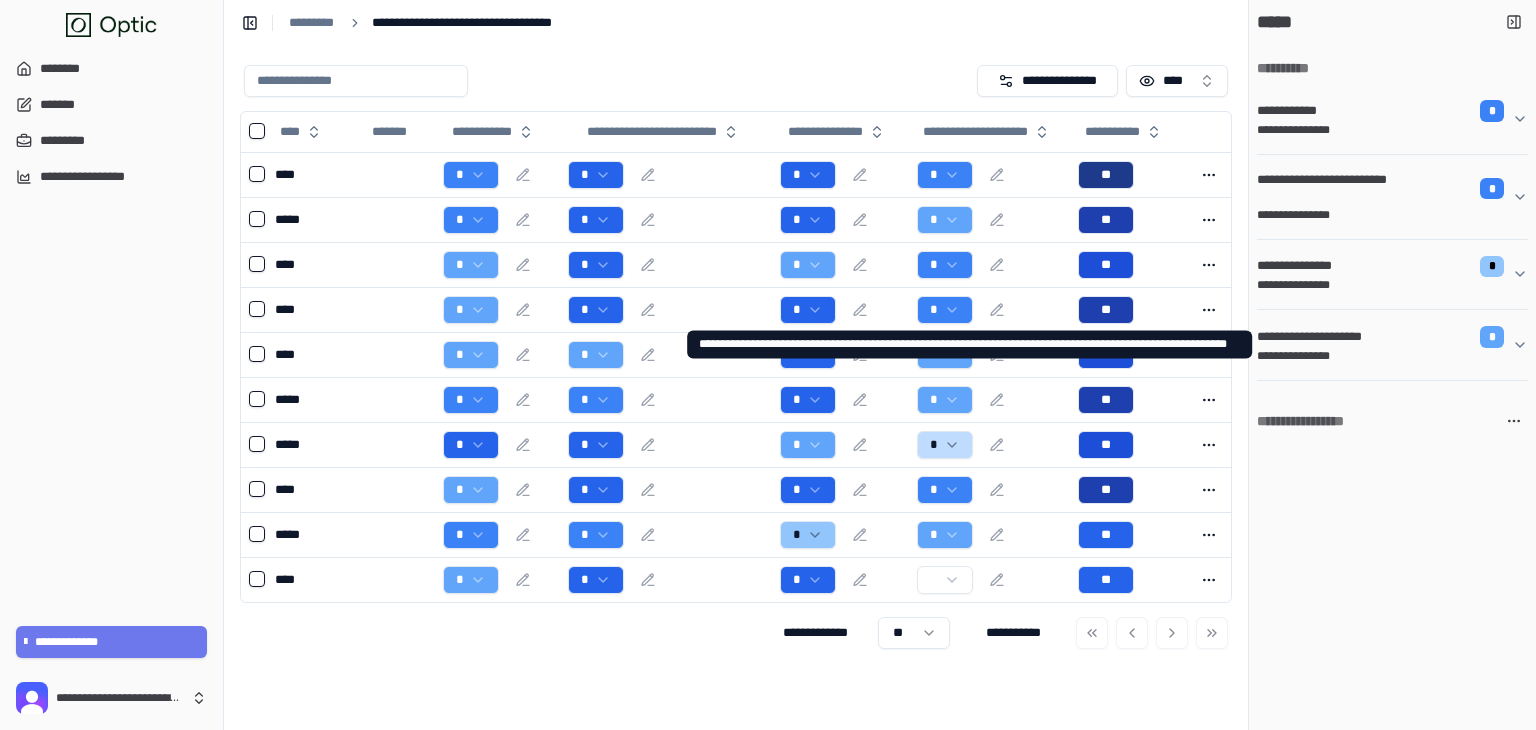 click on "**********" at bounding box center [1384, 337] 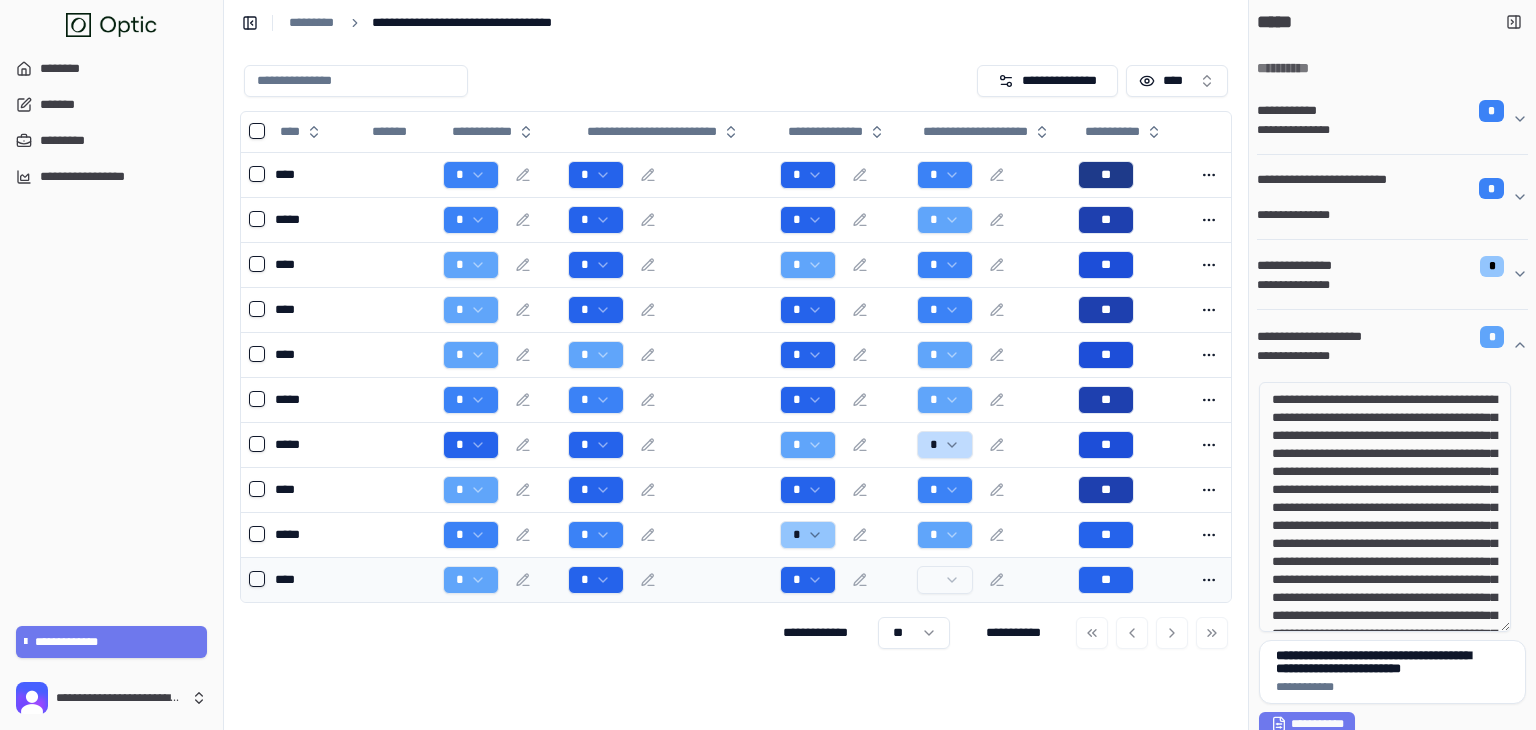 click on "****" at bounding box center (313, 579) 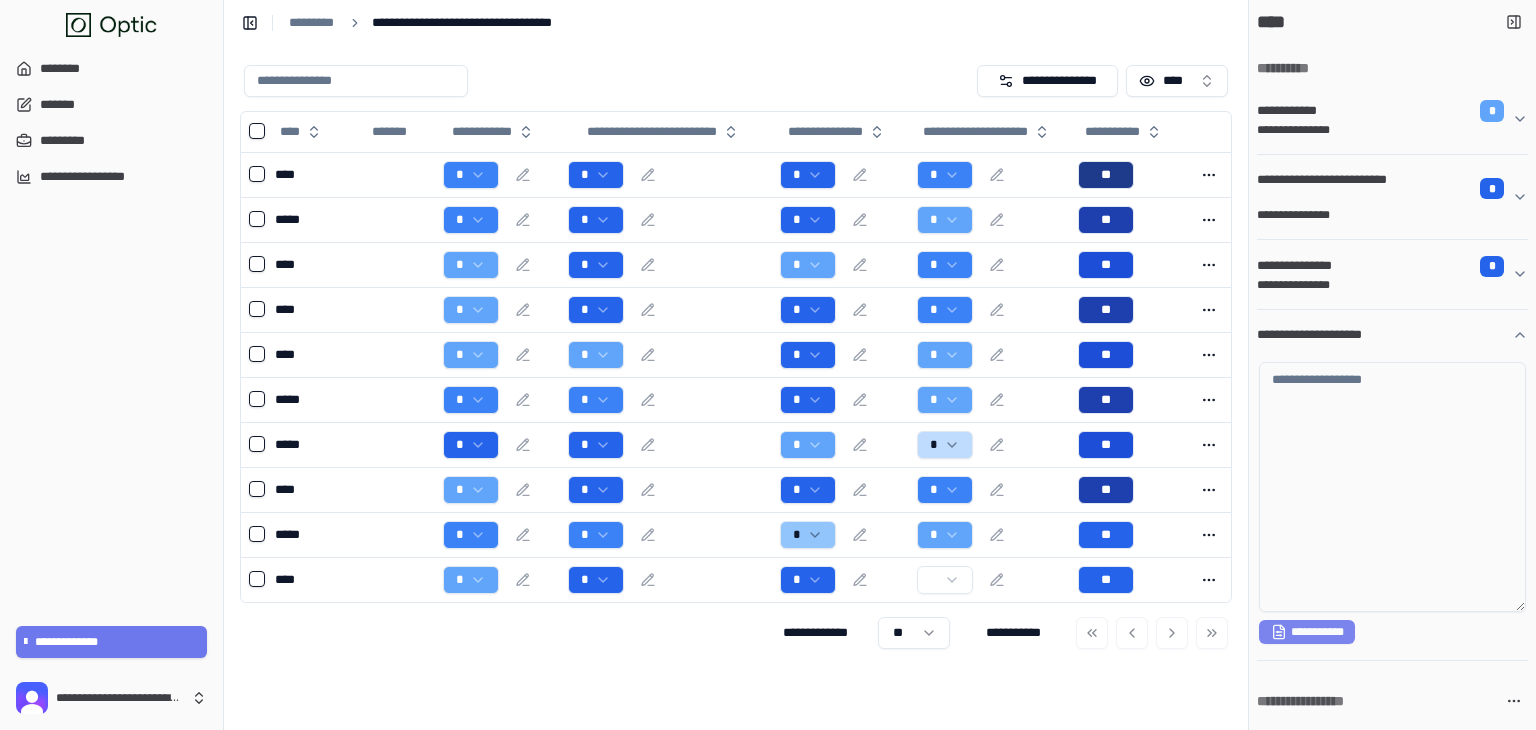 click on "**********" at bounding box center (1307, 632) 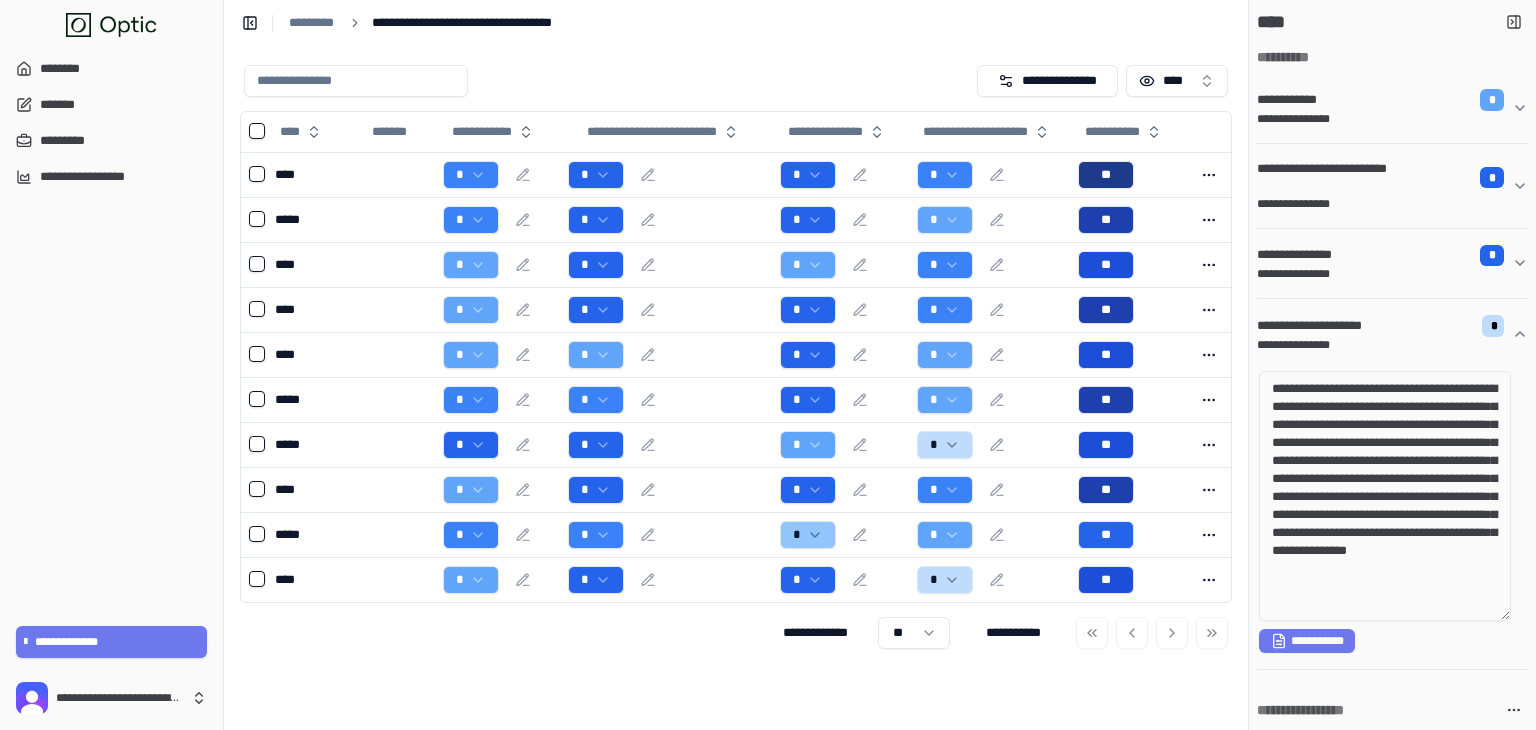 scroll, scrollTop: 14, scrollLeft: 0, axis: vertical 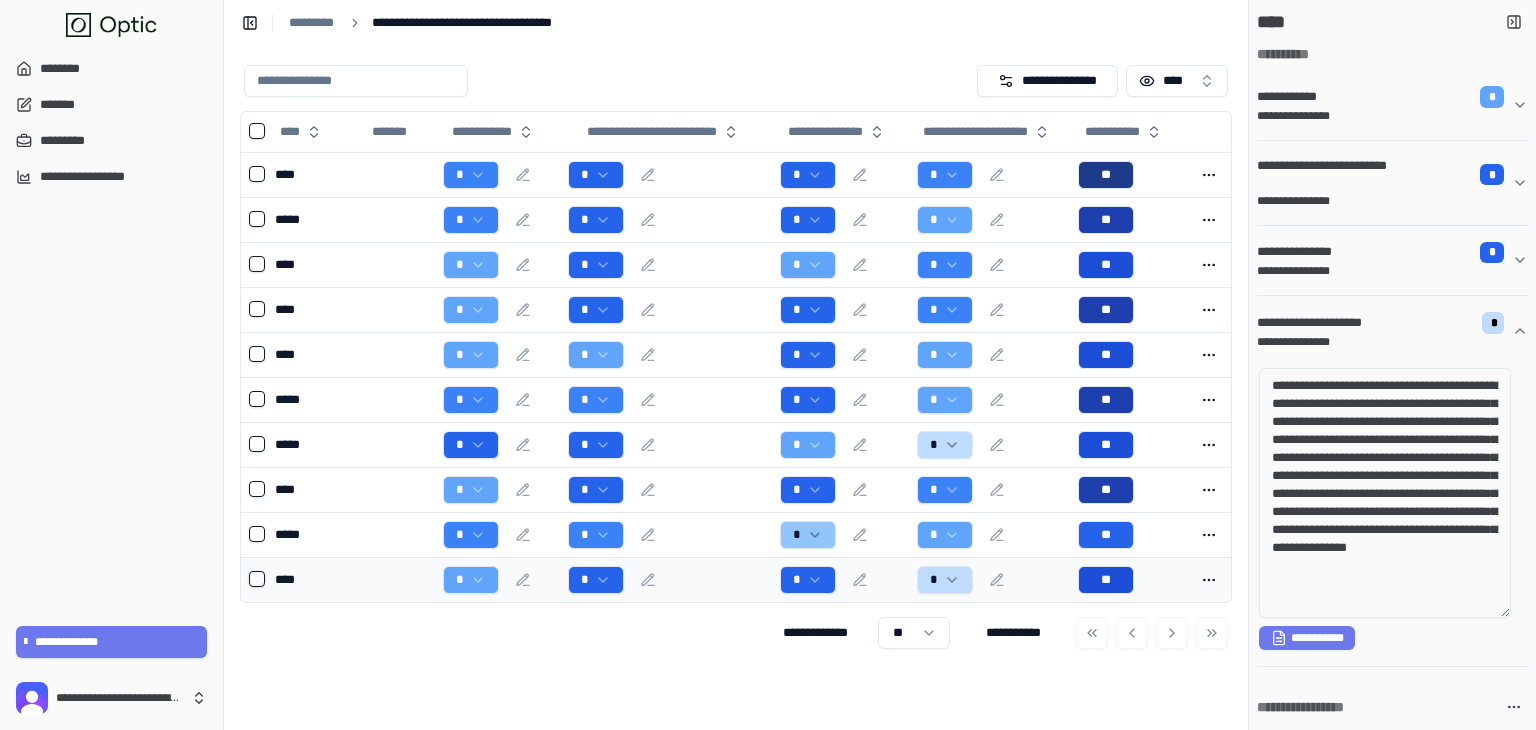 click on "**********" at bounding box center (768, 365) 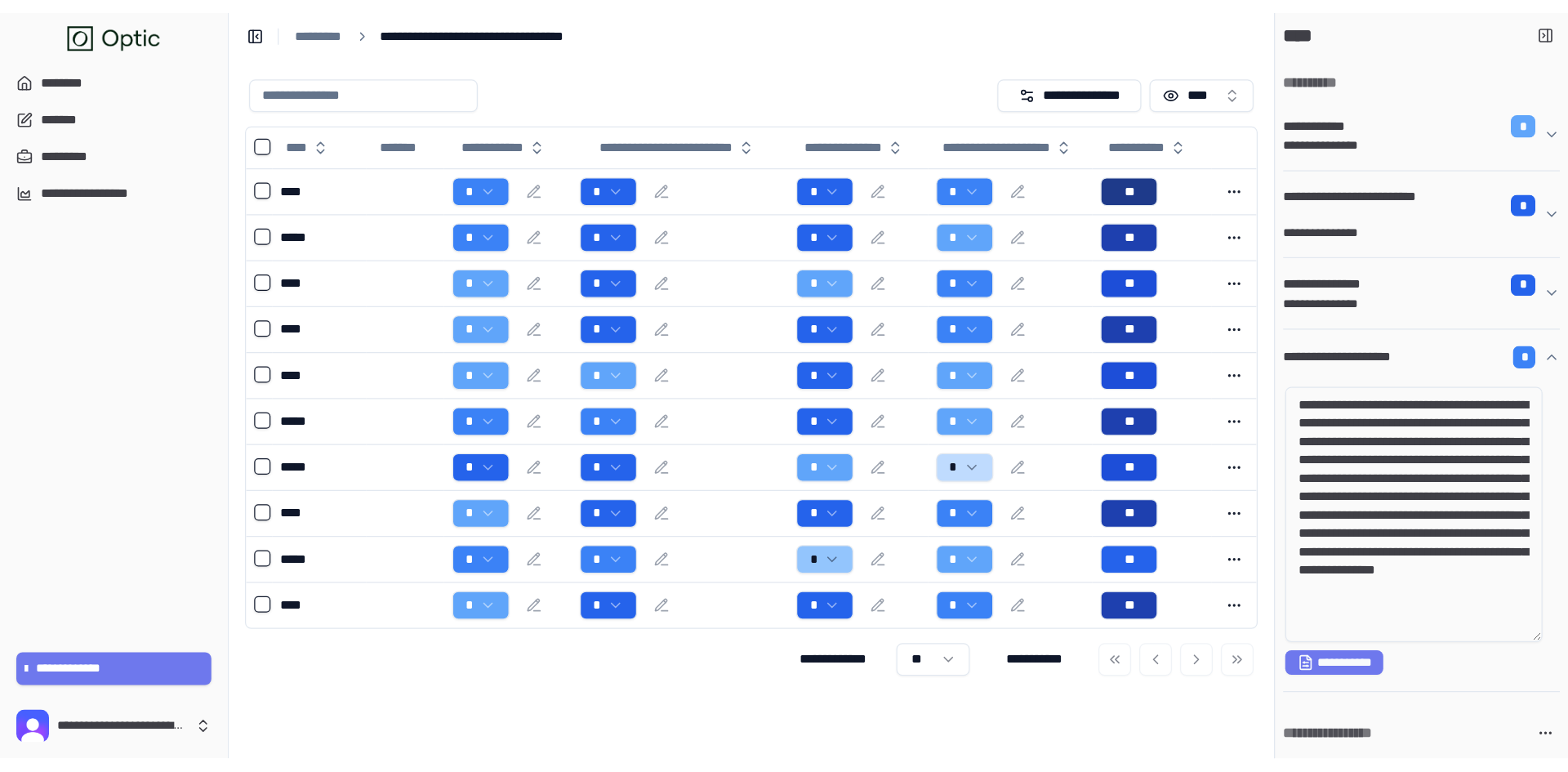 scroll, scrollTop: 0, scrollLeft: 0, axis: both 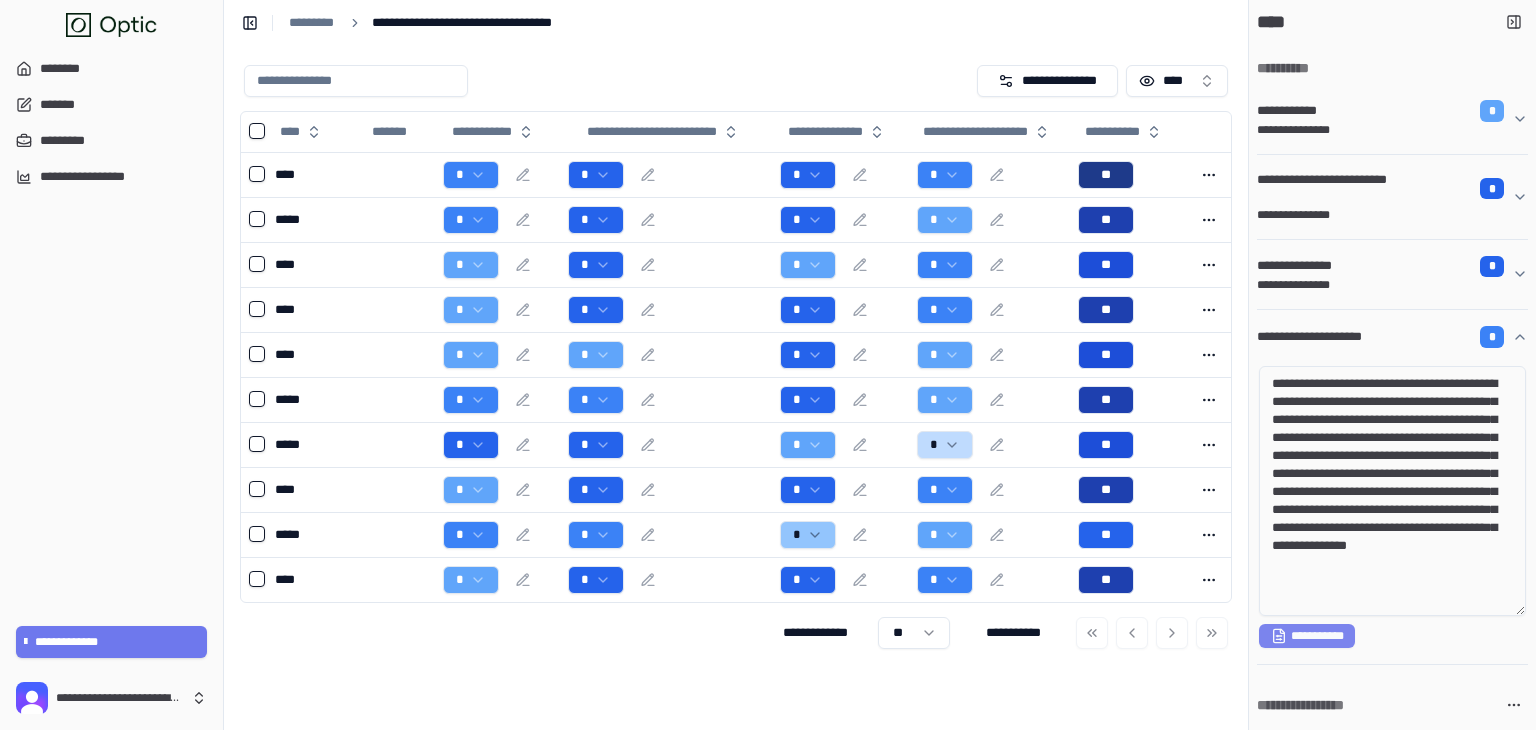 click on "**********" at bounding box center (1307, 636) 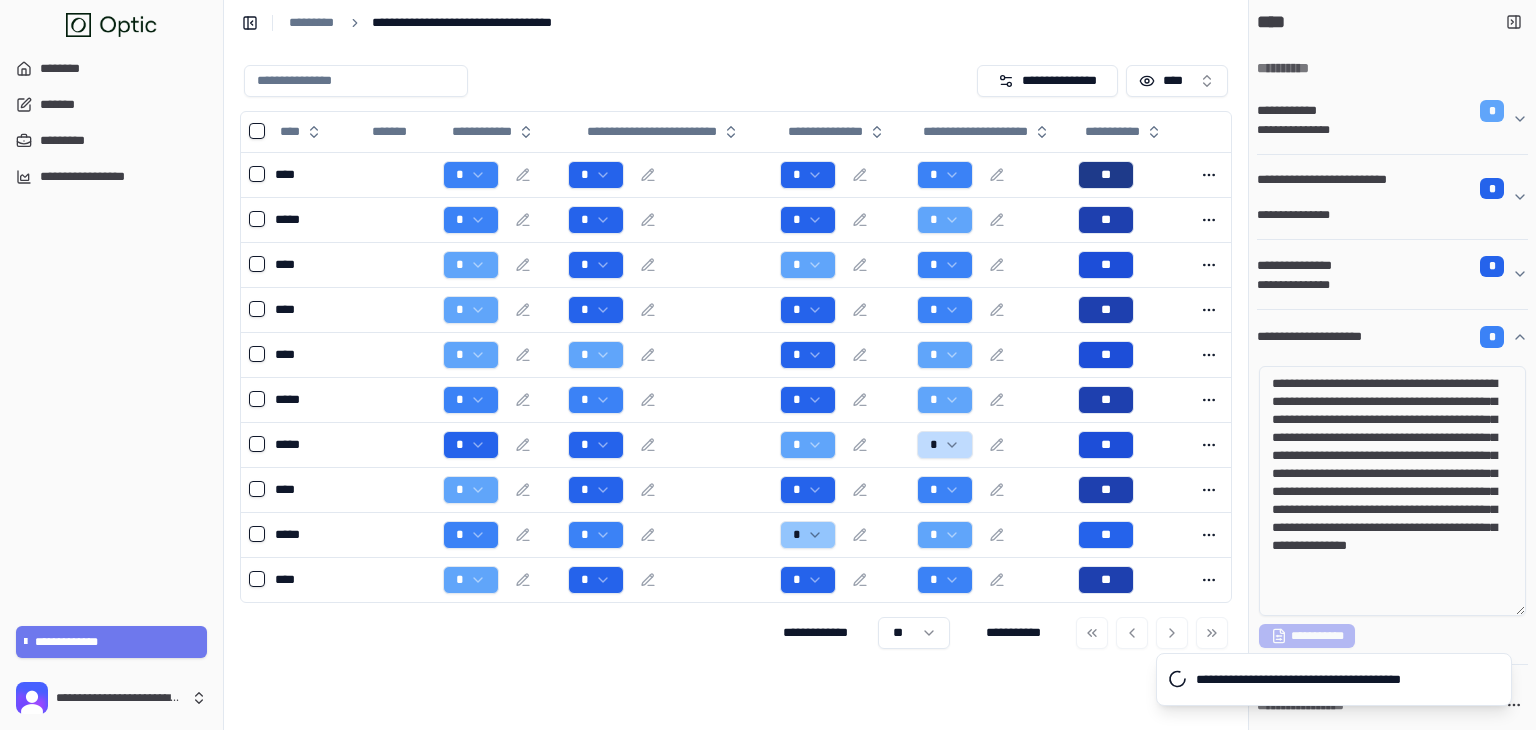 type on "**********" 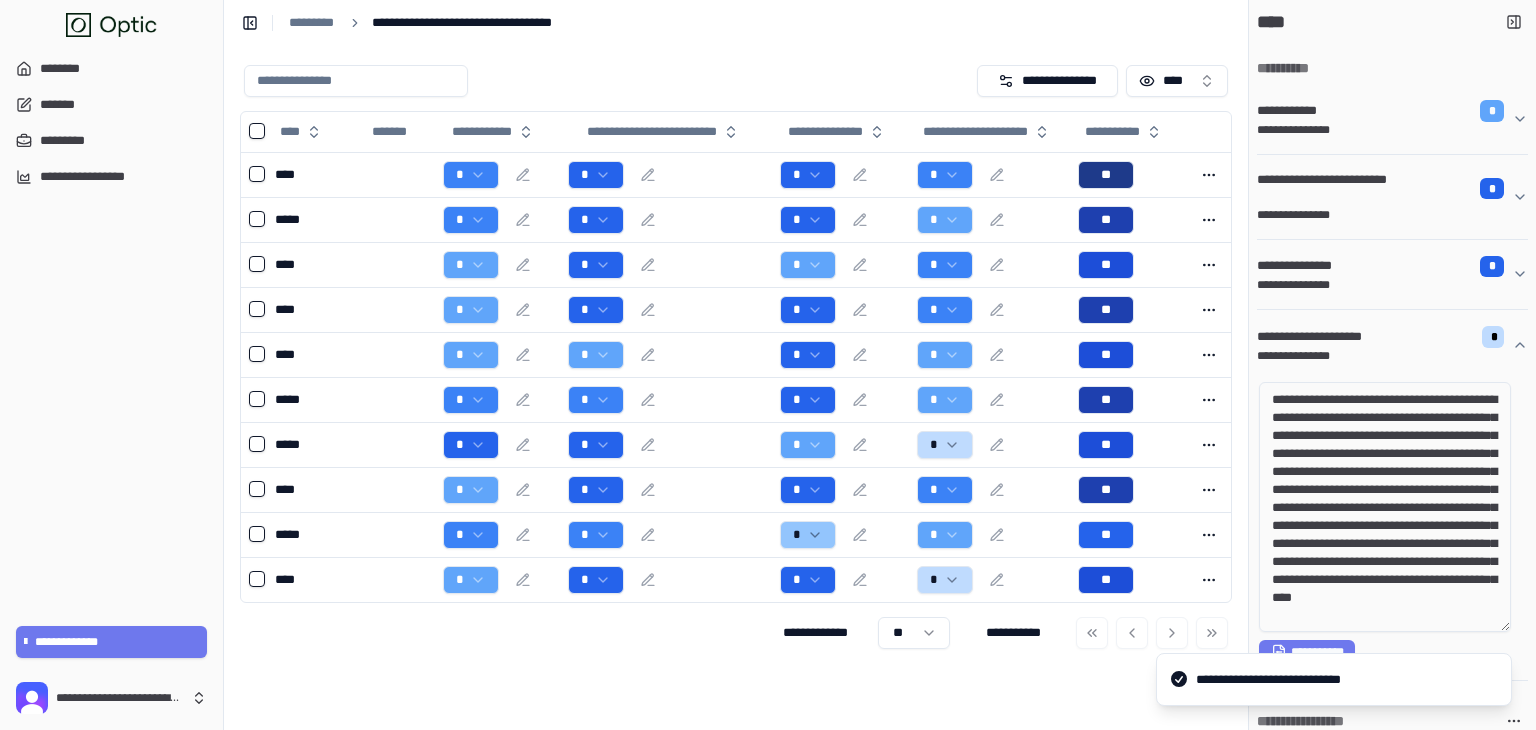 click on "**********" at bounding box center (111, 327) 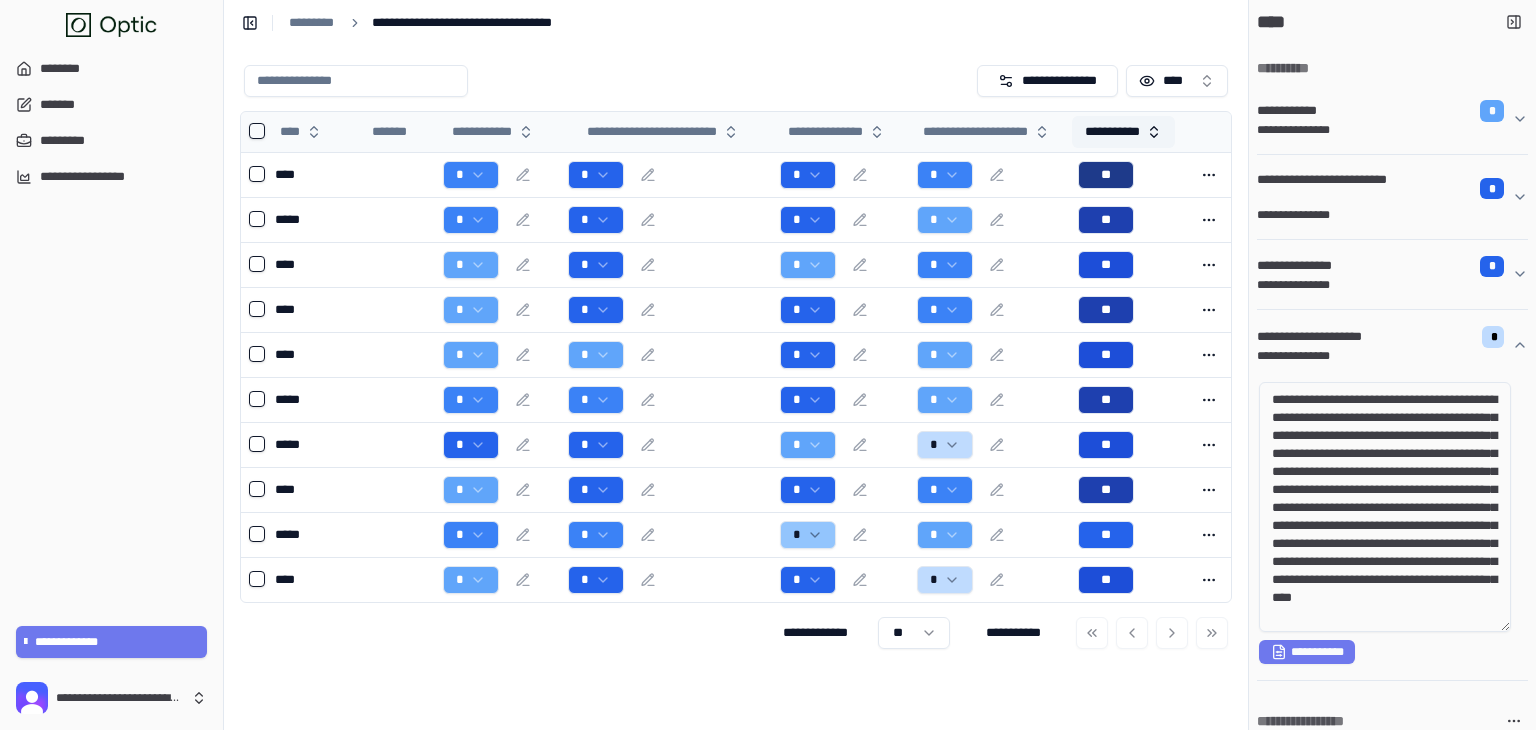 click on "**********" at bounding box center (1123, 132) 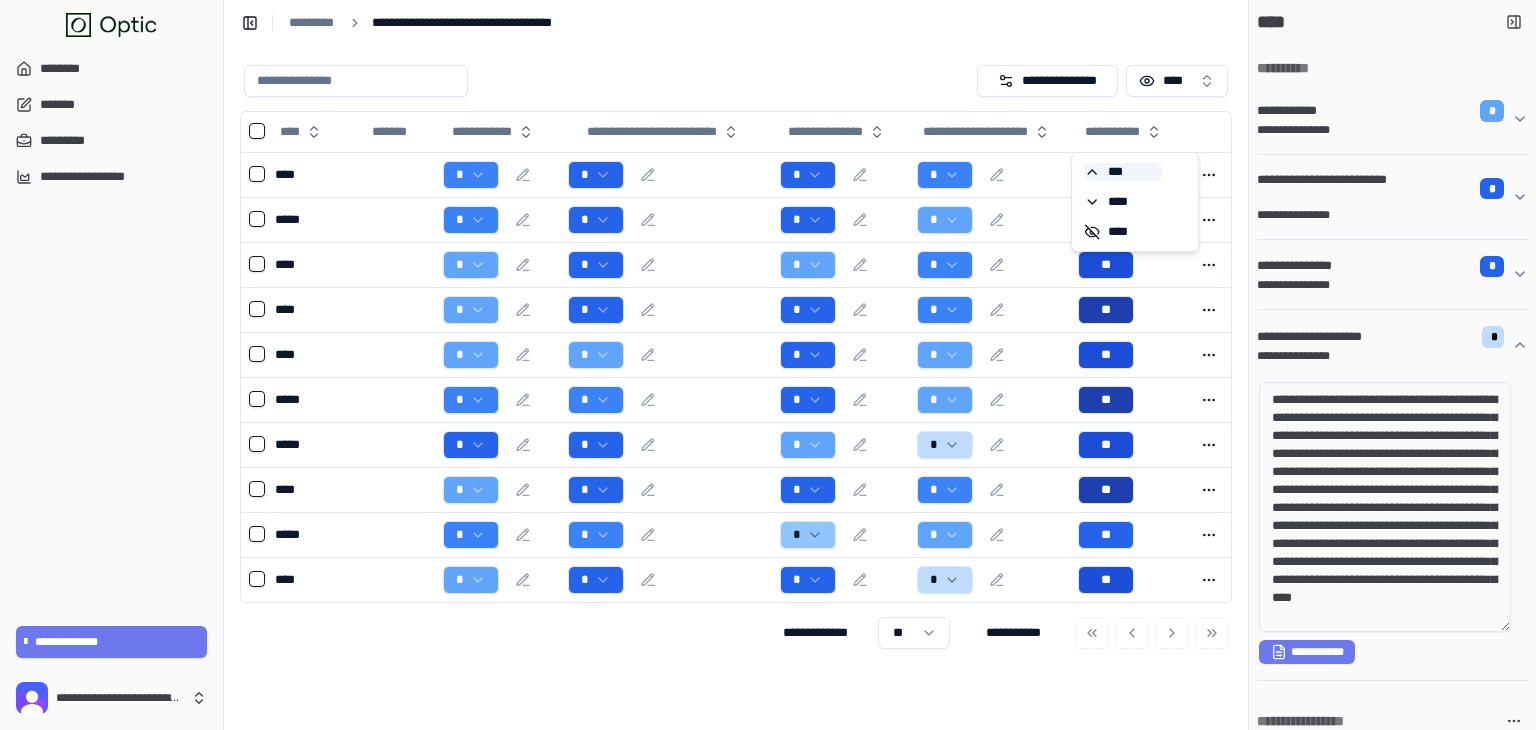 click on "***" at bounding box center [1123, 172] 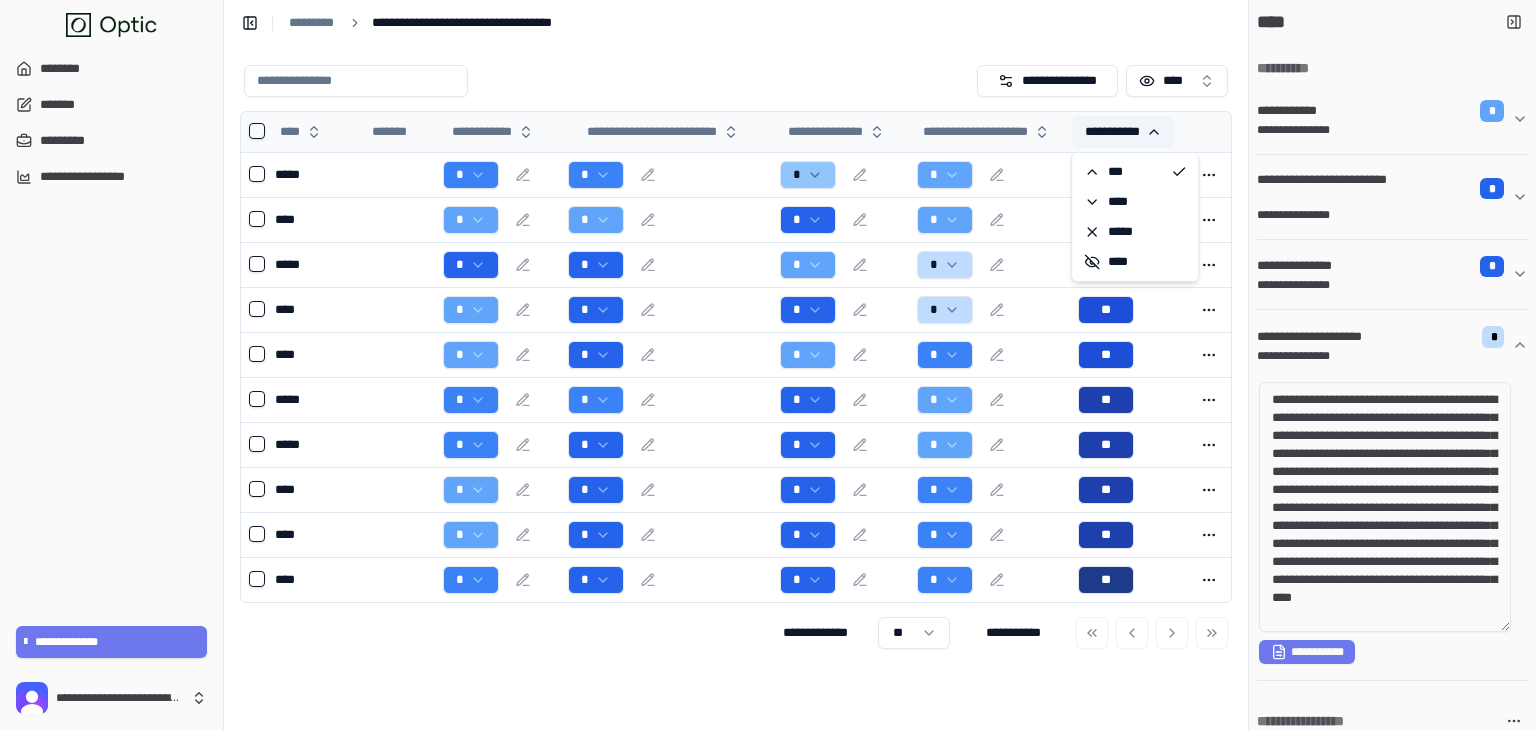 click on "**********" at bounding box center (1123, 132) 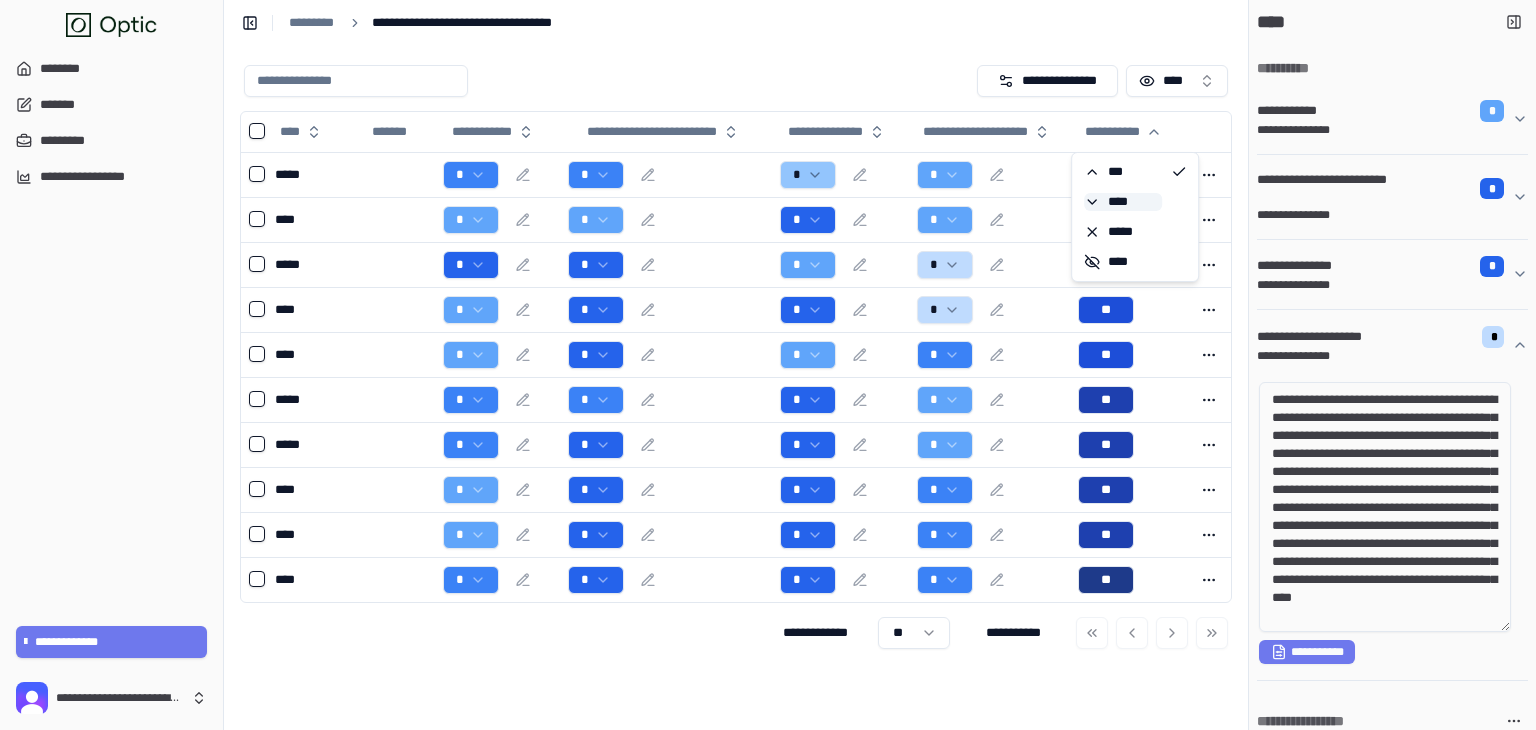 click on "****" at bounding box center [1123, 202] 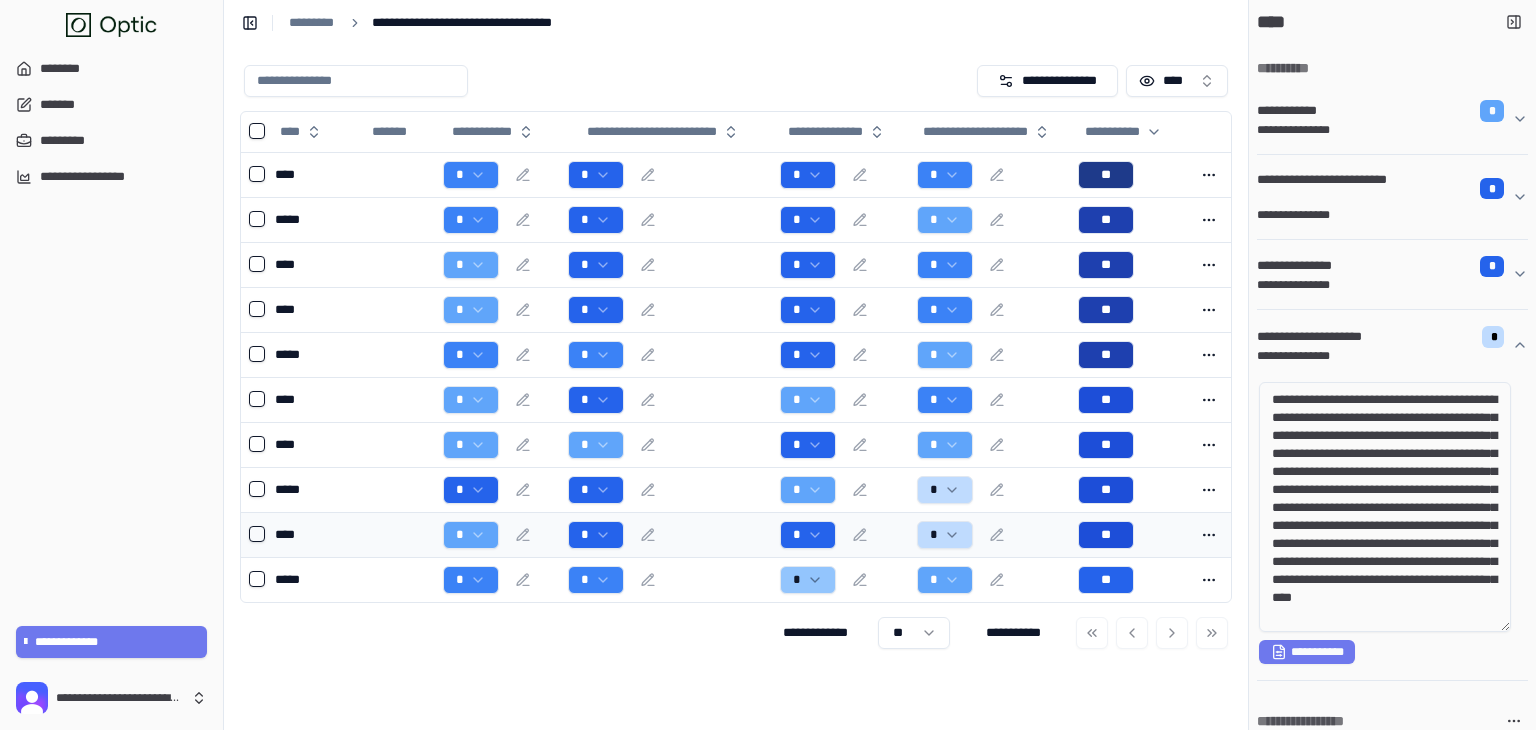 click on "**********" at bounding box center (768, 365) 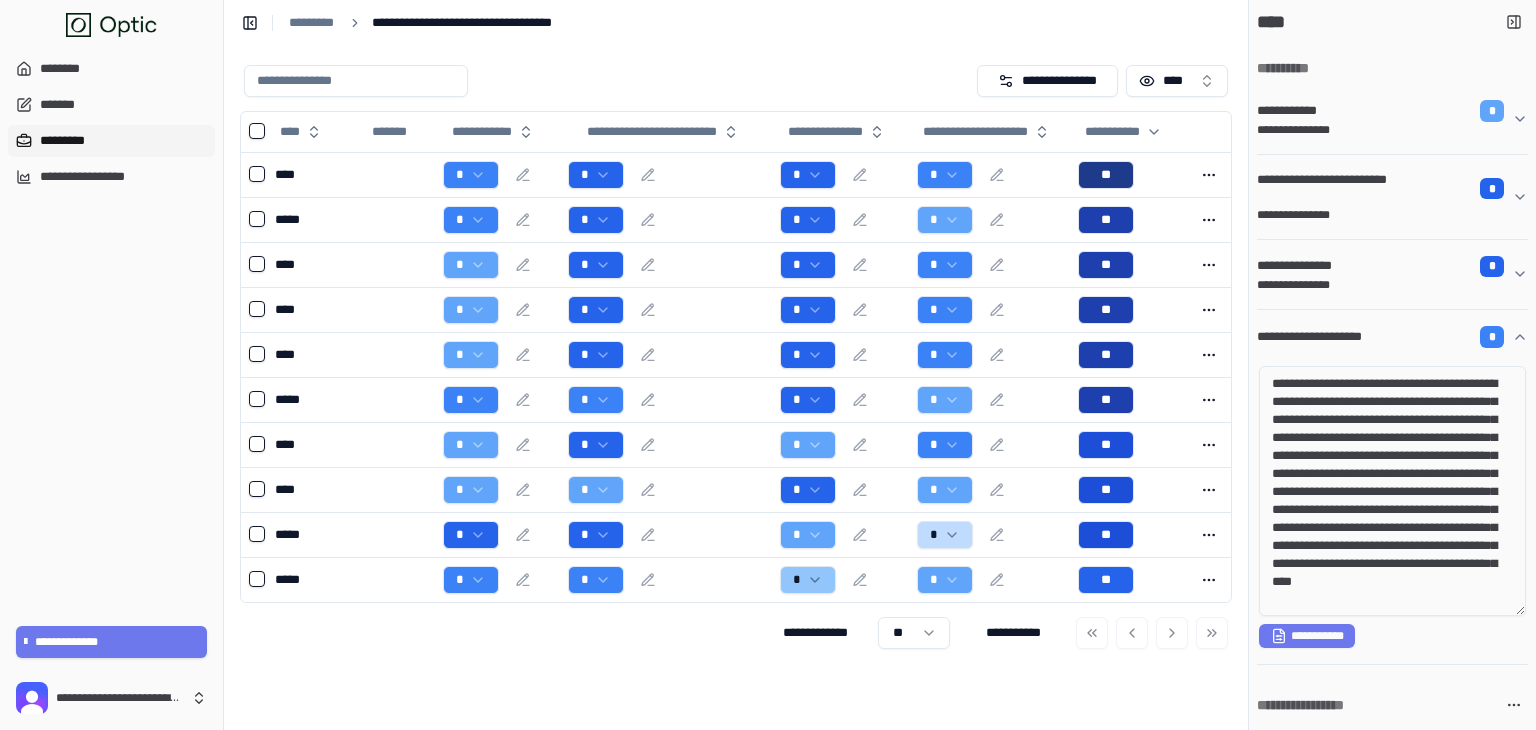 click on "*********" at bounding box center [111, 141] 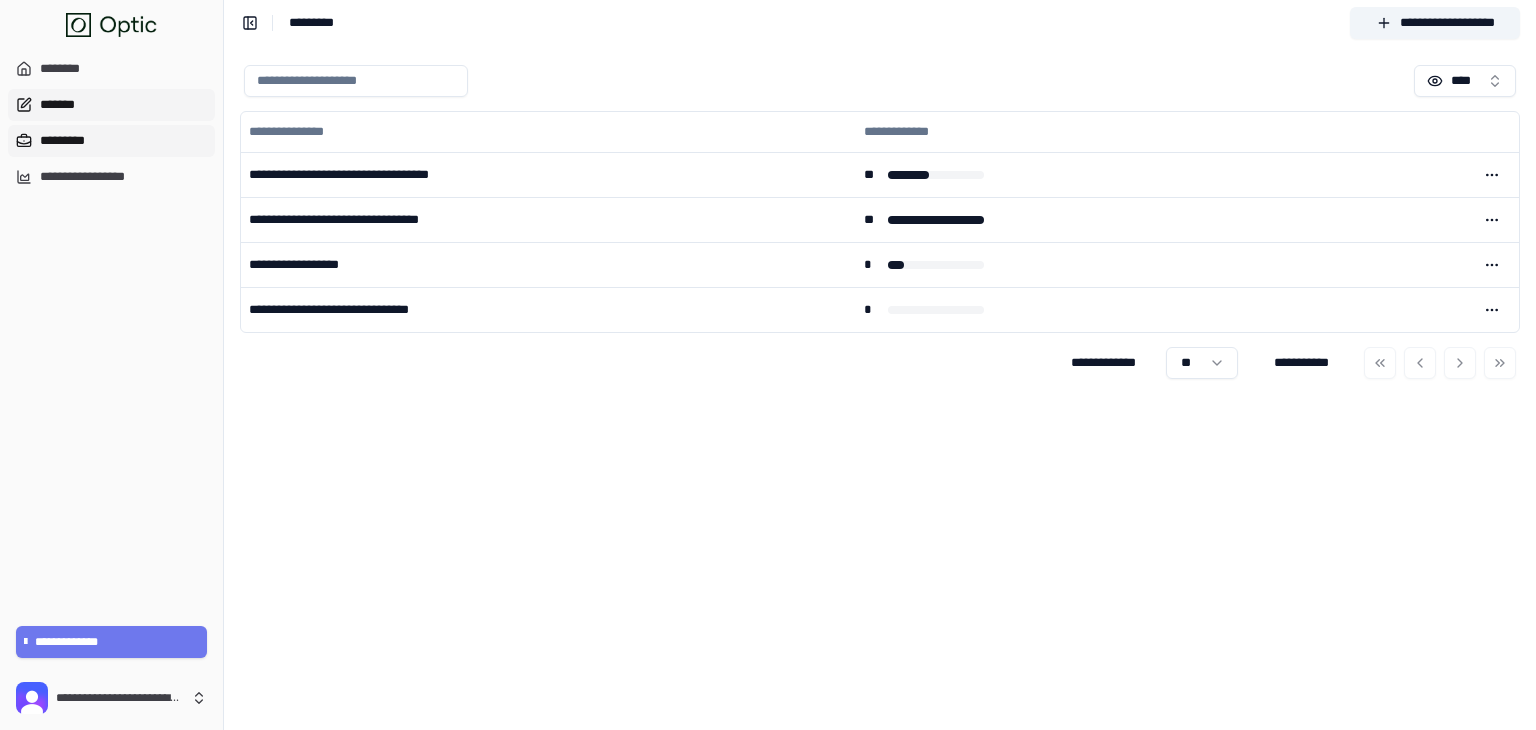 click on "*******" at bounding box center [111, 105] 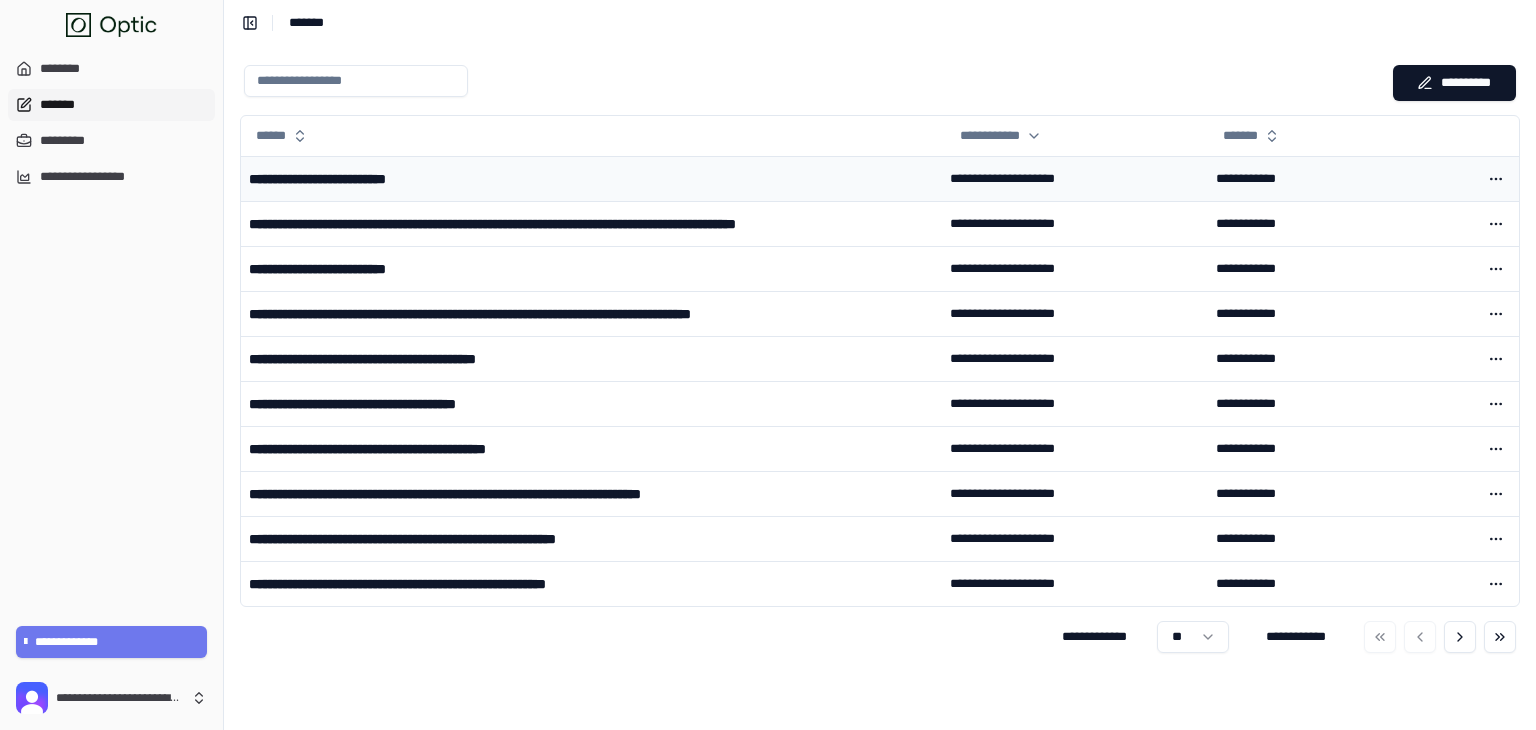 click on "**********" at bounding box center [340, 179] 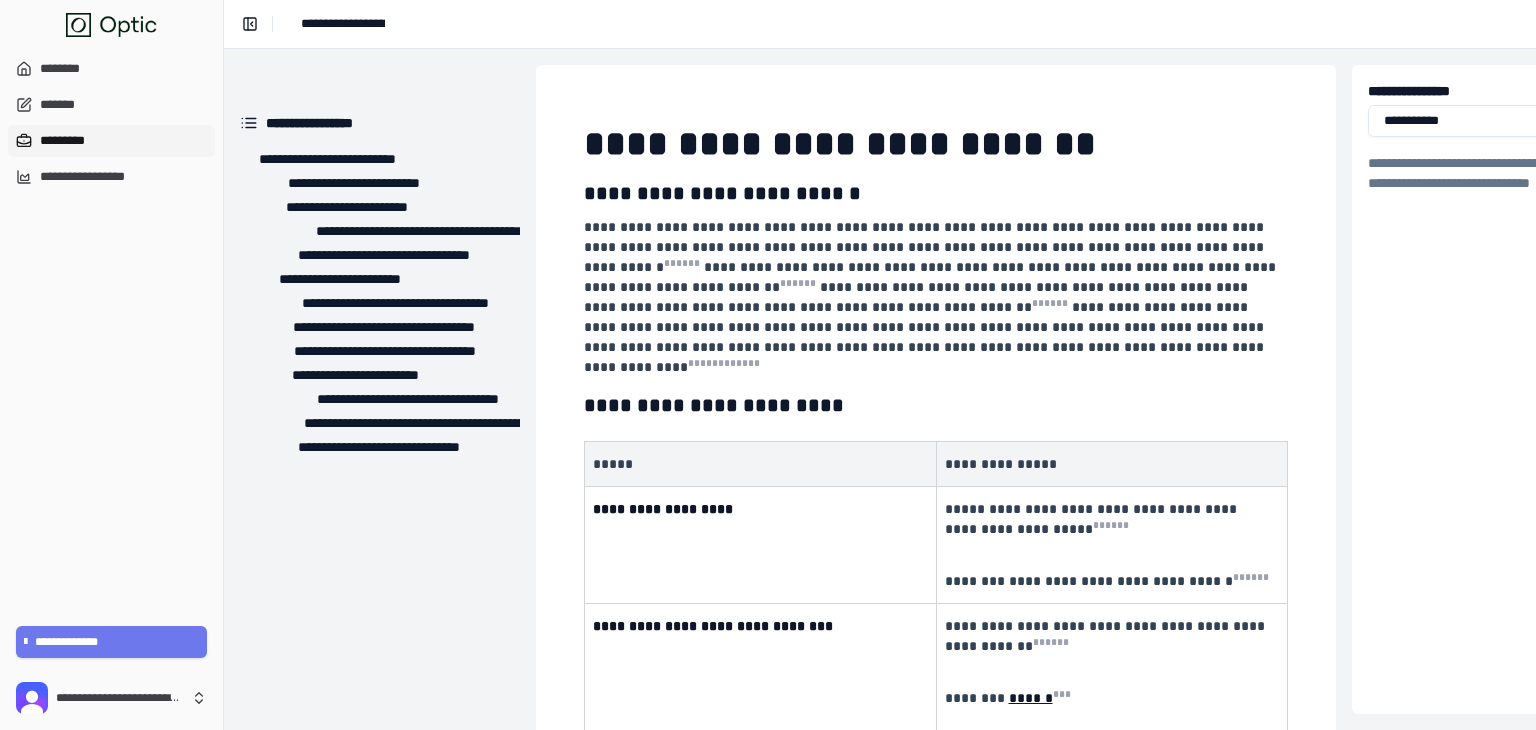 click on "*********" at bounding box center [111, 141] 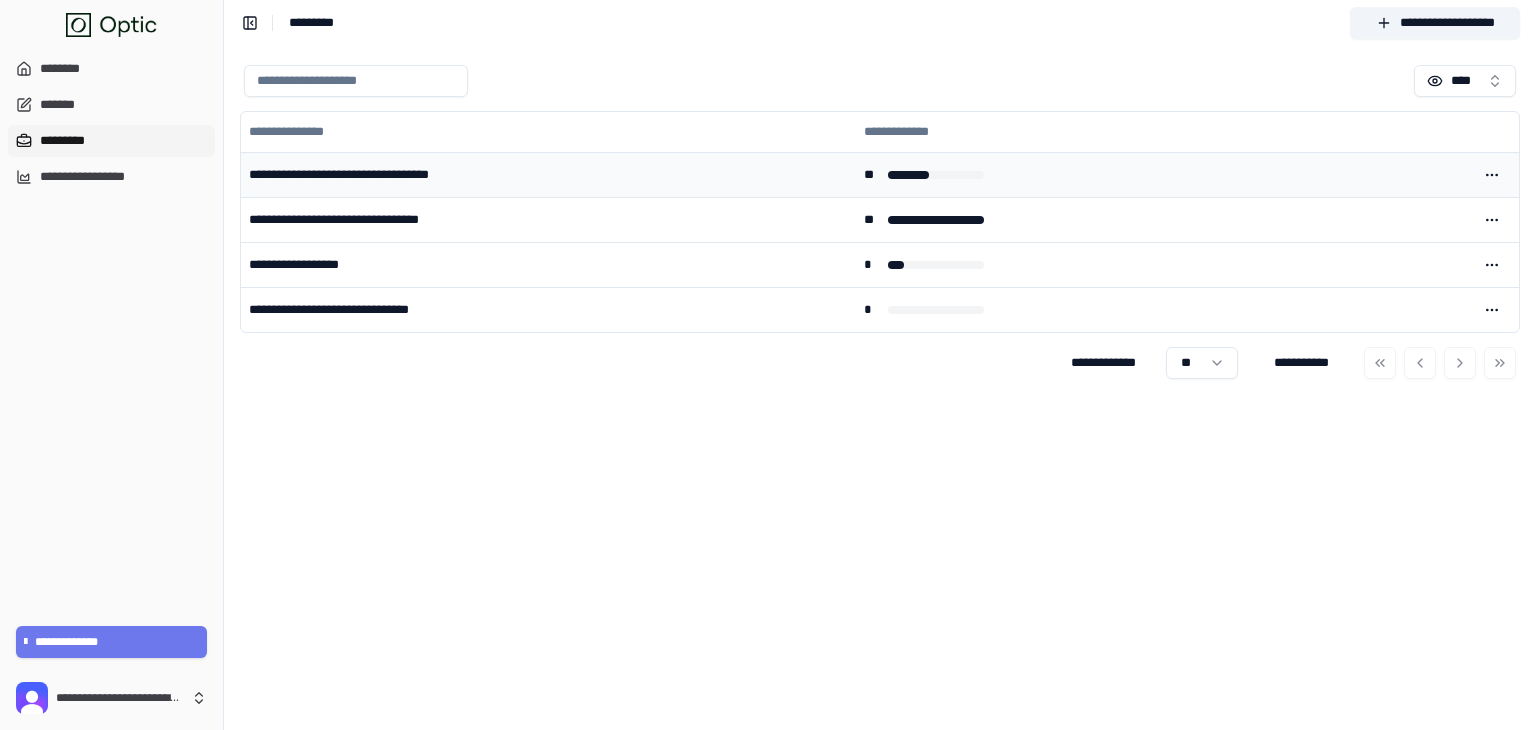click on "**********" at bounding box center [548, 174] 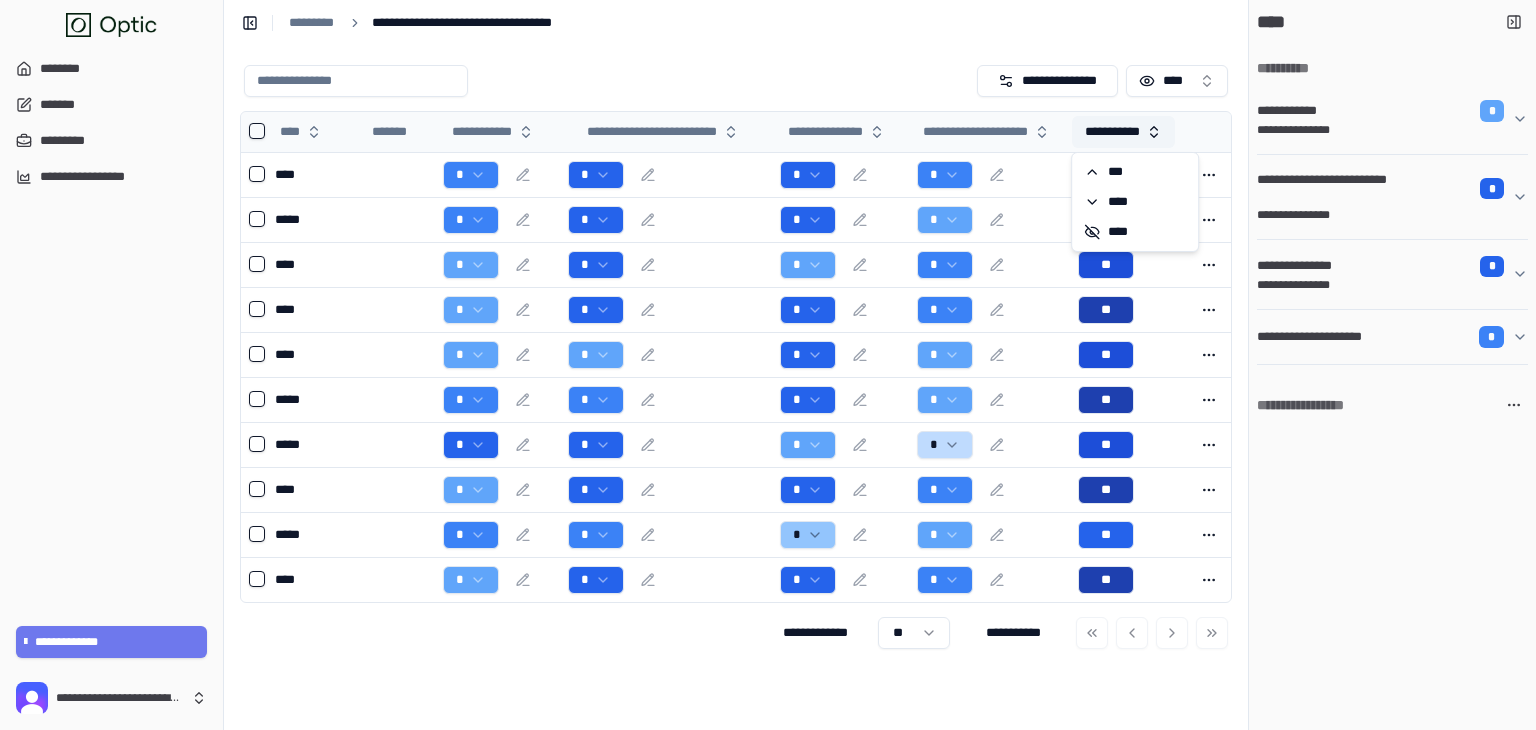 click on "**********" at bounding box center [1123, 132] 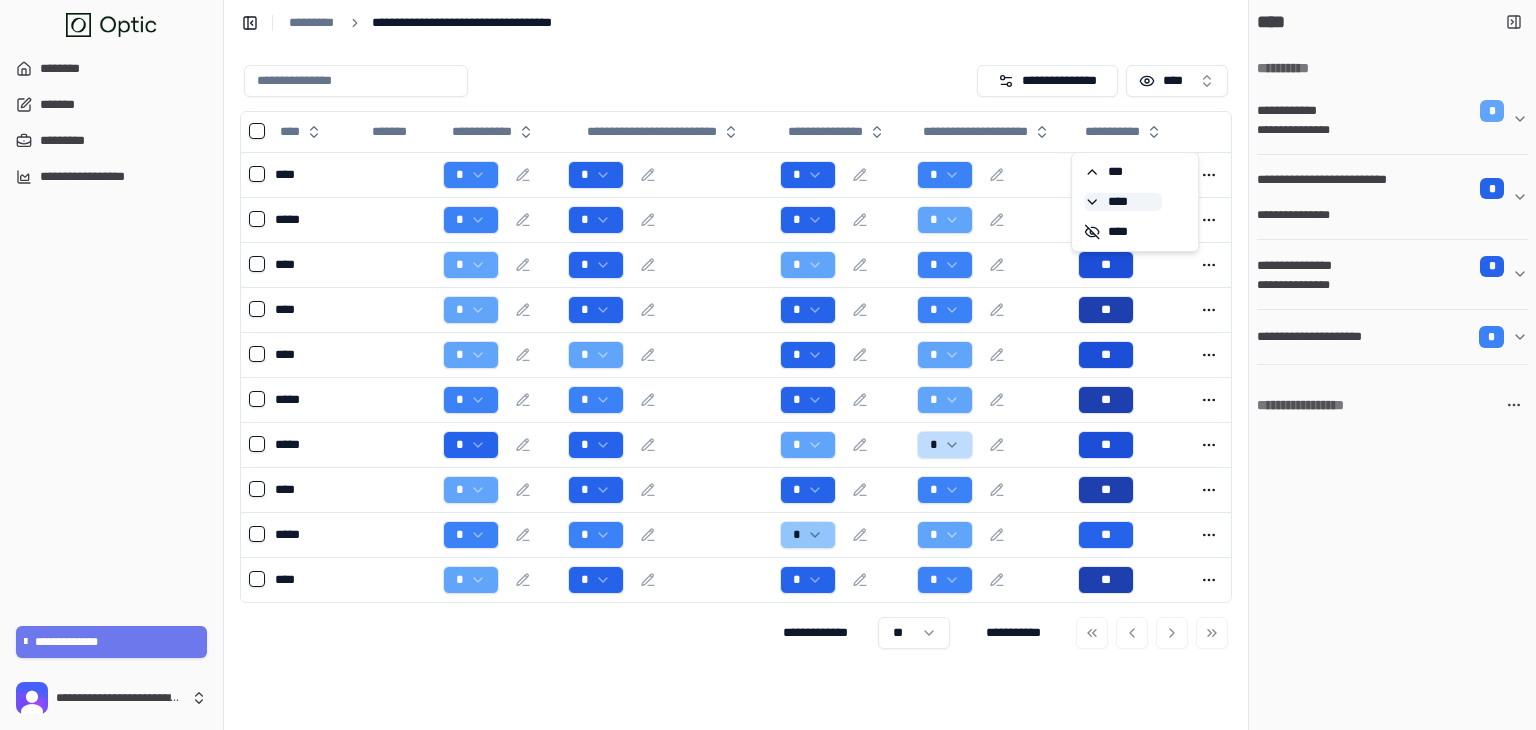 click on "****" at bounding box center [1123, 202] 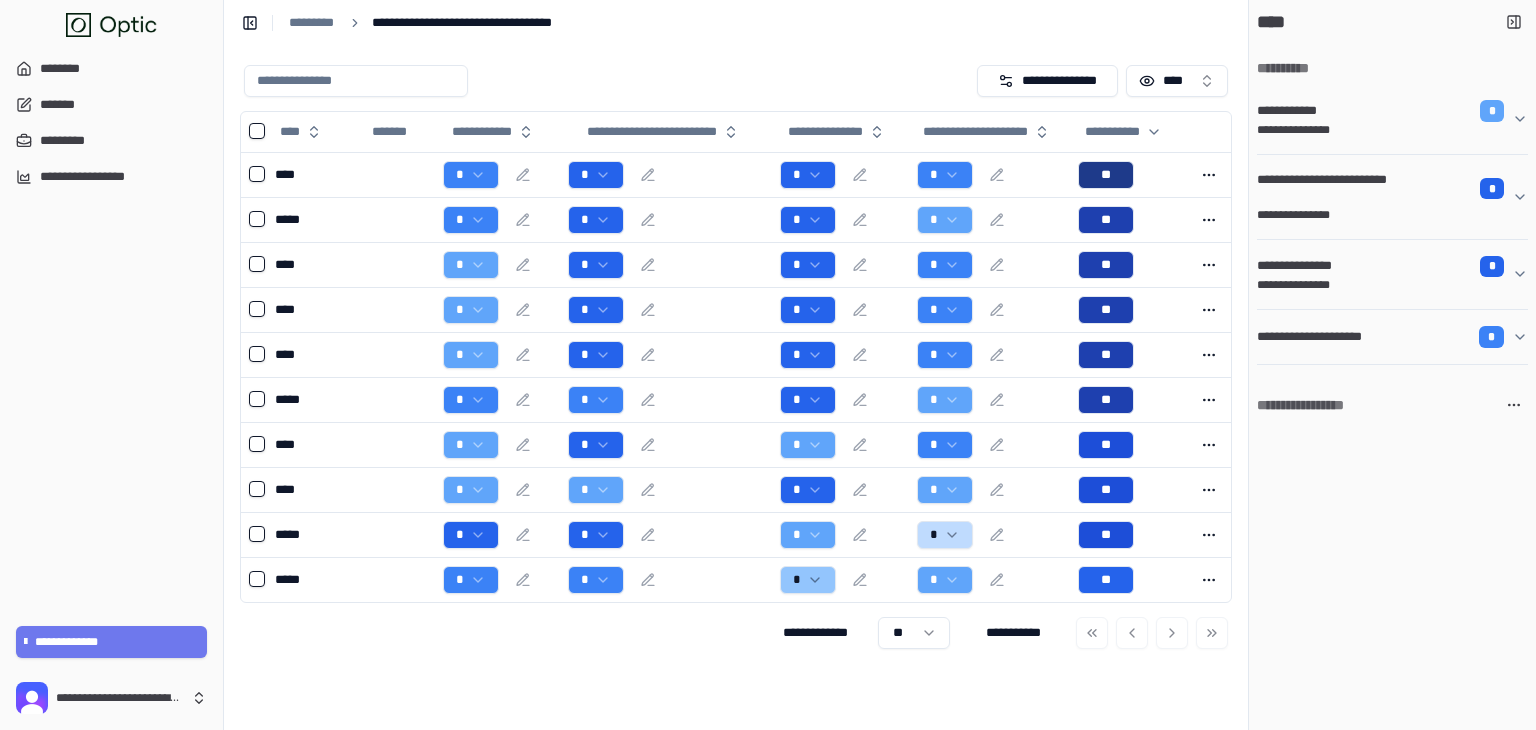click on "**********" at bounding box center [111, 327] 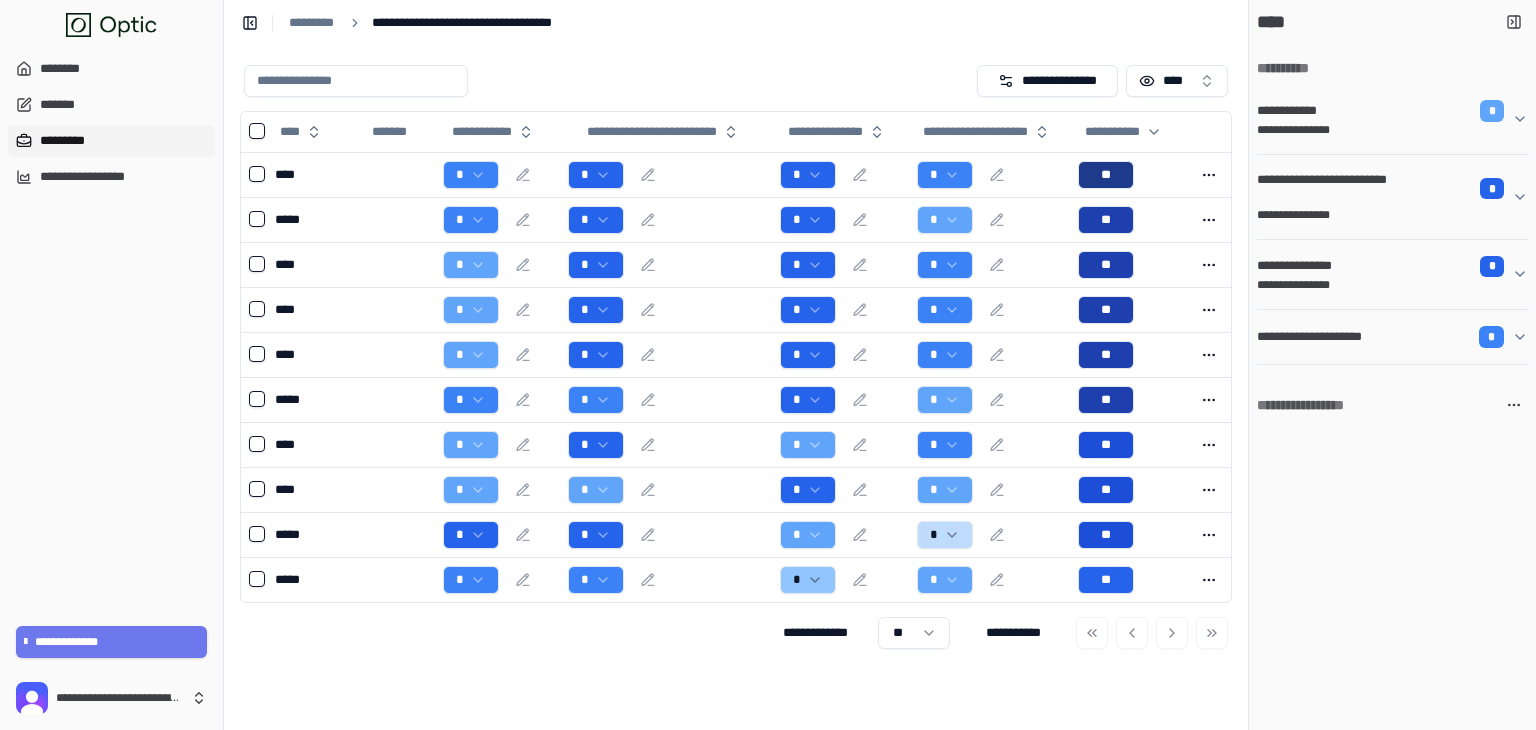 click on "*********" at bounding box center [111, 141] 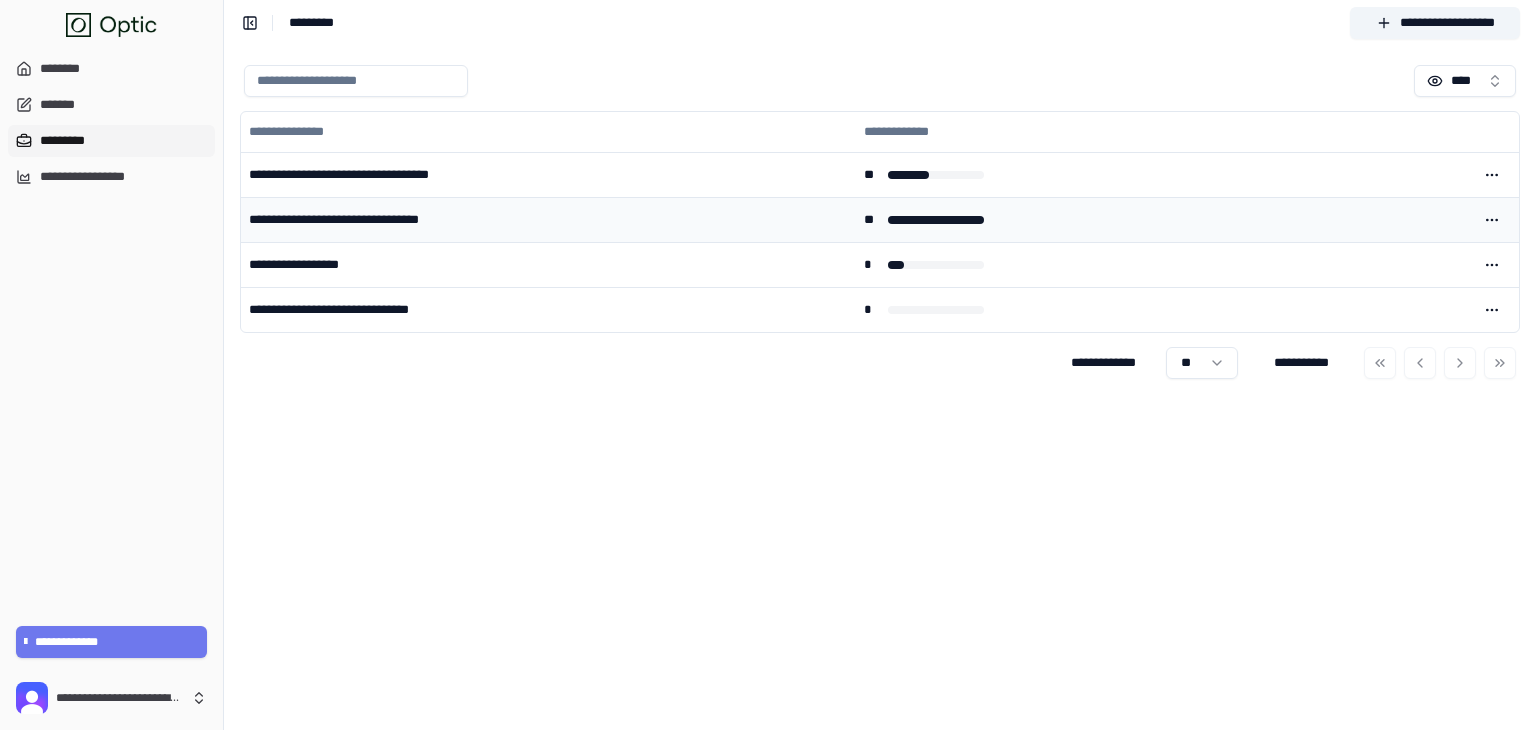 click on "**********" at bounding box center [548, 219] 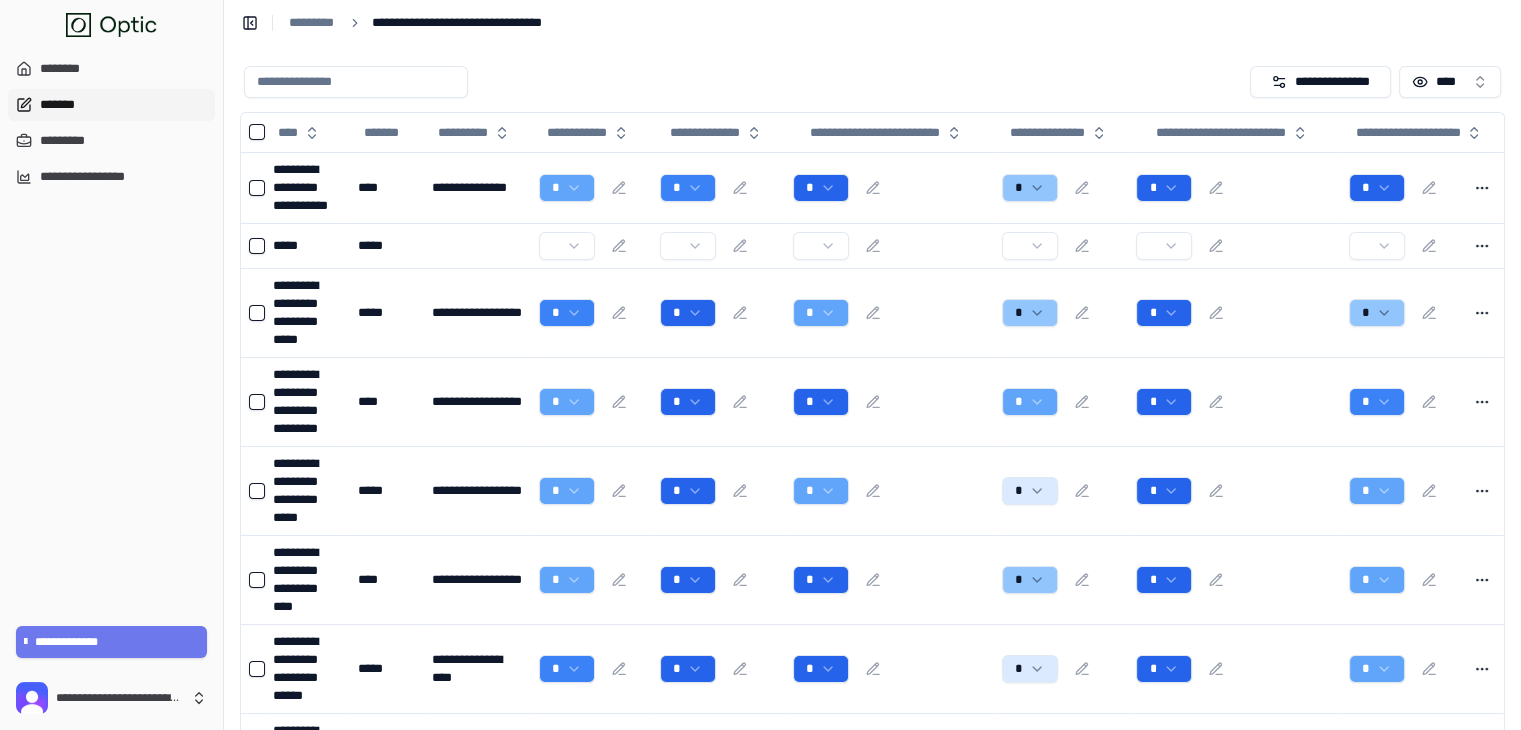 click on "*******" at bounding box center [111, 105] 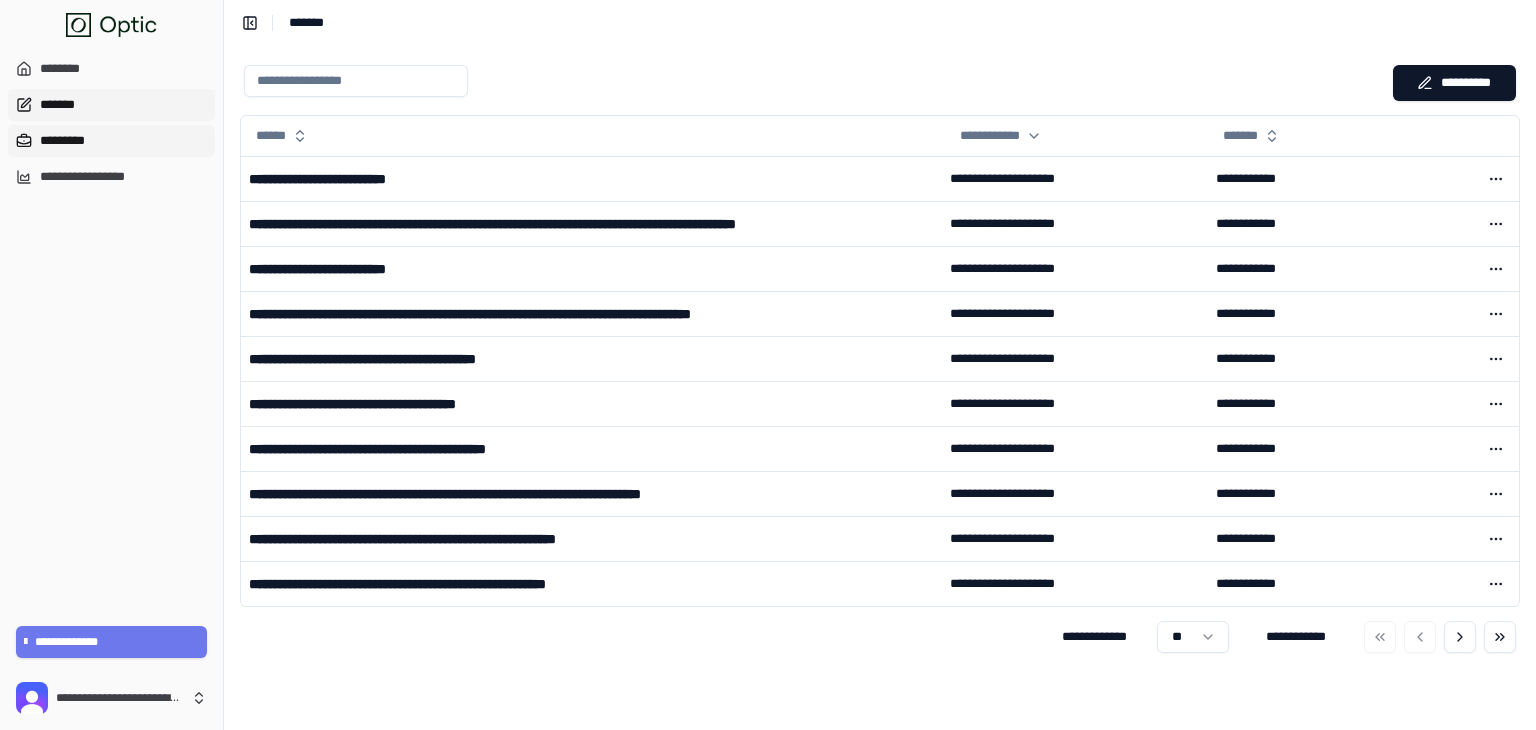 click on "*********" at bounding box center [111, 141] 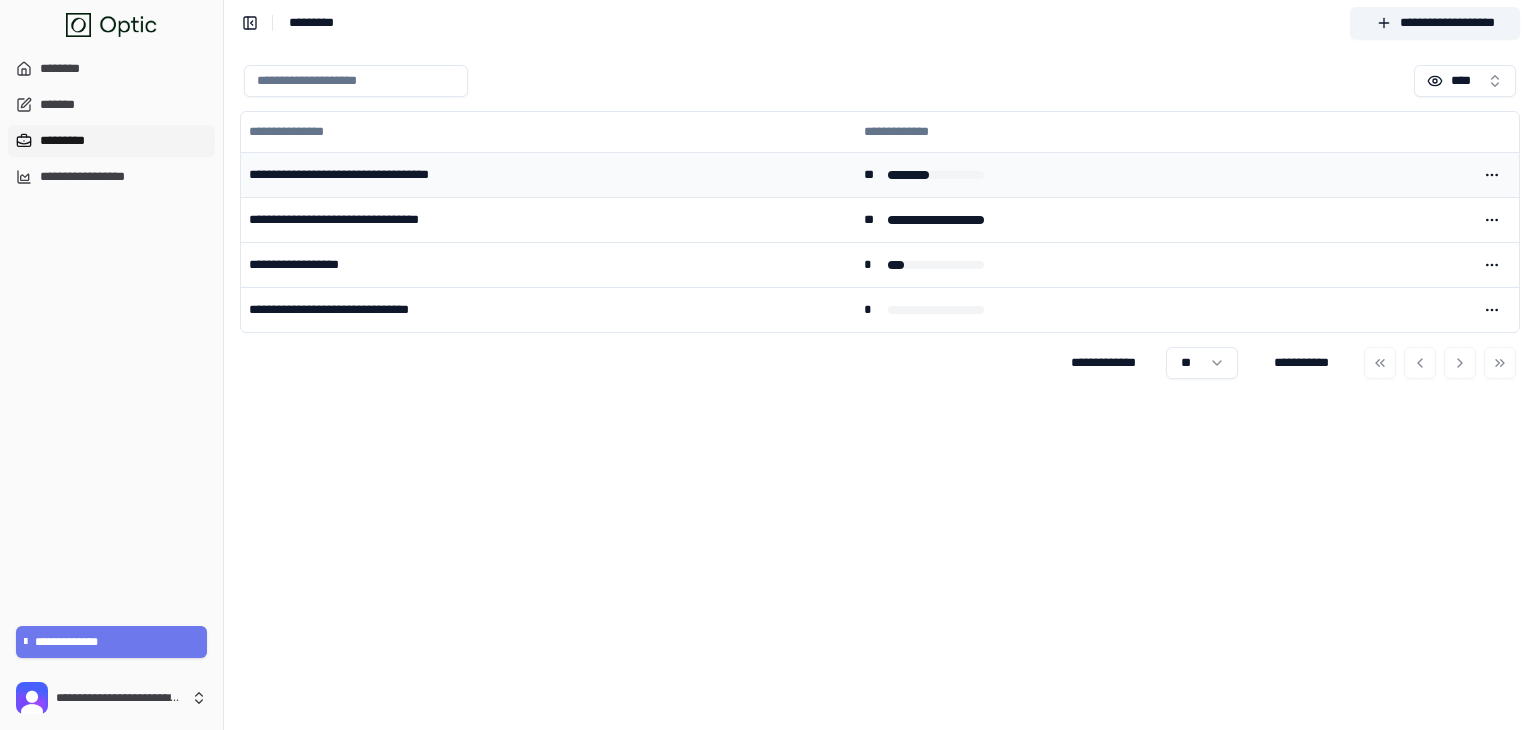 click on "**********" at bounding box center [548, 174] 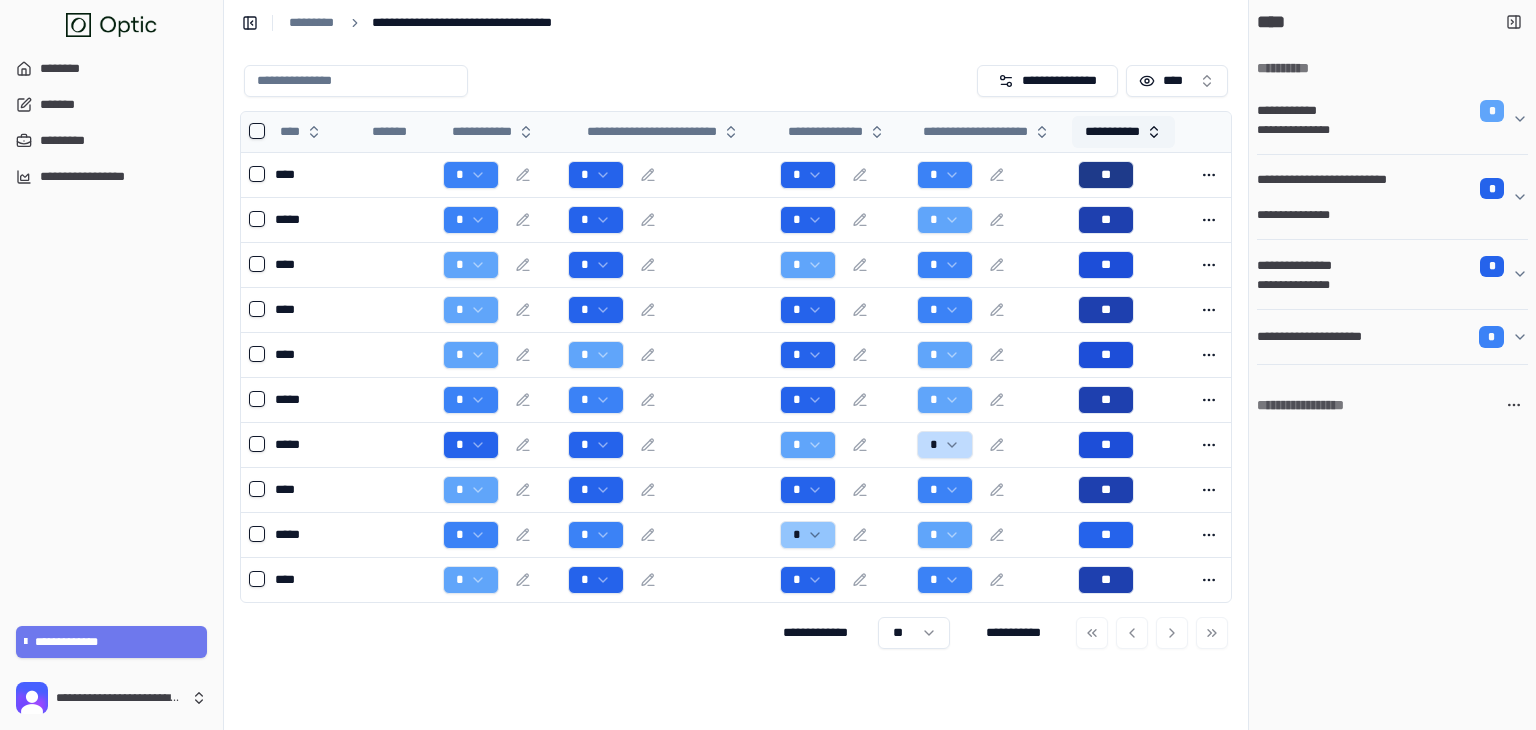 click on "**********" at bounding box center [1123, 132] 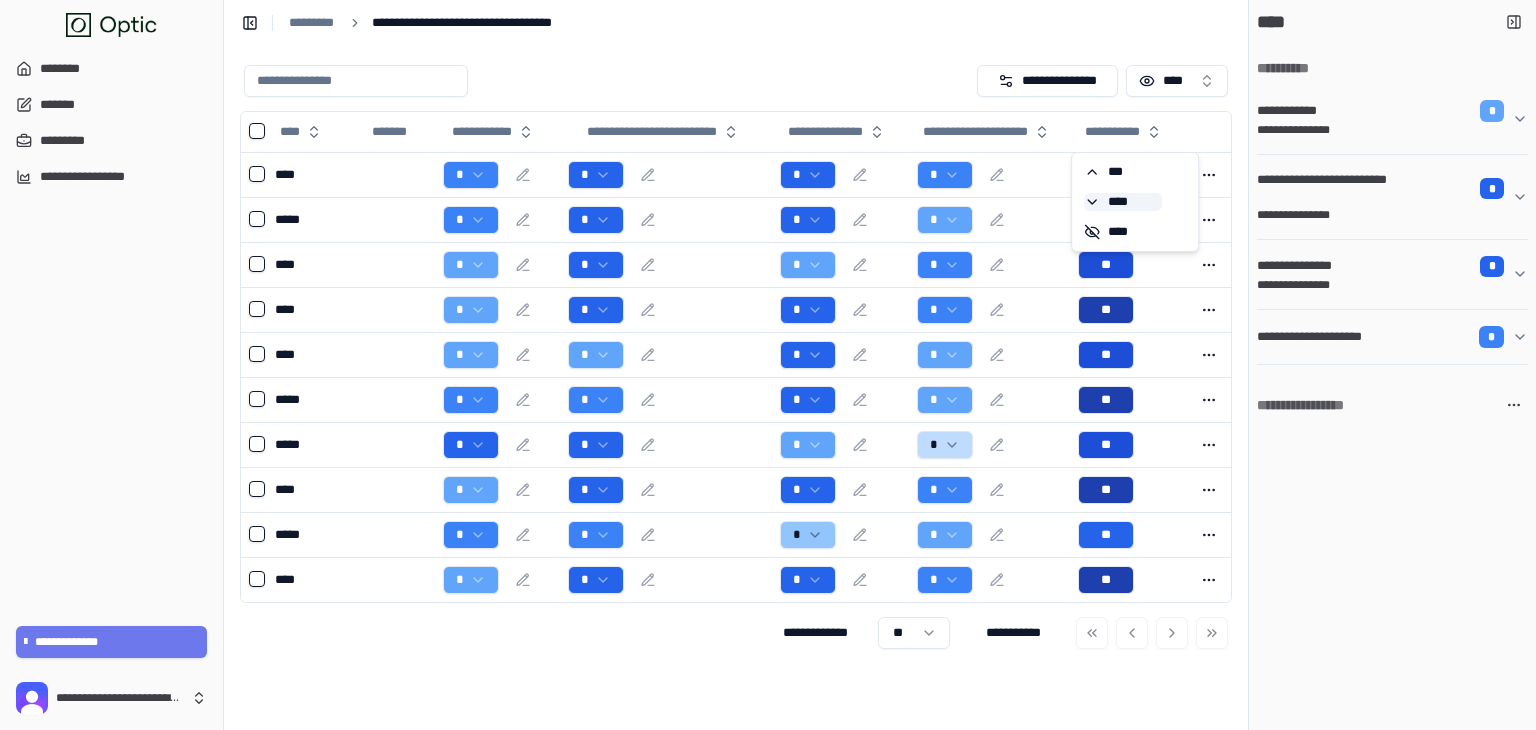 click on "****" at bounding box center [1123, 202] 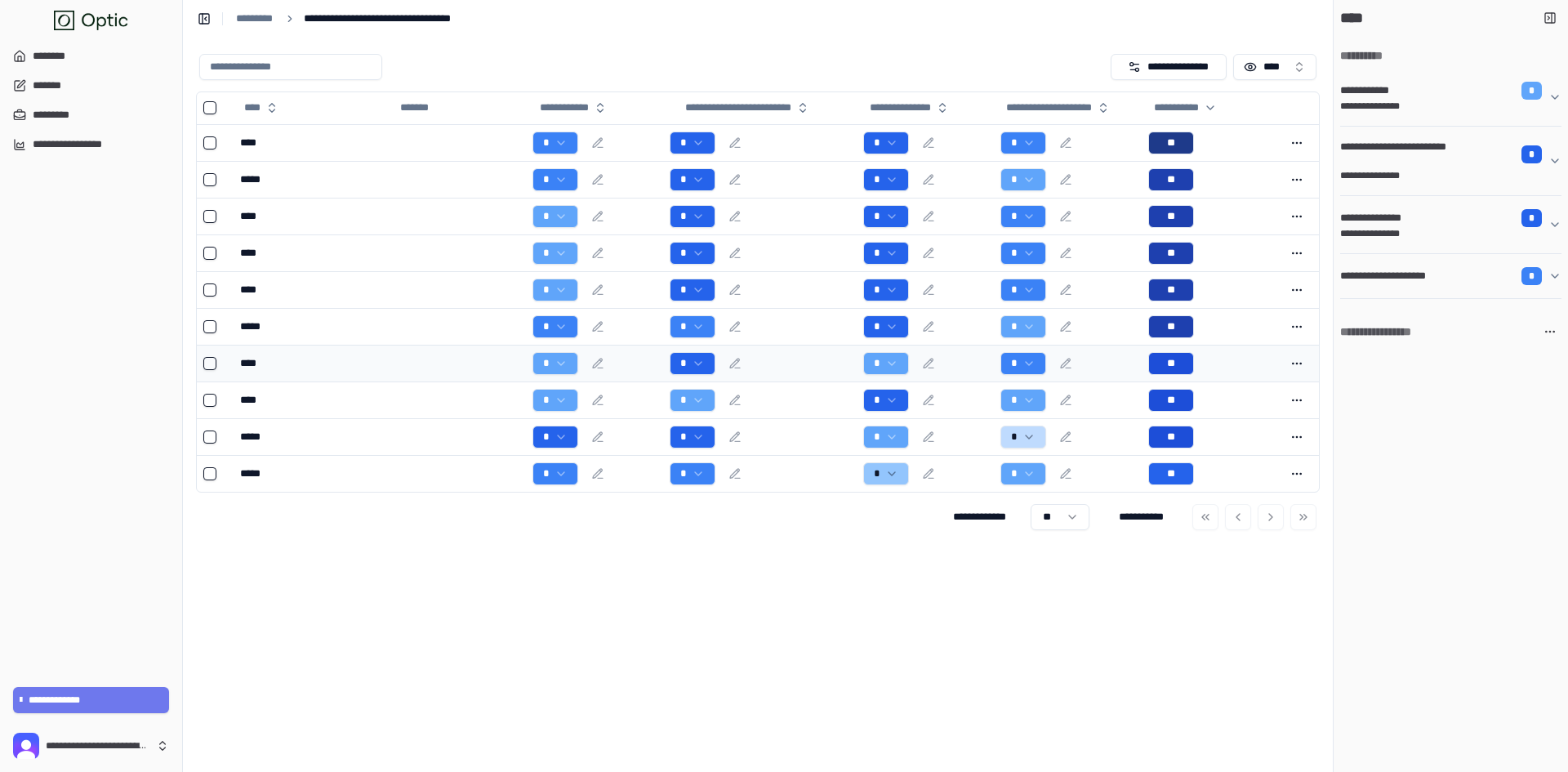 click on "****" at bounding box center [311, 364] 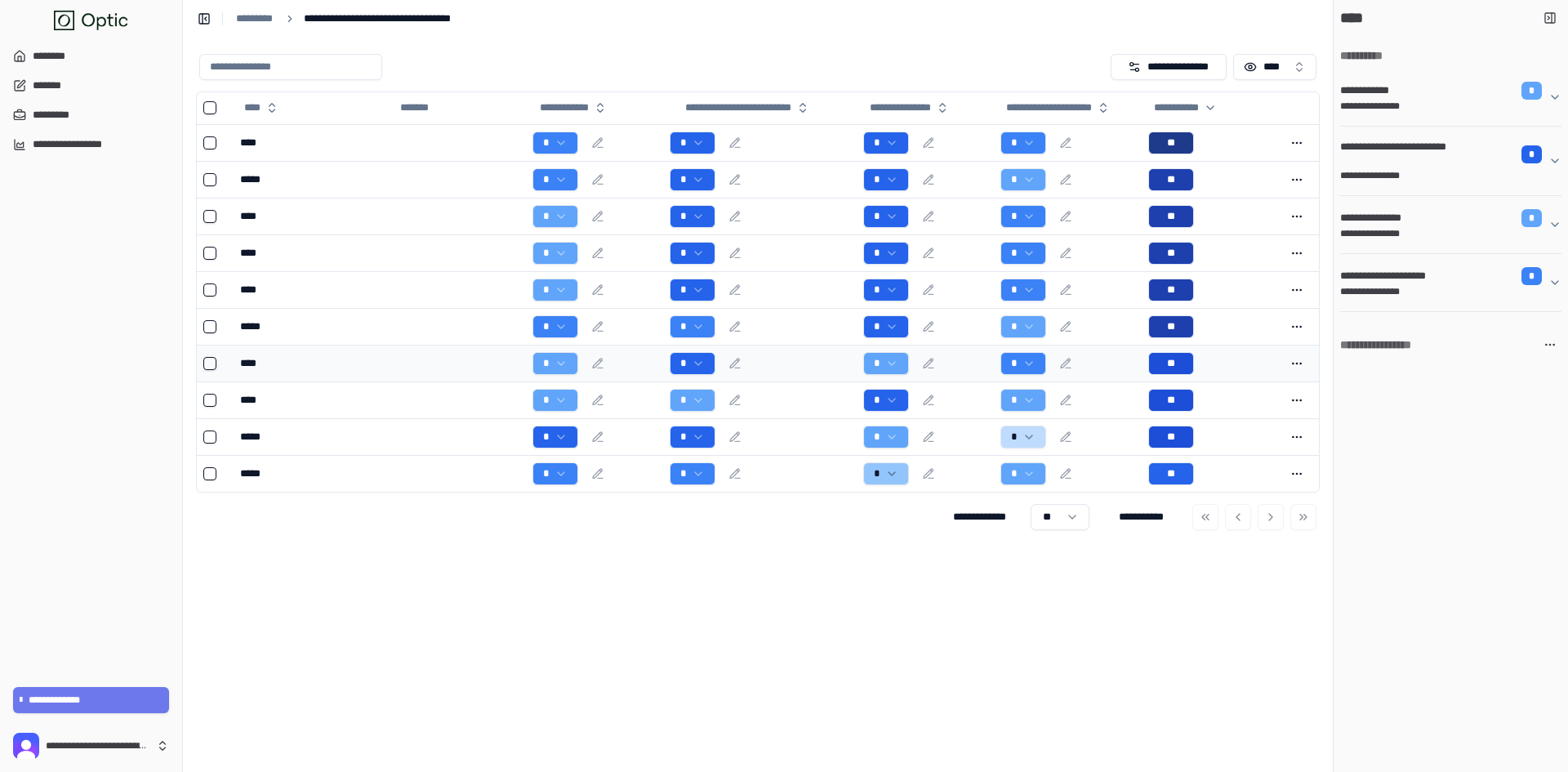 click on "****" at bounding box center (311, 364) 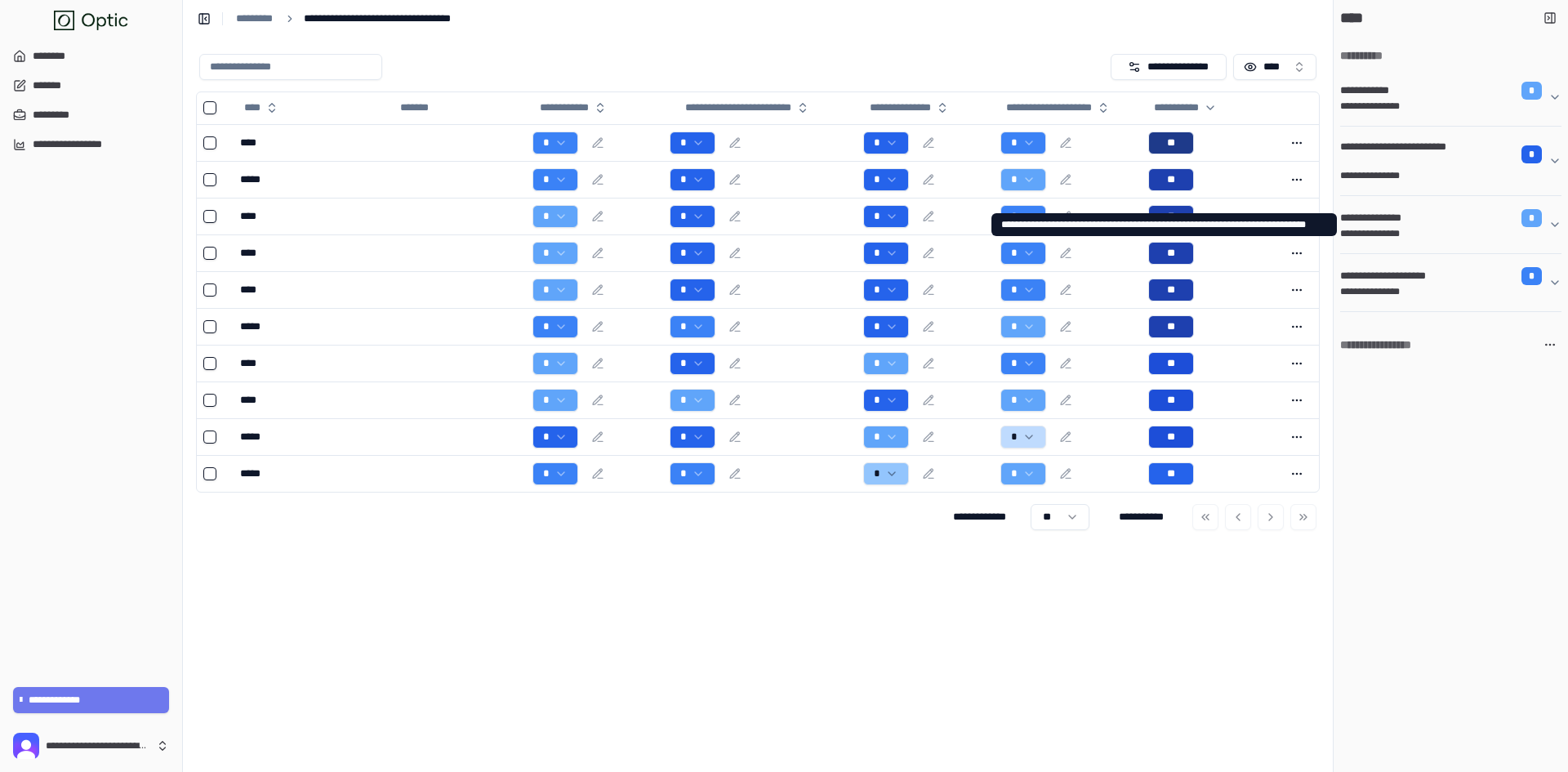 click on "**********" at bounding box center [1444, 218] 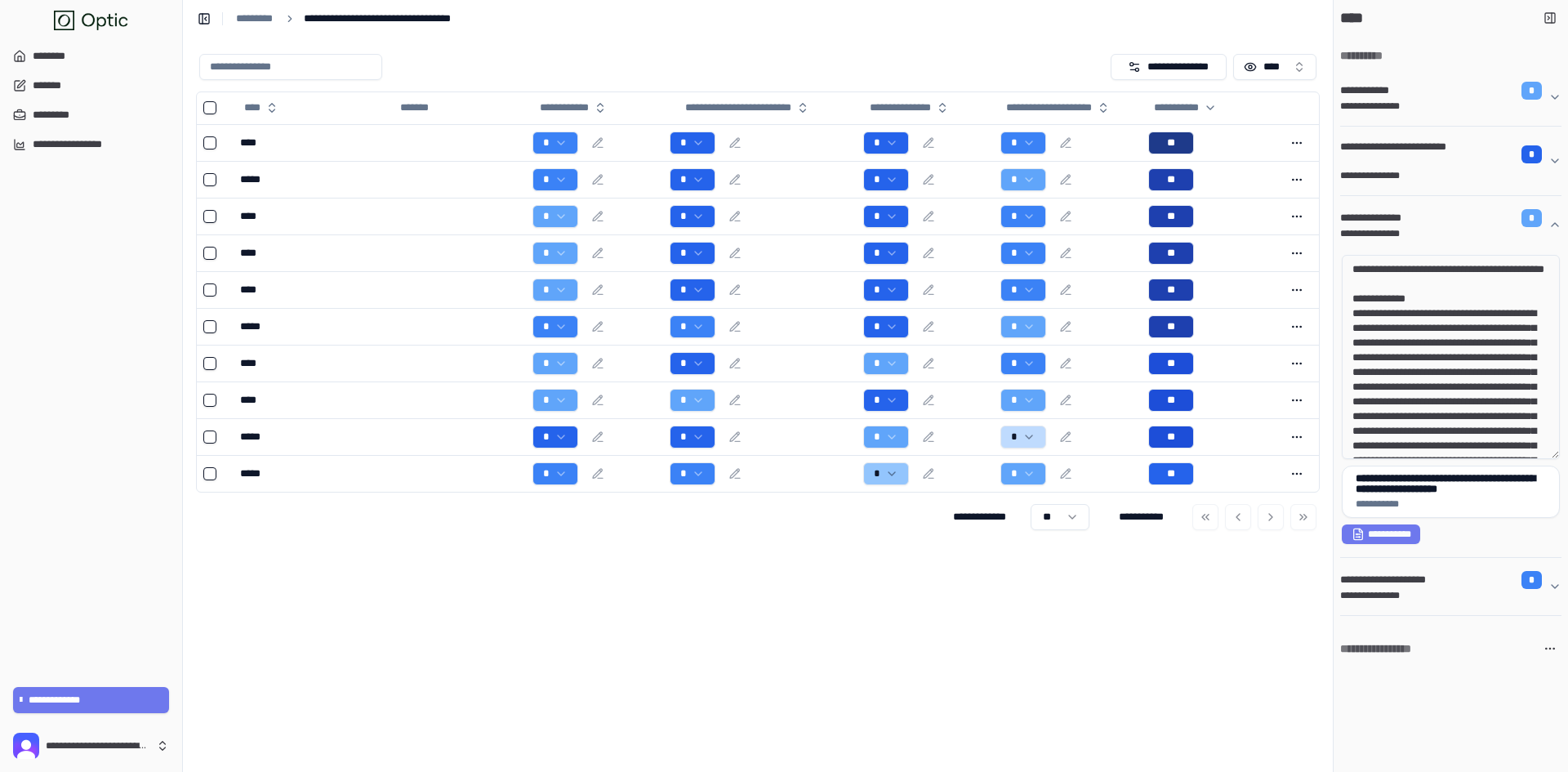 click at bounding box center [1450, 357] 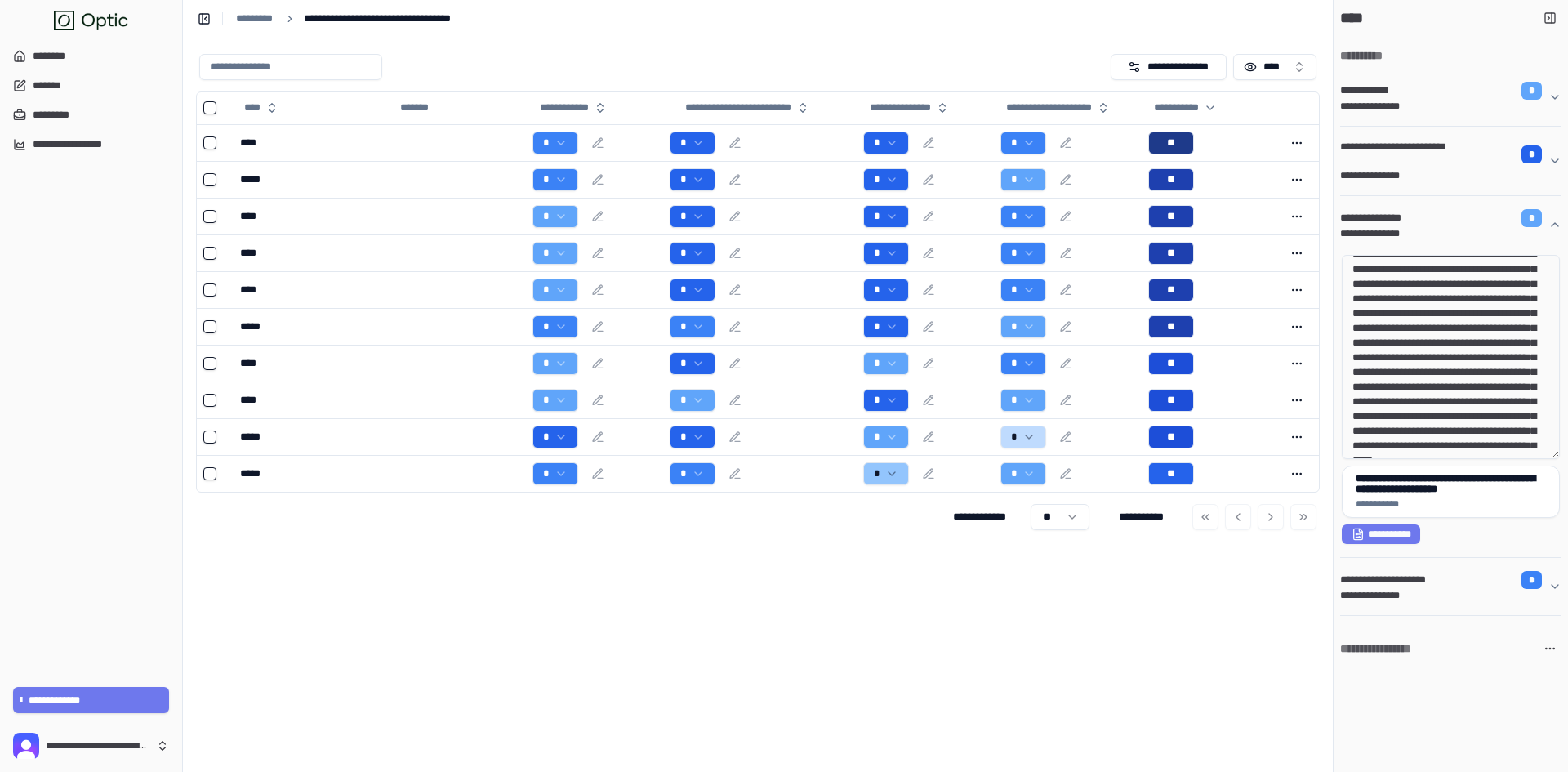 scroll, scrollTop: 567, scrollLeft: 0, axis: vertical 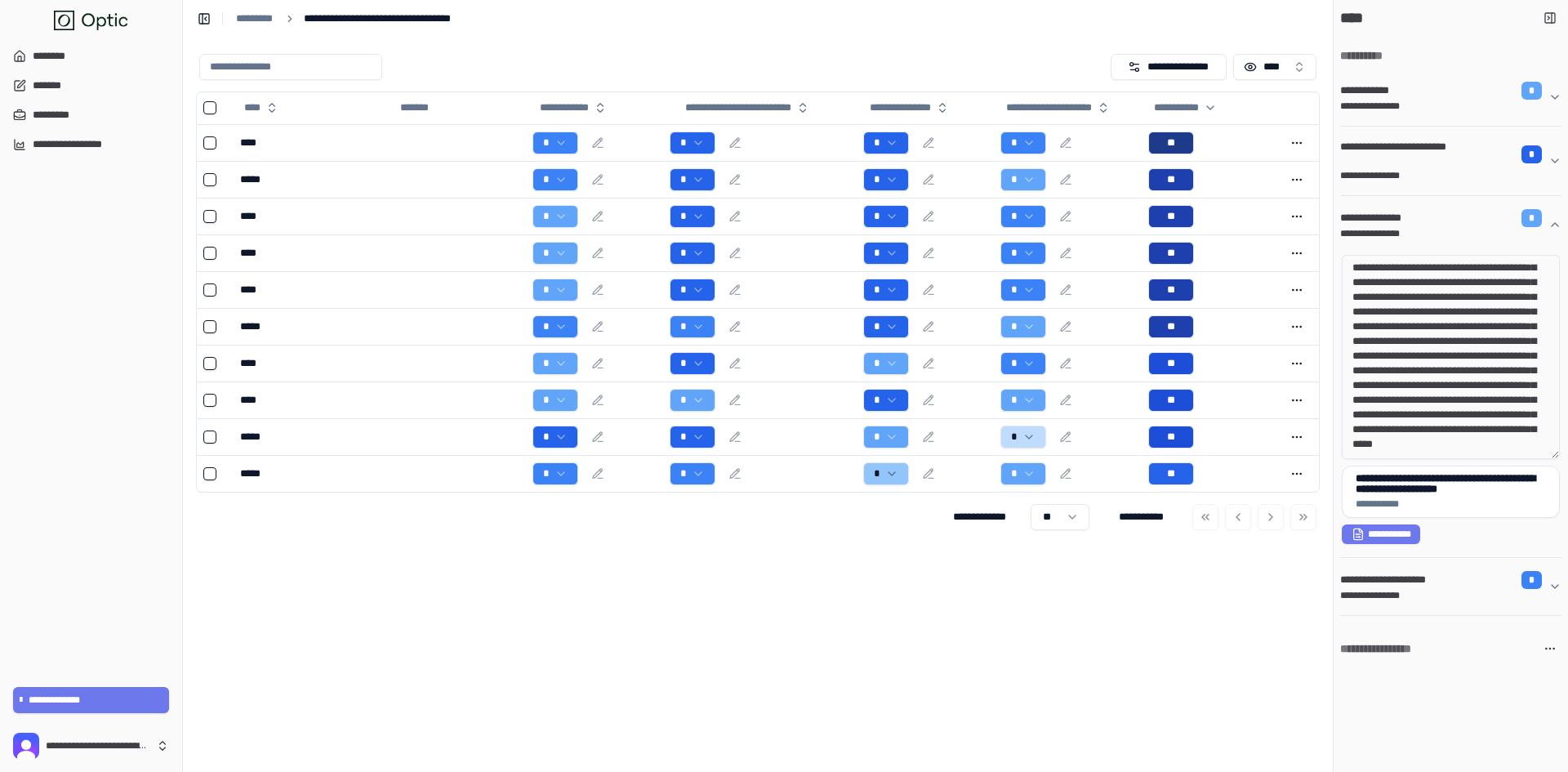 click on "**********" at bounding box center [758, 404] 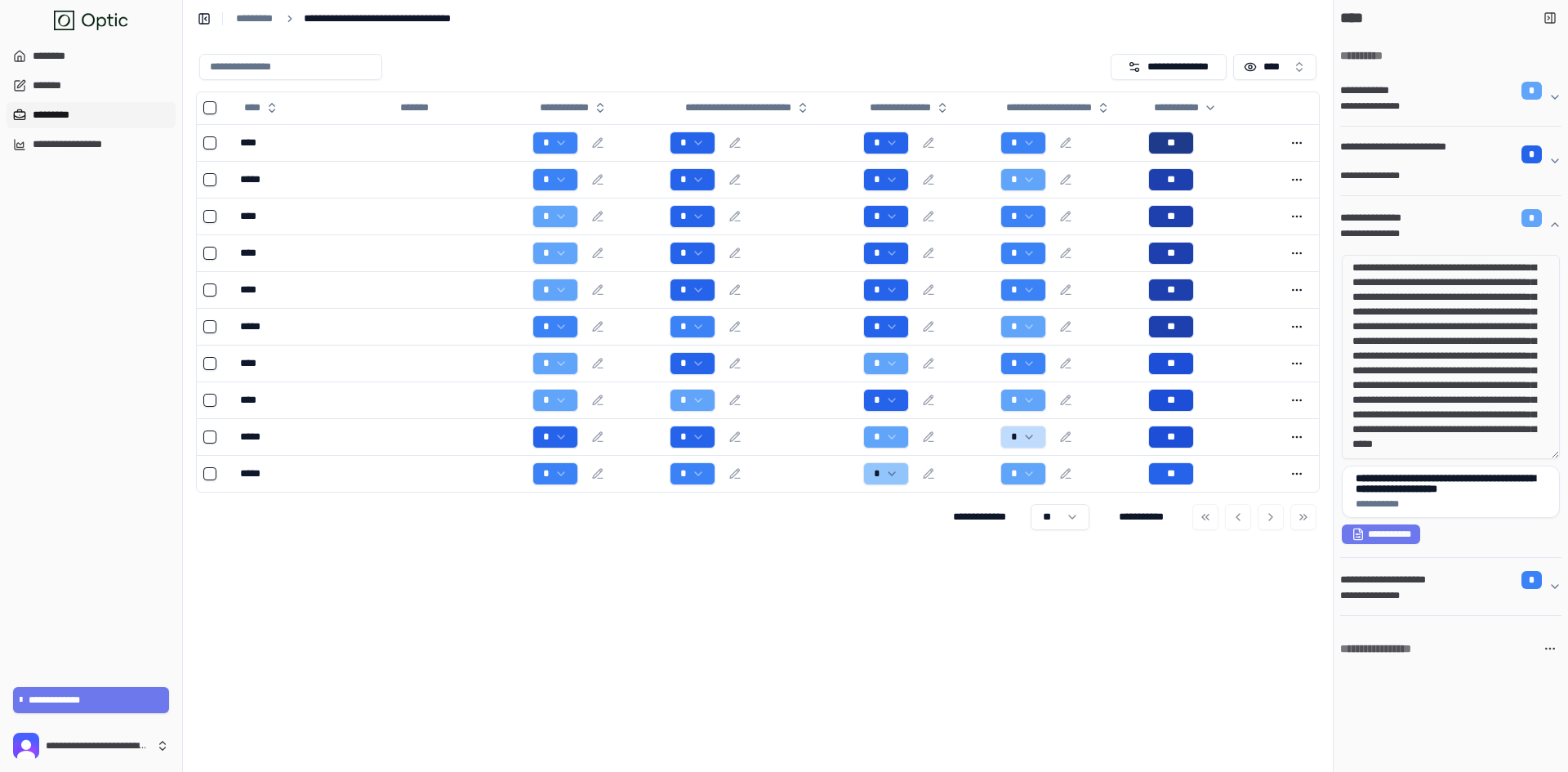 click on "*********" at bounding box center [91, 115] 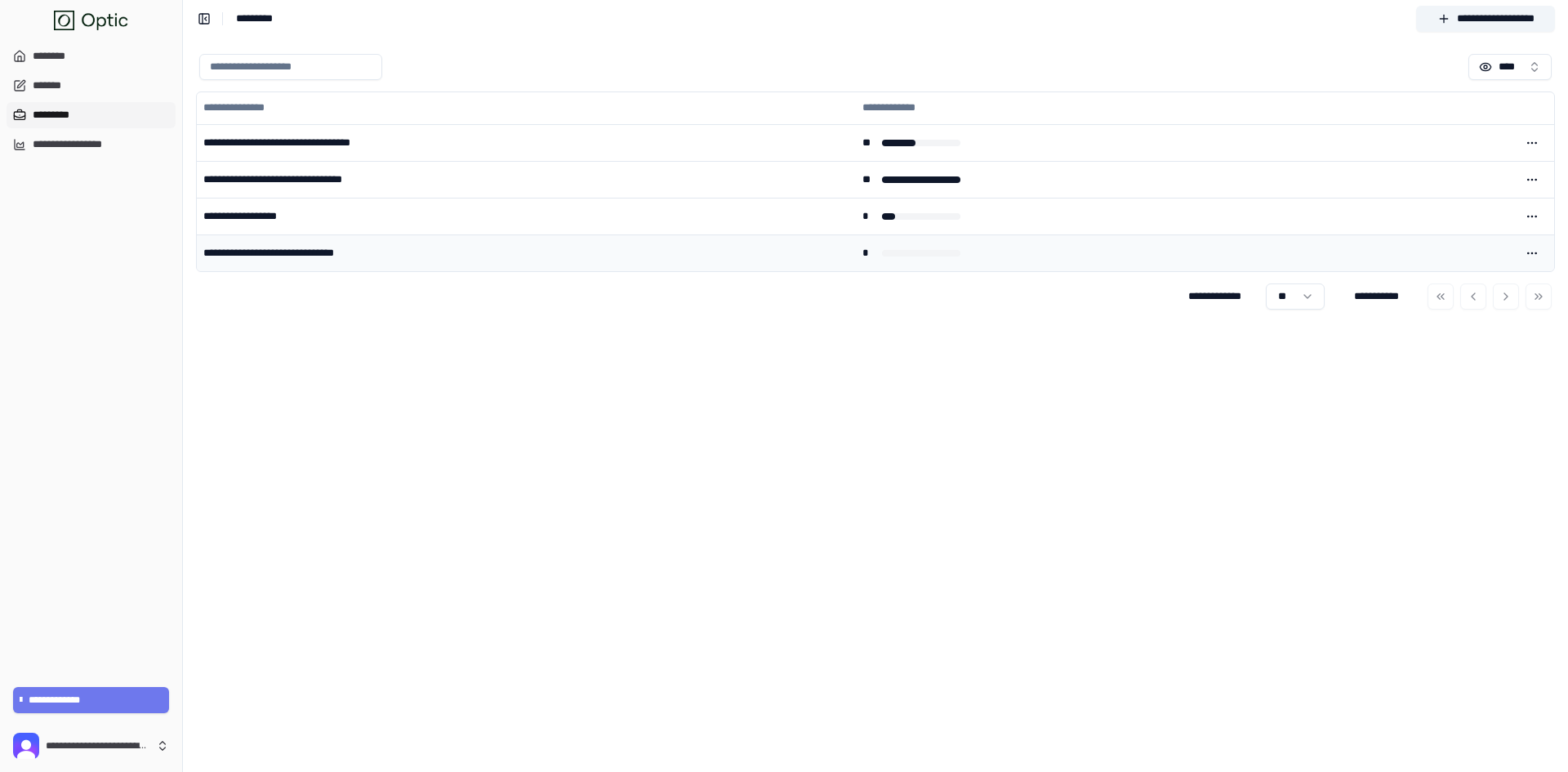 click on "**********" at bounding box center (526, 253) 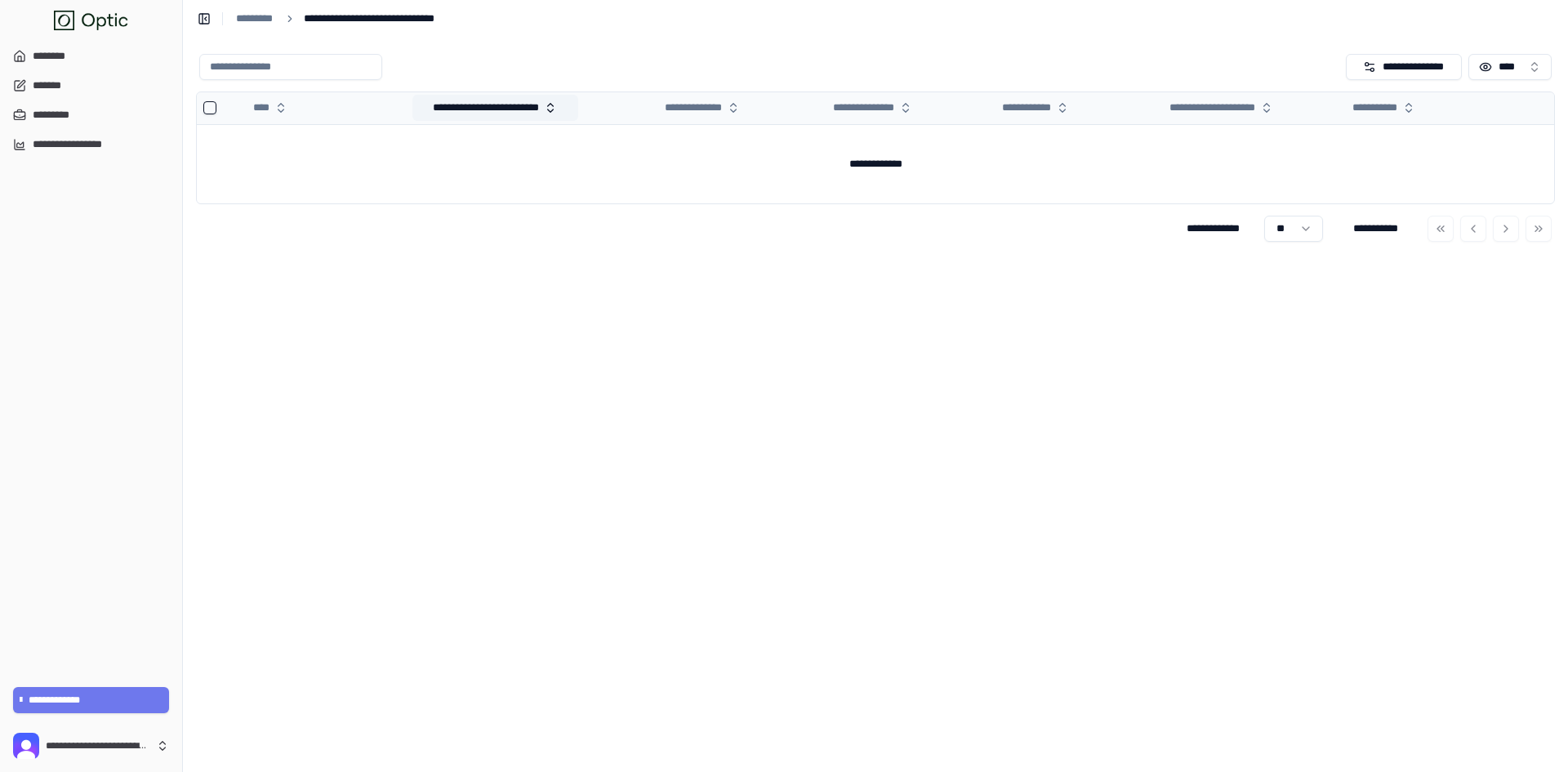 click on "**********" at bounding box center [495, 108] 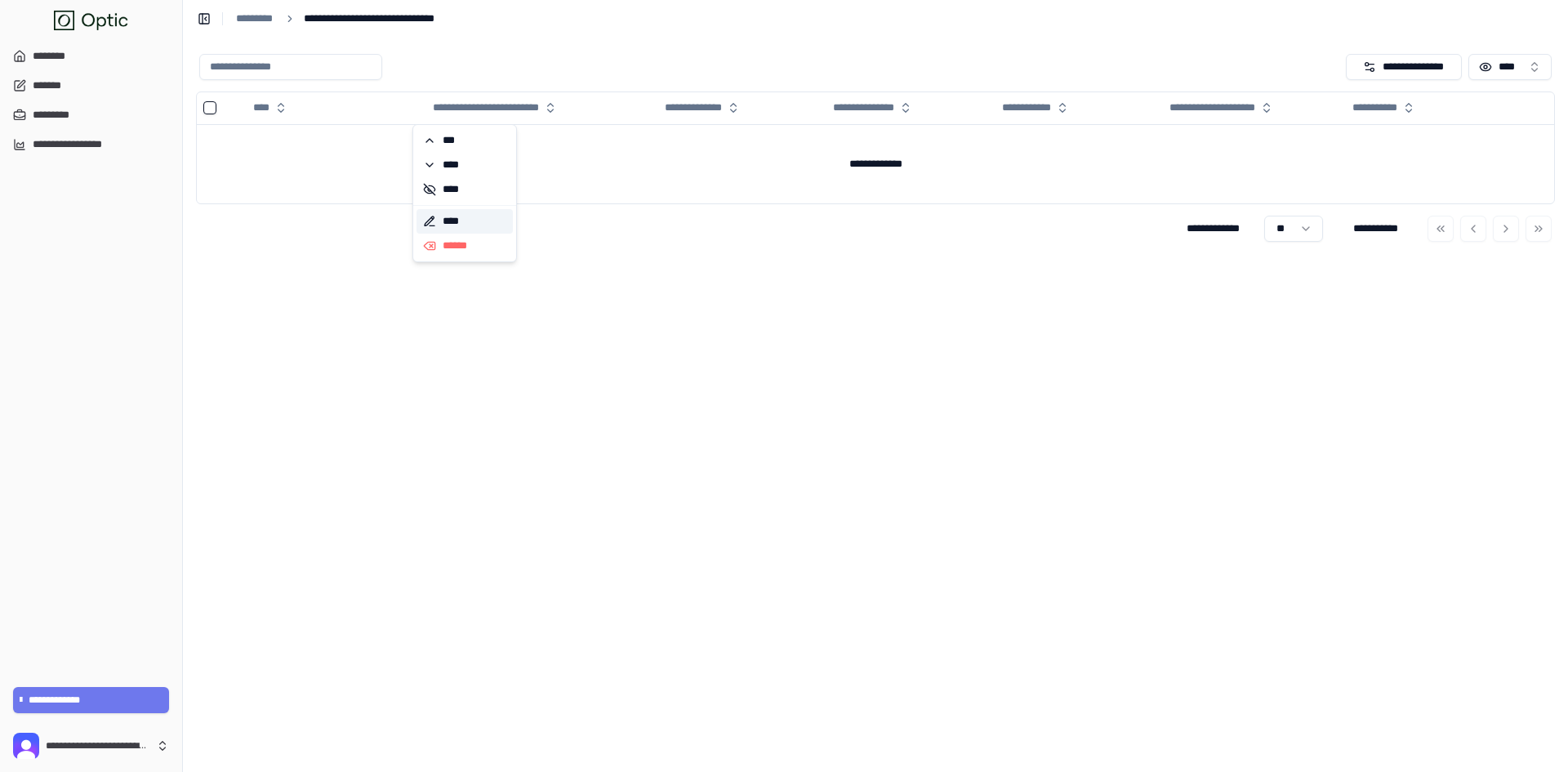 click on "****" at bounding box center [465, 221] 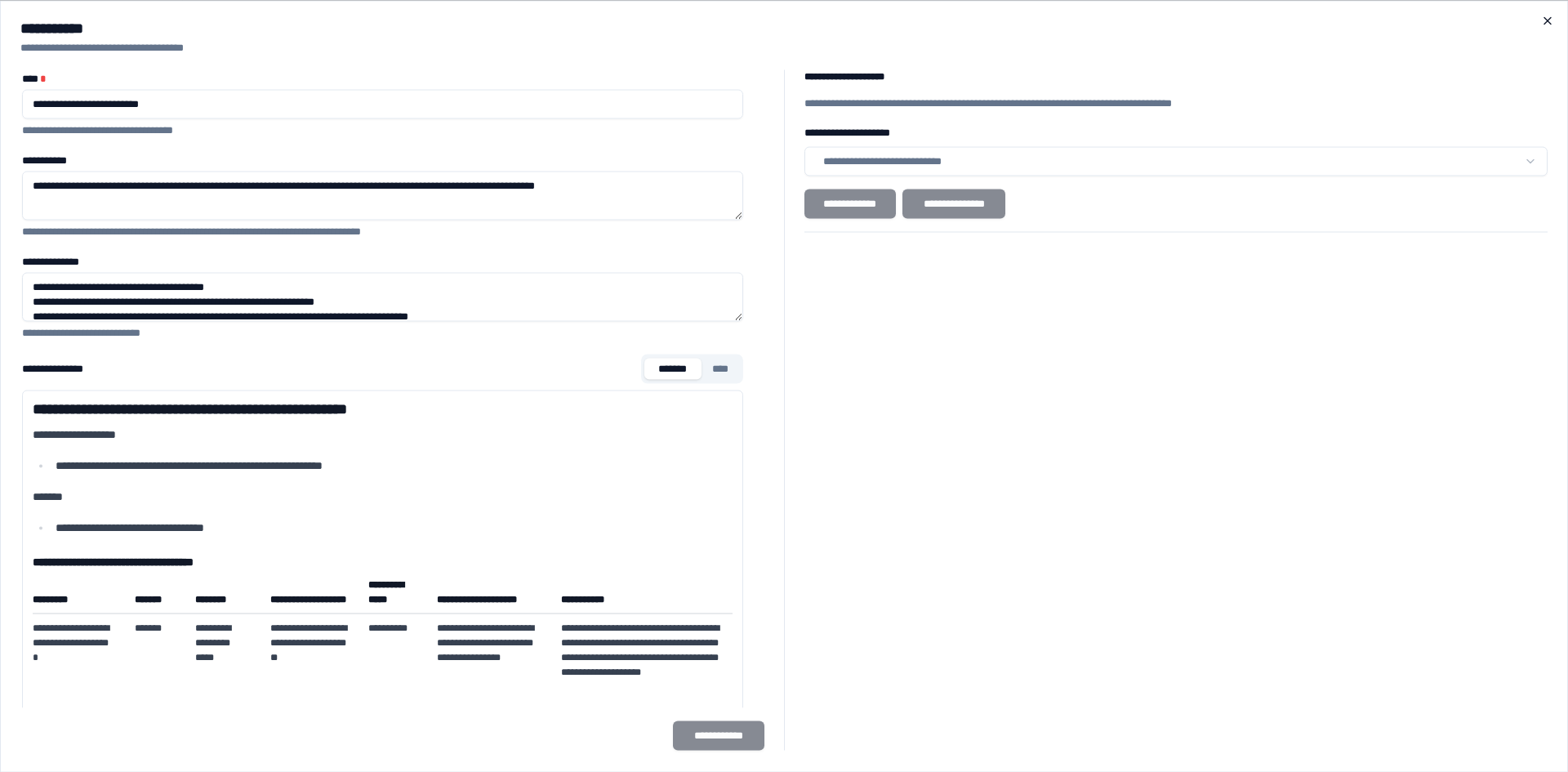 click 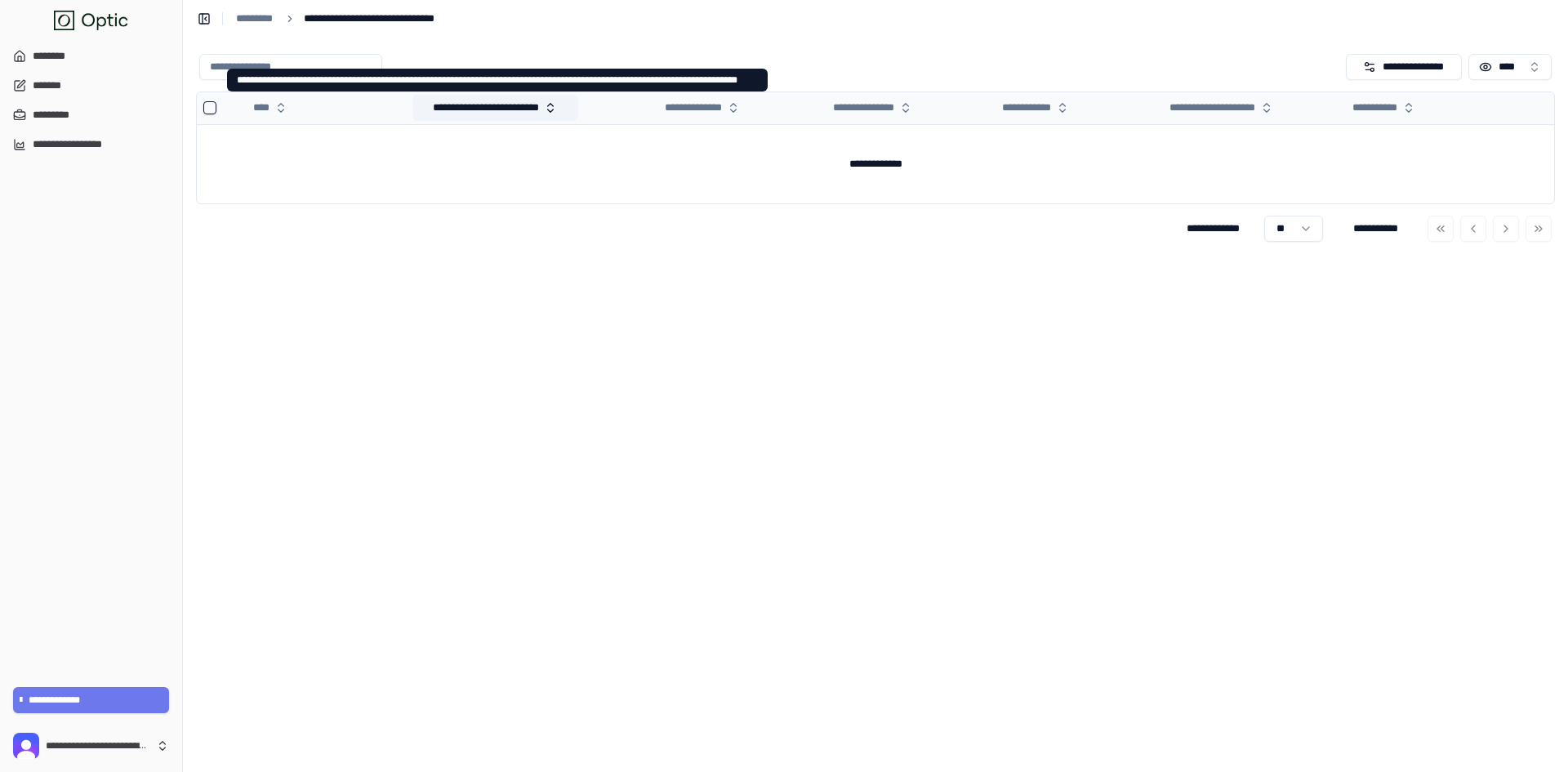 click on "**********" at bounding box center [495, 108] 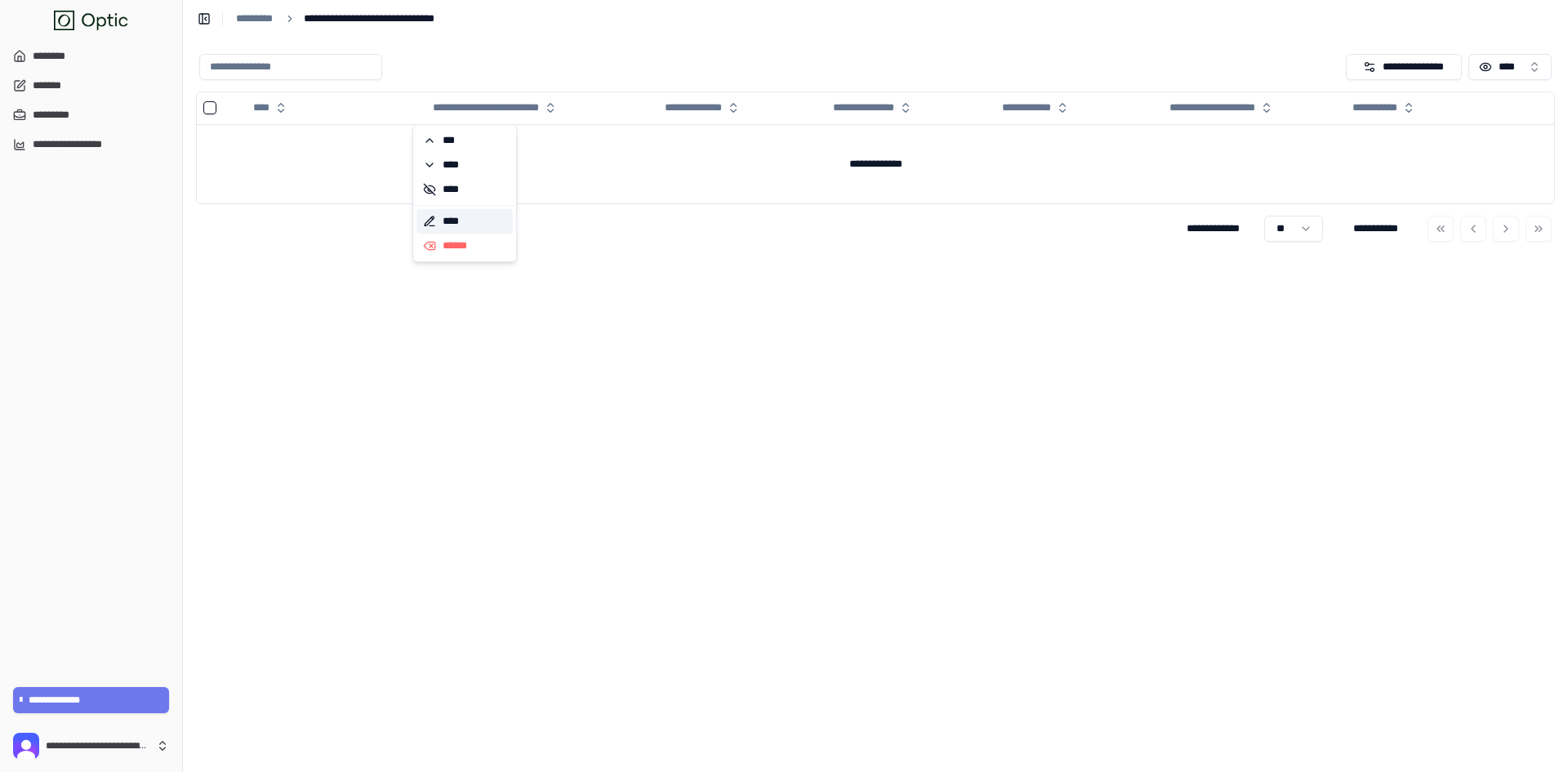 click on "****" at bounding box center [465, 221] 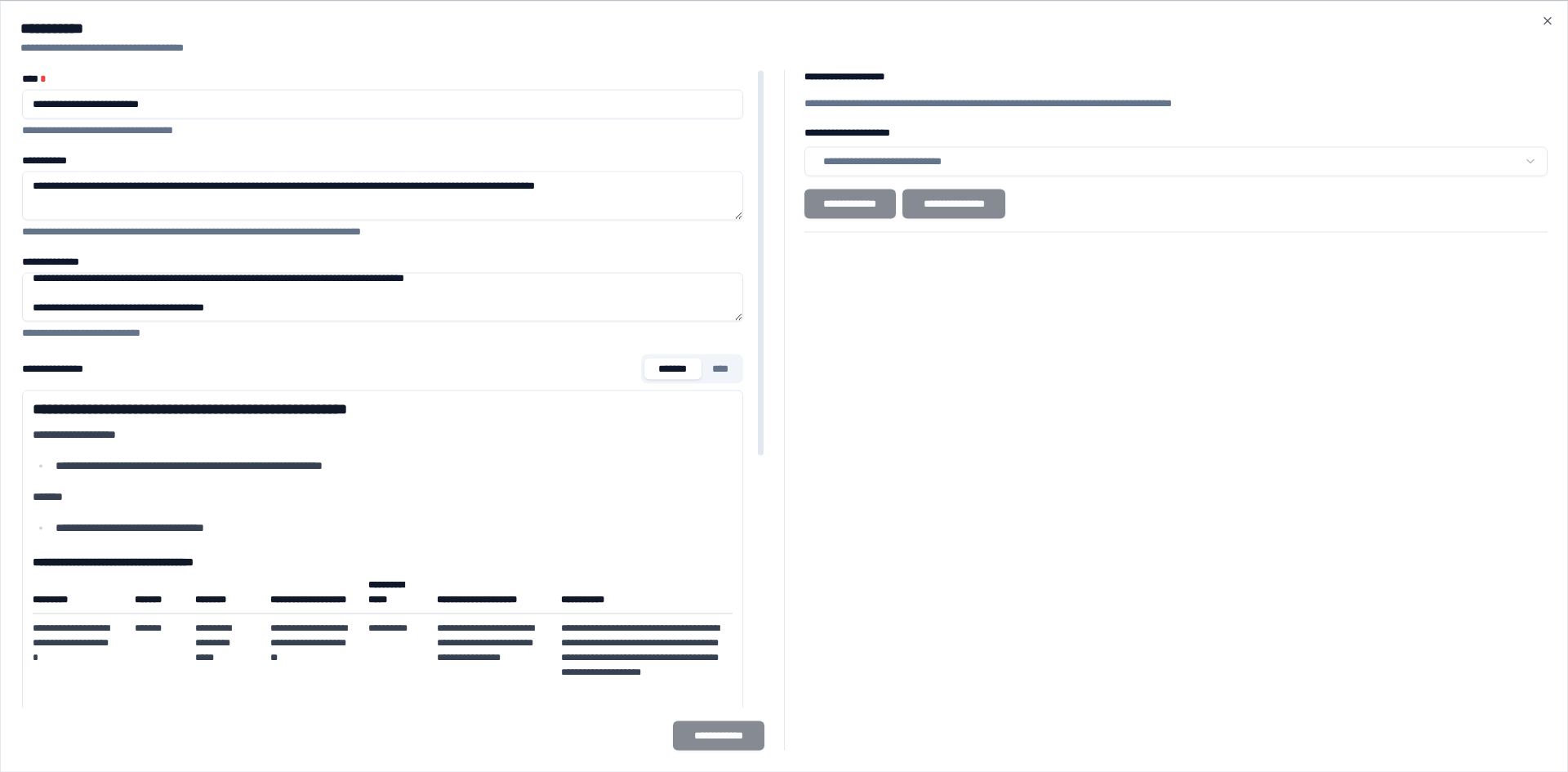 scroll, scrollTop: 98, scrollLeft: 0, axis: vertical 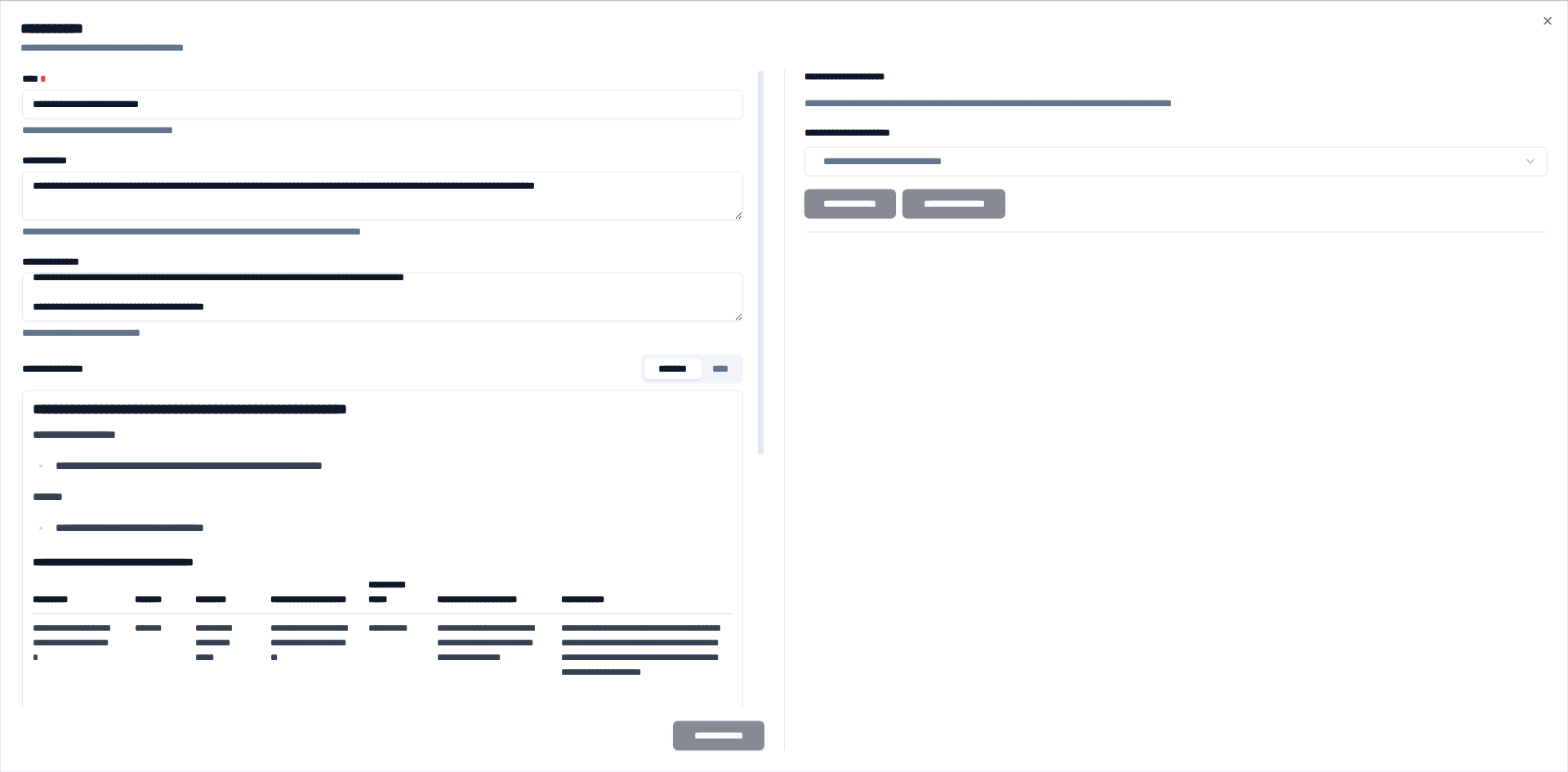 click on "****" at bounding box center (720, 368) 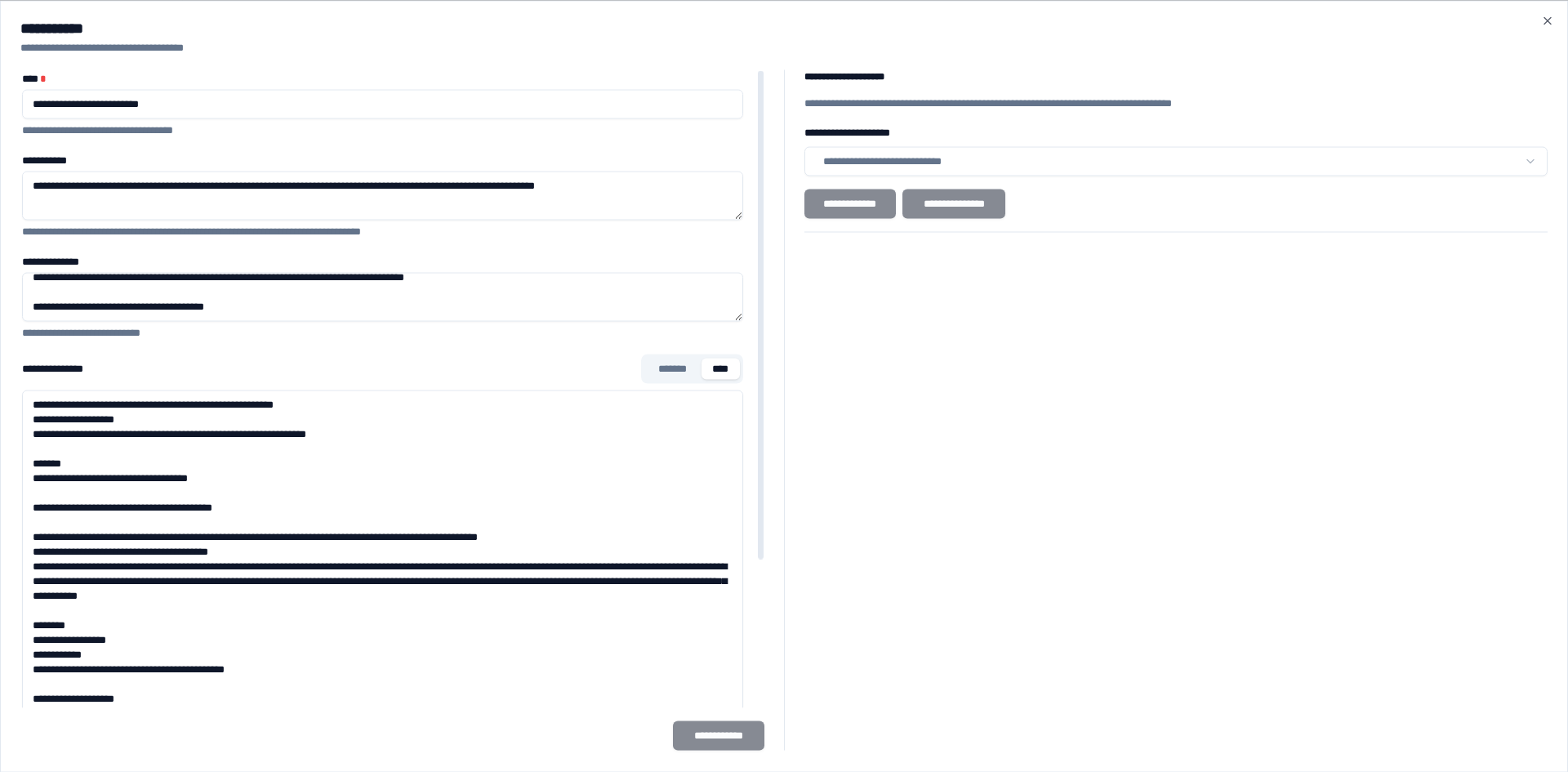 click on "**********" at bounding box center (382, 297) 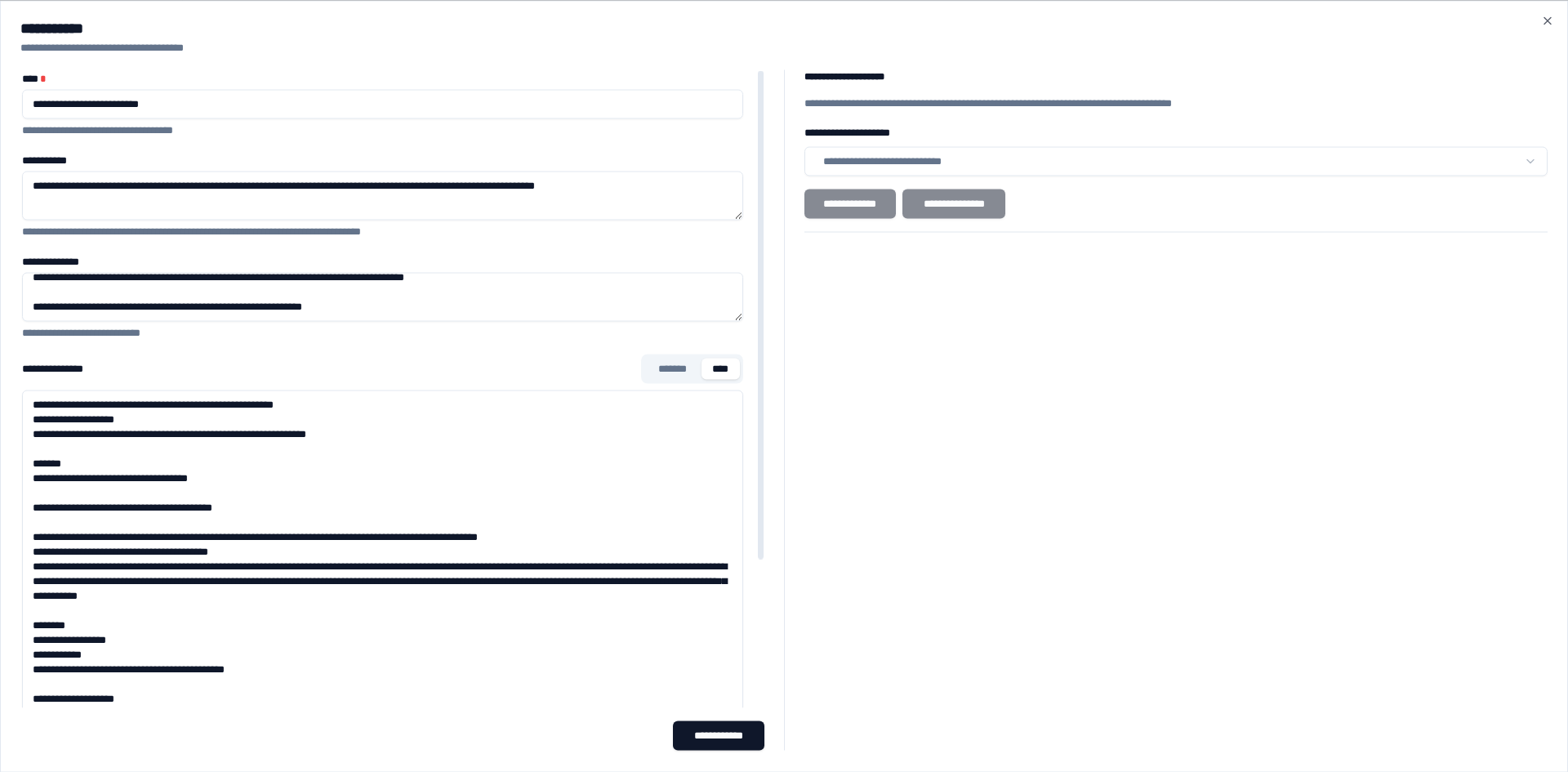 drag, startPoint x: 229, startPoint y: 309, endPoint x: 357, endPoint y: 310, distance: 128.00391 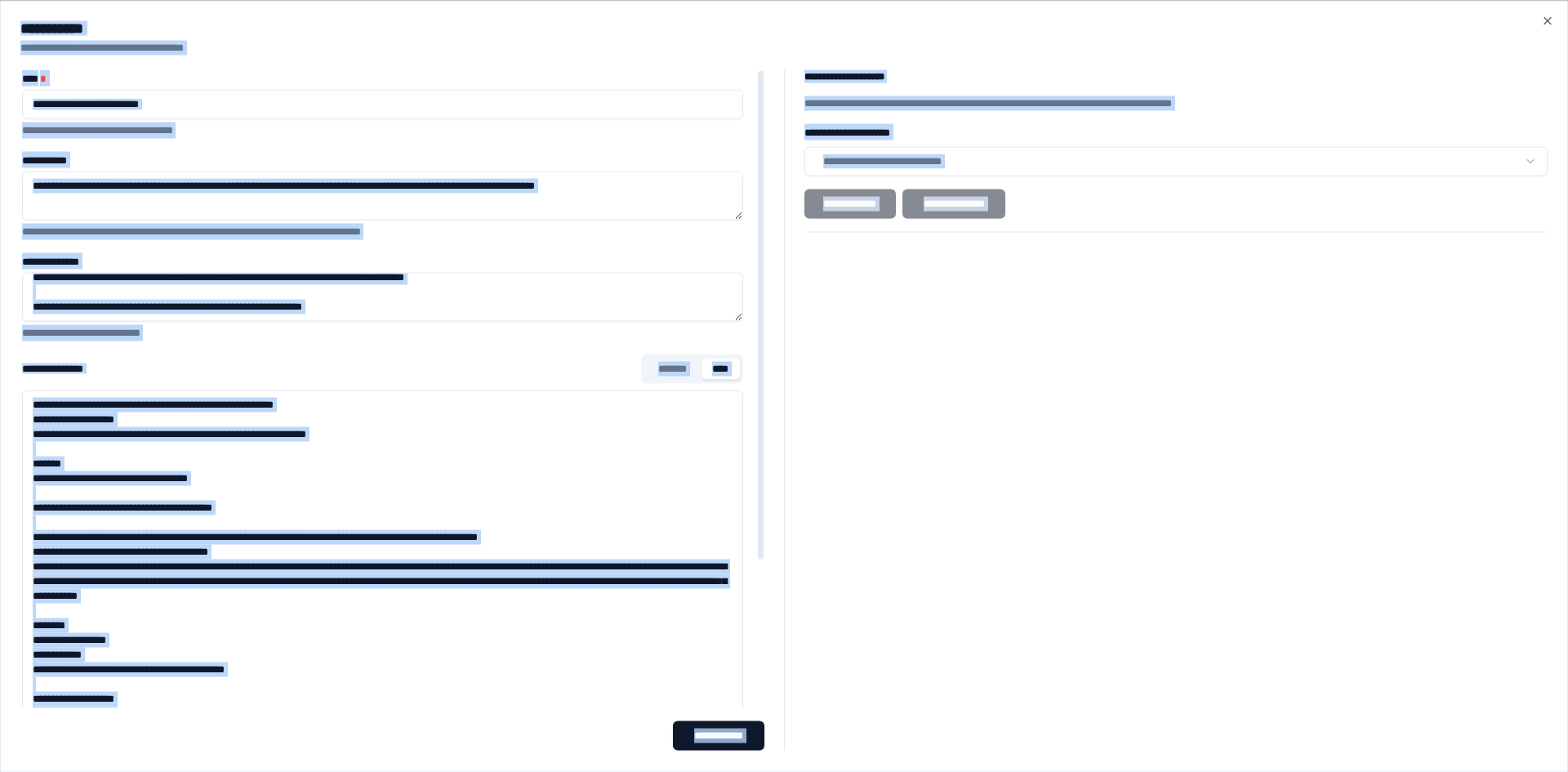 click on "**********" at bounding box center (382, 635) 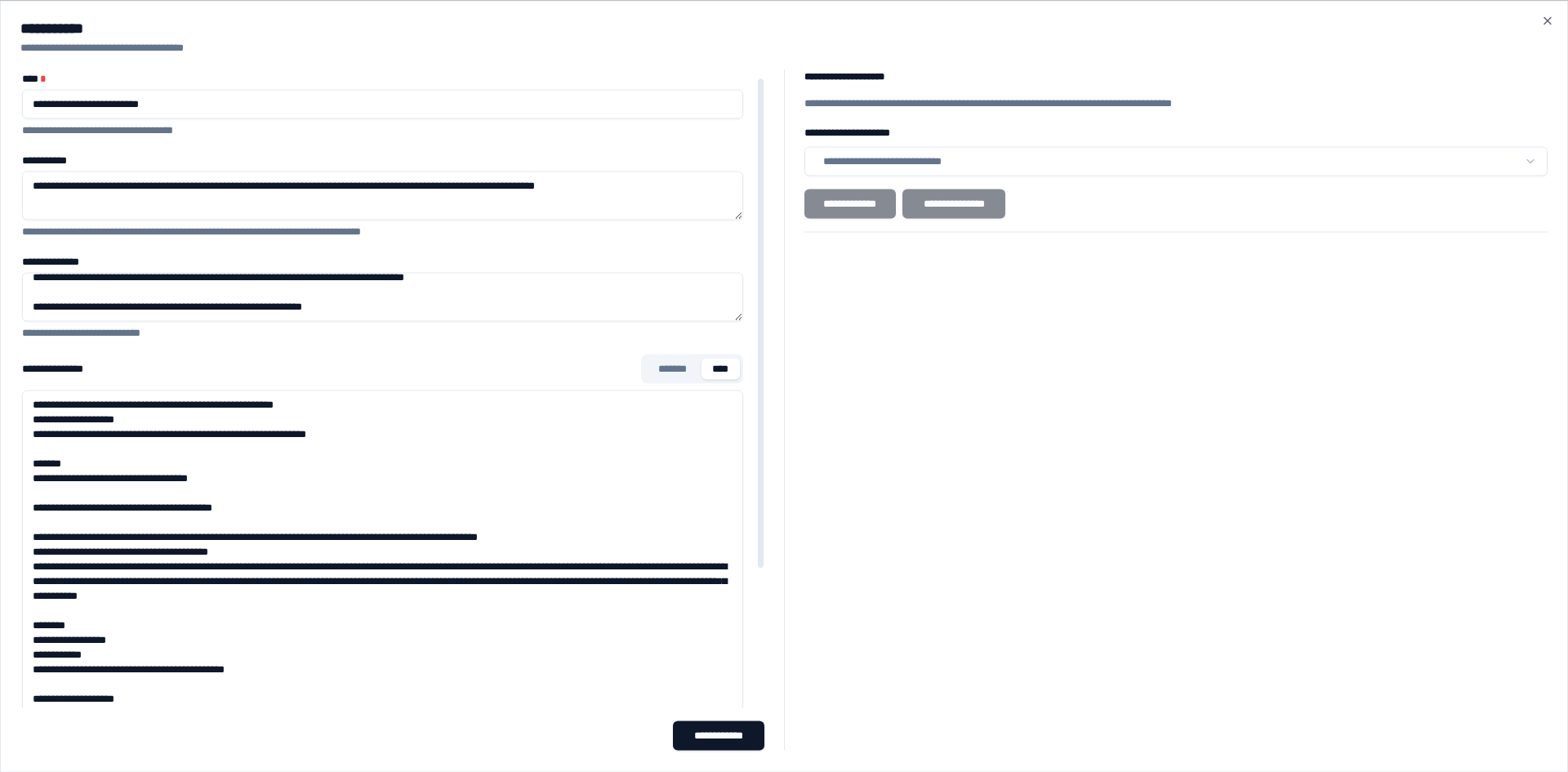 scroll, scrollTop: 192, scrollLeft: 0, axis: vertical 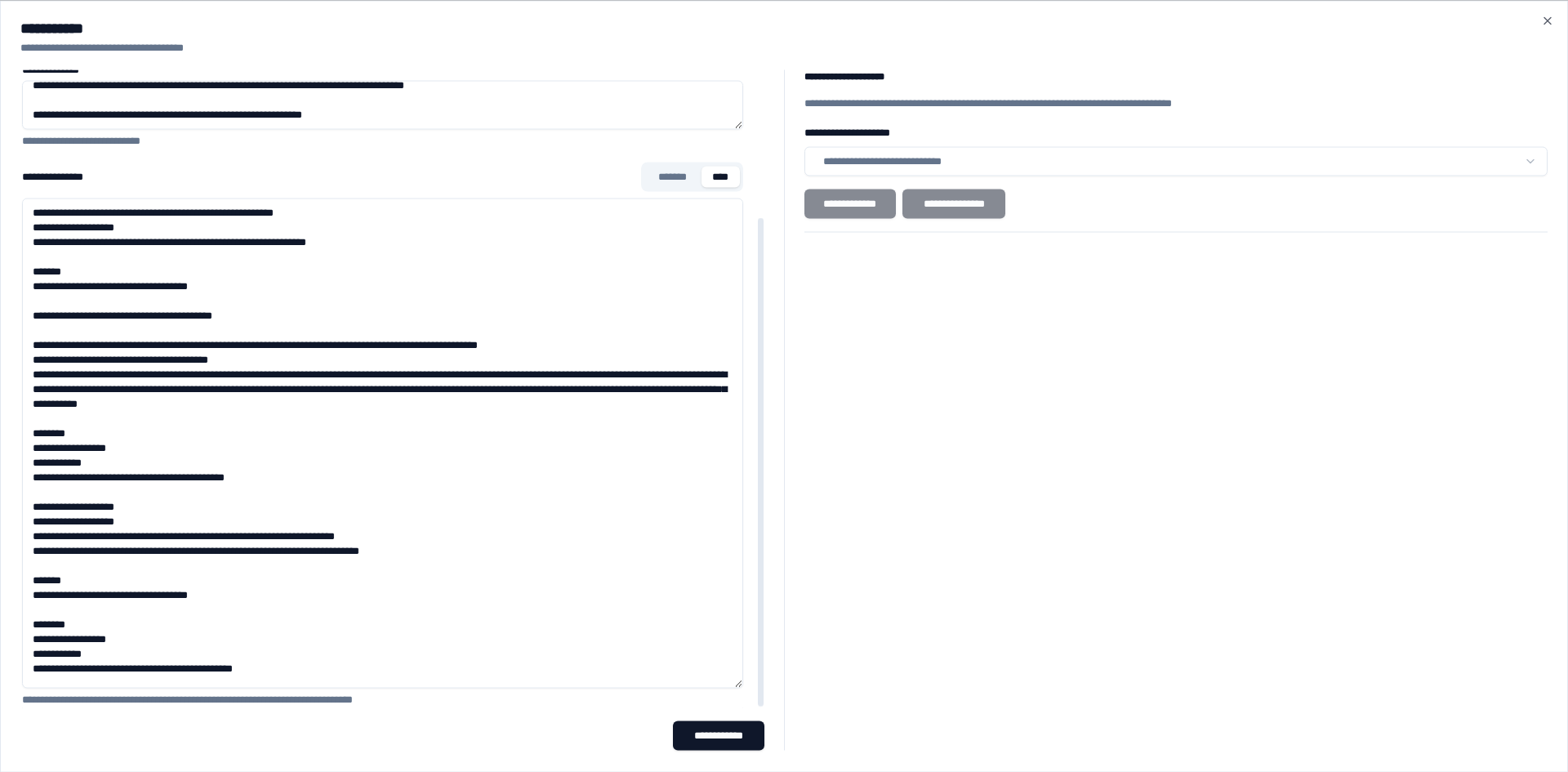 drag, startPoint x: 32, startPoint y: 403, endPoint x: 539, endPoint y: 654, distance: 565.7296 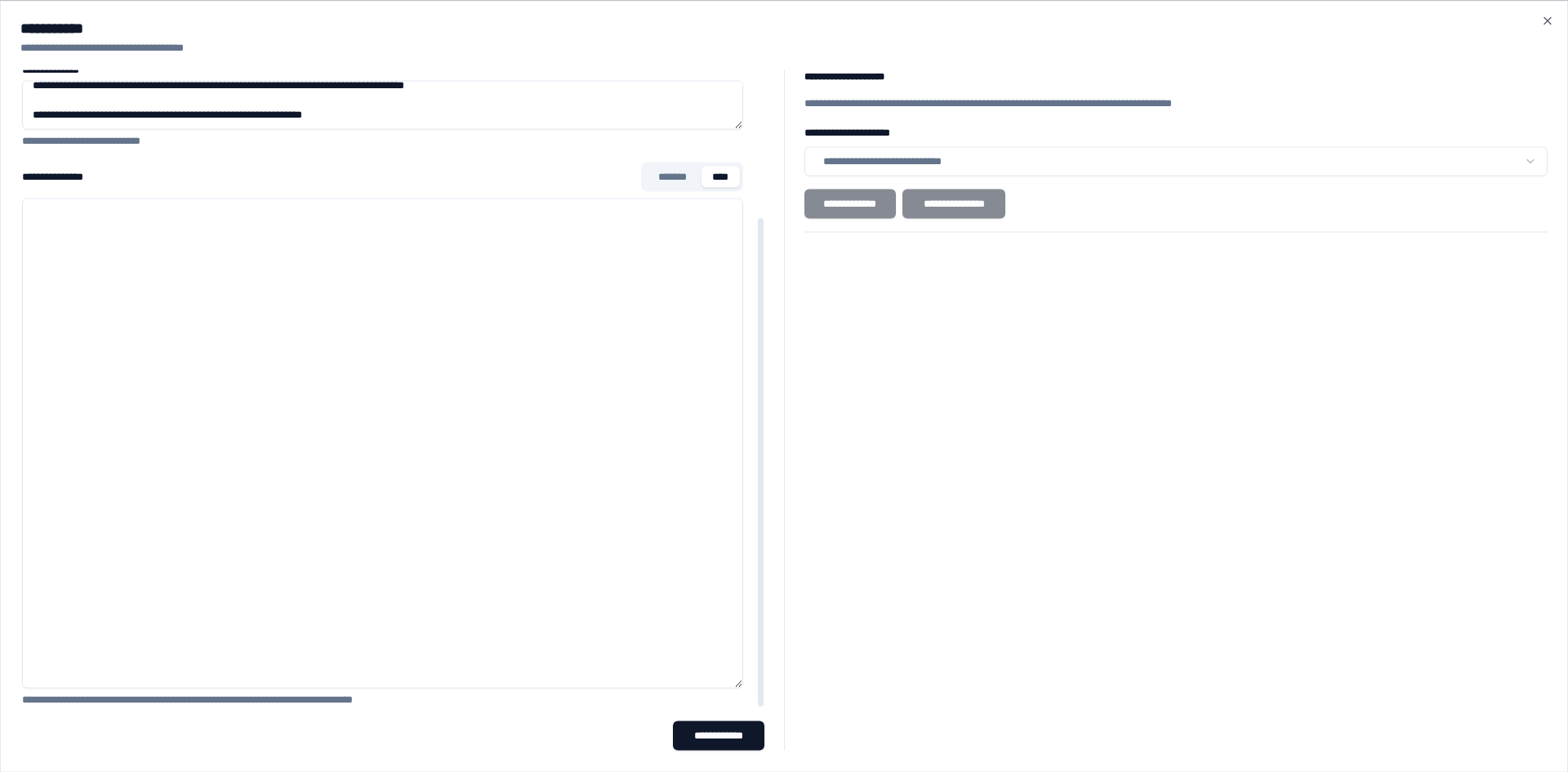 scroll, scrollTop: 0, scrollLeft: 0, axis: both 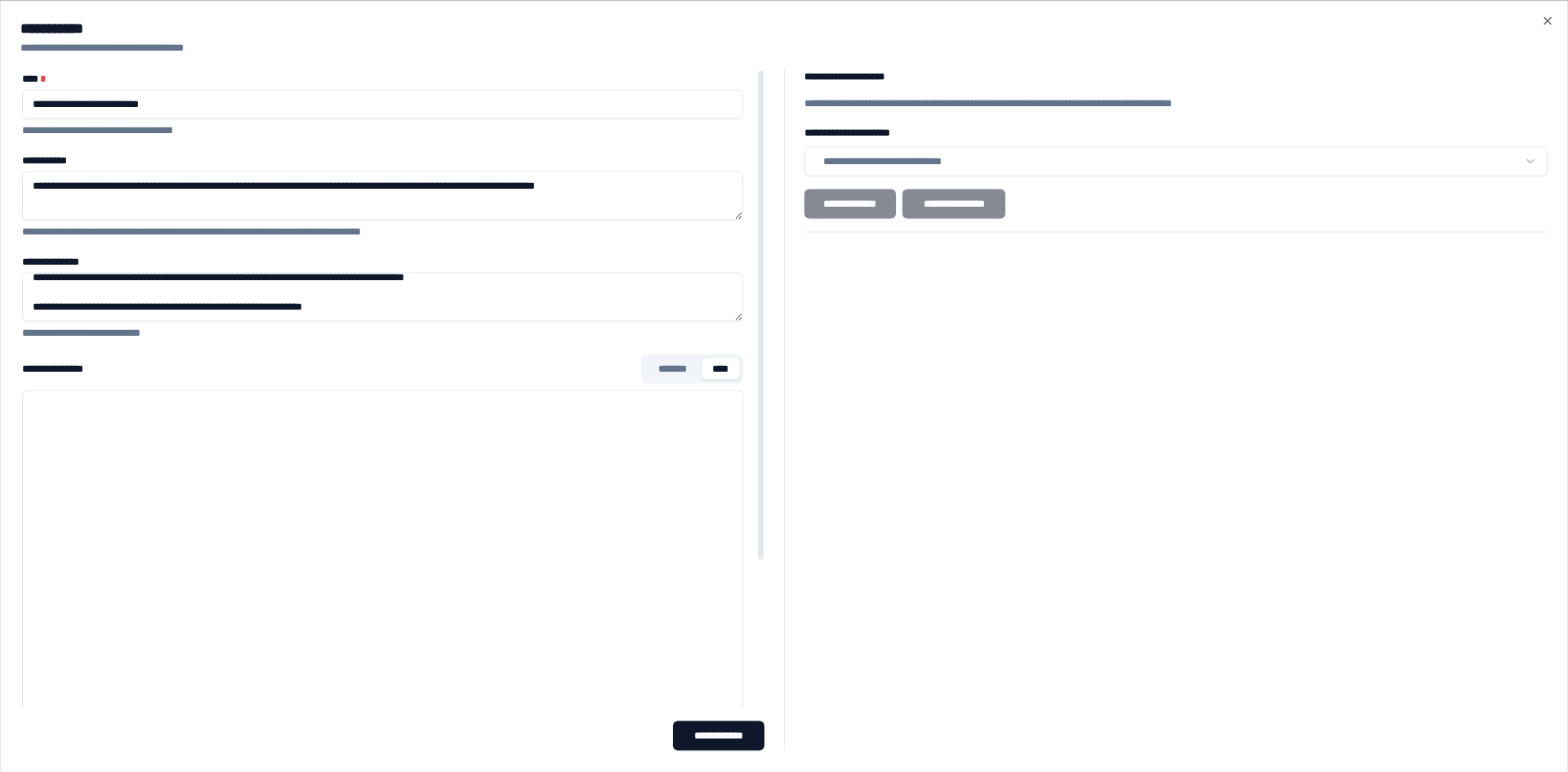 paste on "**********" 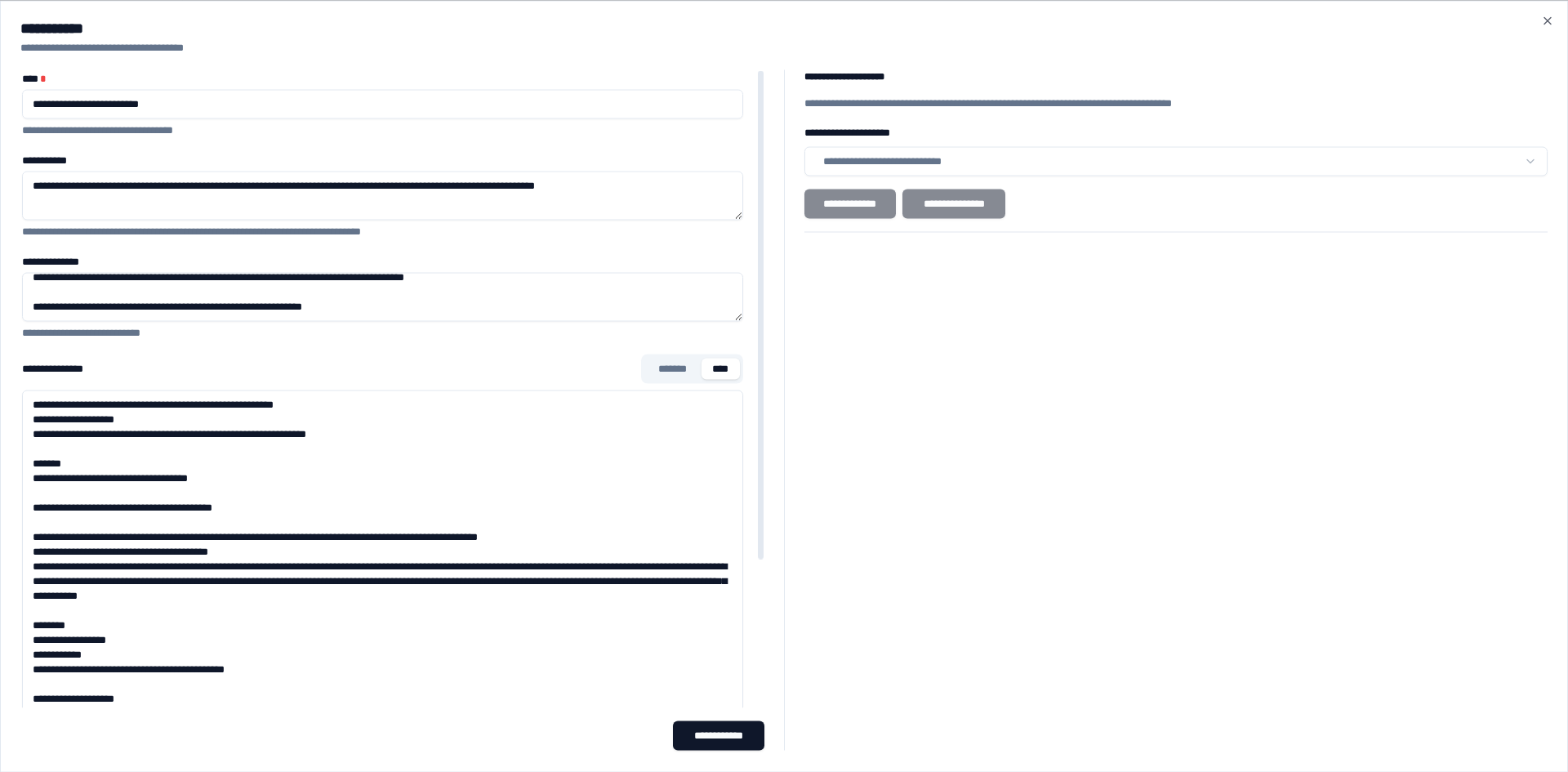 scroll, scrollTop: 39, scrollLeft: 0, axis: vertical 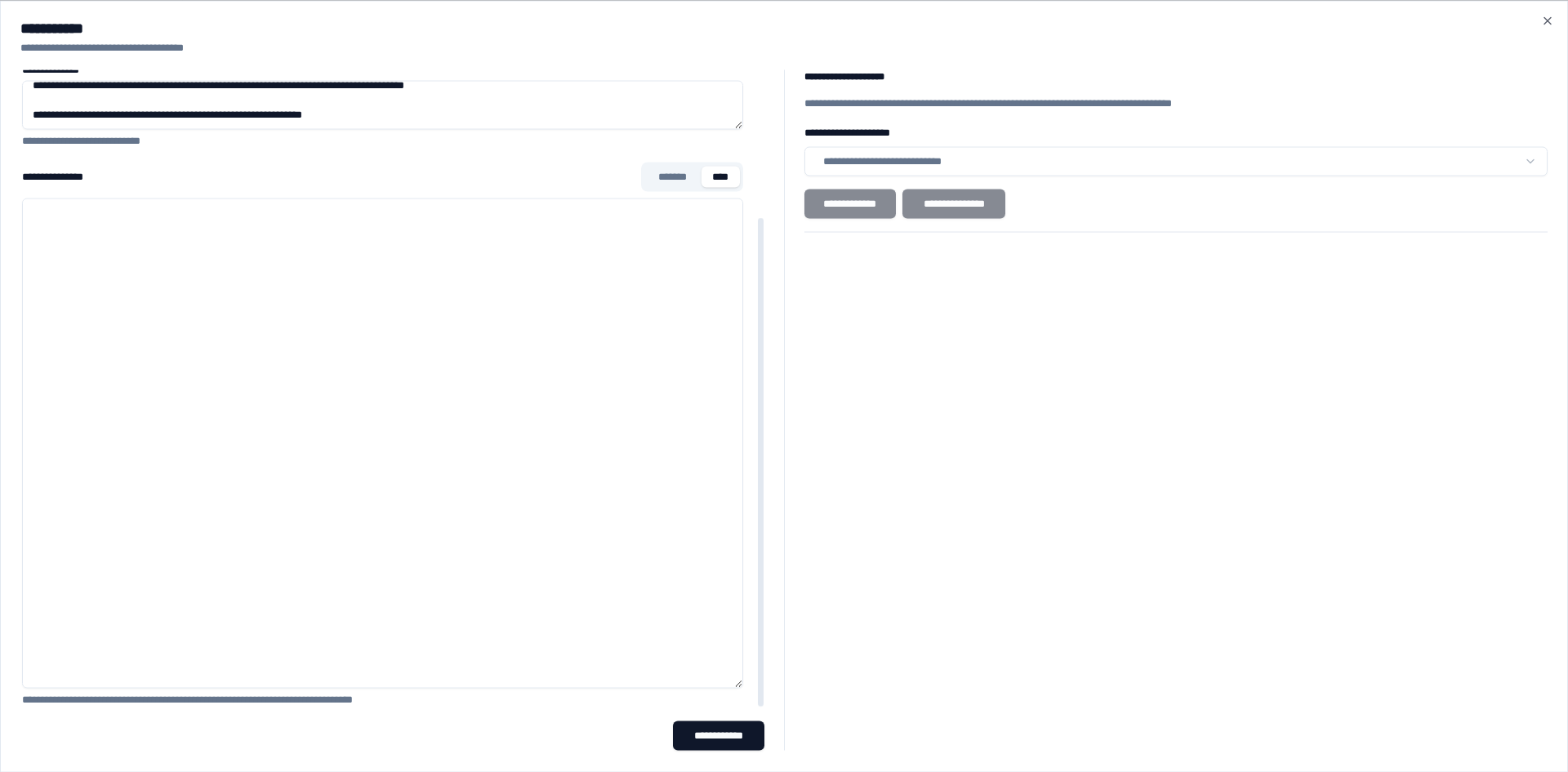 paste on "**********" 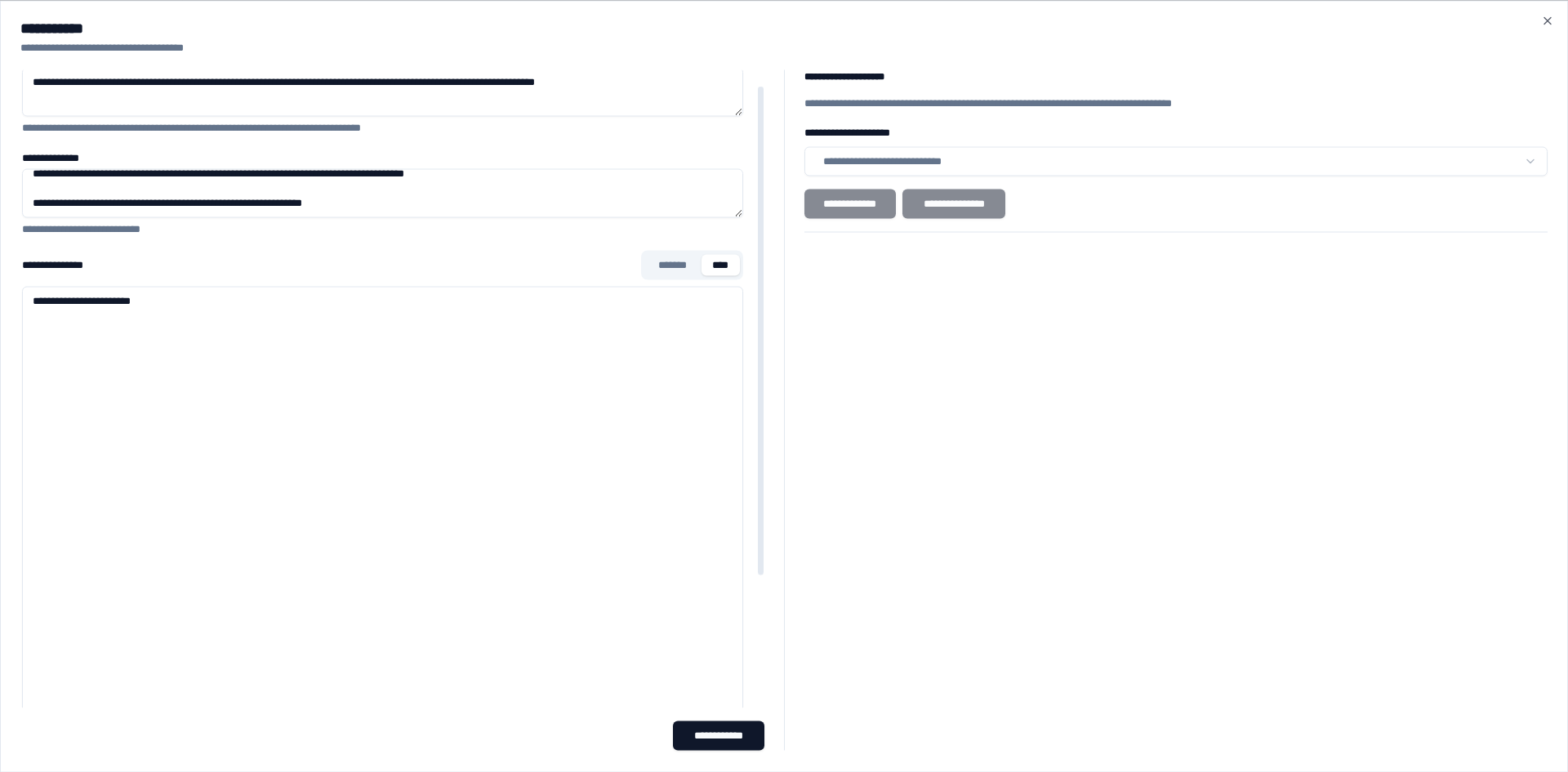 scroll, scrollTop: 0, scrollLeft: 0, axis: both 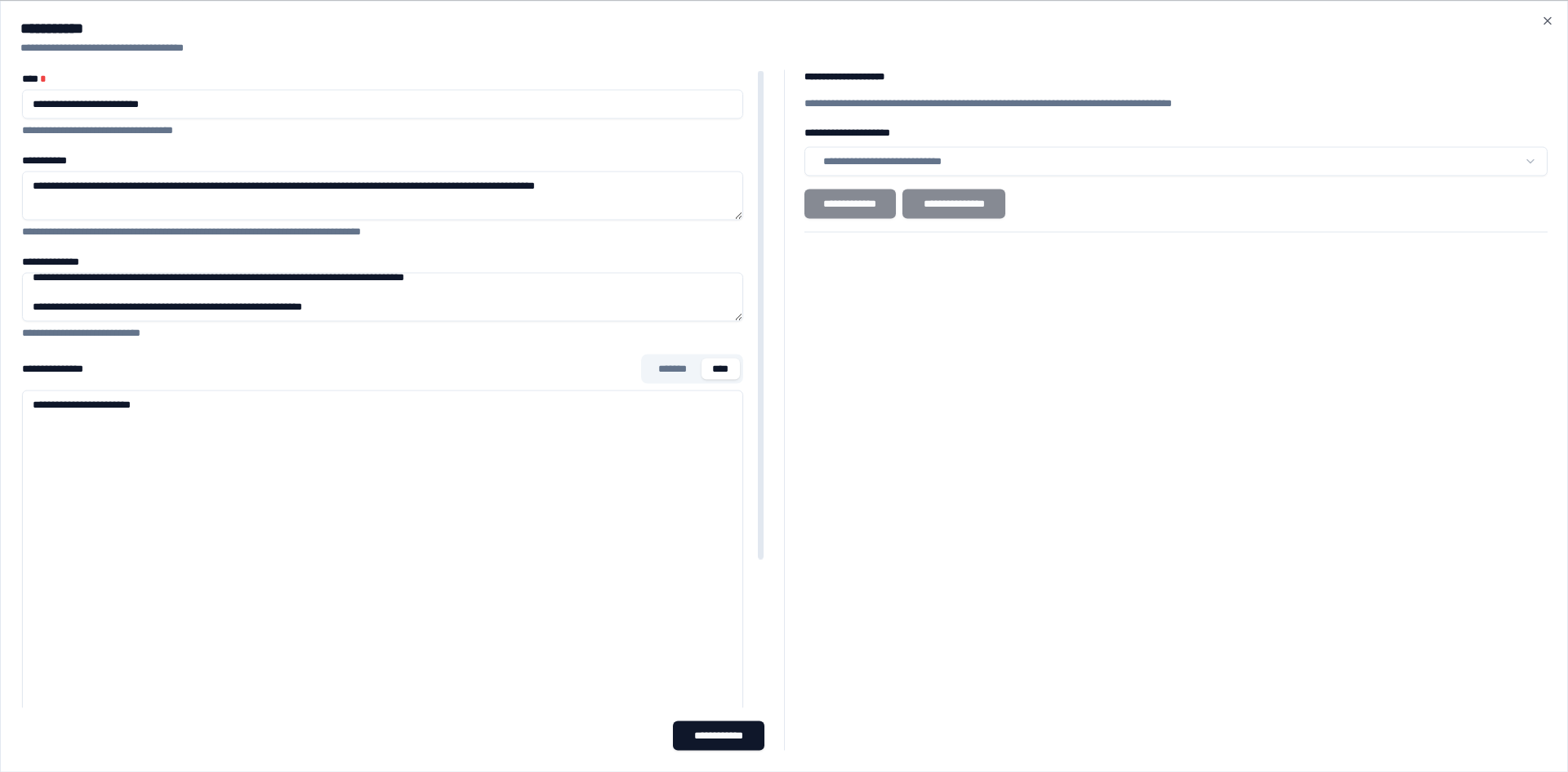 type on "**********" 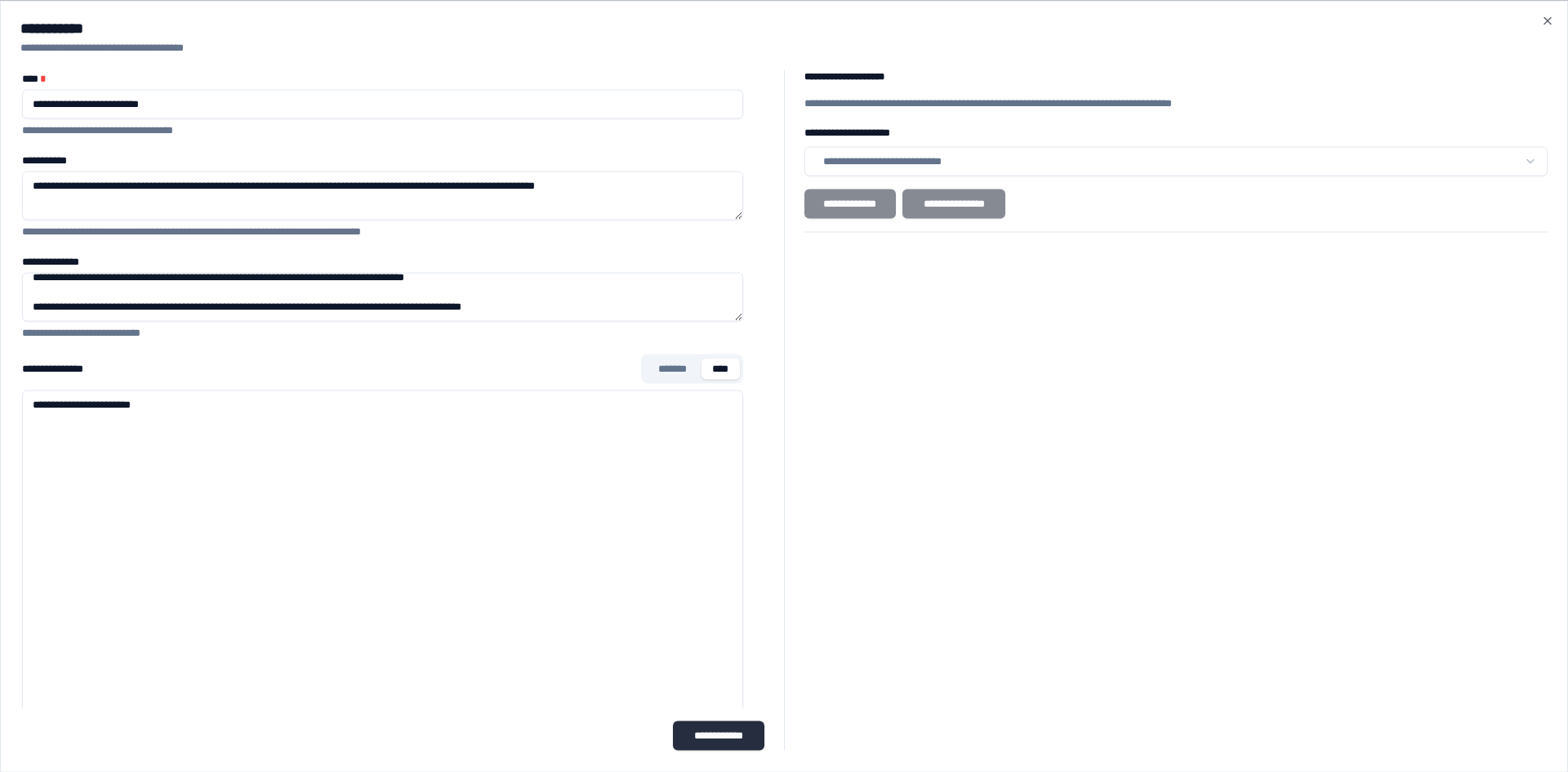 type on "**********" 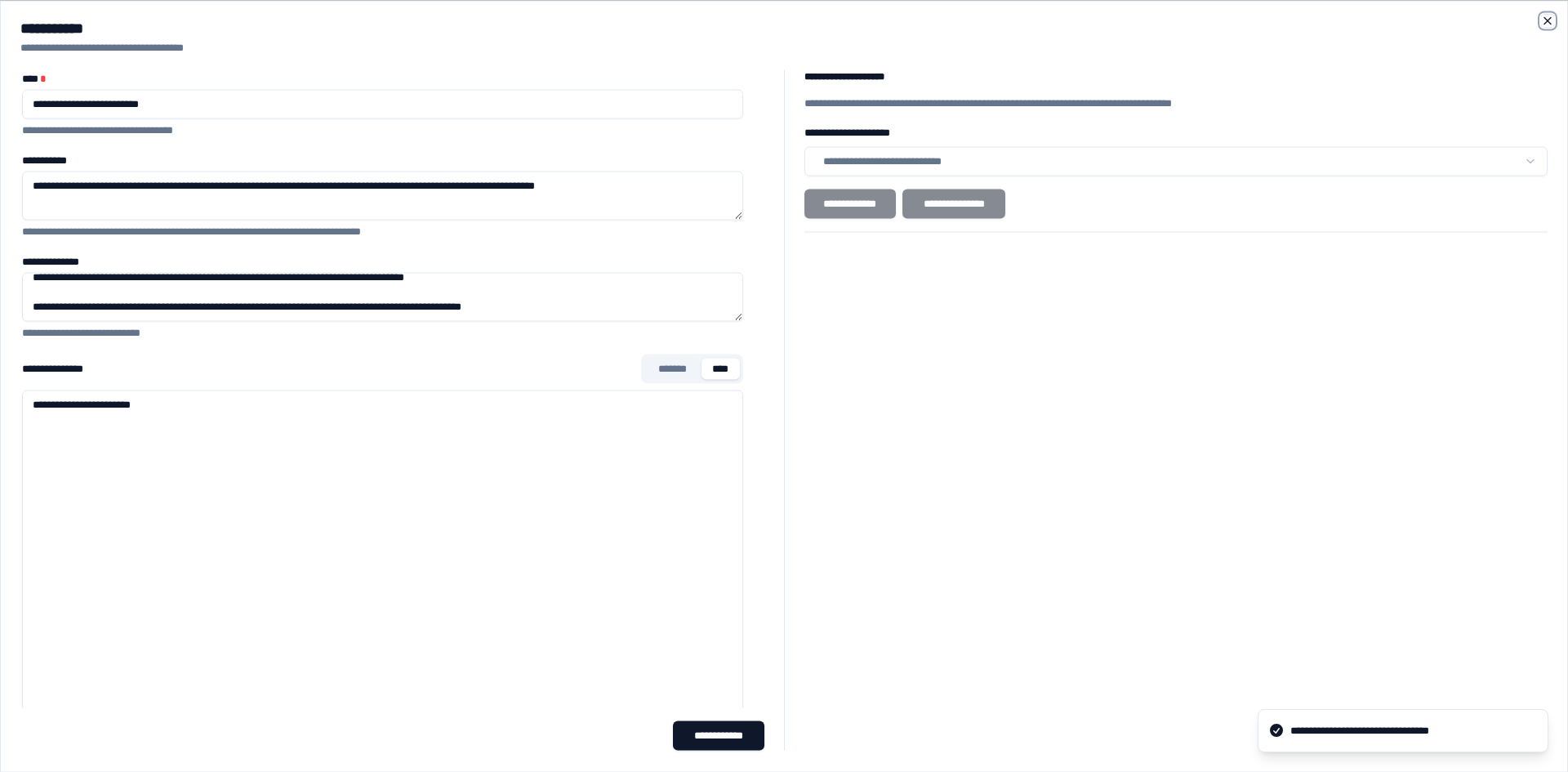 click 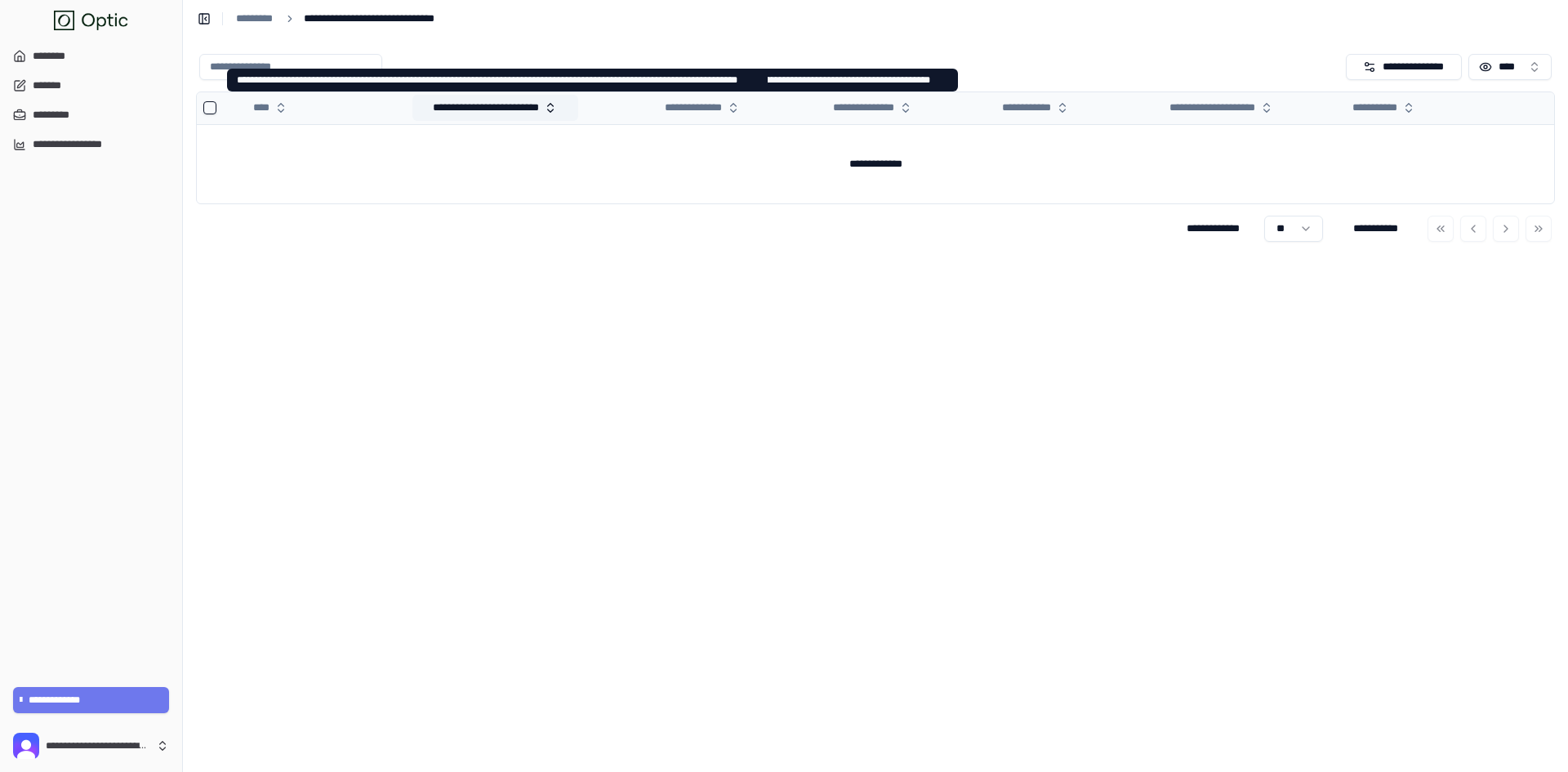 click on "**********" at bounding box center (495, 108) 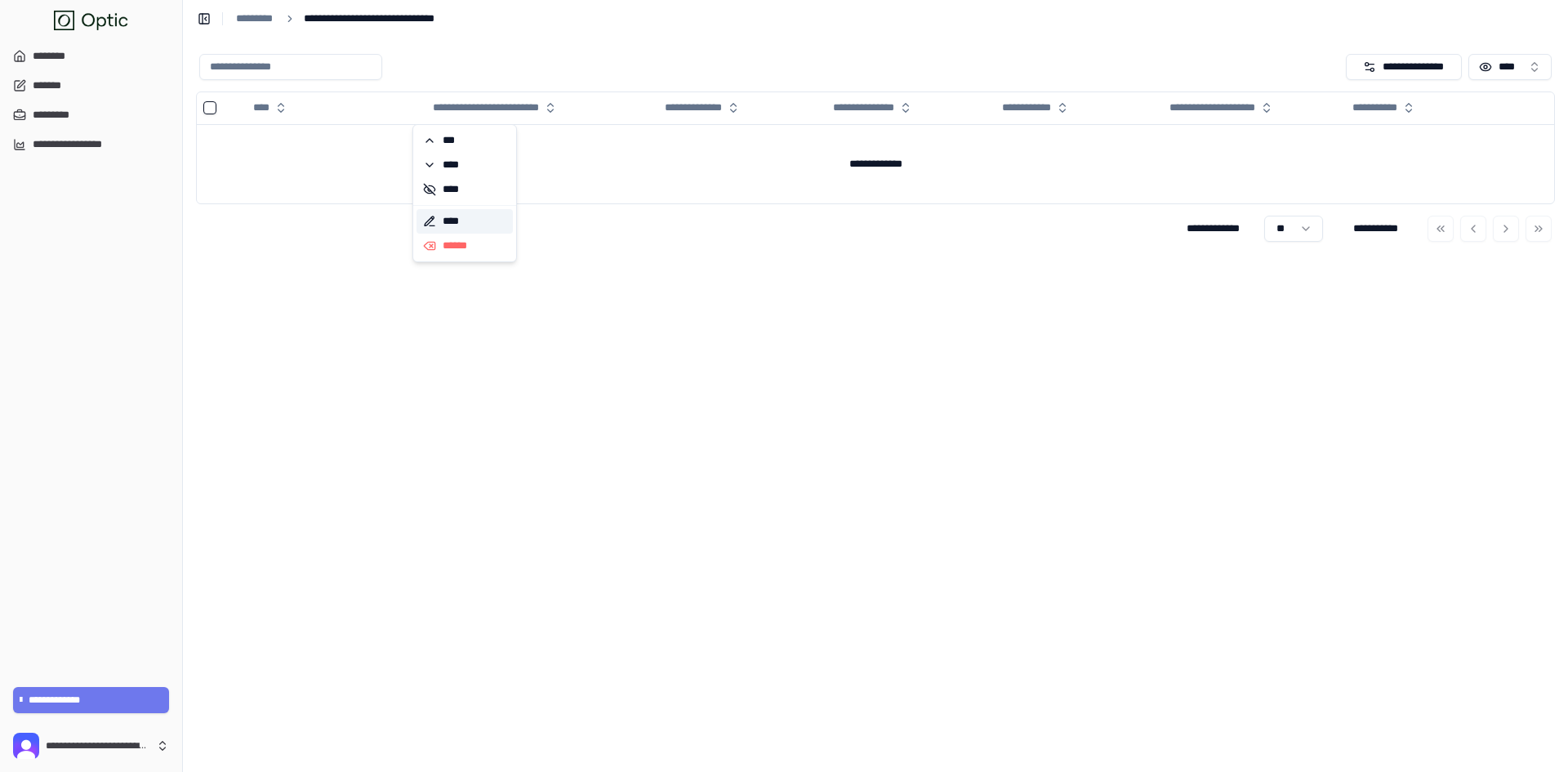 click on "****" at bounding box center [465, 221] 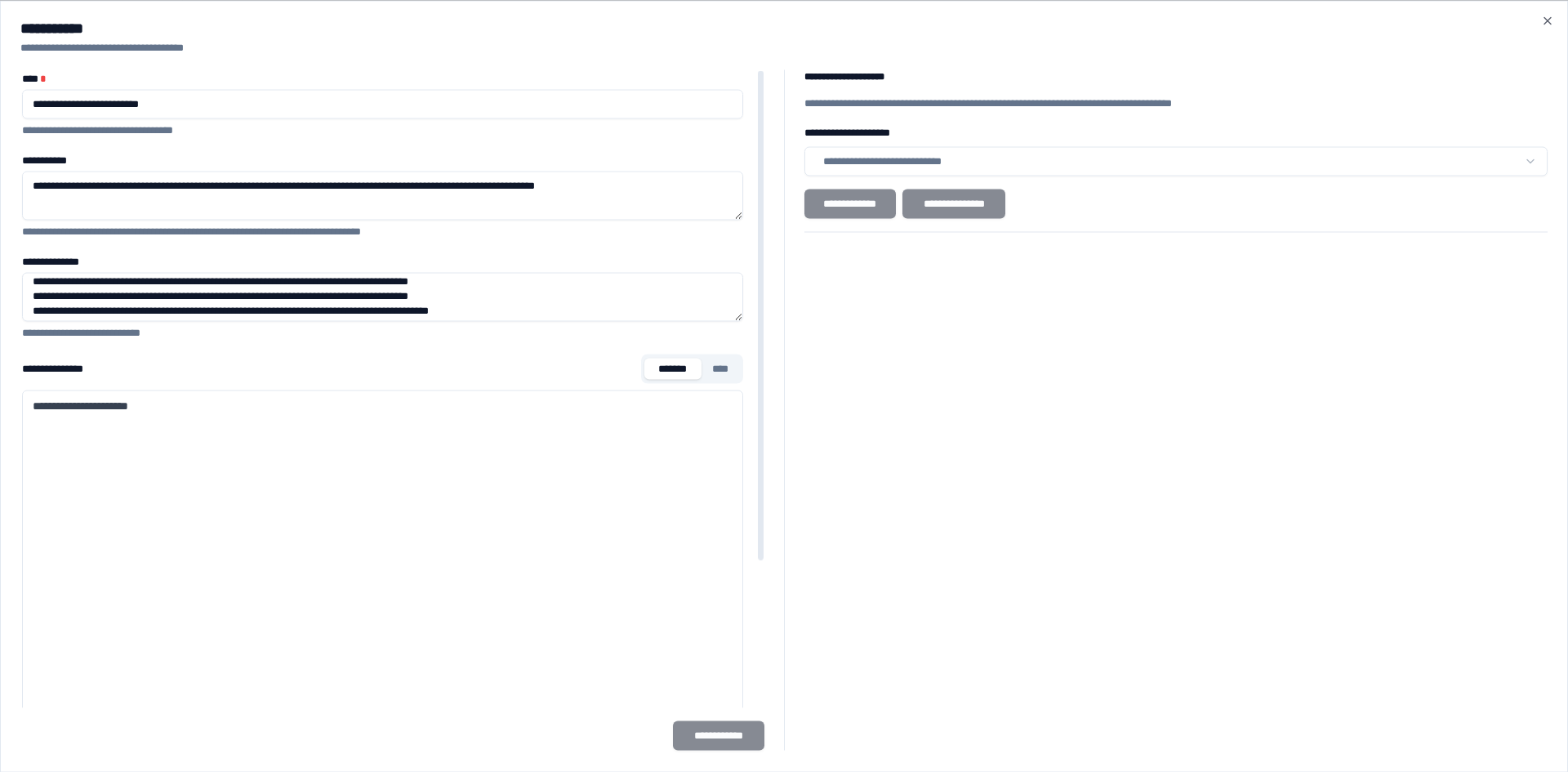 scroll, scrollTop: 98, scrollLeft: 0, axis: vertical 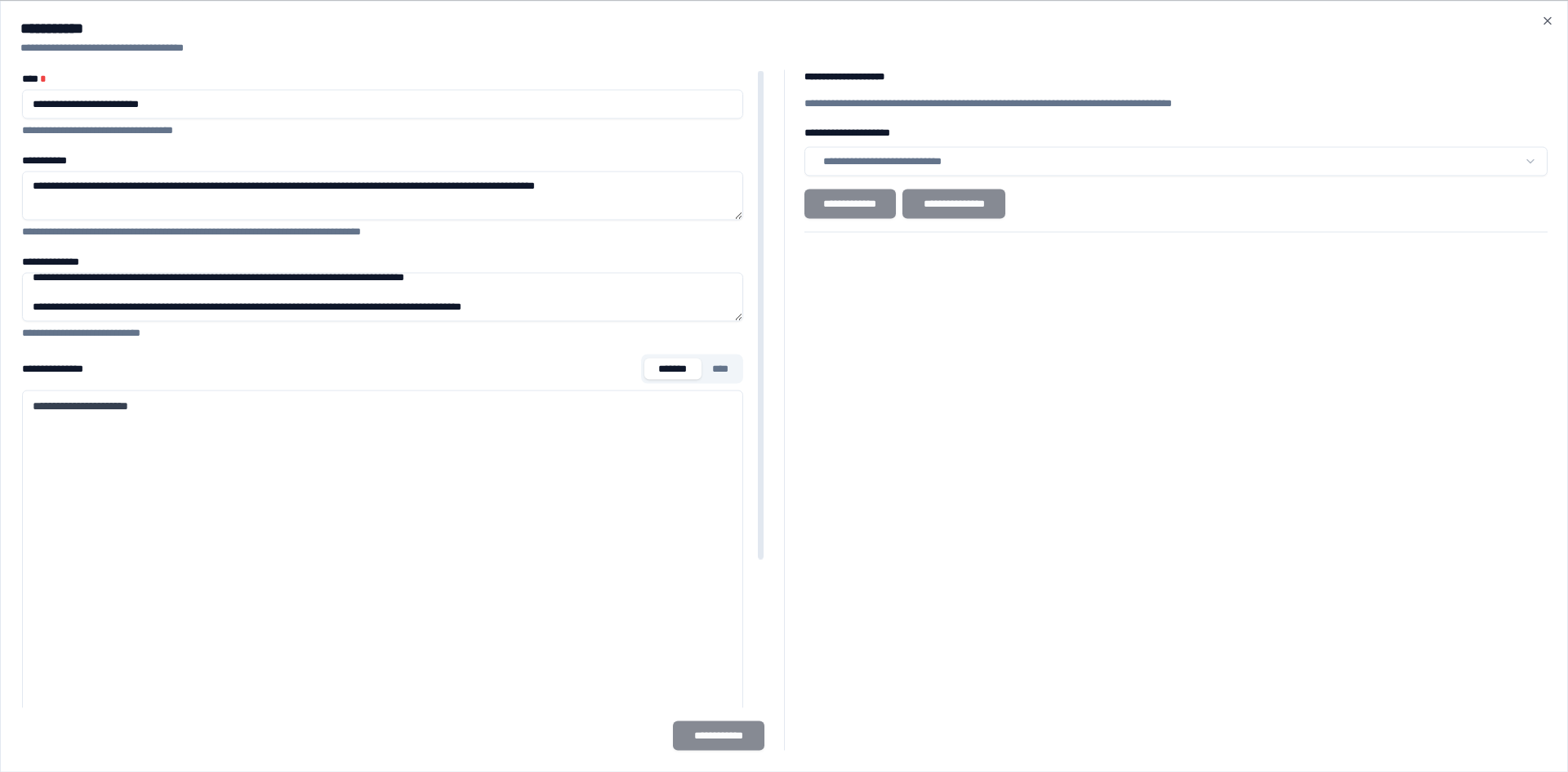 drag, startPoint x: 229, startPoint y: 306, endPoint x: 464, endPoint y: 301, distance: 235.0532 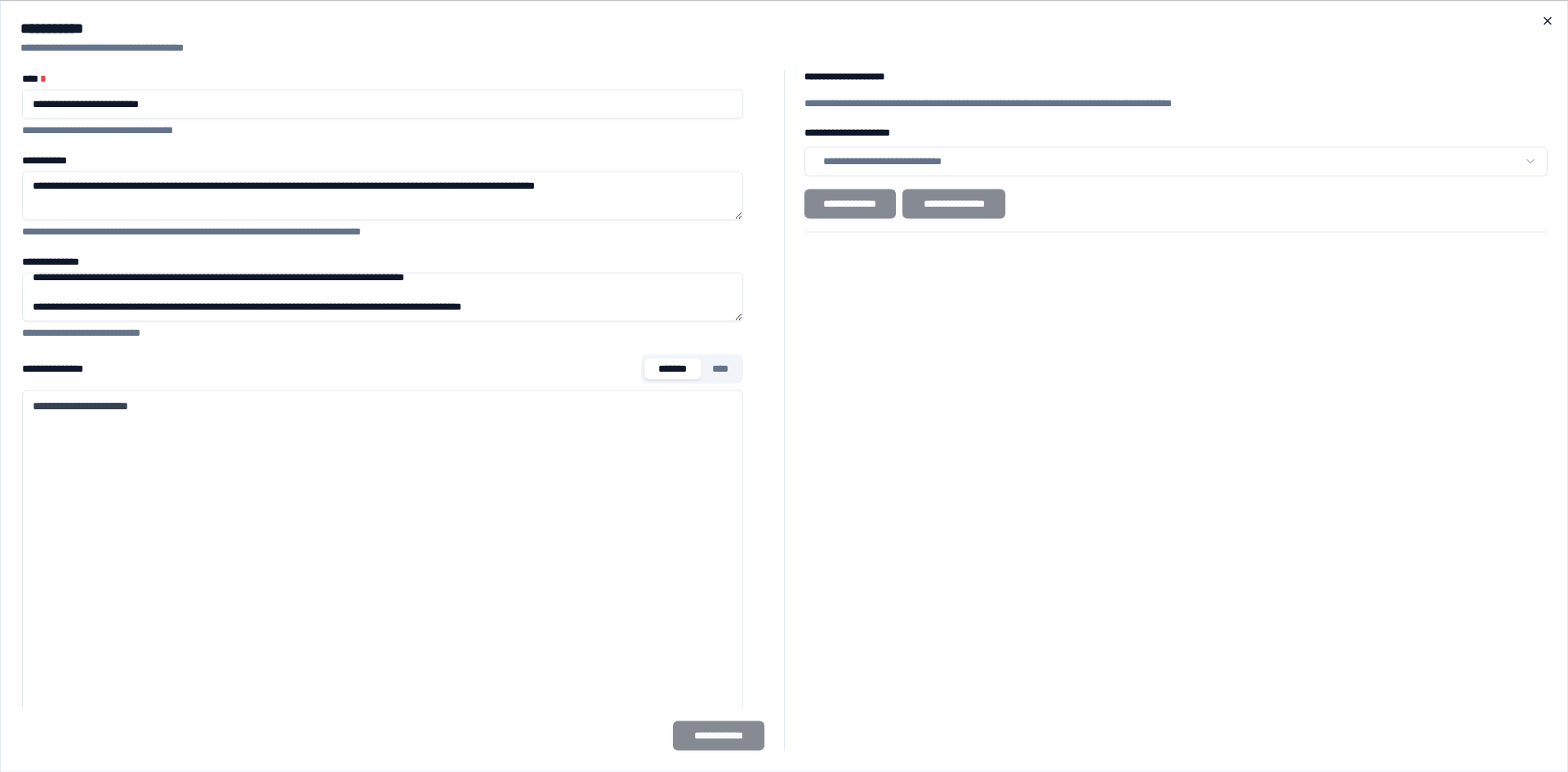 click 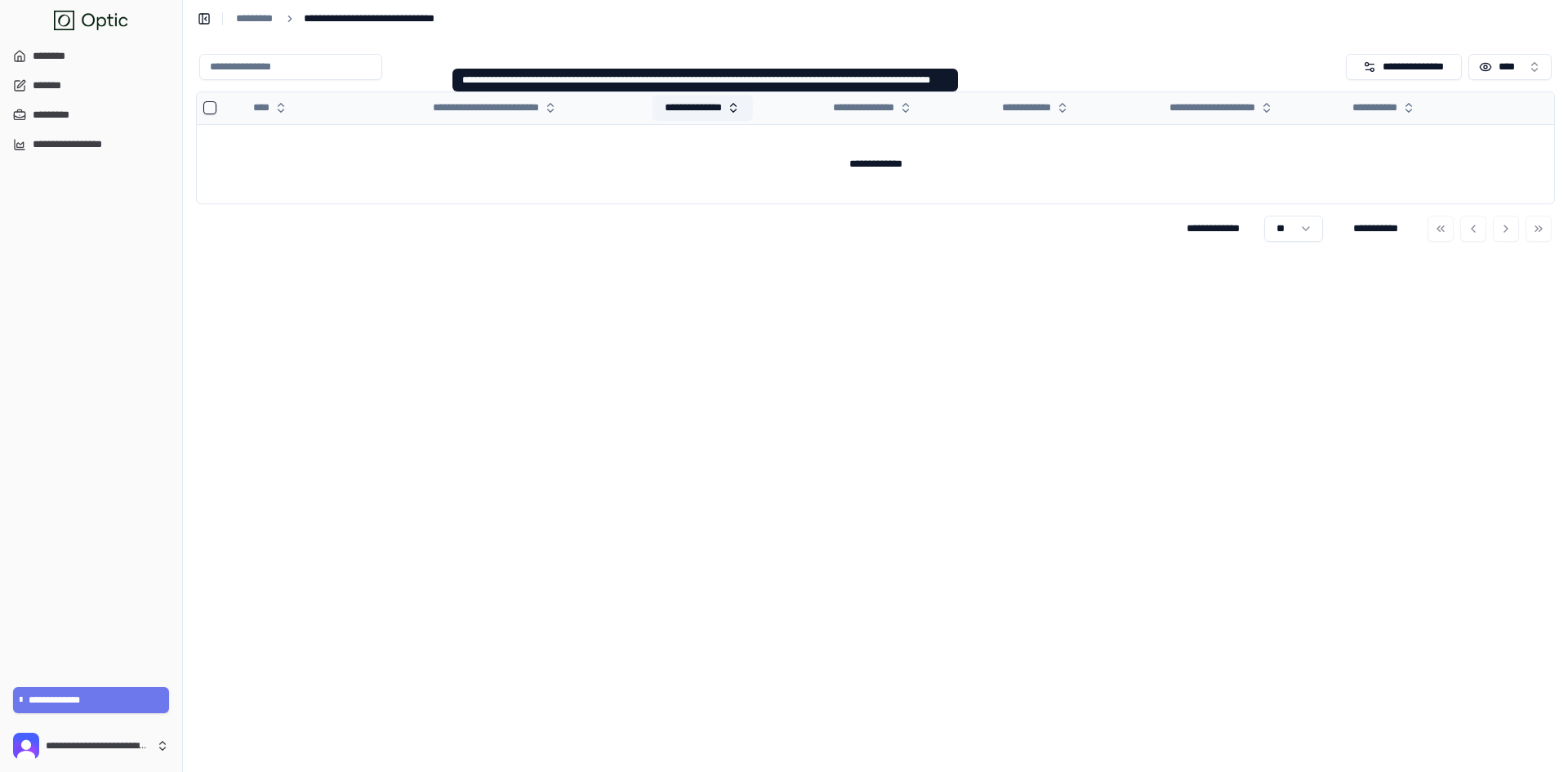 click on "**********" at bounding box center [702, 108] 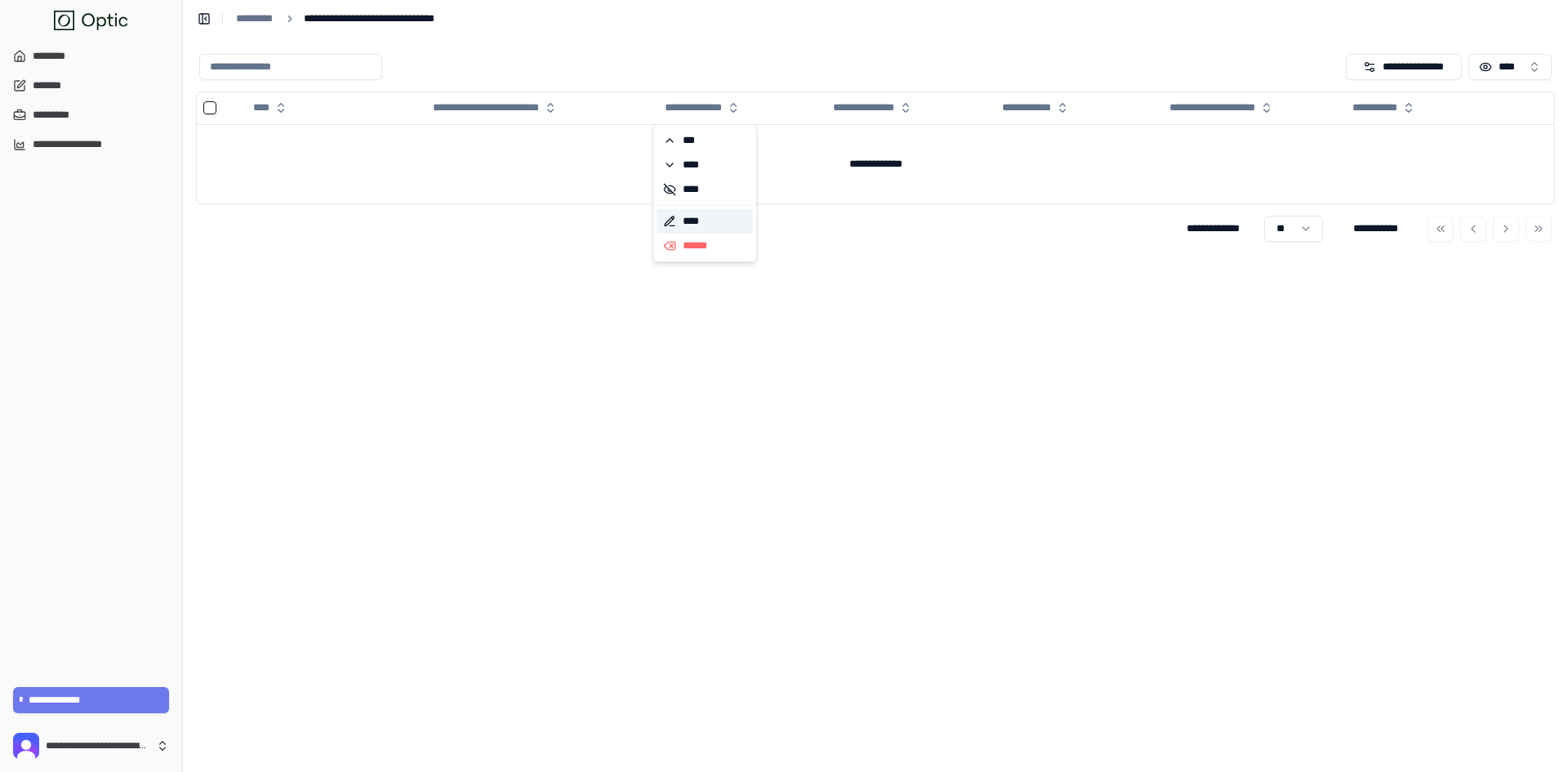 click on "****" at bounding box center [705, 221] 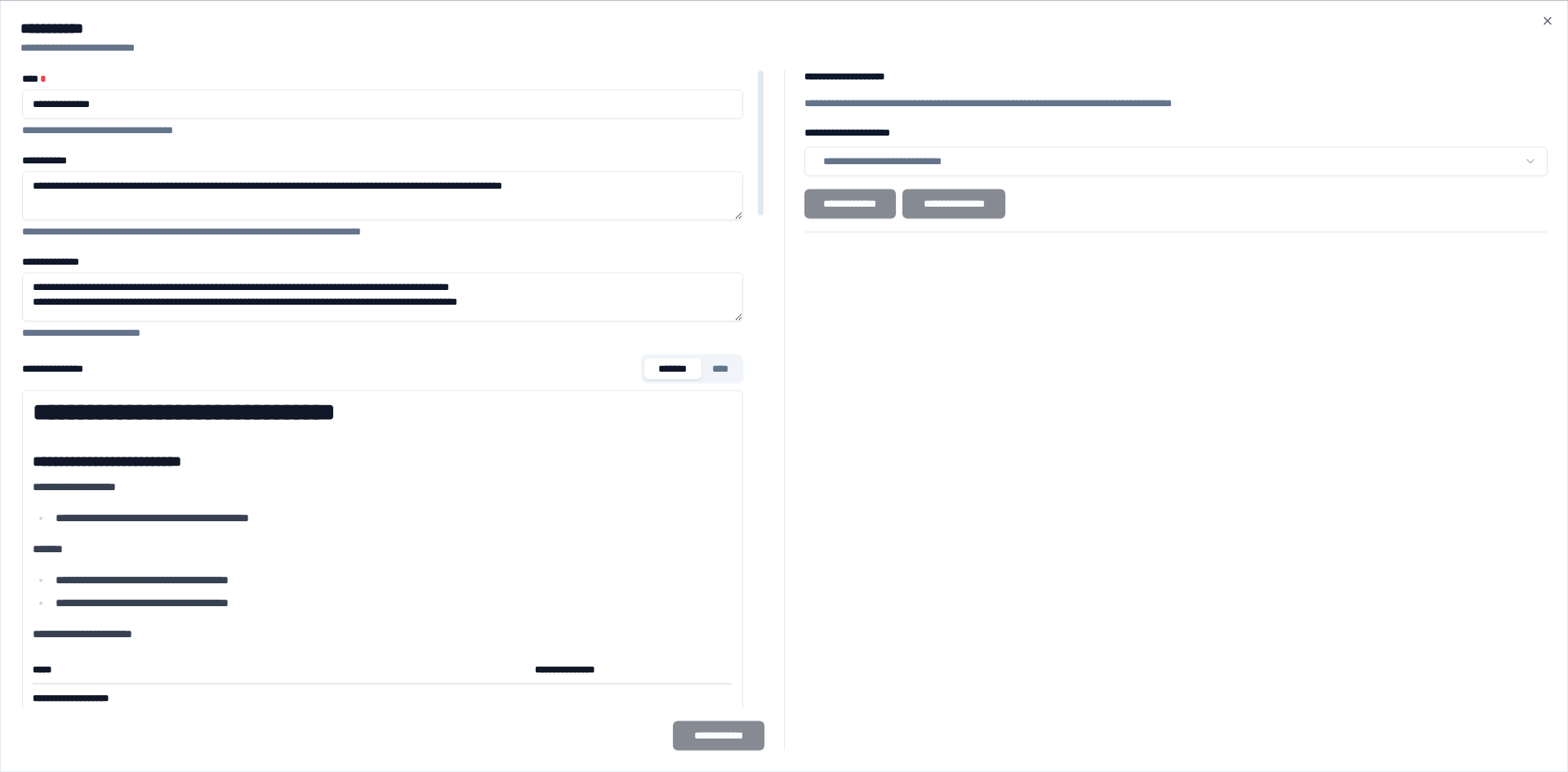 click on "**********" at bounding box center [382, 297] 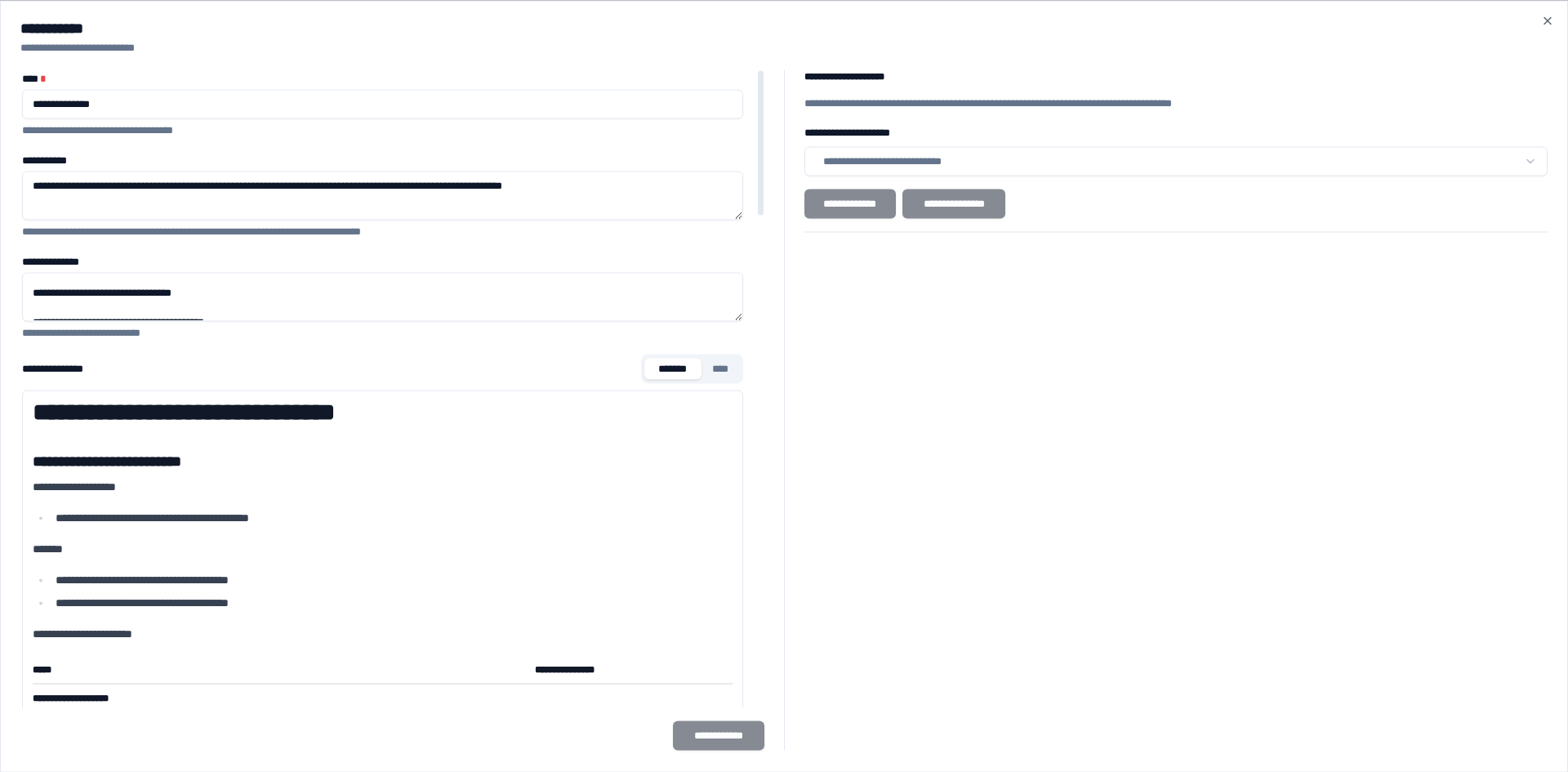 scroll, scrollTop: 54, scrollLeft: 0, axis: vertical 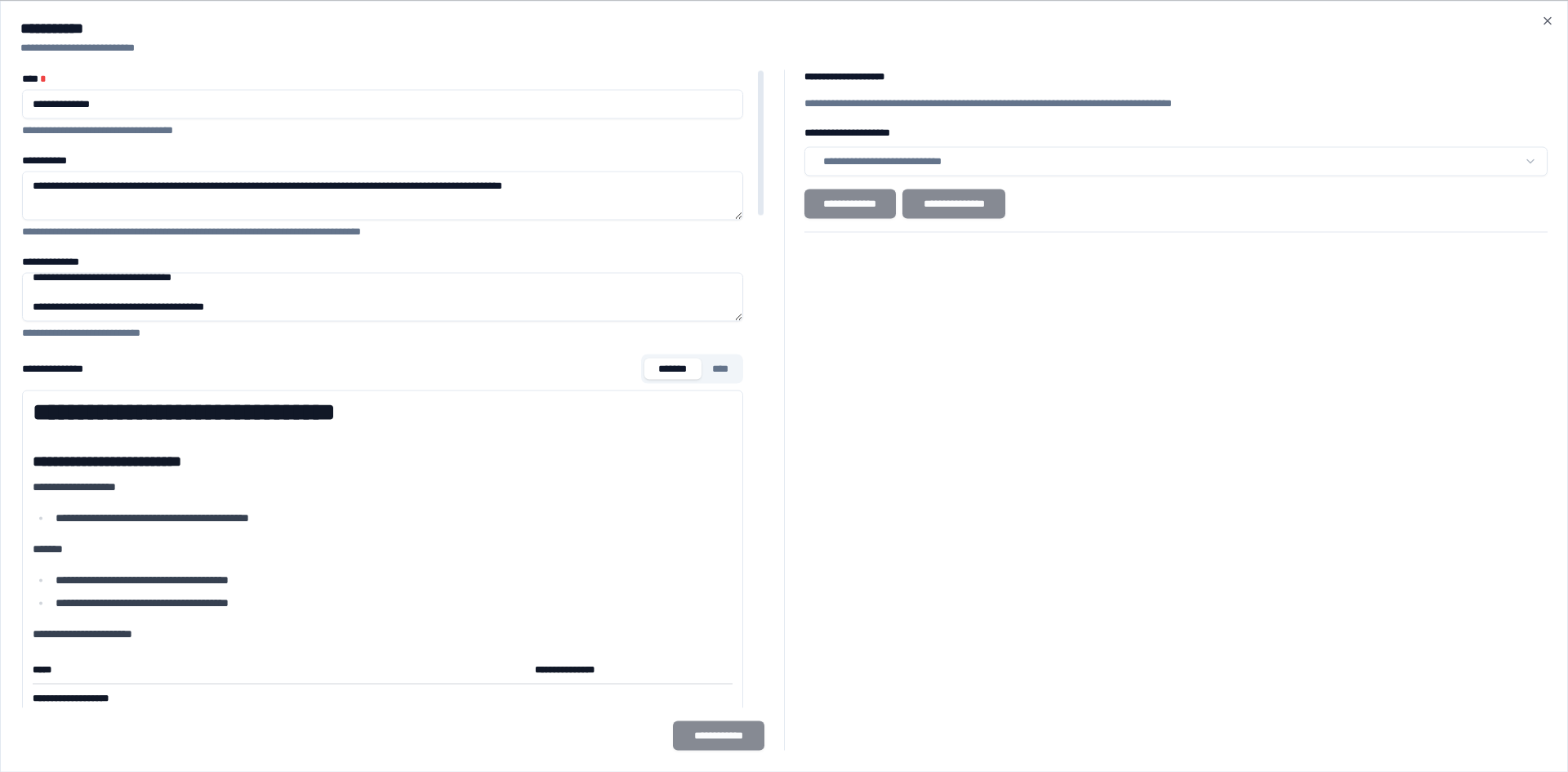 click on "**********" at bounding box center [382, 297] 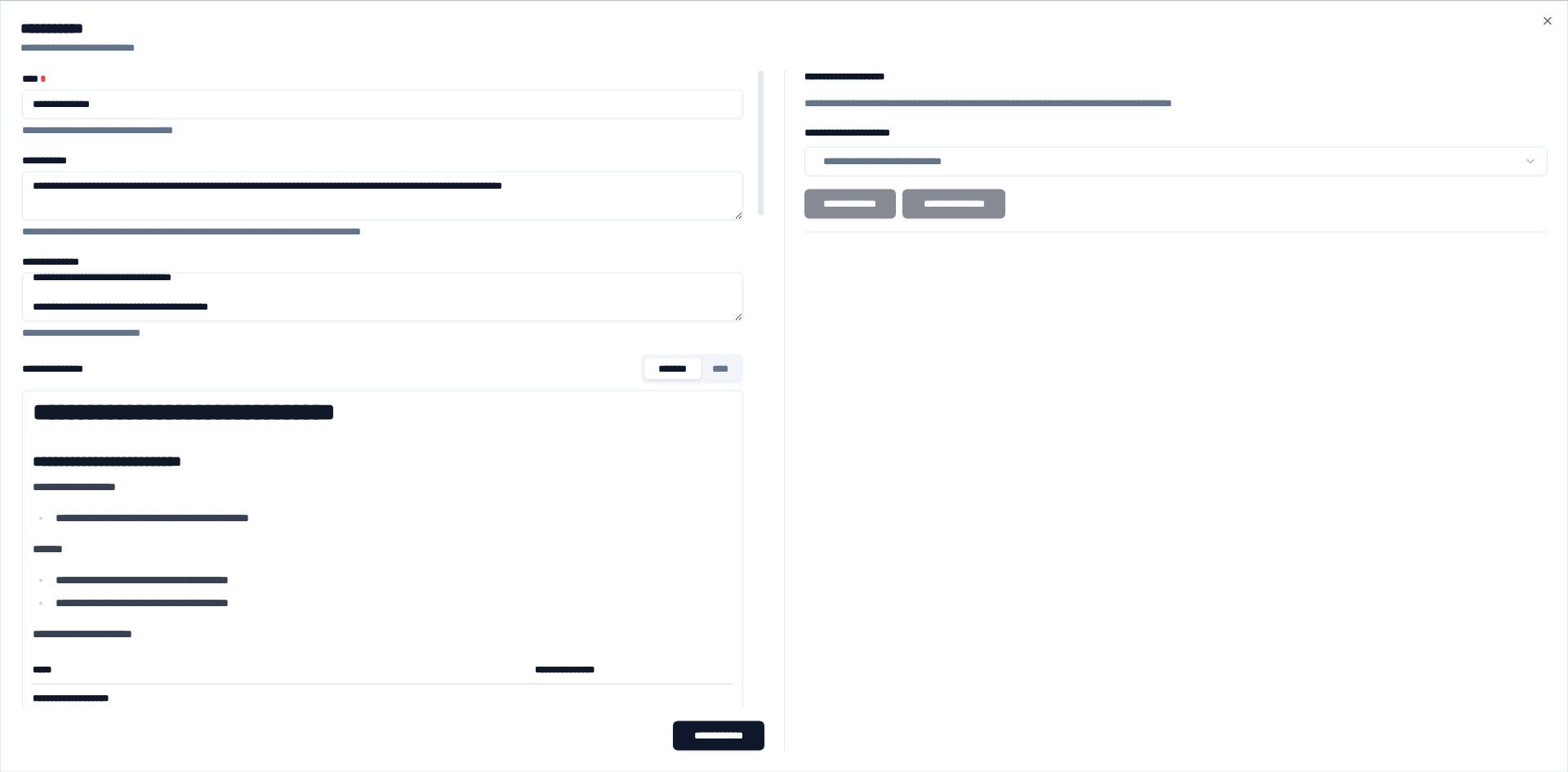 paste on "**********" 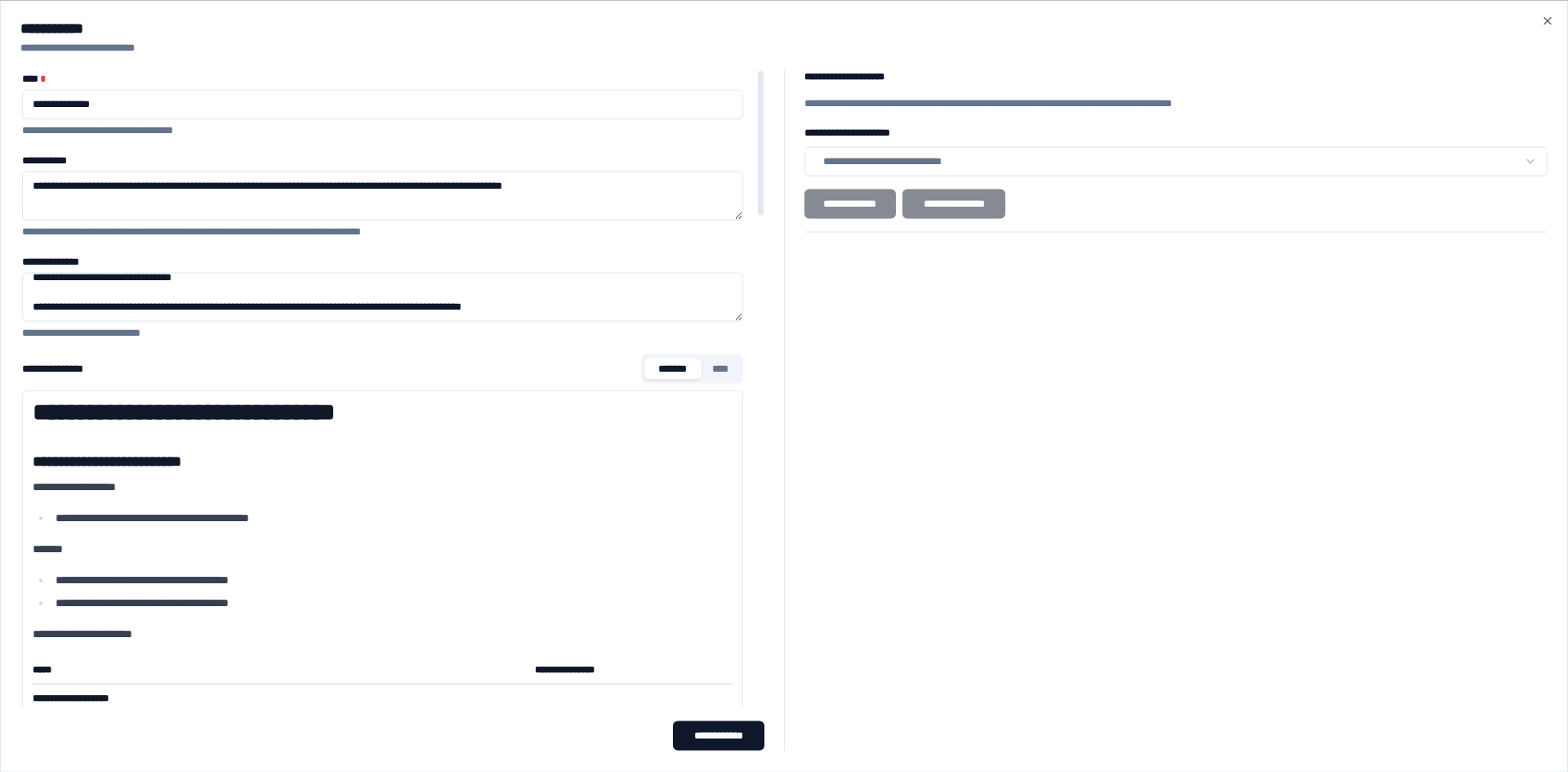 type on "**********" 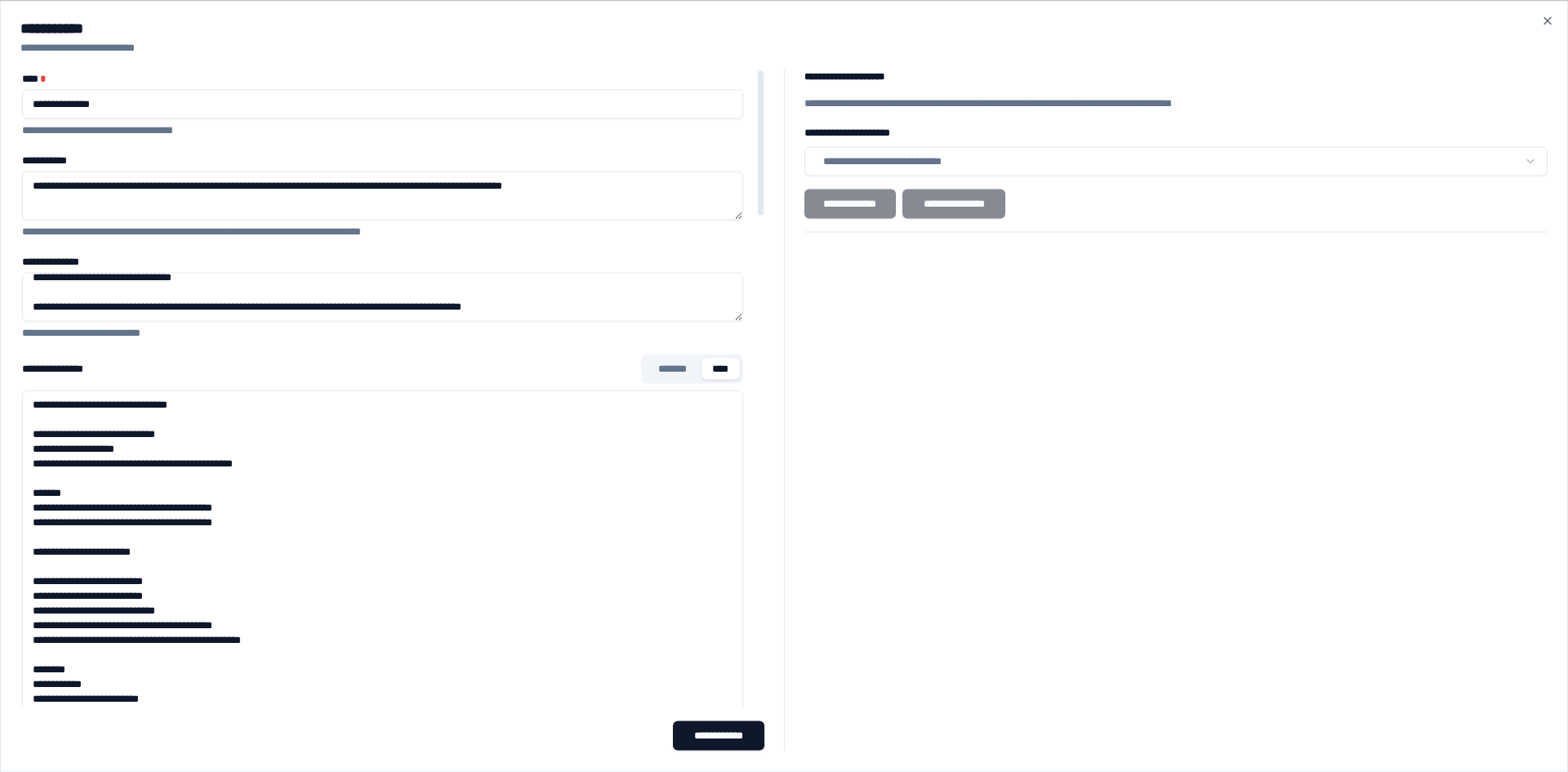 click on "****" at bounding box center [720, 368] 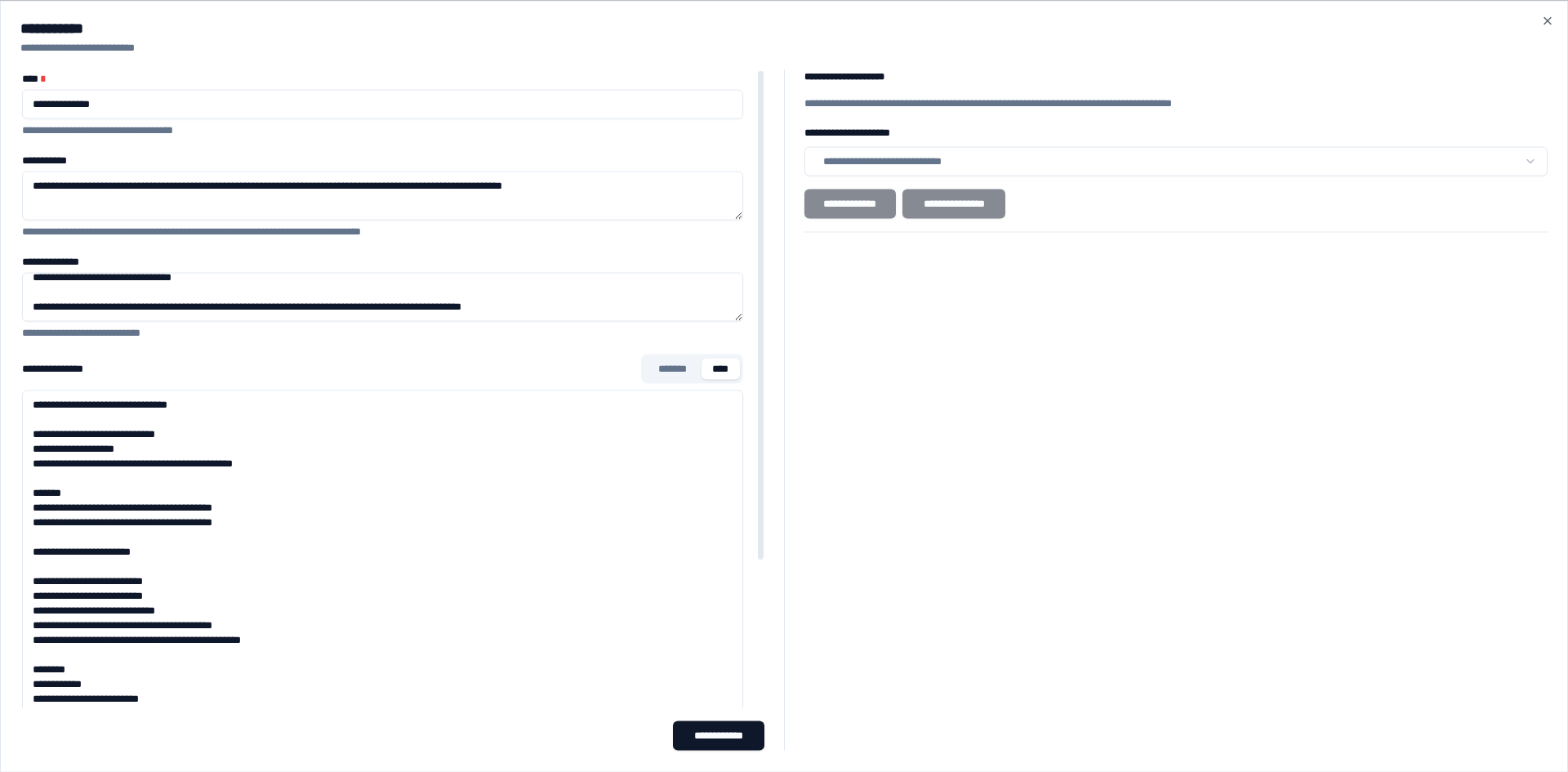 drag, startPoint x: 349, startPoint y: 486, endPoint x: 298, endPoint y: 480, distance: 51.352 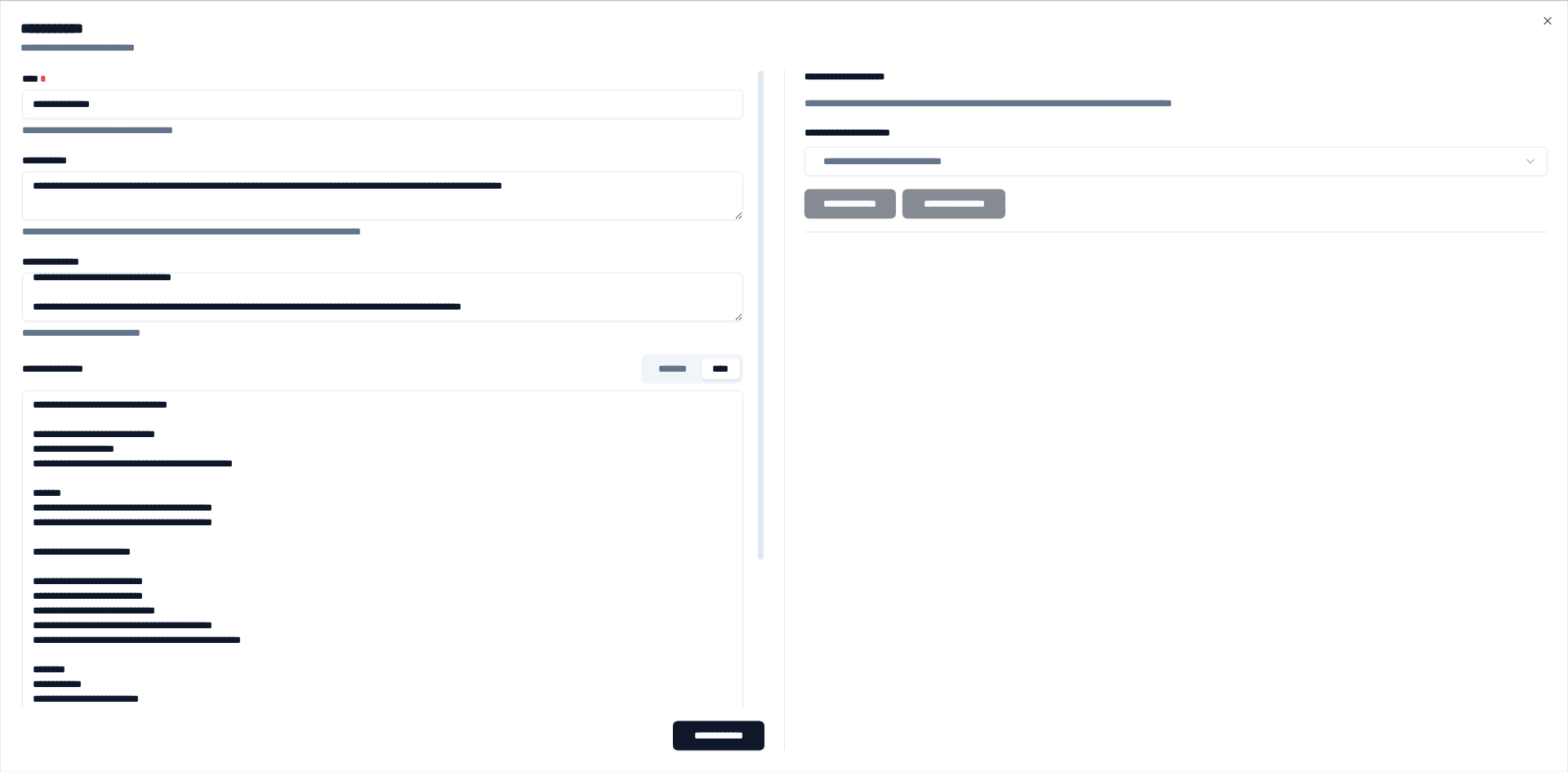 scroll, scrollTop: 172, scrollLeft: 0, axis: vertical 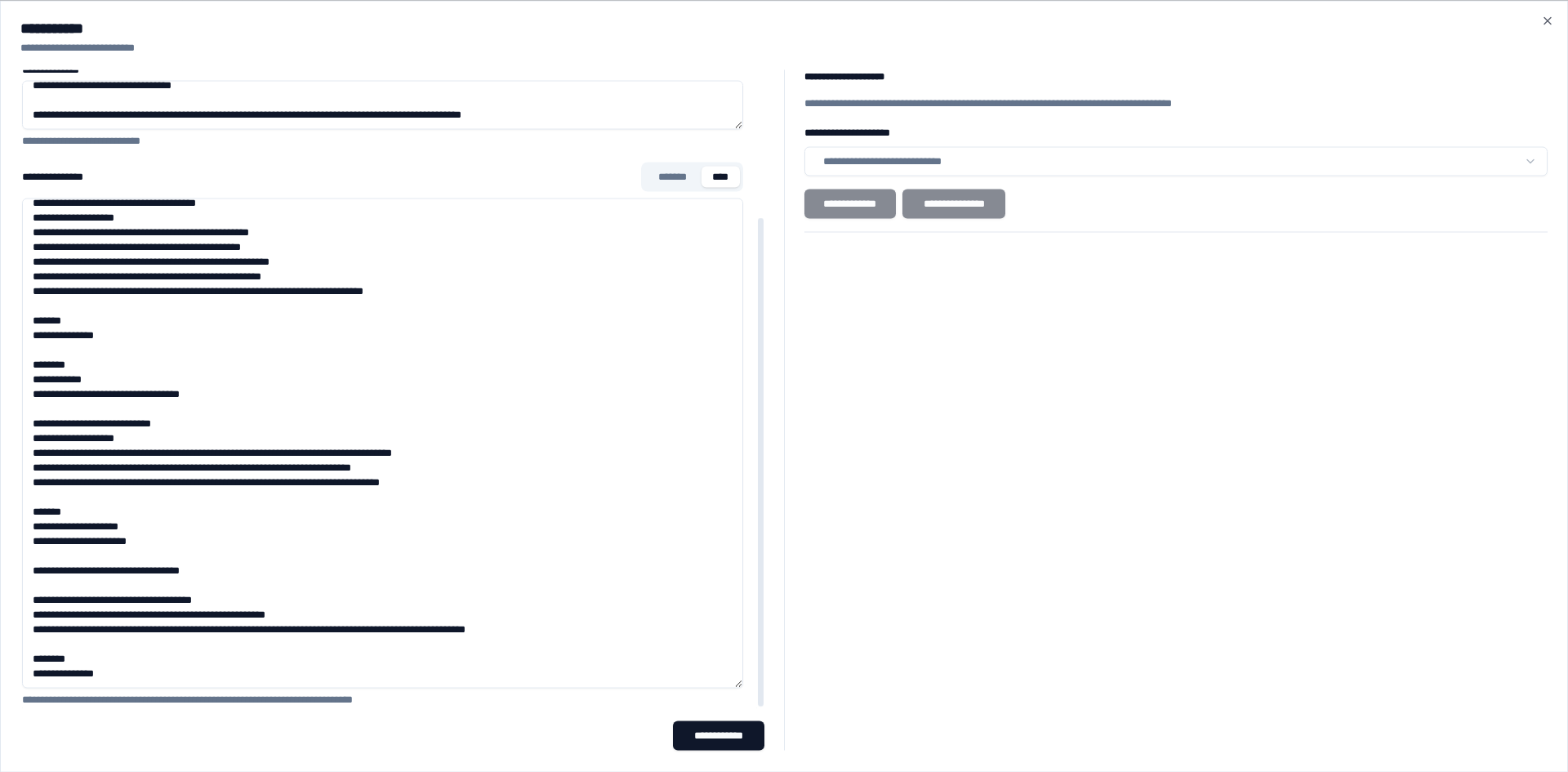 drag, startPoint x: 30, startPoint y: 400, endPoint x: 473, endPoint y: 682, distance: 525.1409 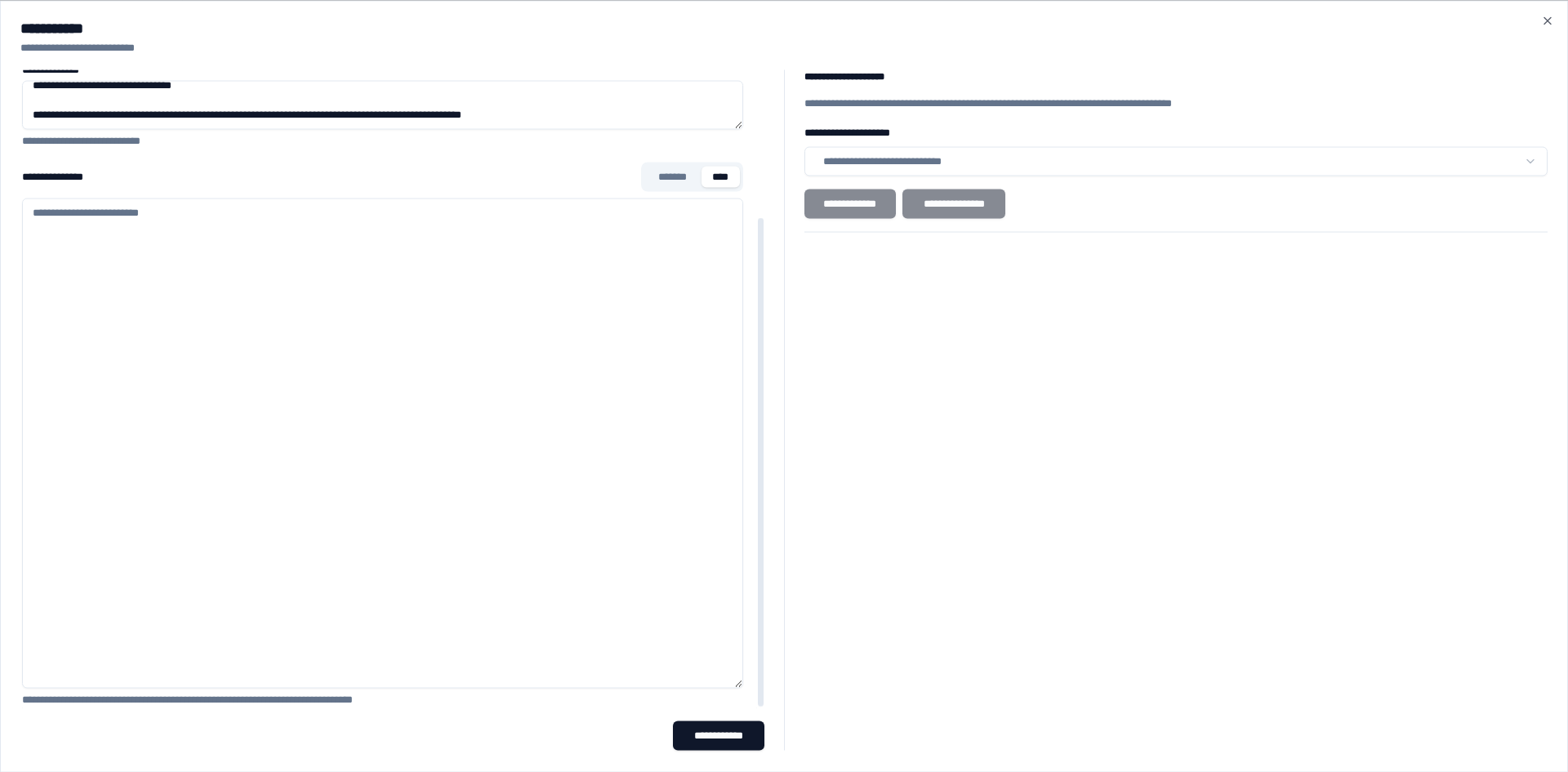 scroll, scrollTop: 0, scrollLeft: 0, axis: both 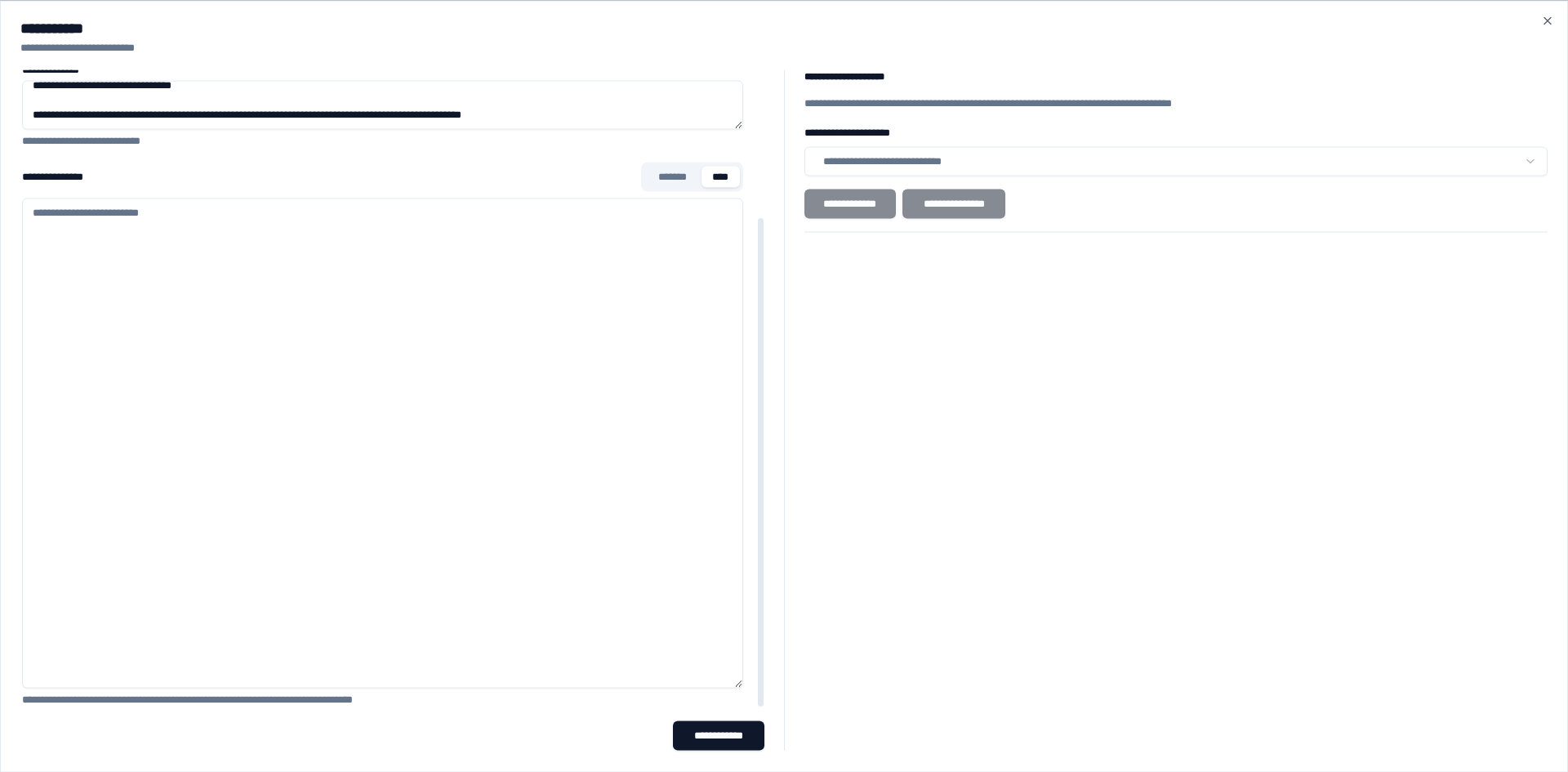 paste on "**********" 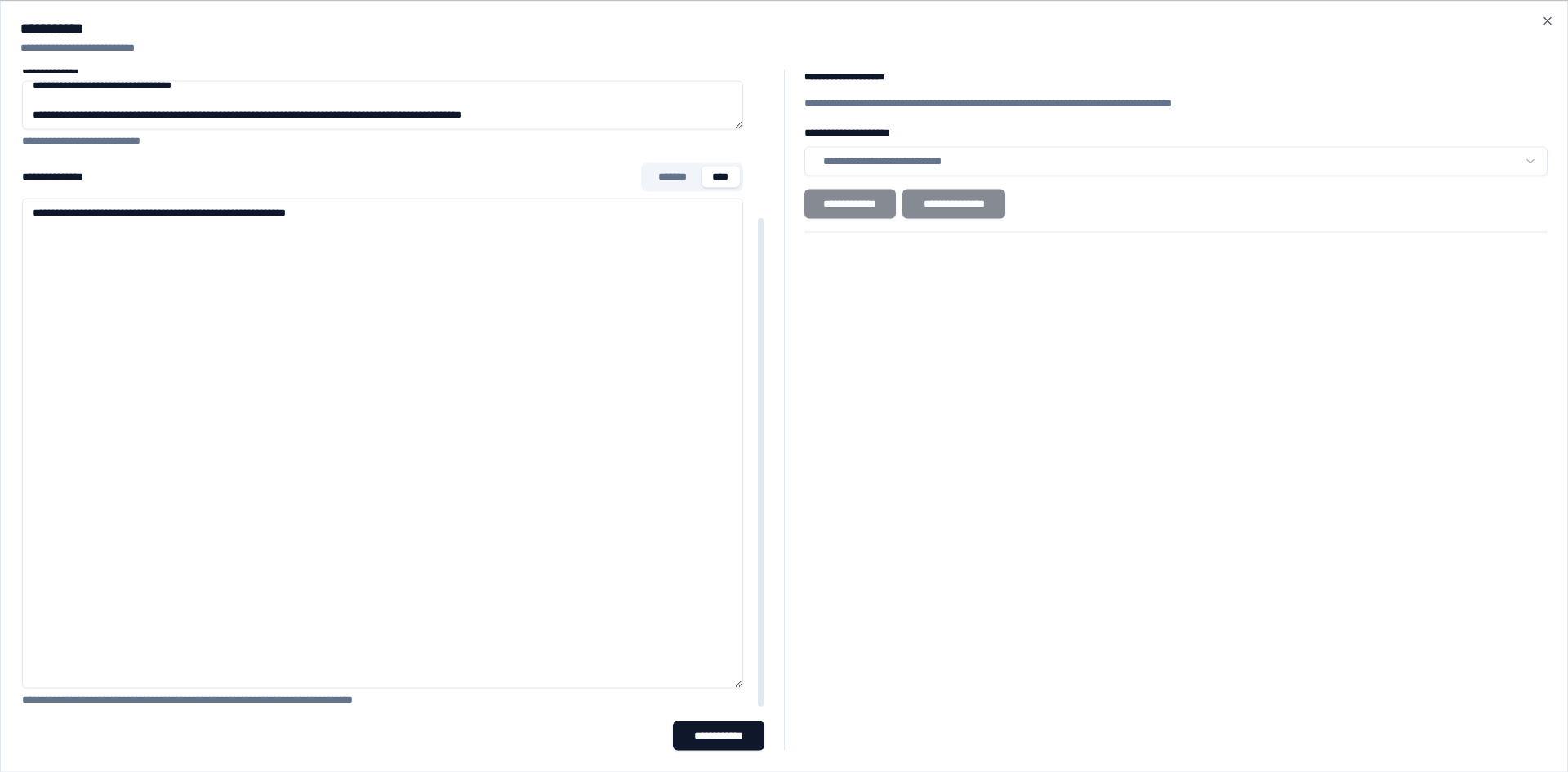 drag, startPoint x: 172, startPoint y: 208, endPoint x: 420, endPoint y: 225, distance: 248.58198 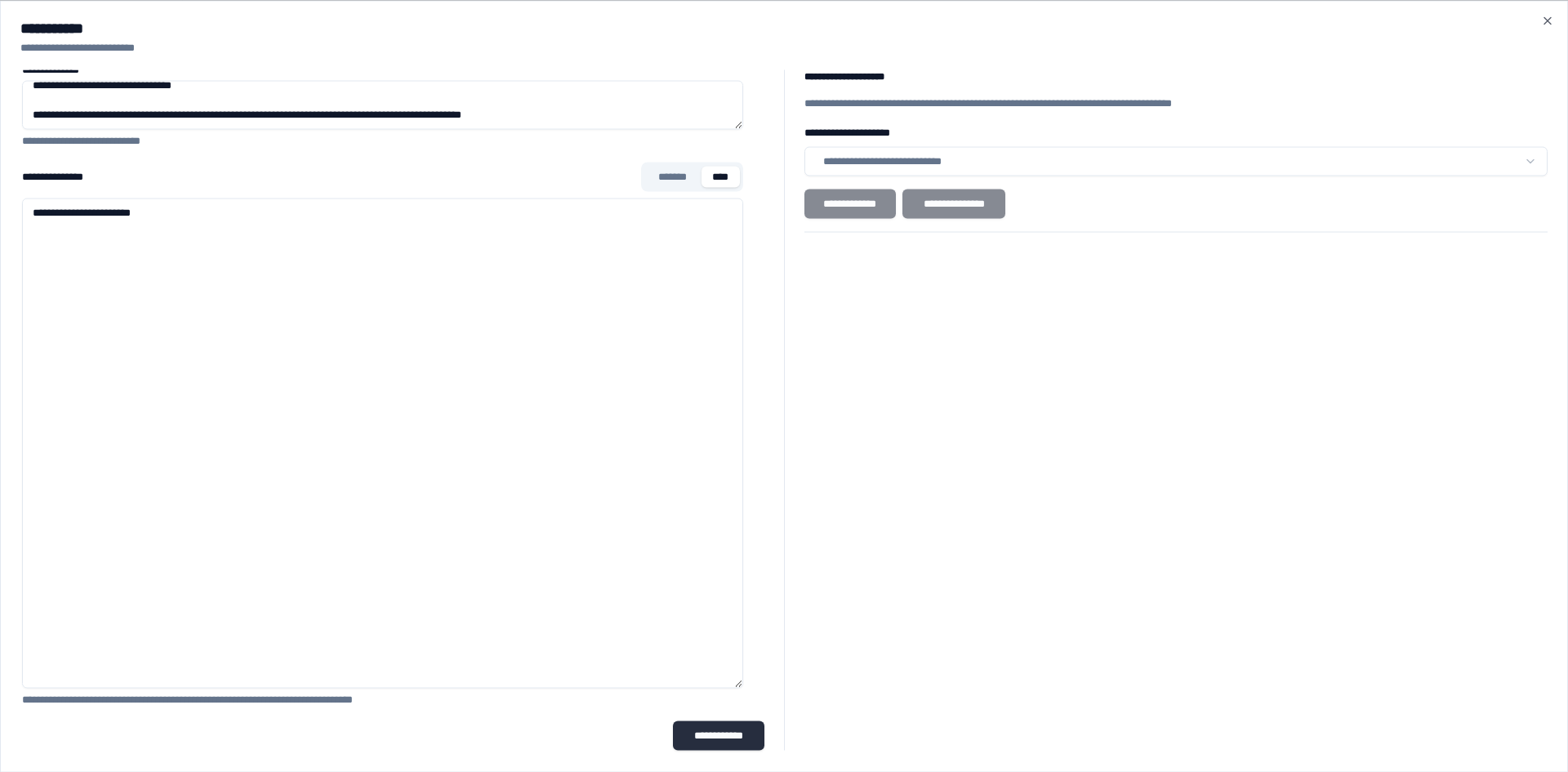 type on "**********" 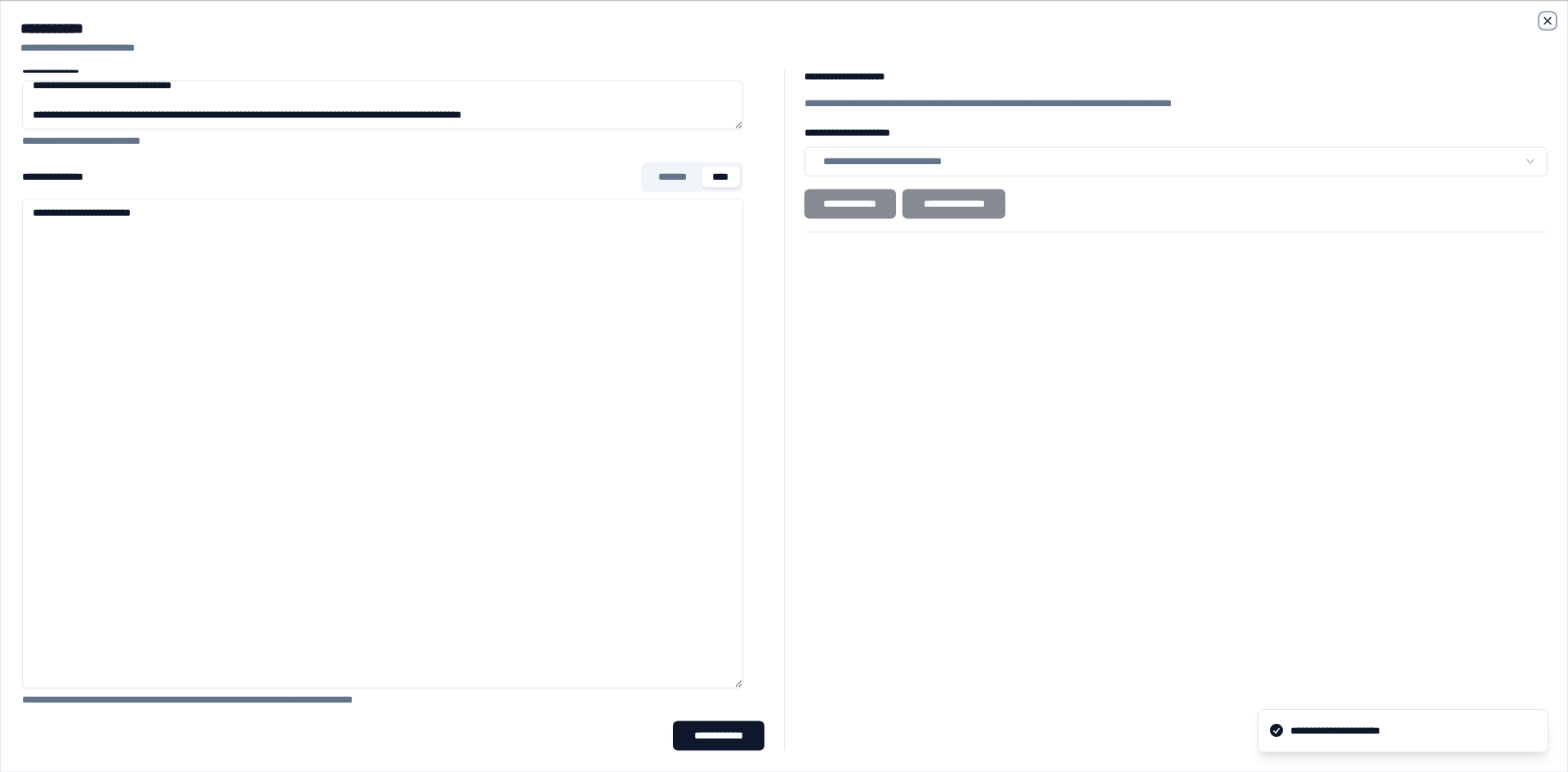 click 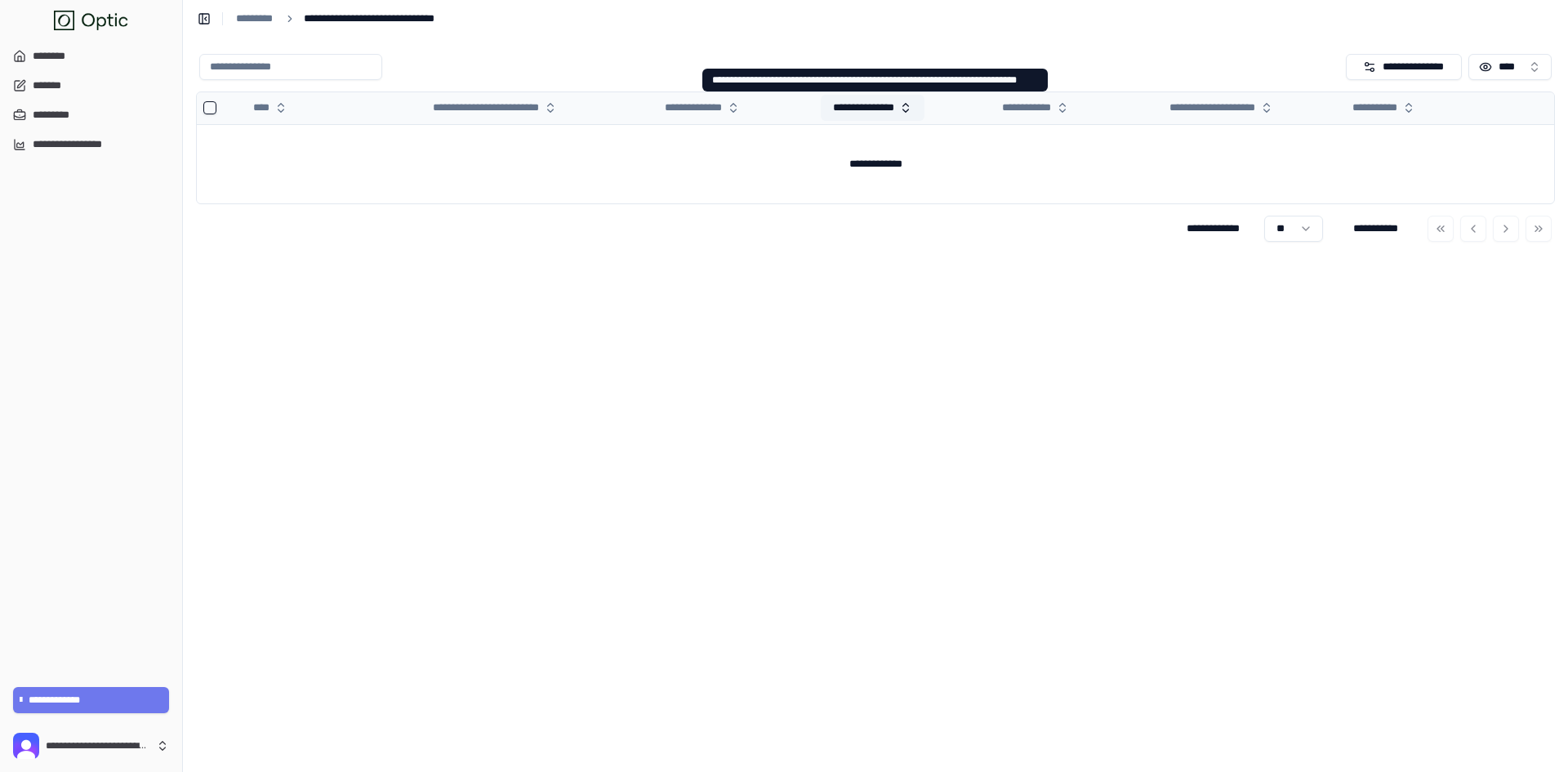 click on "**********" at bounding box center [872, 108] 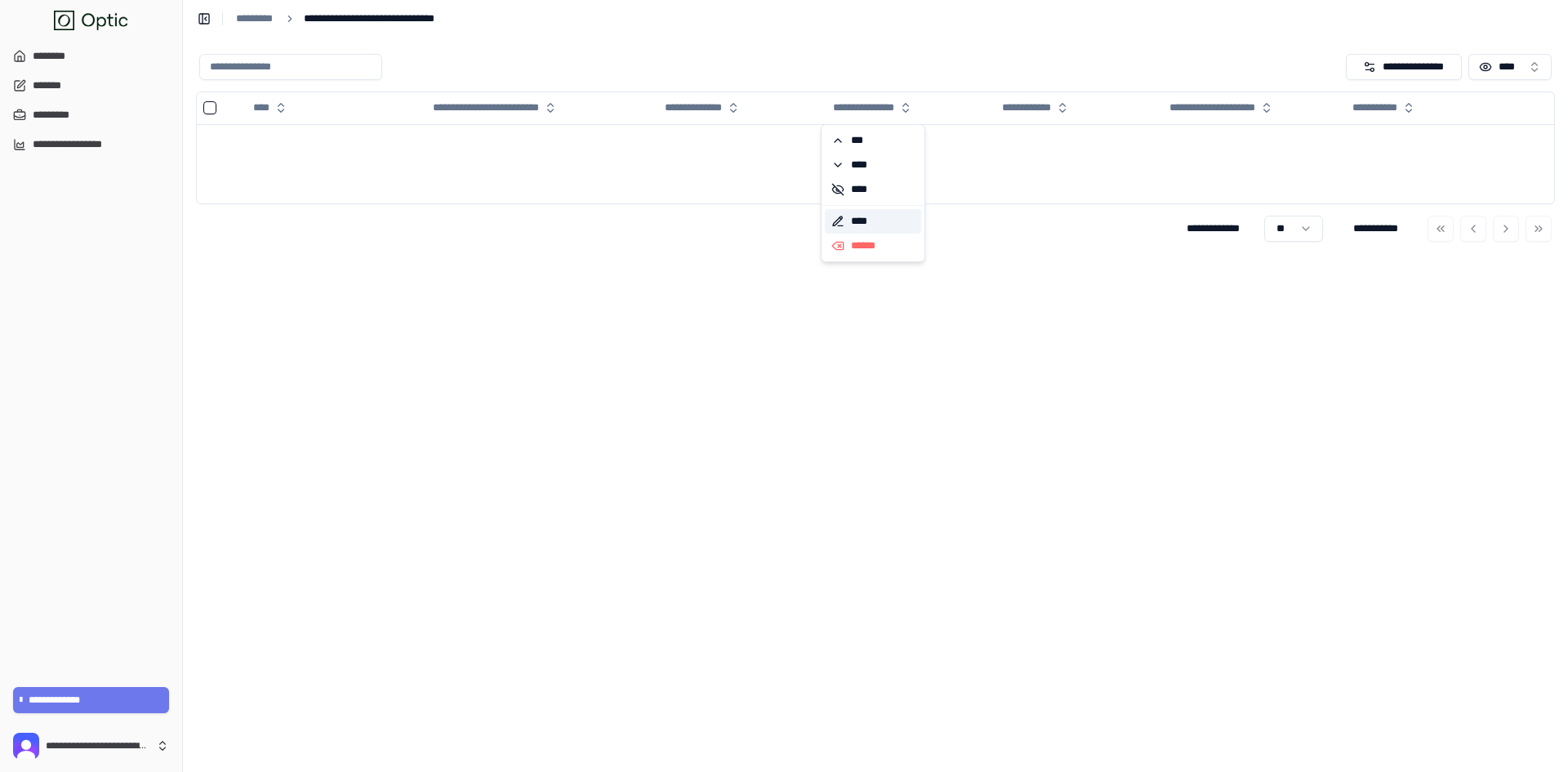 click on "****" at bounding box center (873, 221) 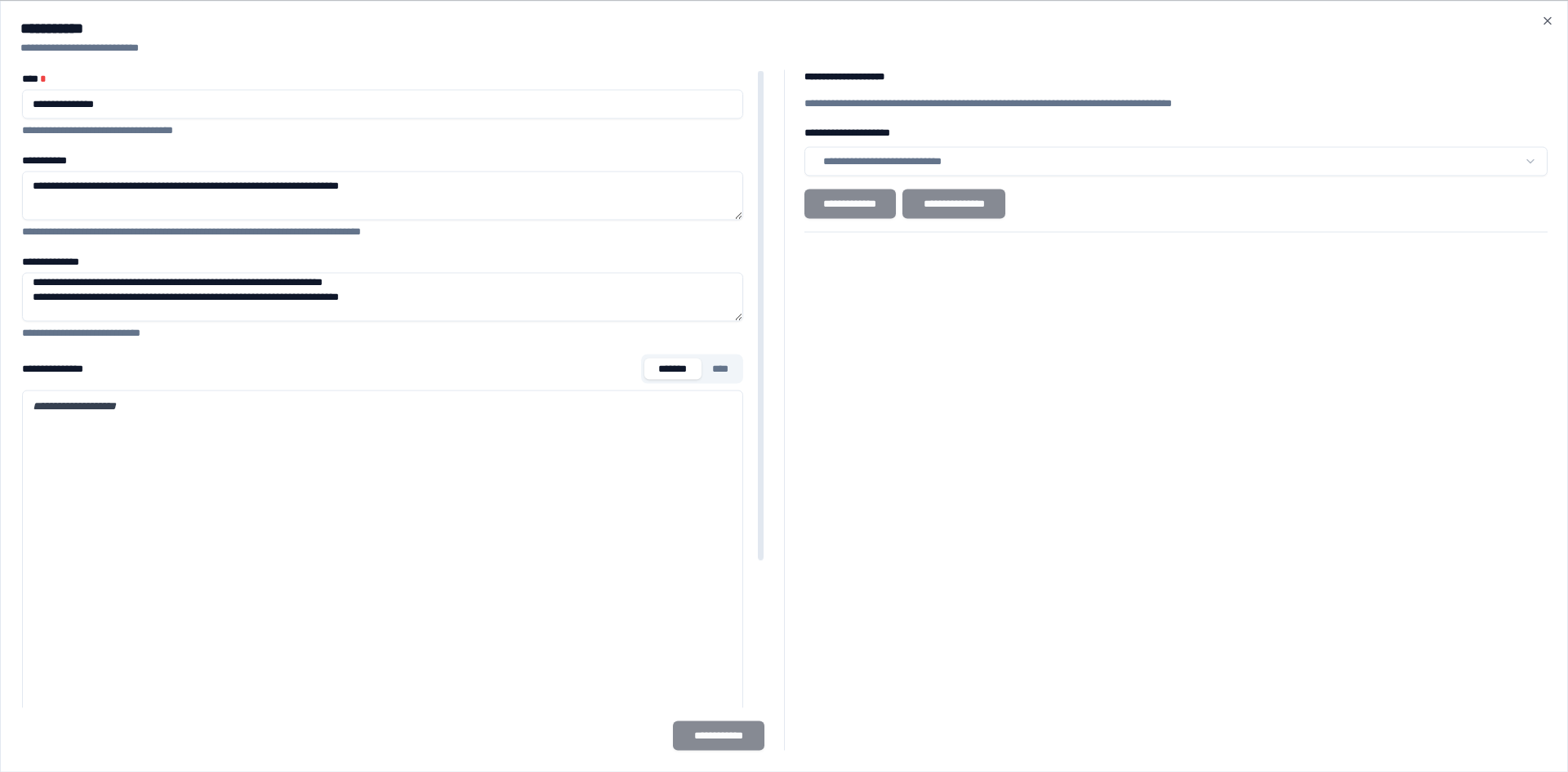 scroll, scrollTop: 260, scrollLeft: 0, axis: vertical 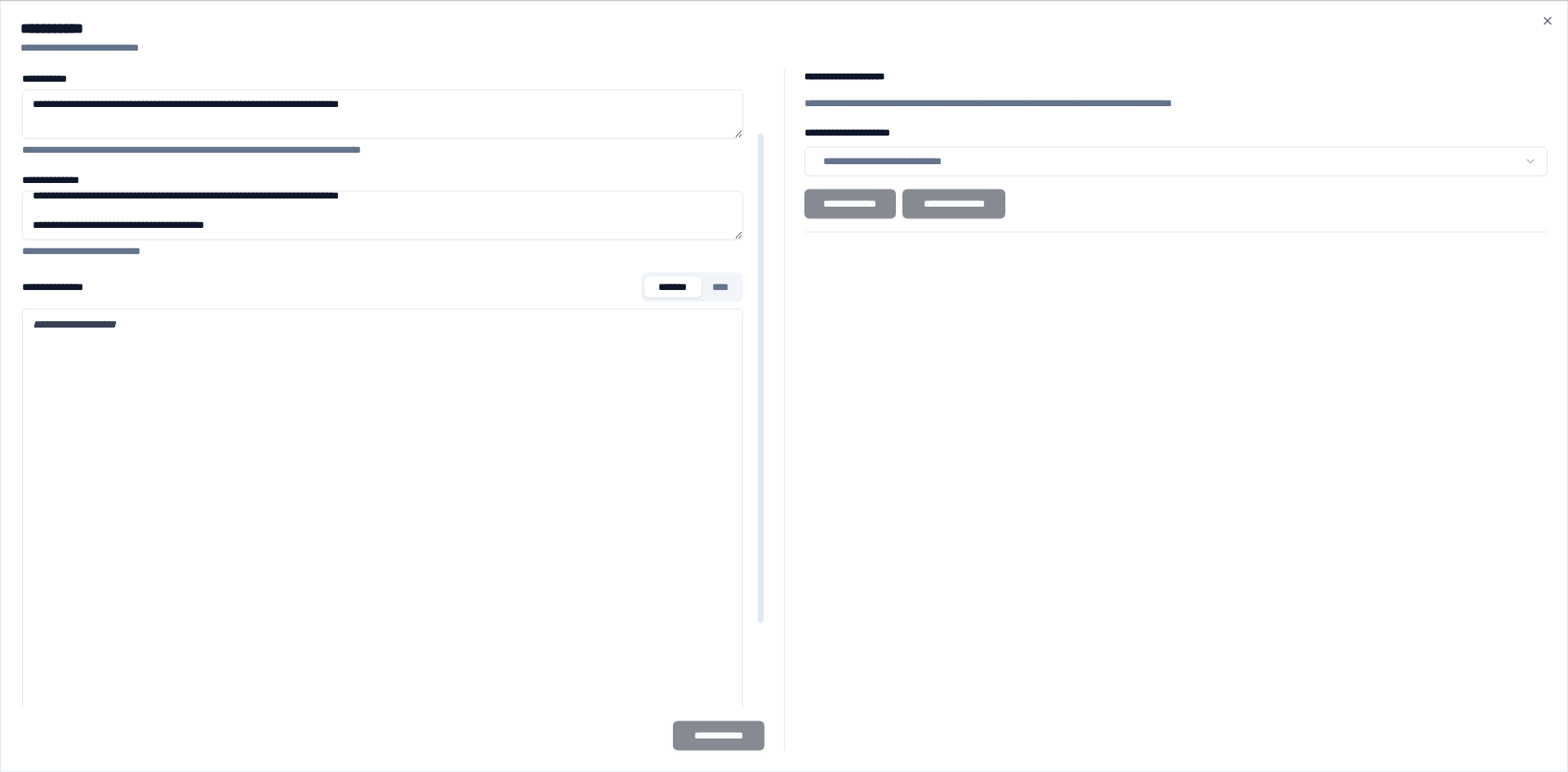 click on "**********" at bounding box center (382, 215) 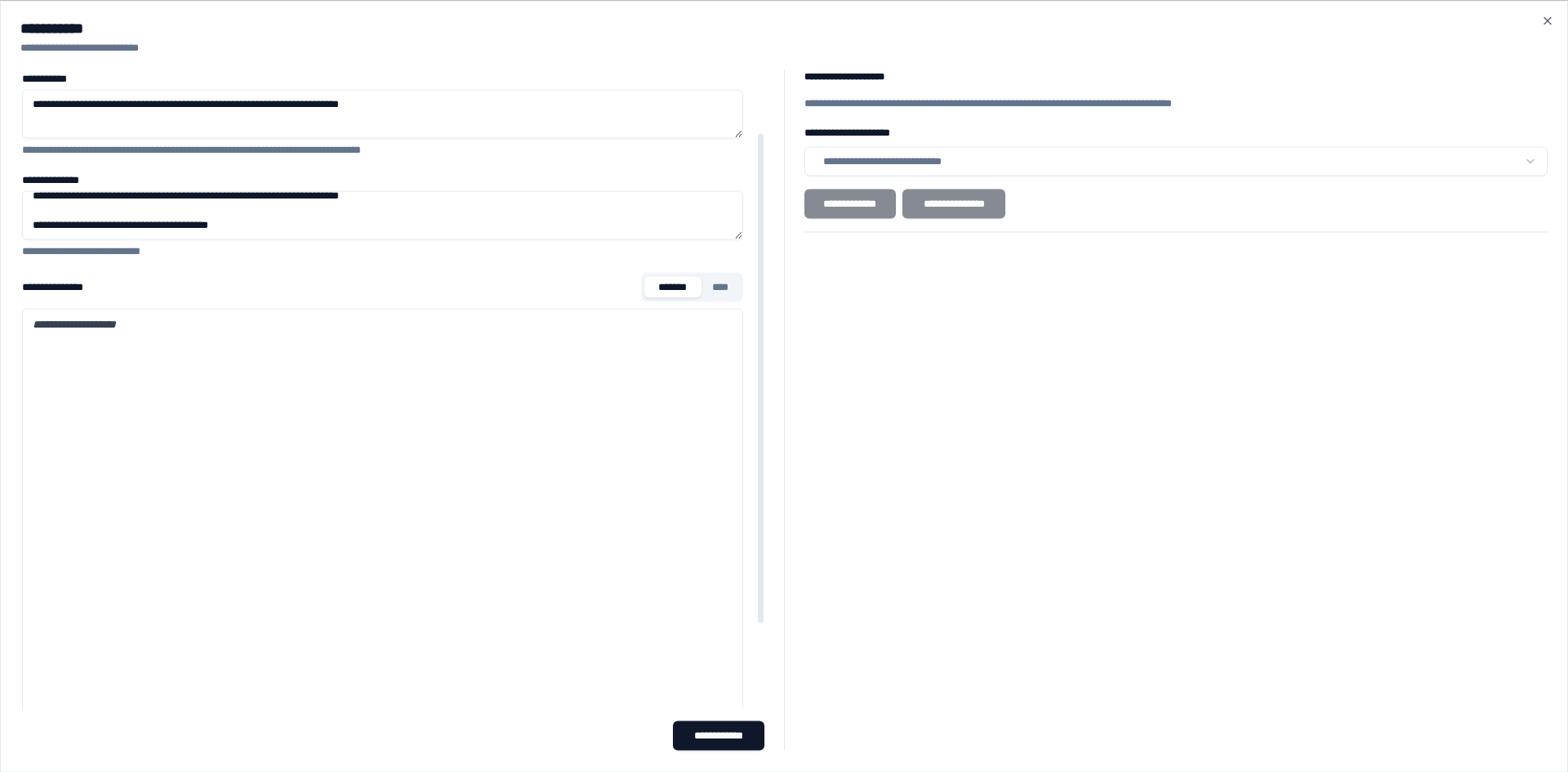 paste on "**********" 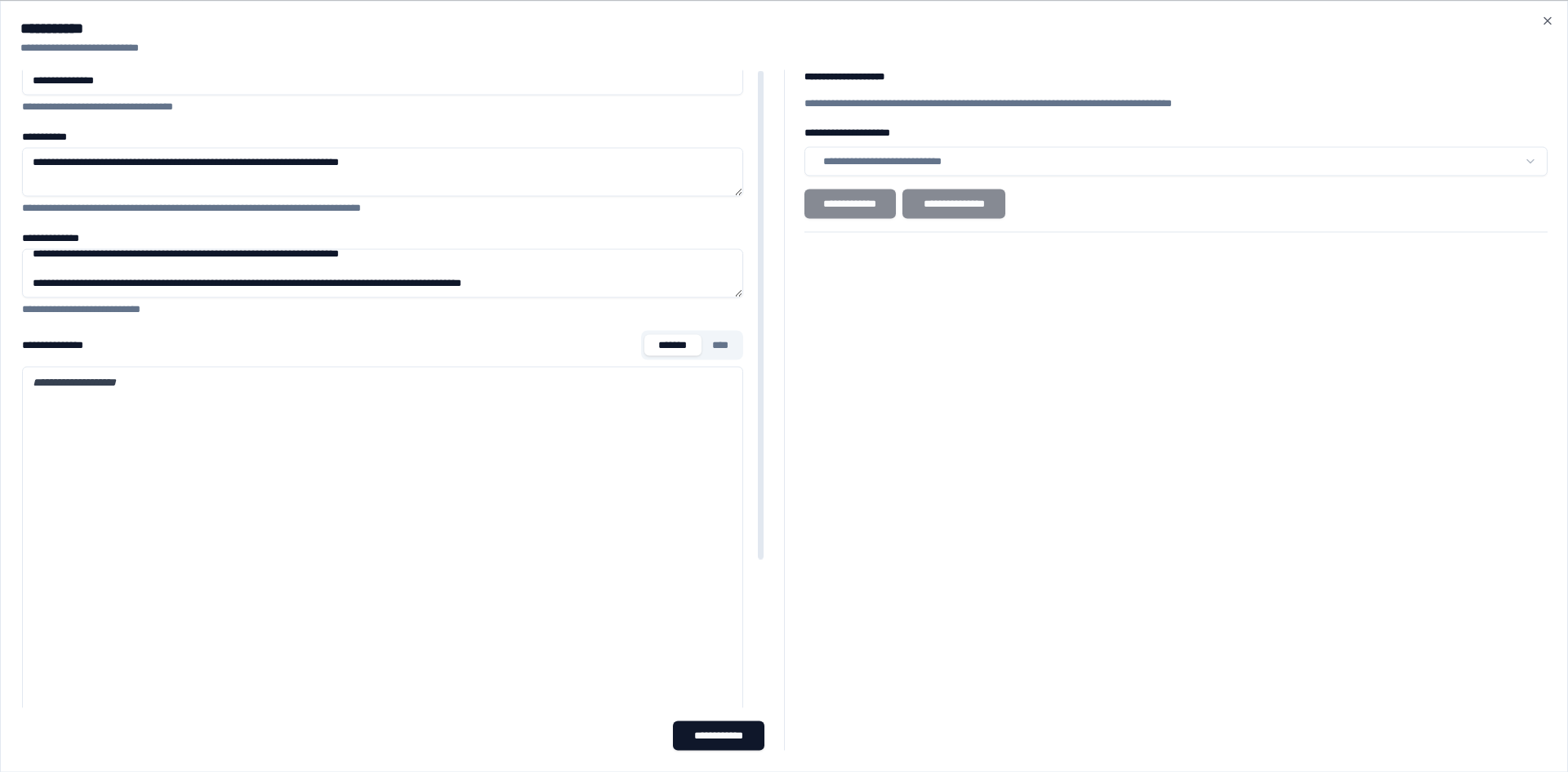 scroll, scrollTop: 0, scrollLeft: 0, axis: both 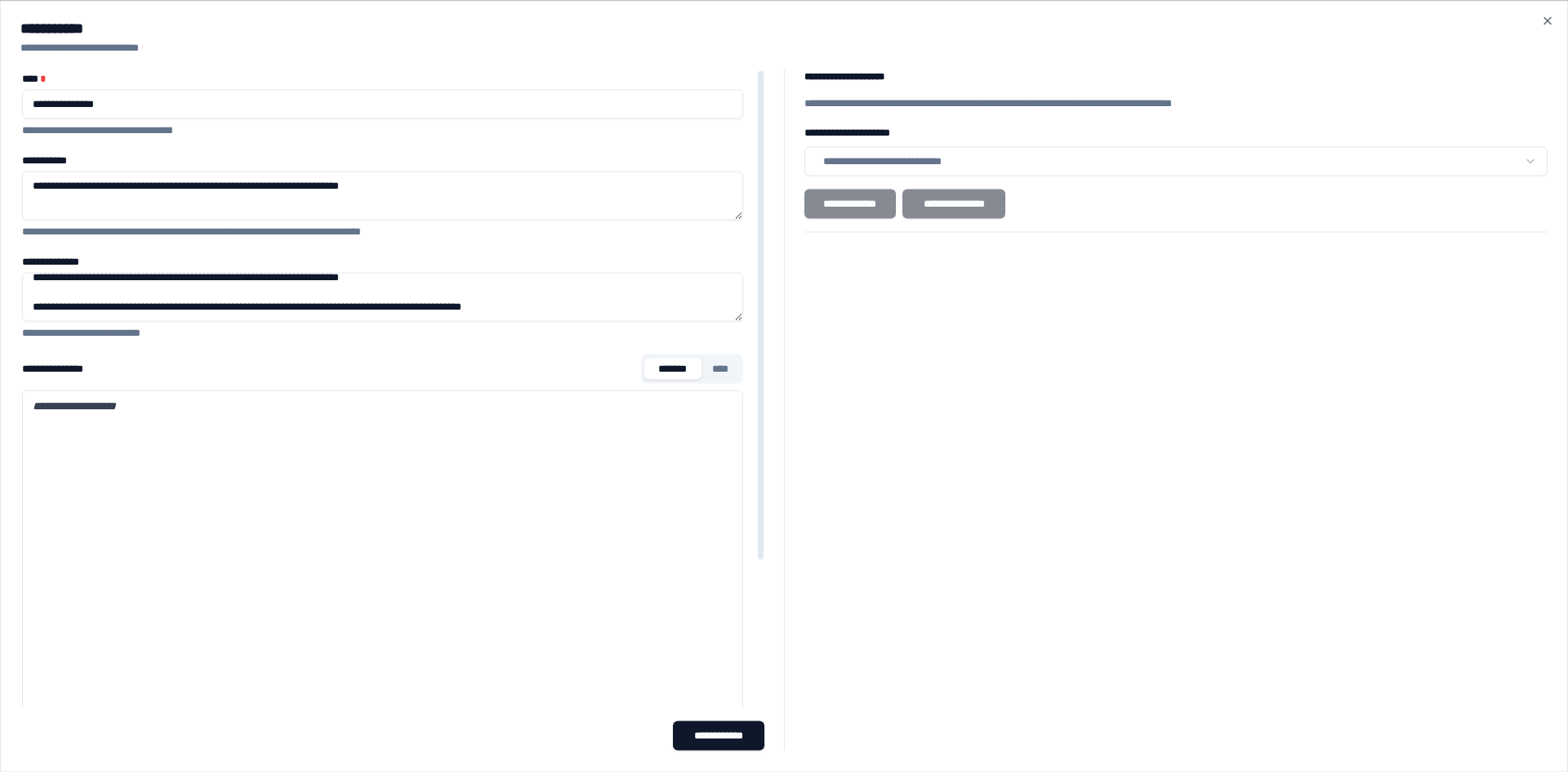 type on "**********" 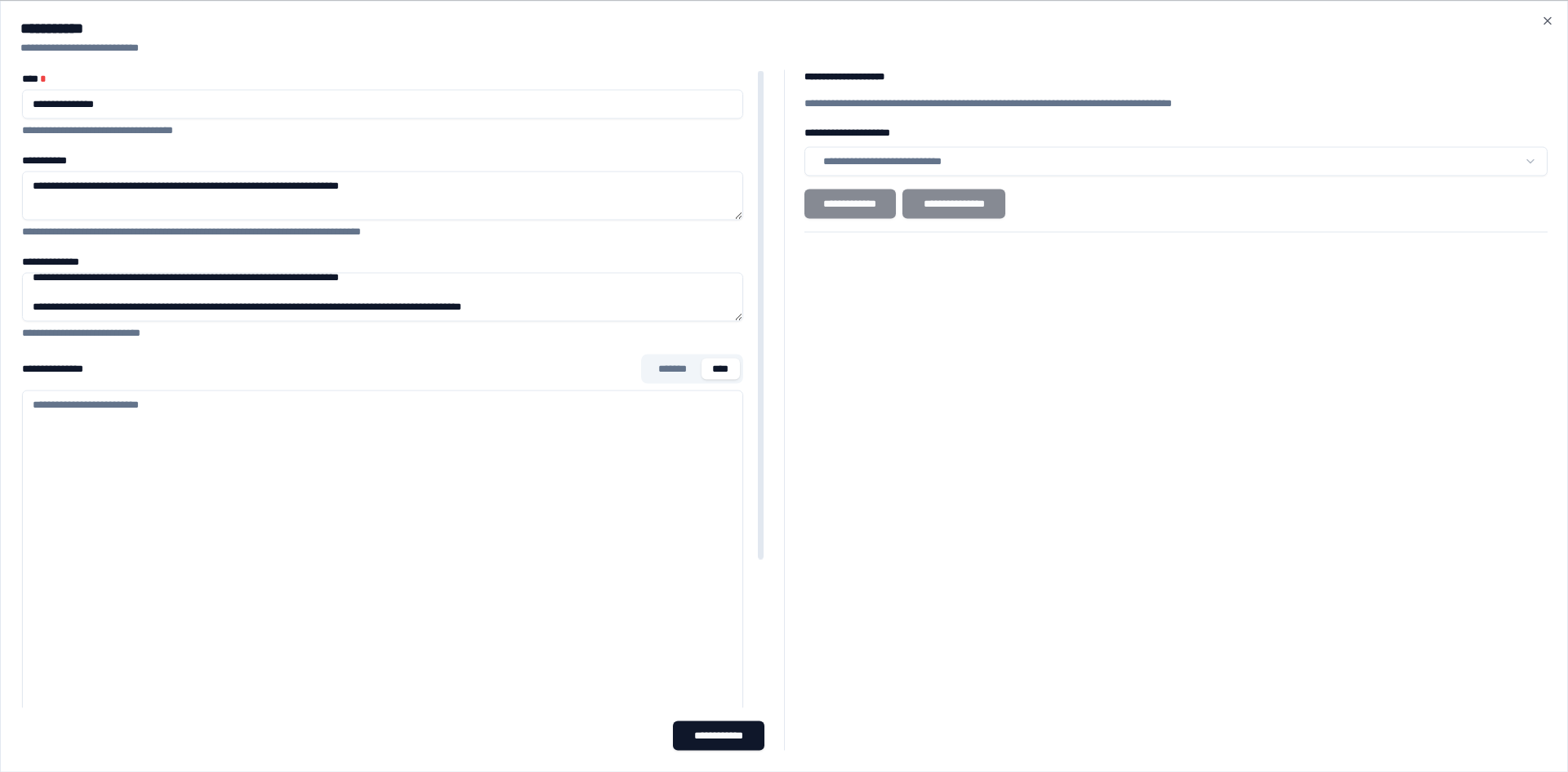click on "**********" at bounding box center (382, 635) 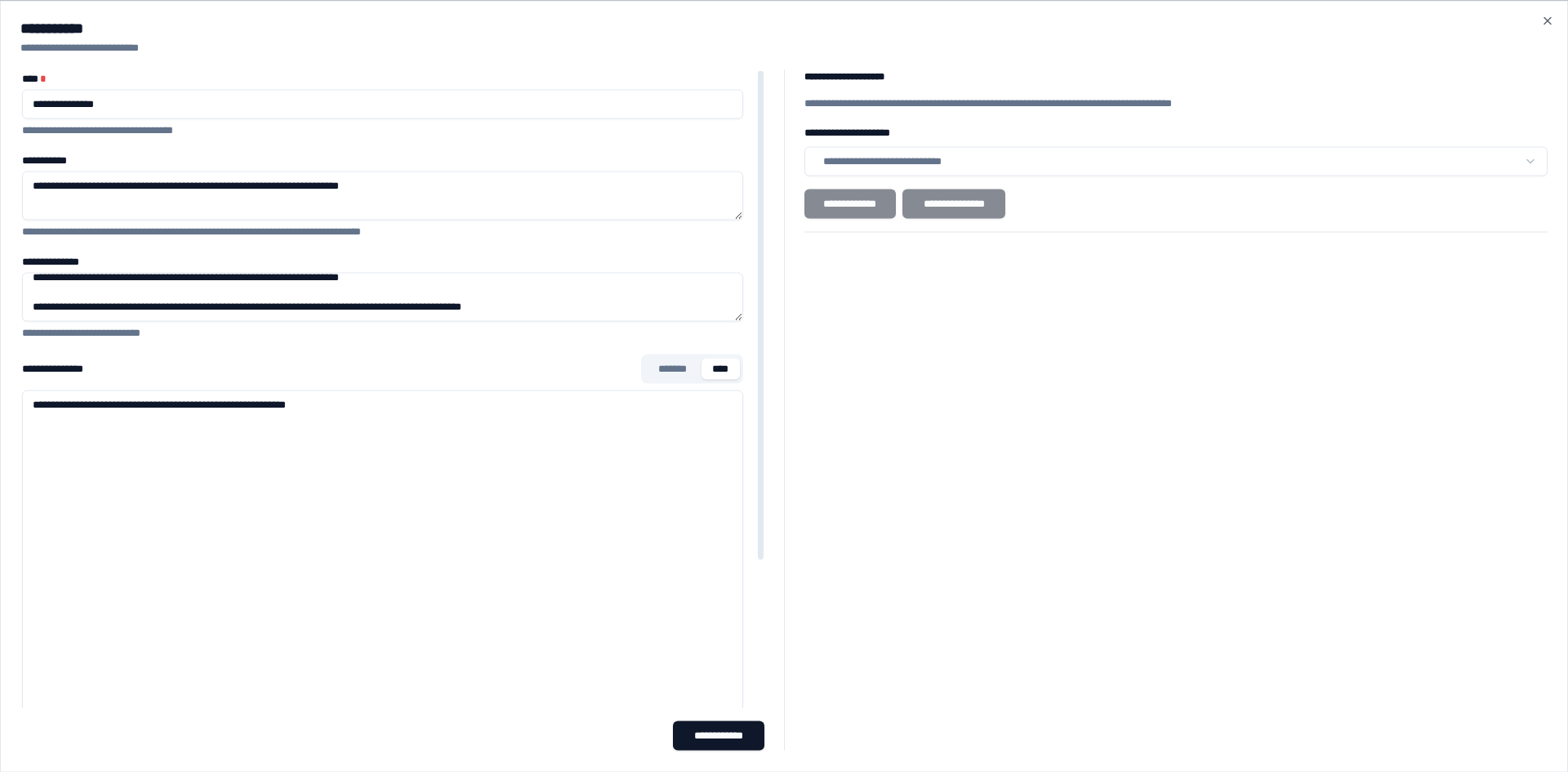 drag, startPoint x: 173, startPoint y: 402, endPoint x: 448, endPoint y: 408, distance: 275.06545 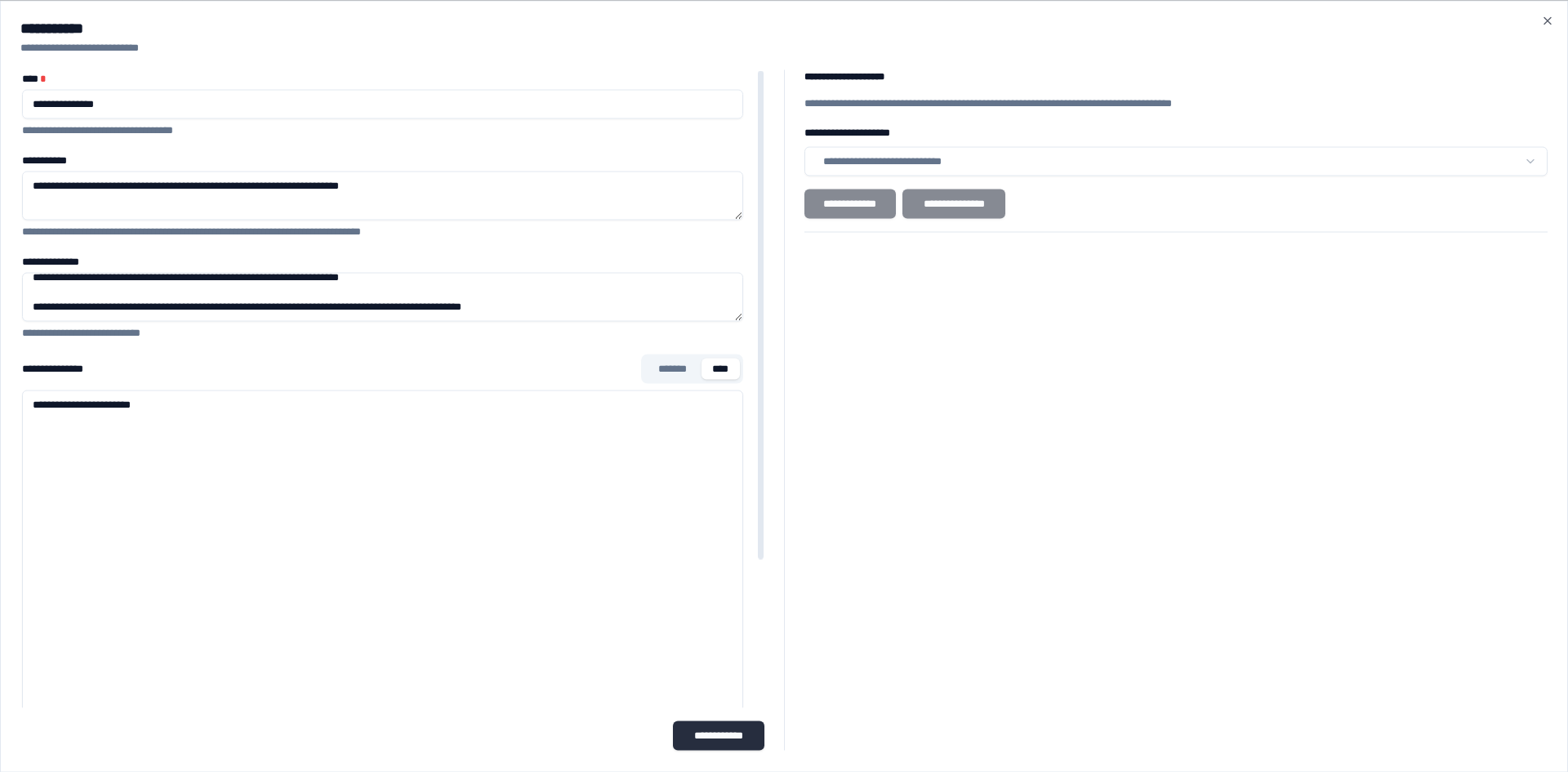 type on "**********" 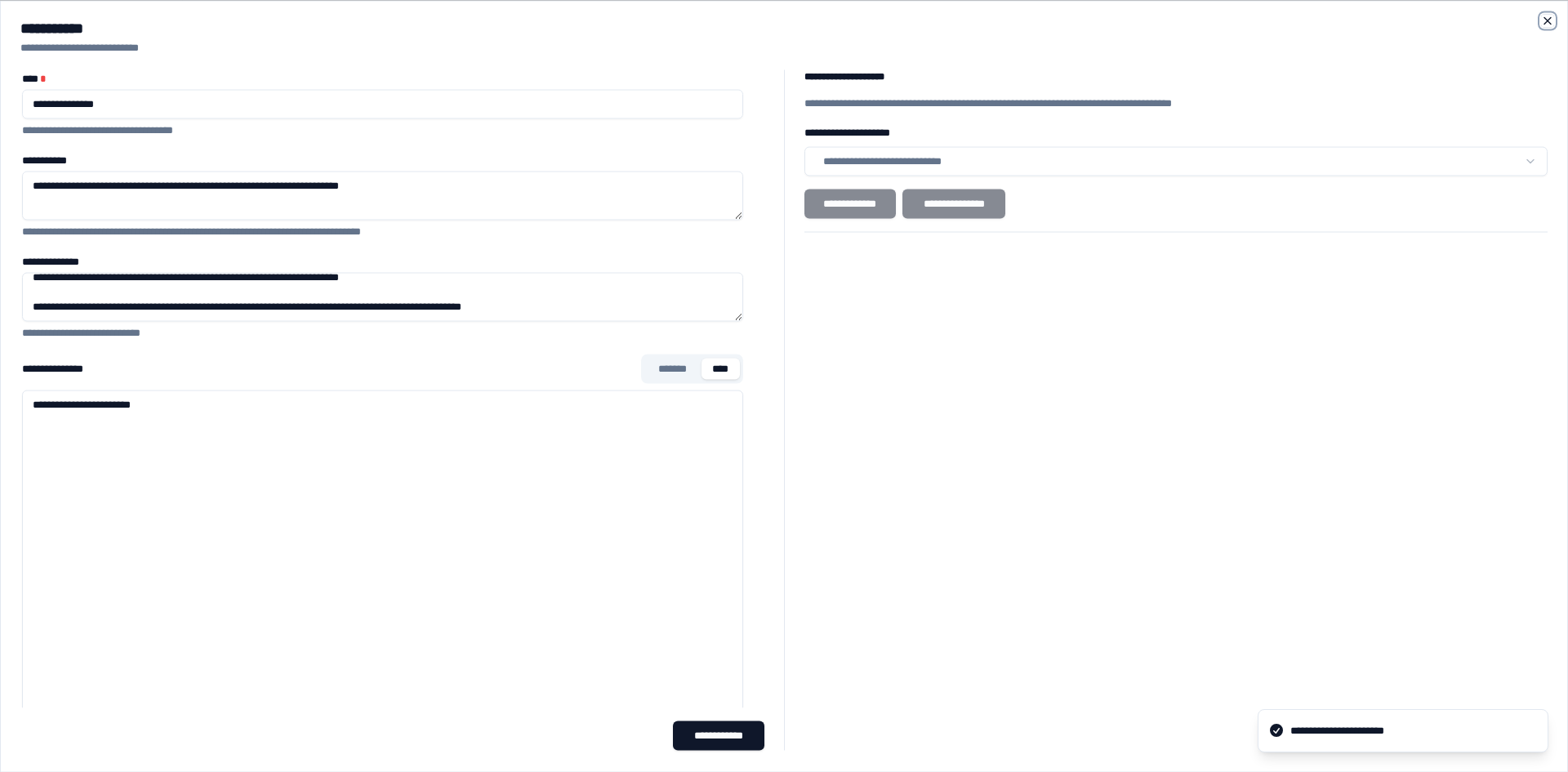 click 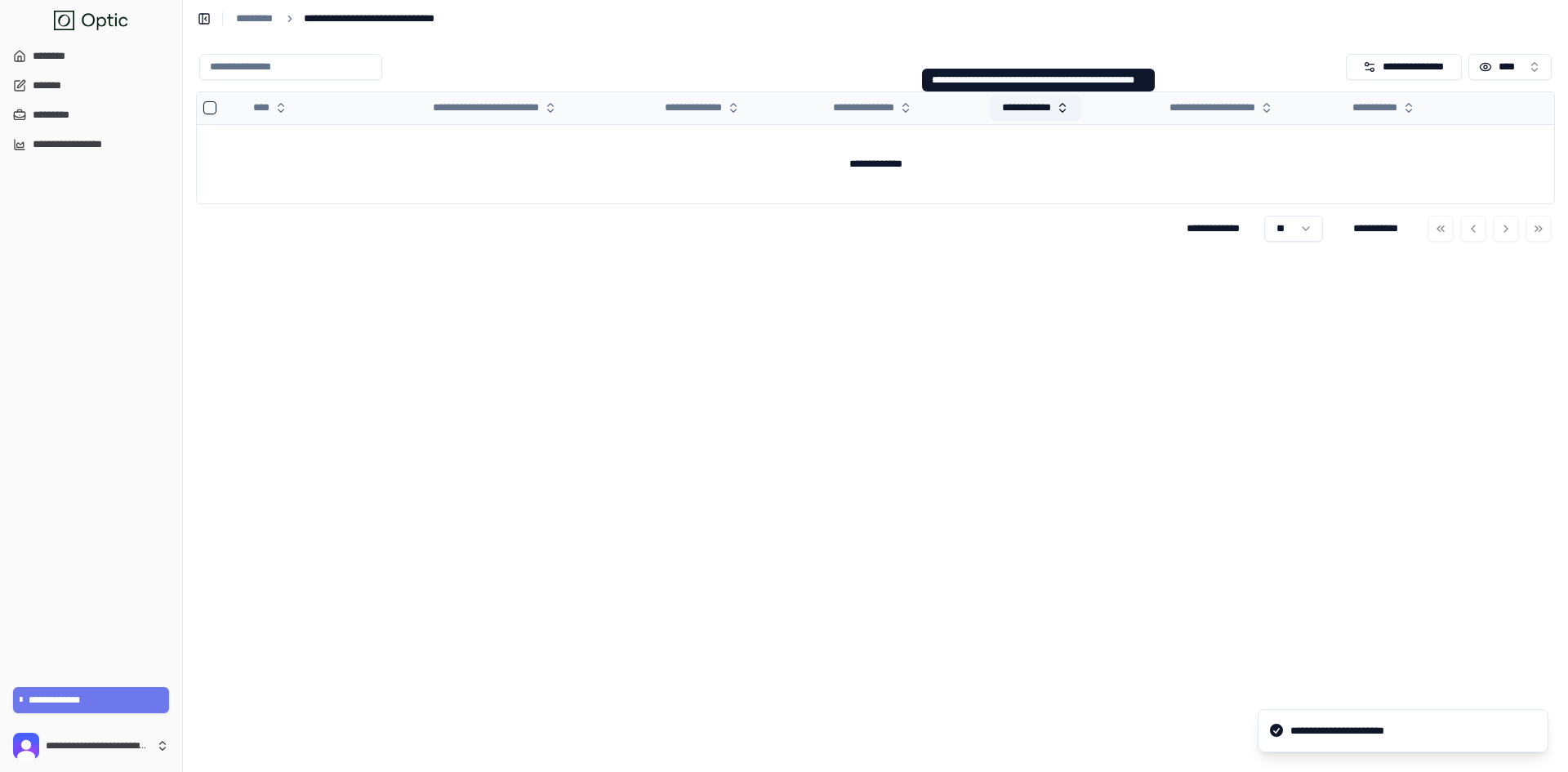 click on "**********" at bounding box center [1036, 108] 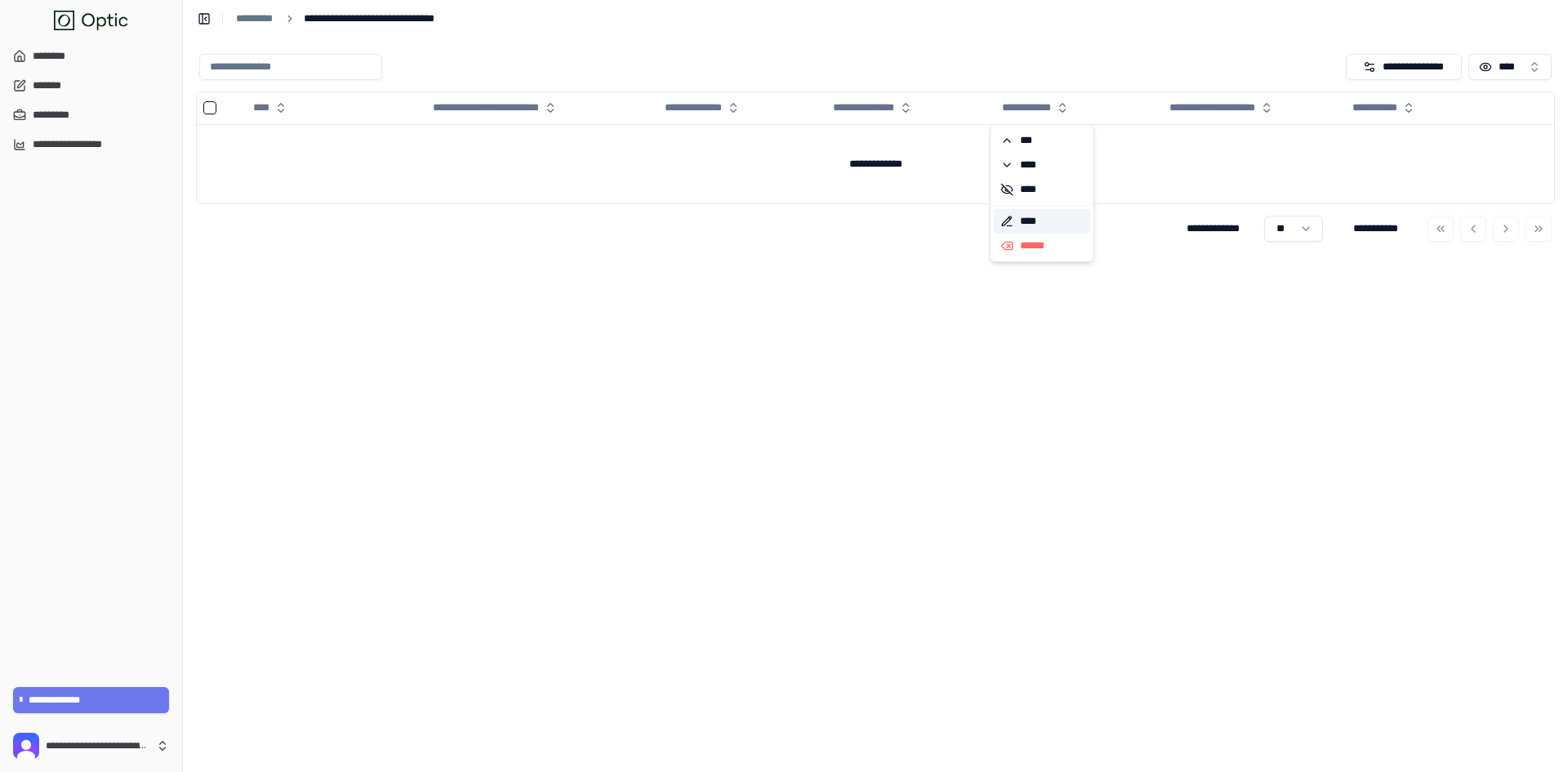 click on "****" at bounding box center [1042, 221] 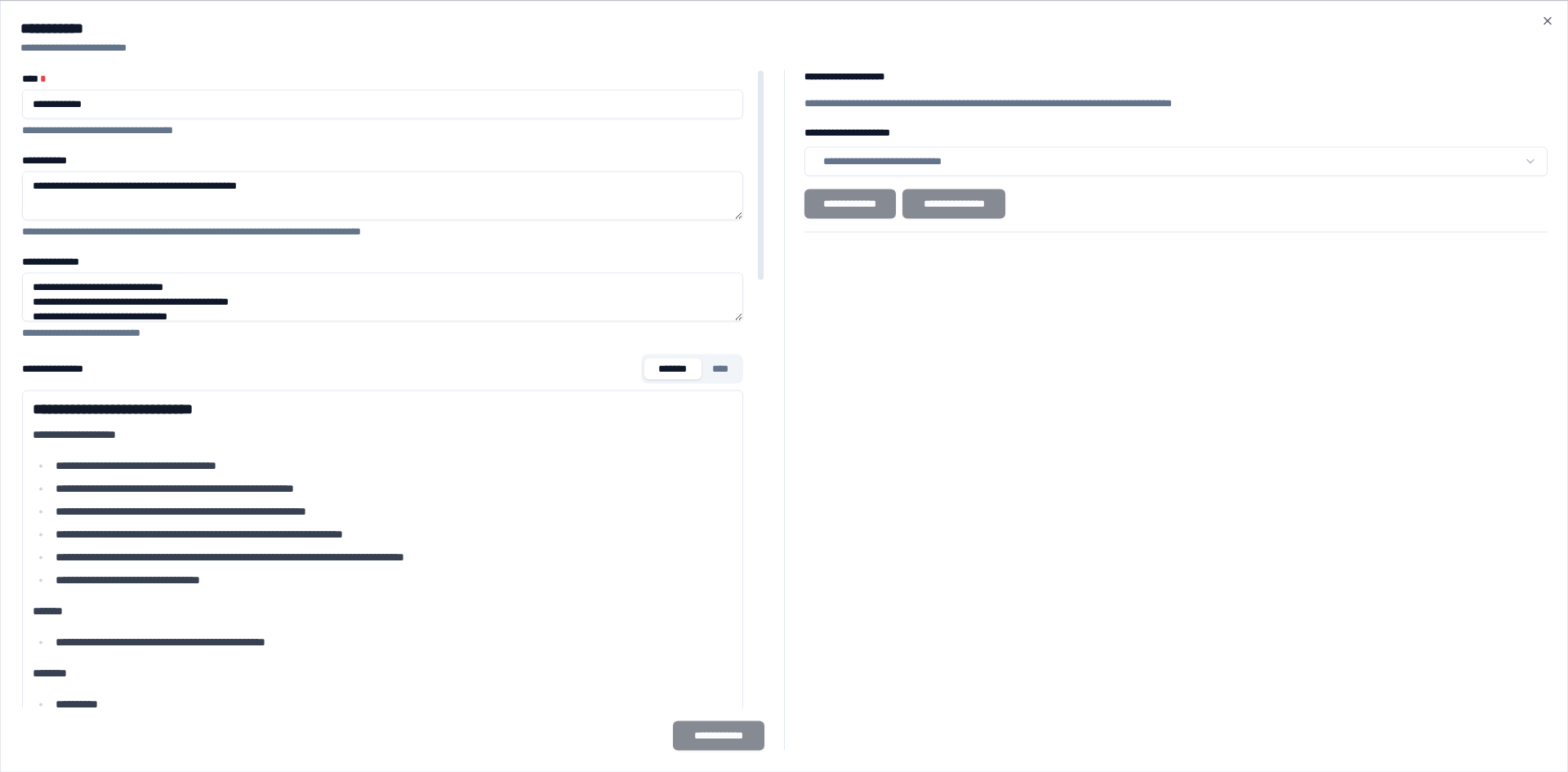 click on "**********" at bounding box center [382, 297] 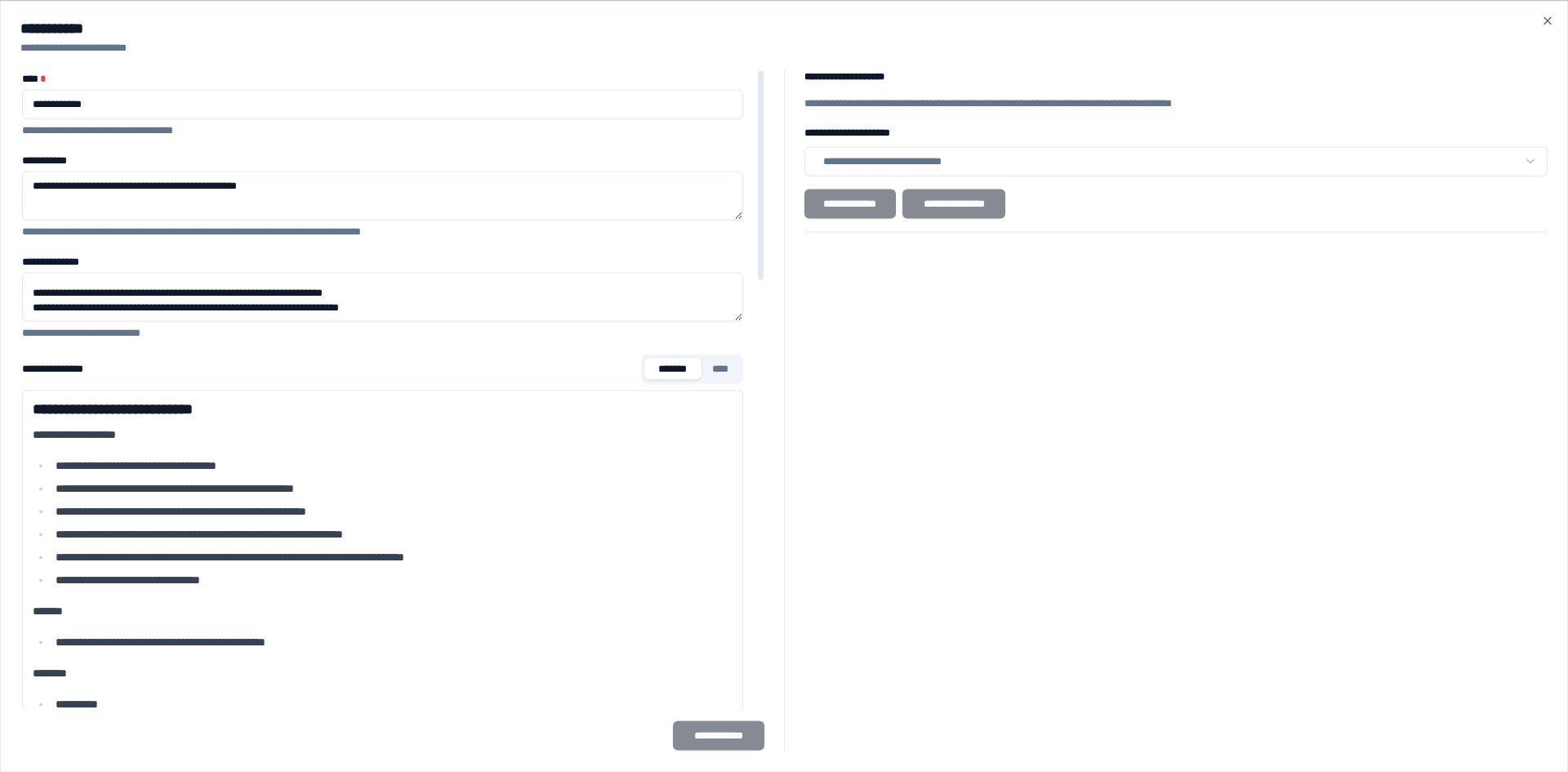 scroll, scrollTop: 274, scrollLeft: 0, axis: vertical 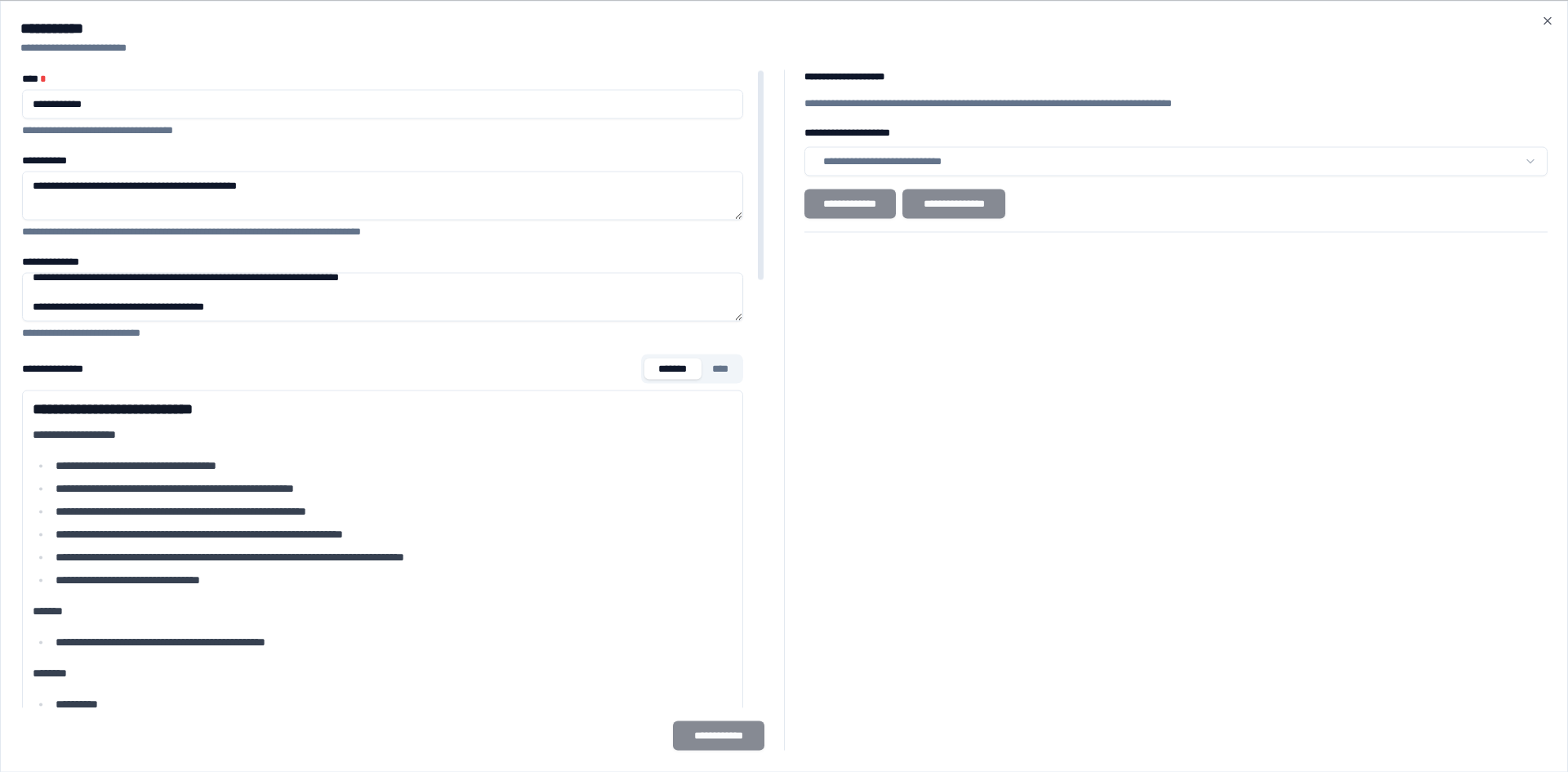click on "**********" at bounding box center [382, 297] 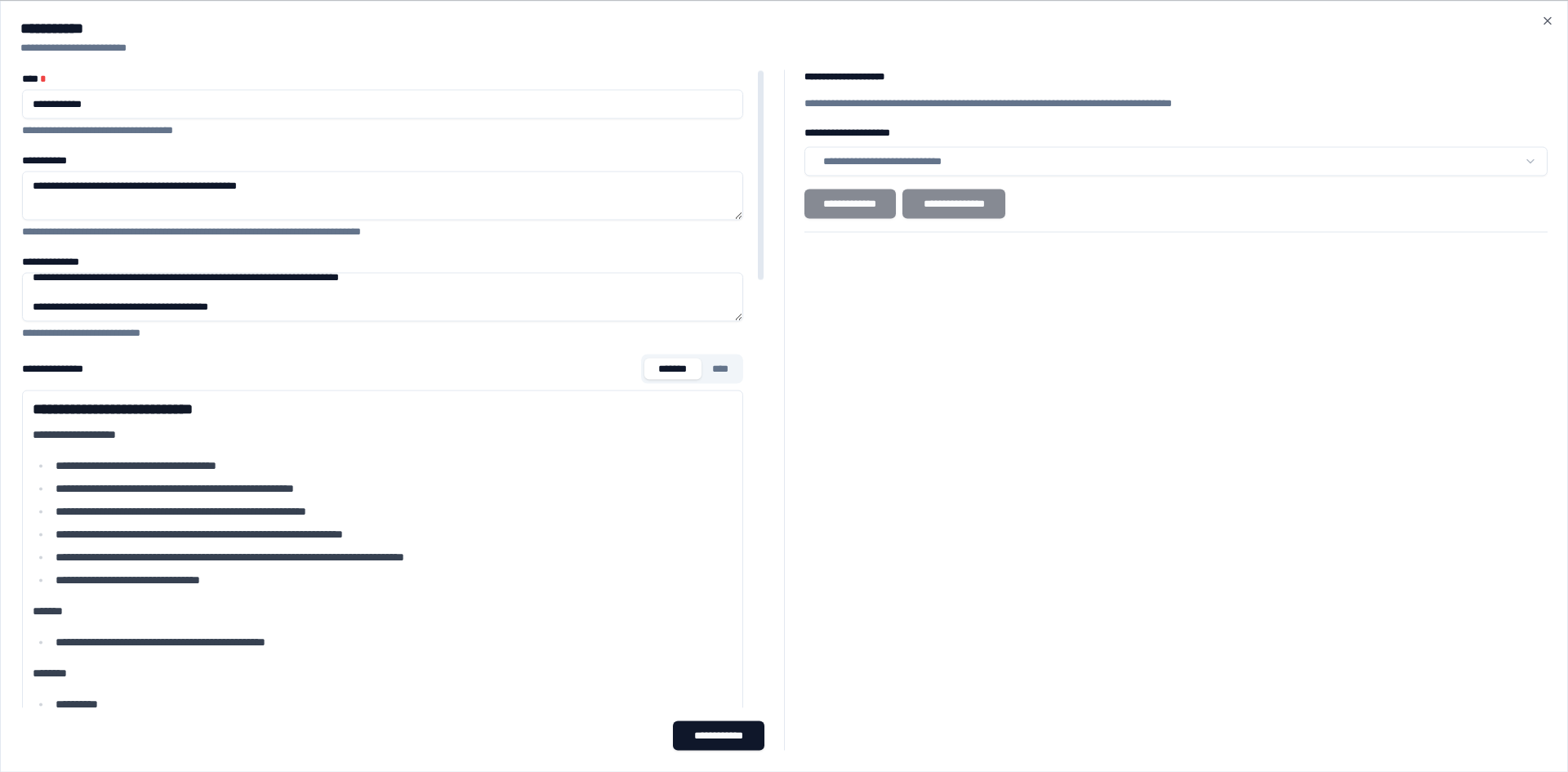 paste on "**********" 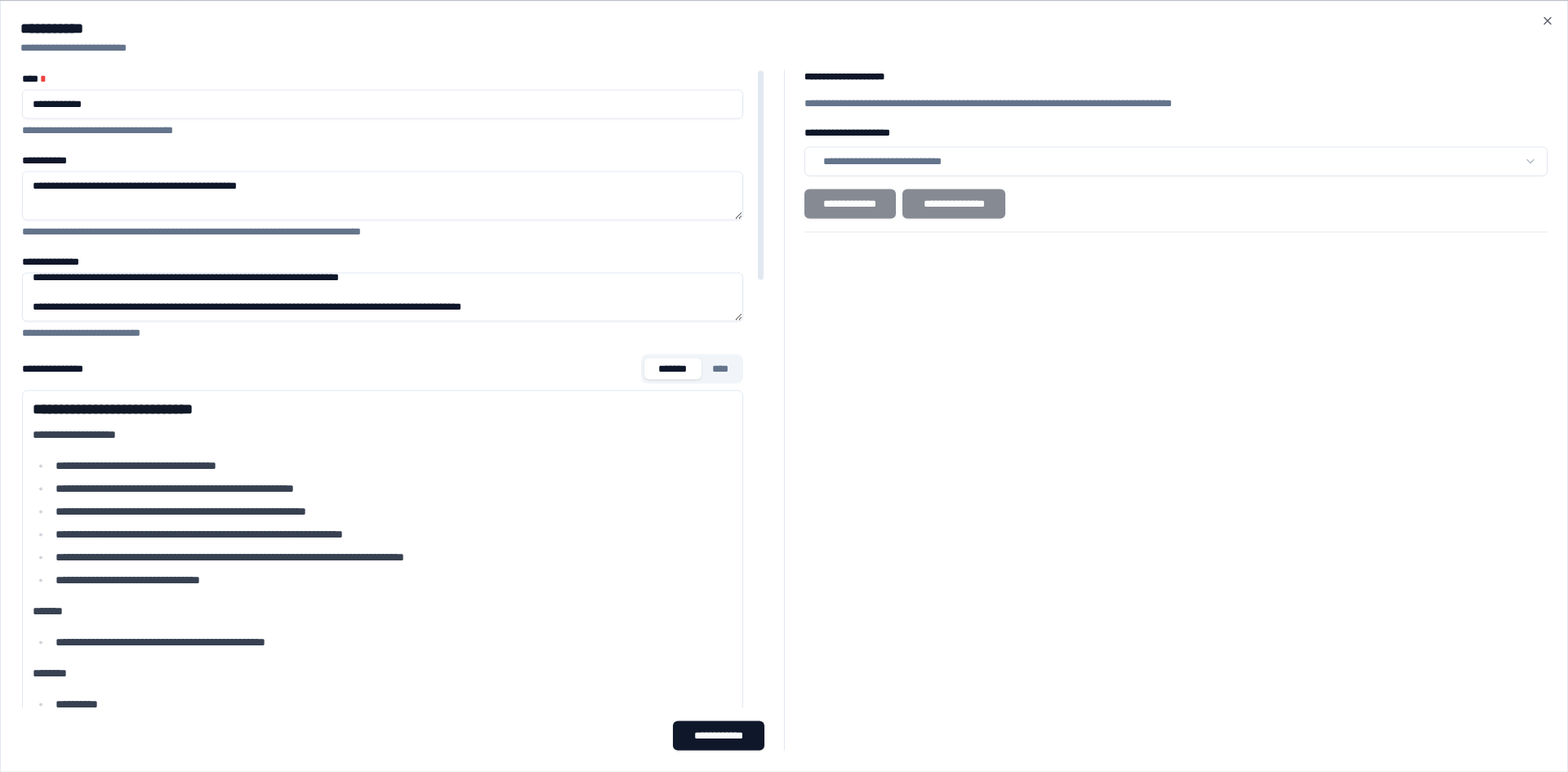 type on "**********" 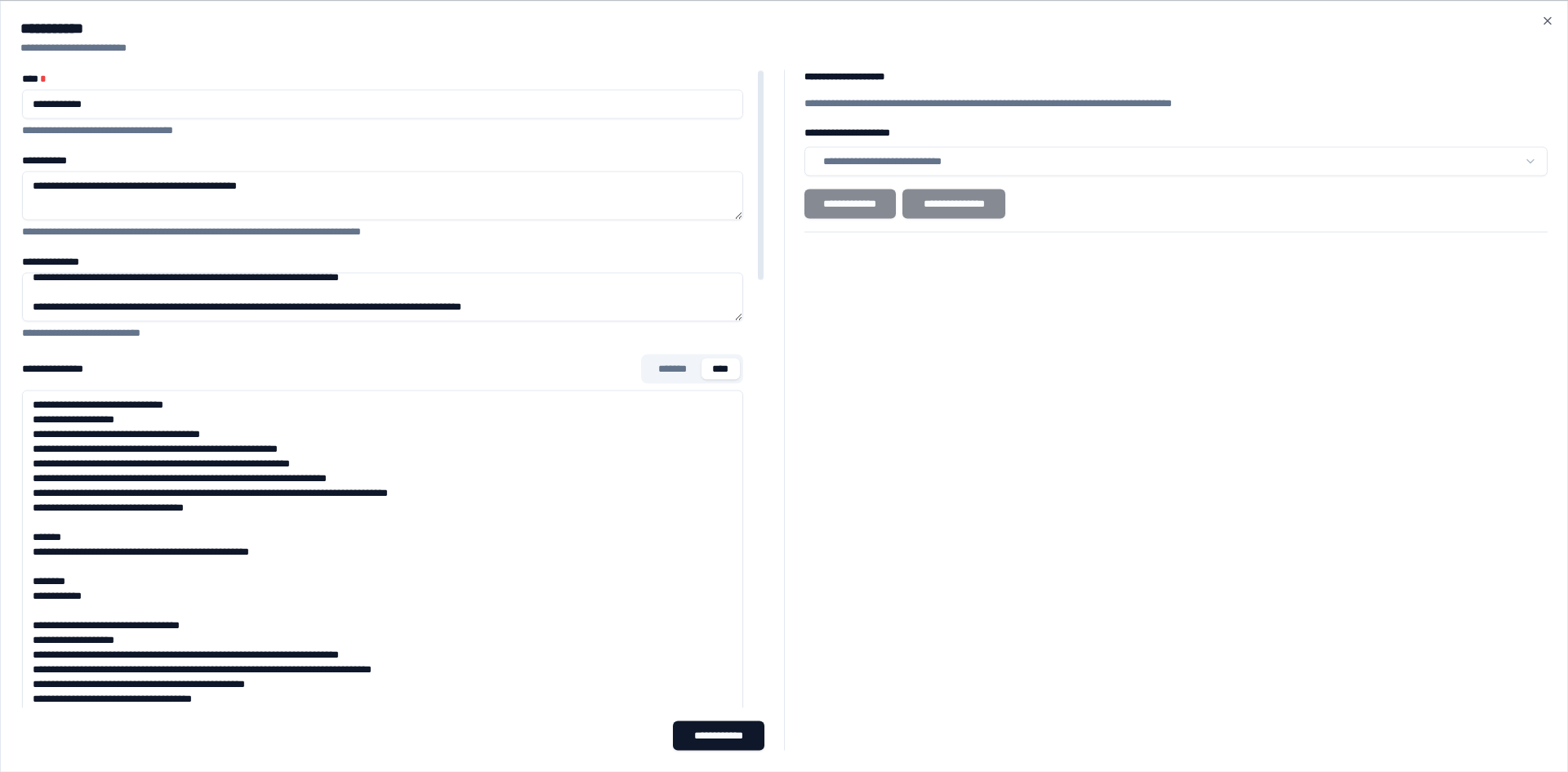 click on "****" at bounding box center [720, 368] 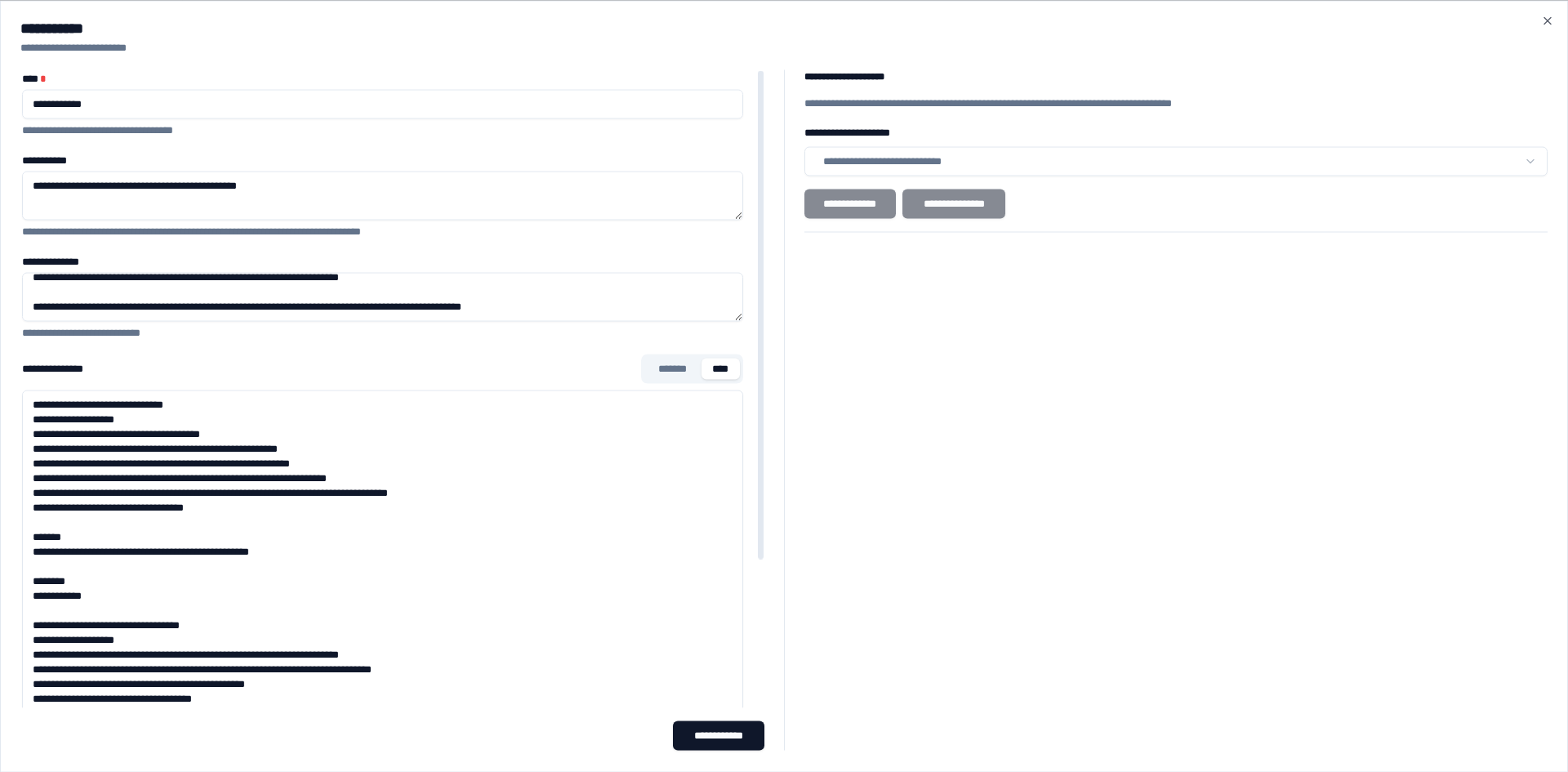 click on "**********" at bounding box center [382, 635] 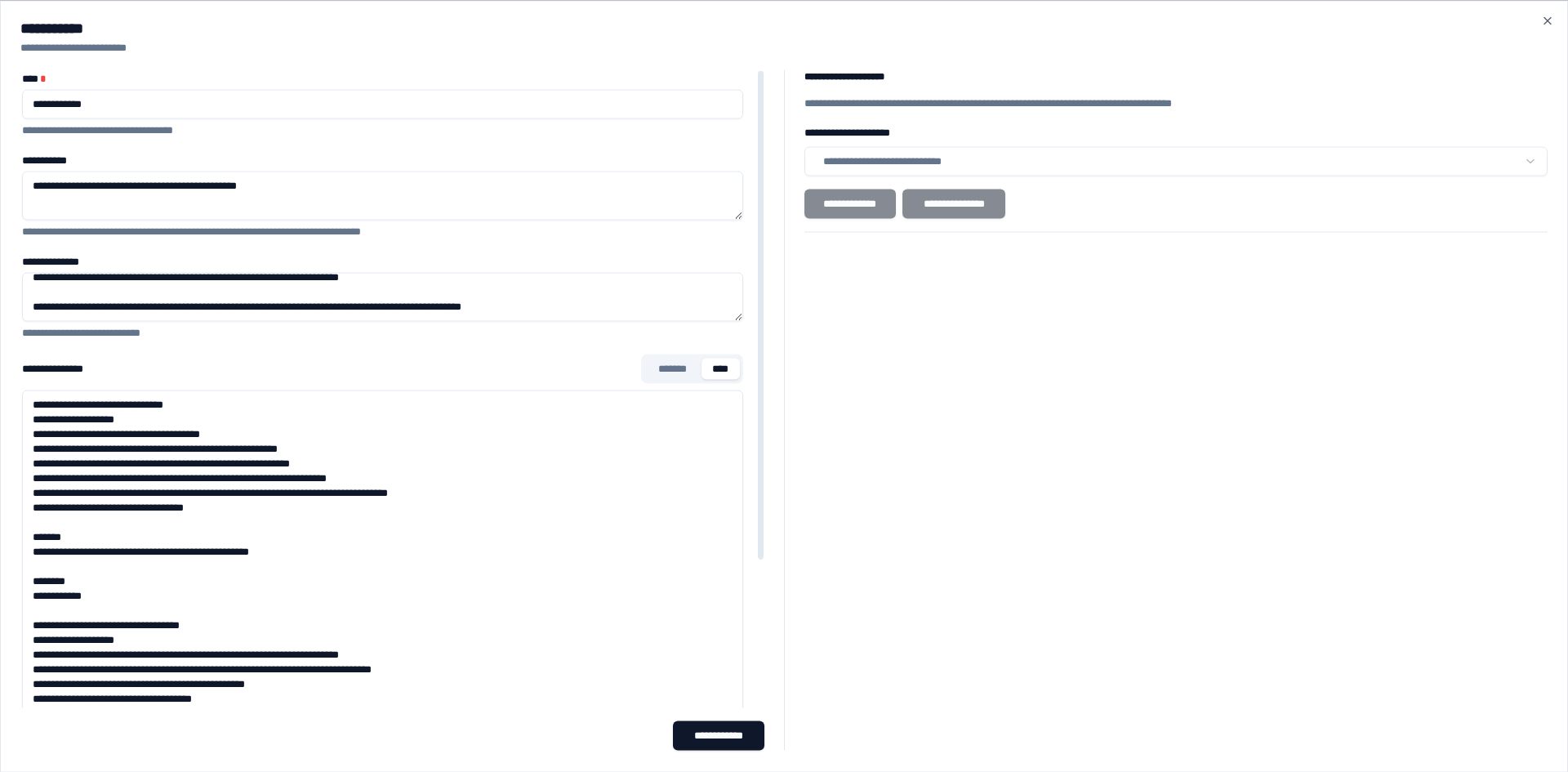 scroll, scrollTop: 172, scrollLeft: 0, axis: vertical 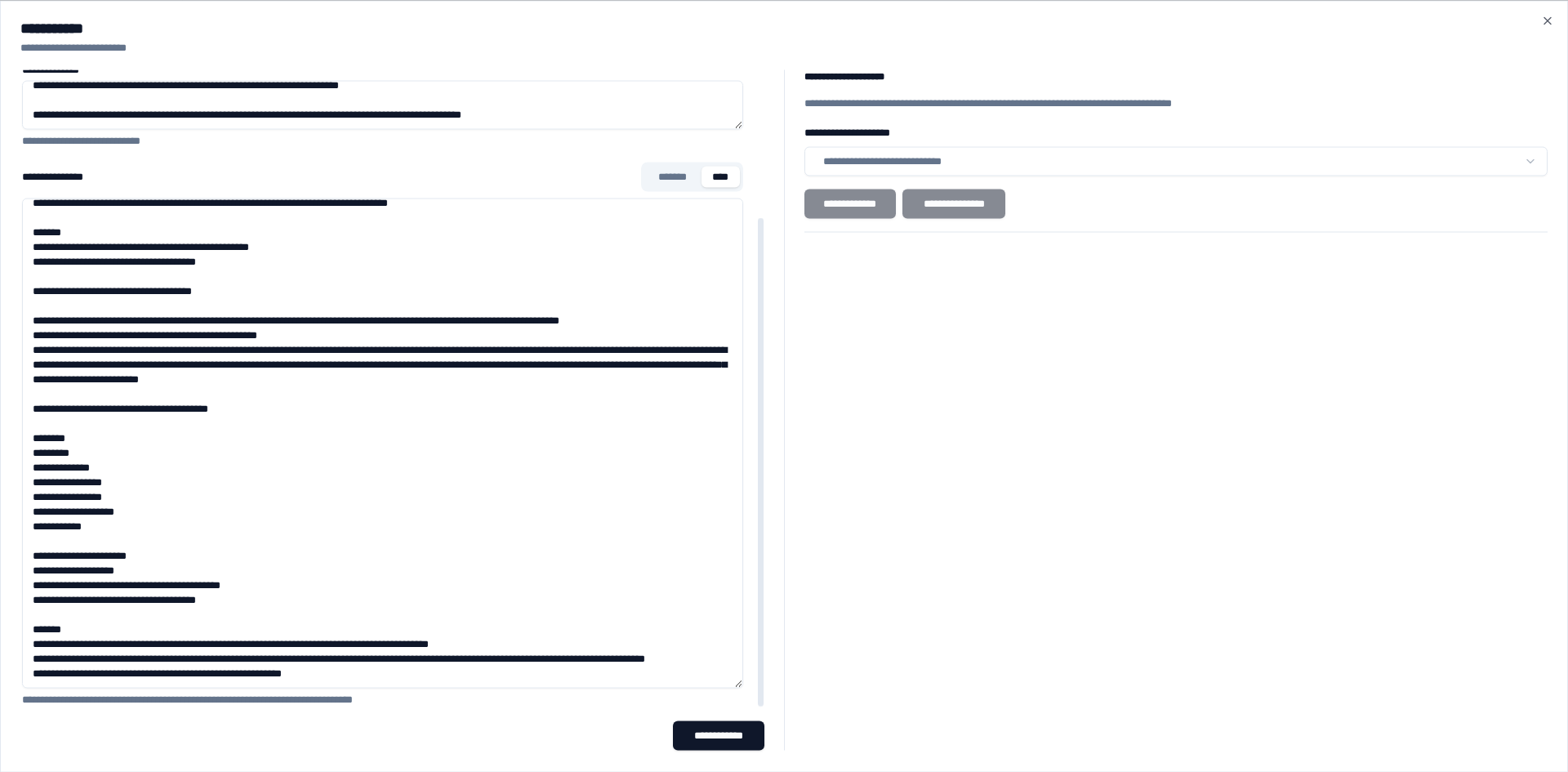 drag, startPoint x: 32, startPoint y: 403, endPoint x: 675, endPoint y: 663, distance: 693.577 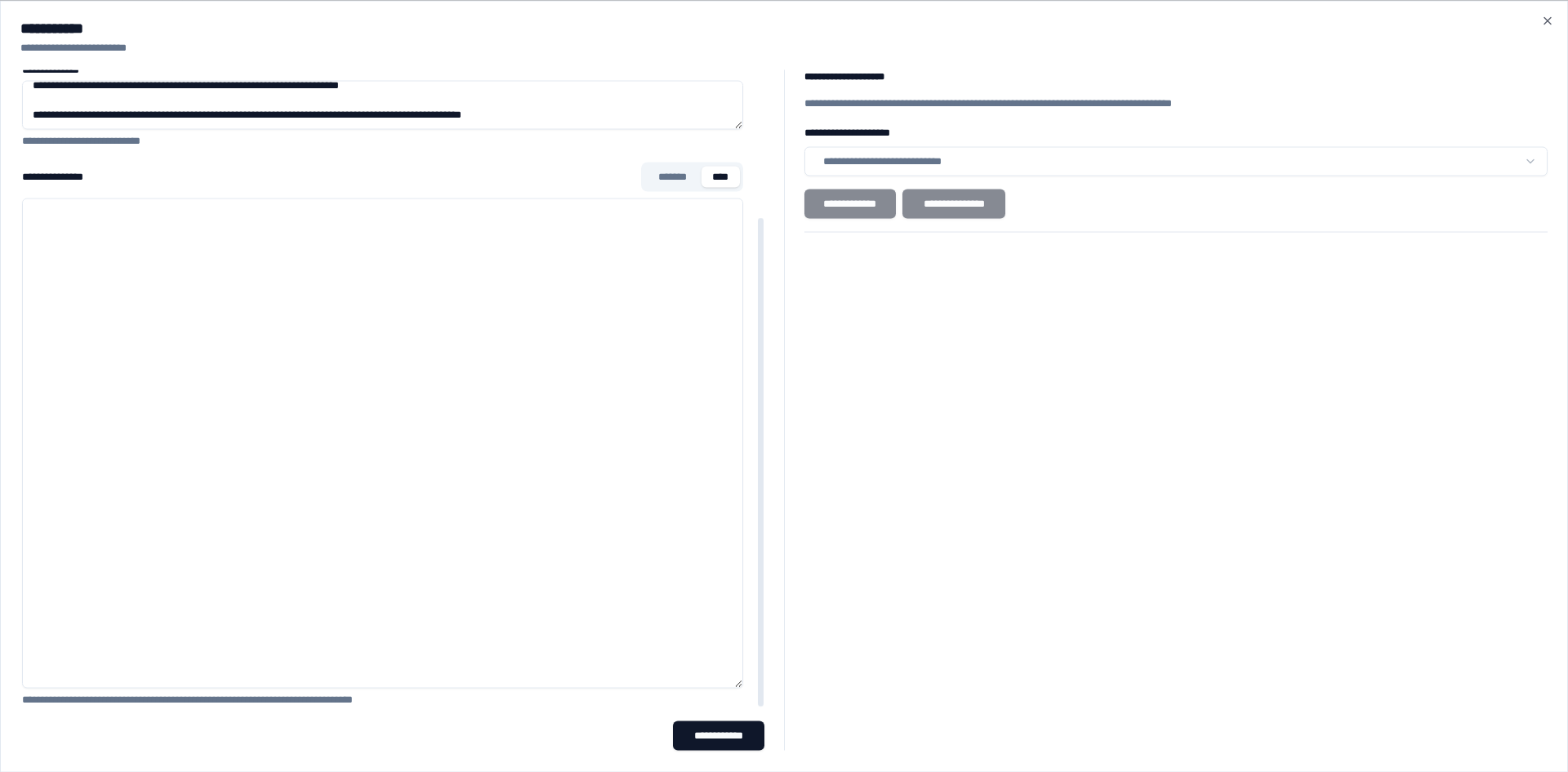 scroll, scrollTop: 0, scrollLeft: 0, axis: both 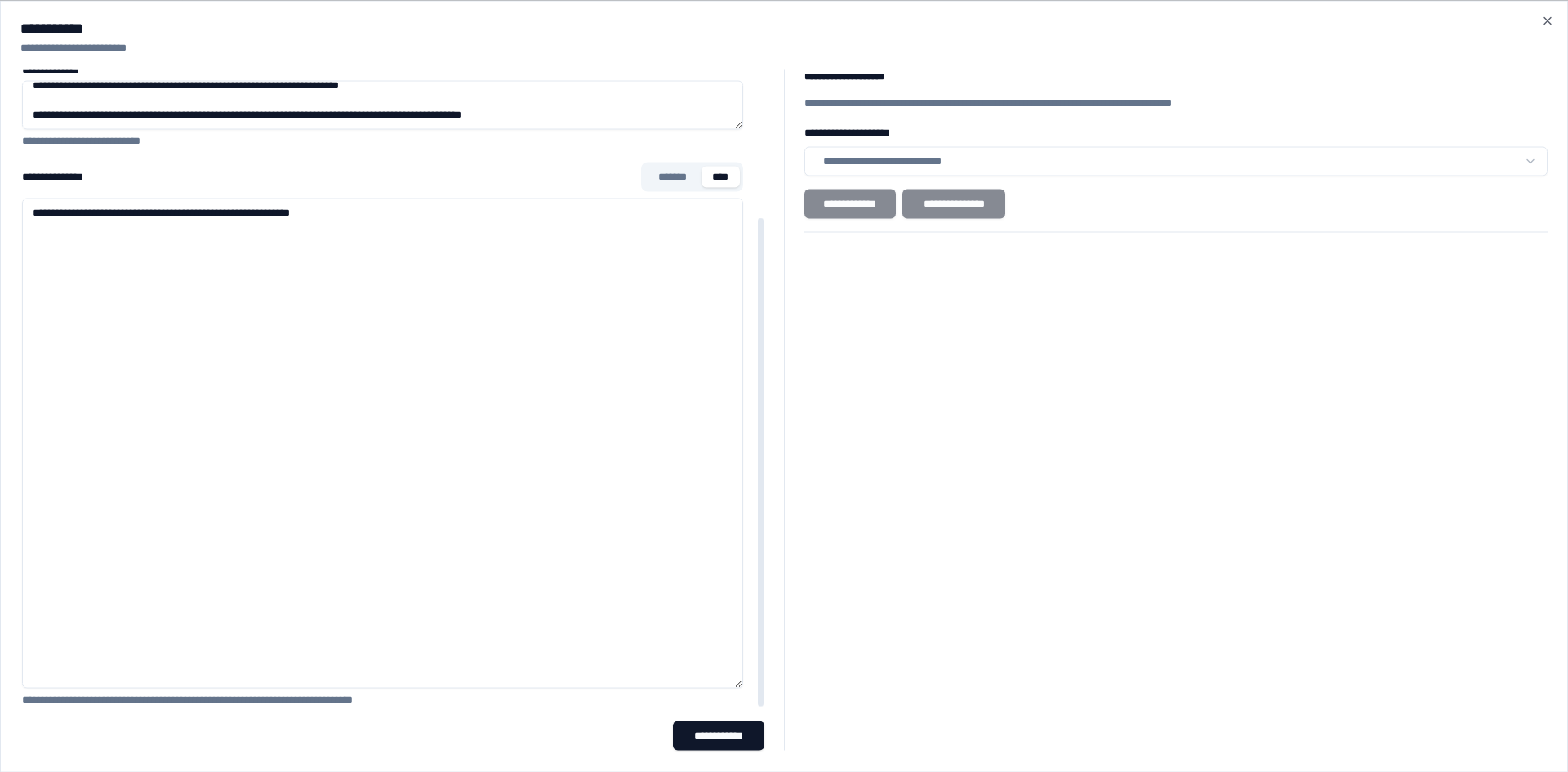 drag, startPoint x: 198, startPoint y: 208, endPoint x: 437, endPoint y: 217, distance: 239.1694 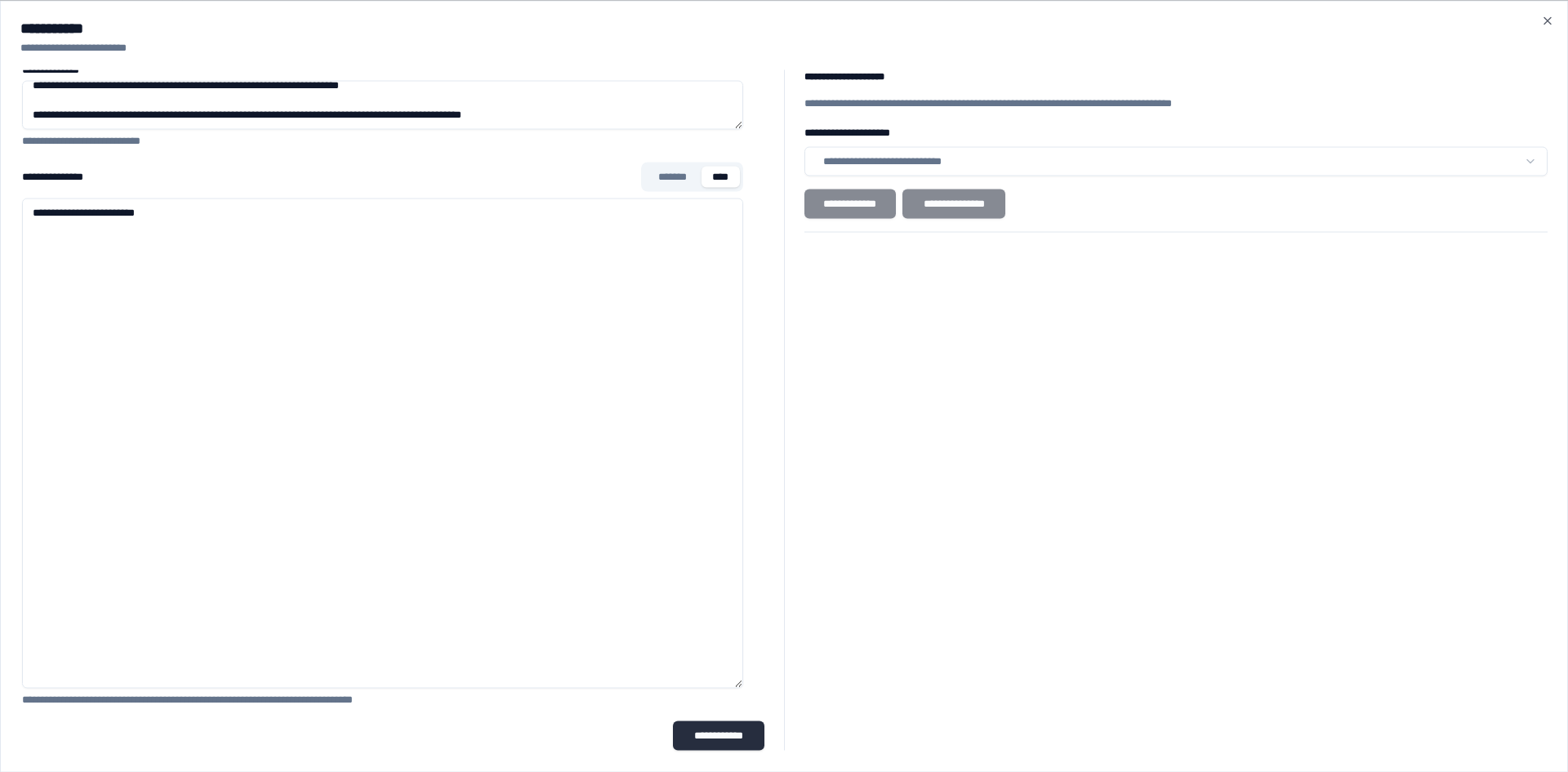 type on "**********" 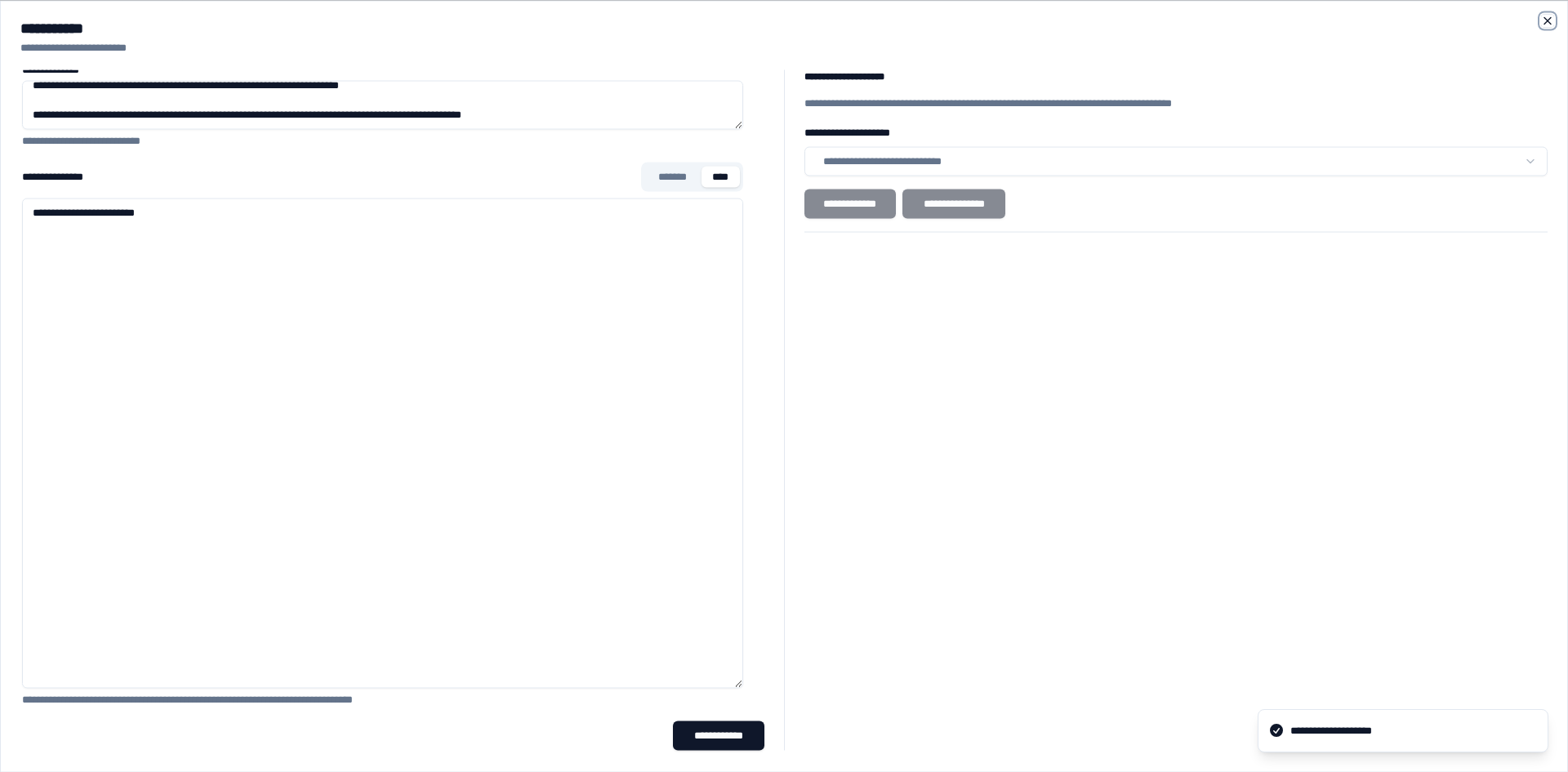 click 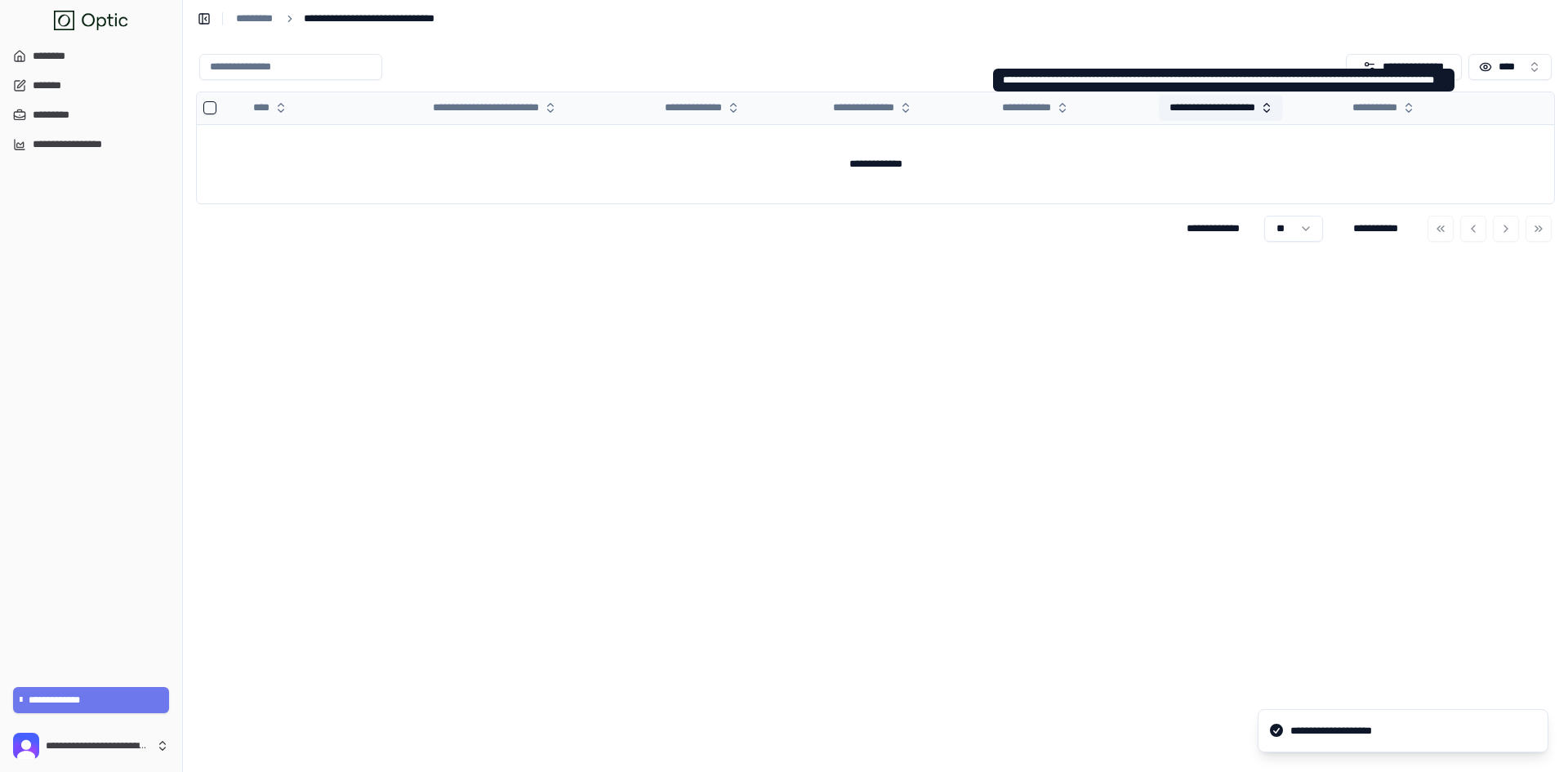 click on "**********" at bounding box center (1221, 108) 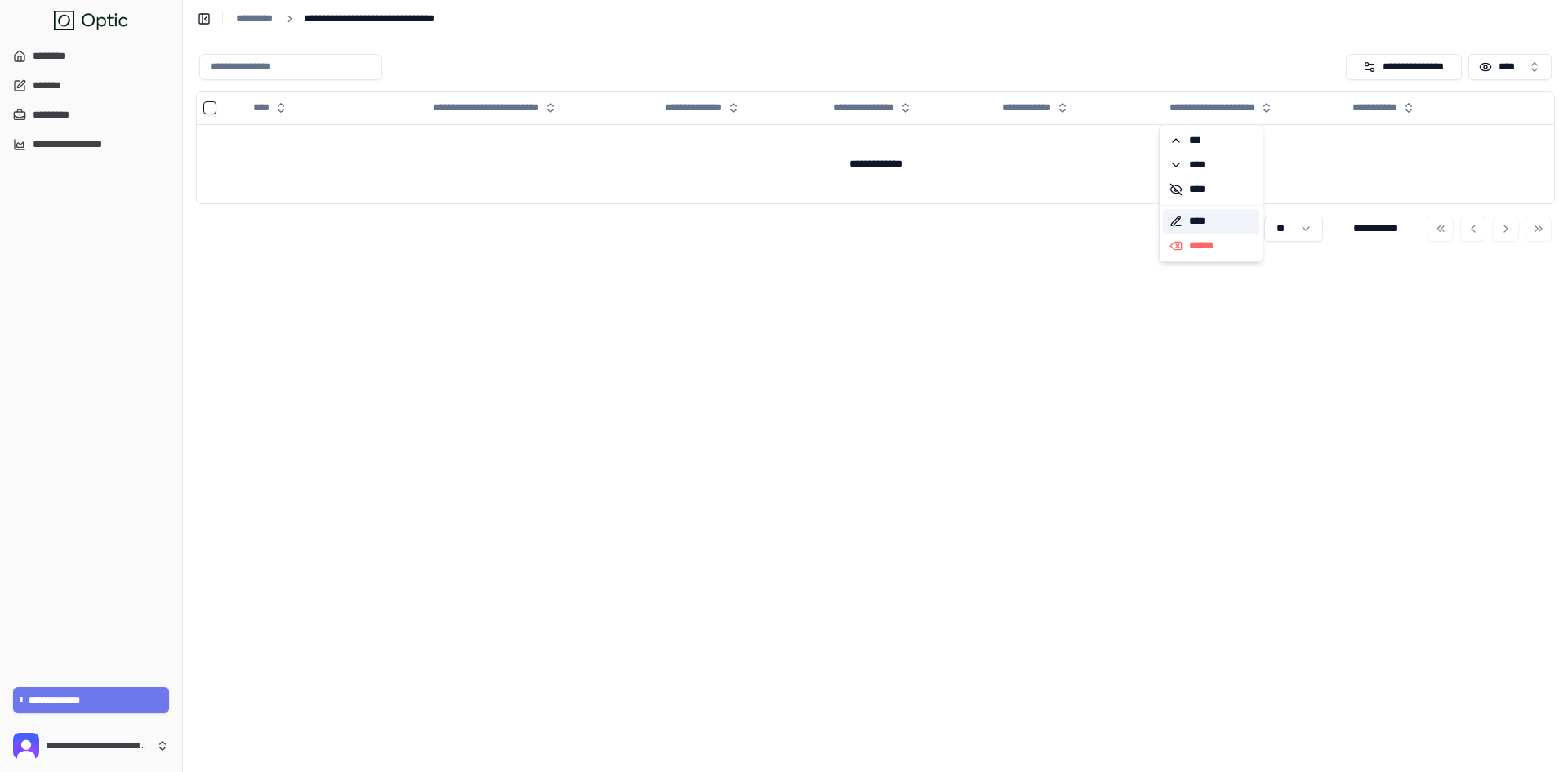 click on "****" at bounding box center [1211, 221] 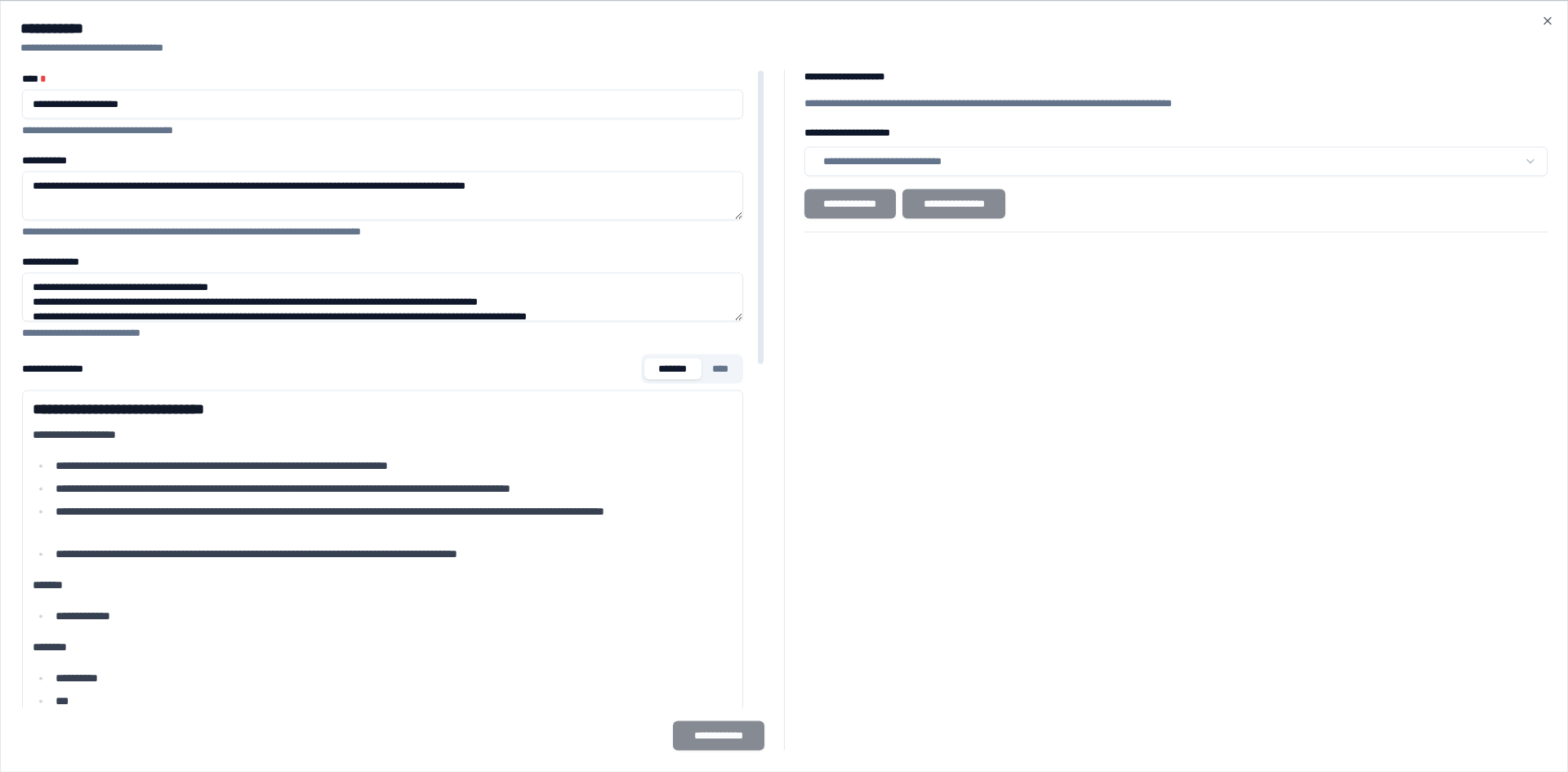 click on "**********" at bounding box center (382, 297) 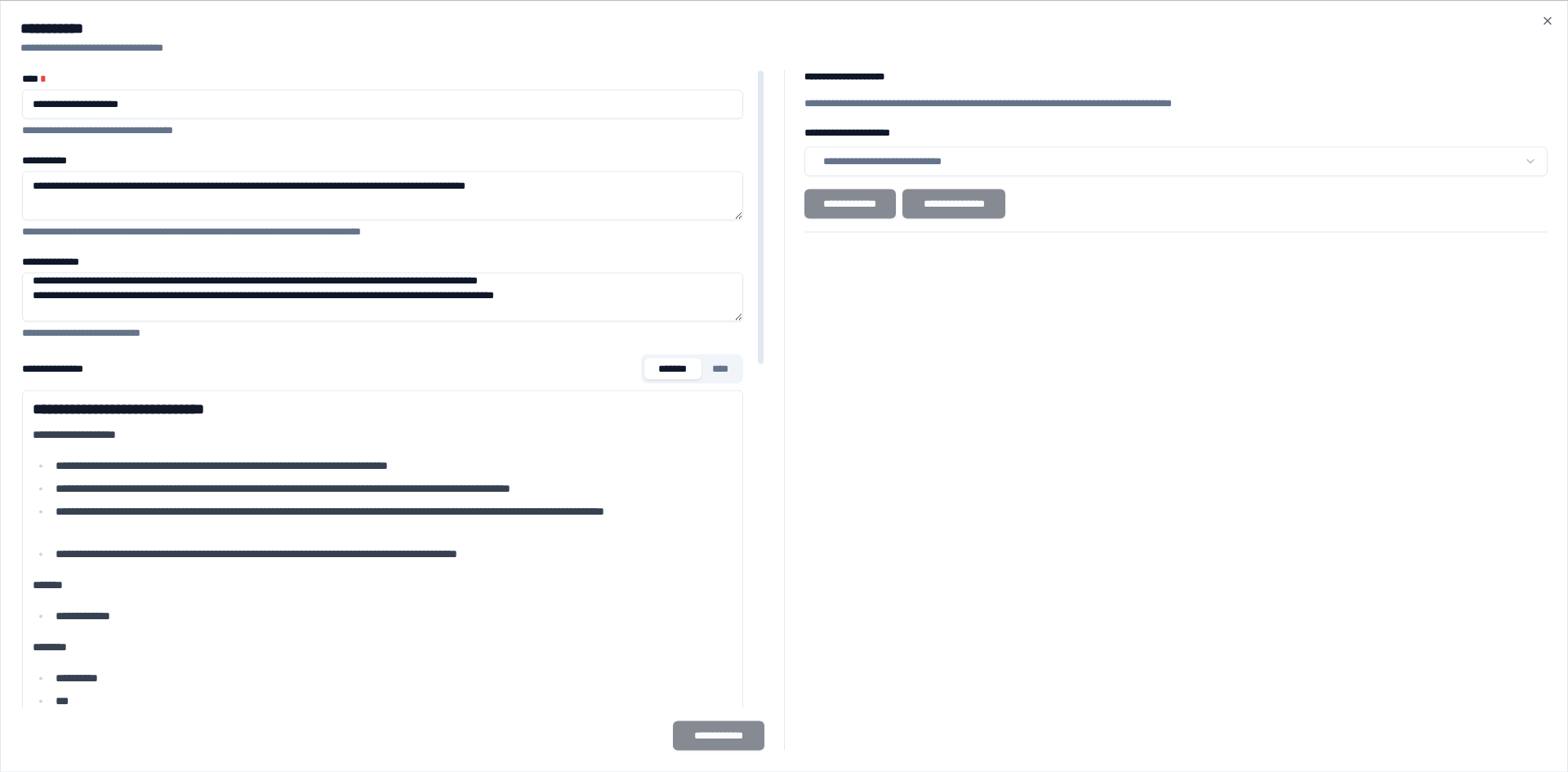 scroll, scrollTop: 201, scrollLeft: 0, axis: vertical 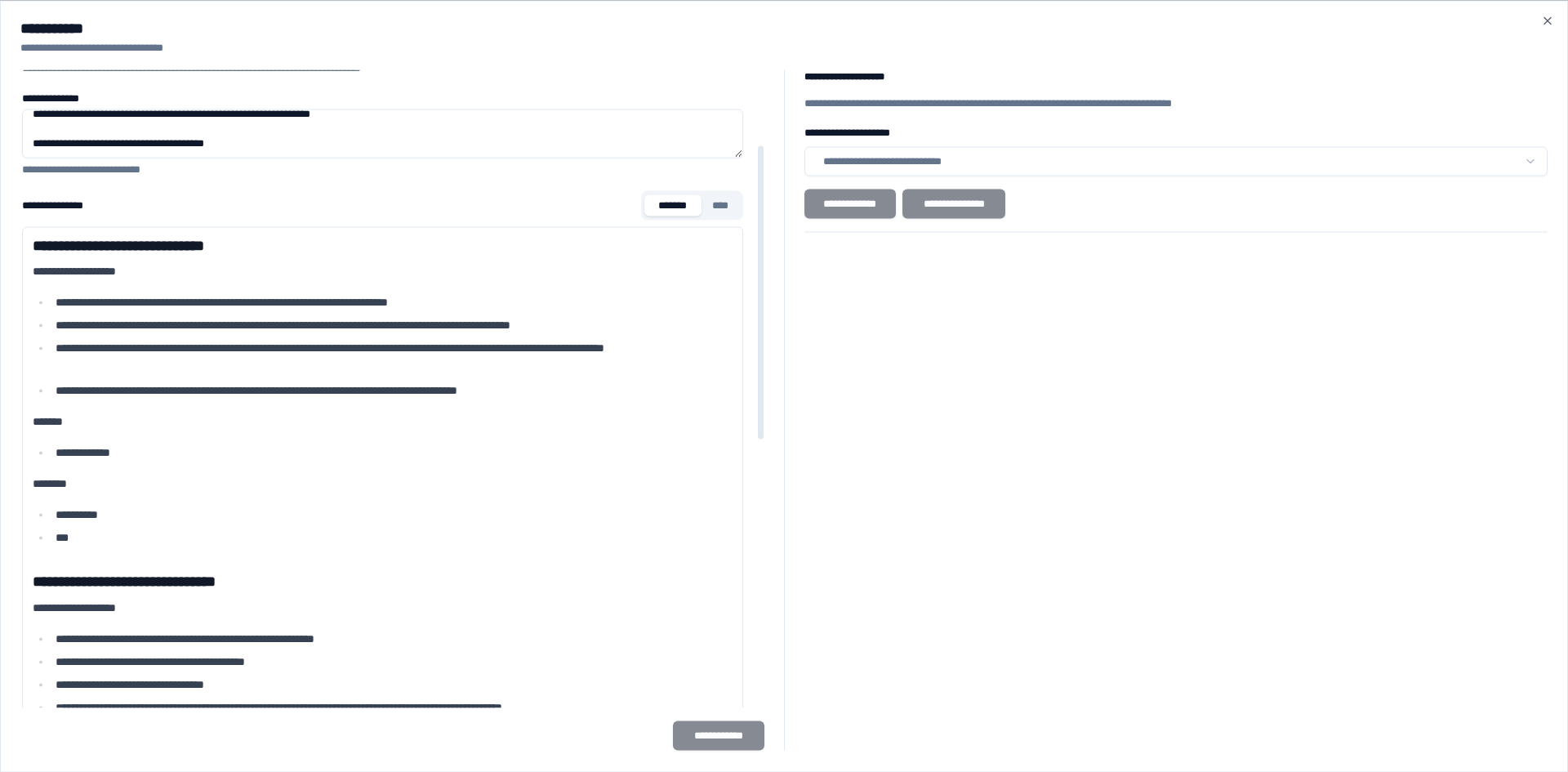 click on "**********" at bounding box center [382, 133] 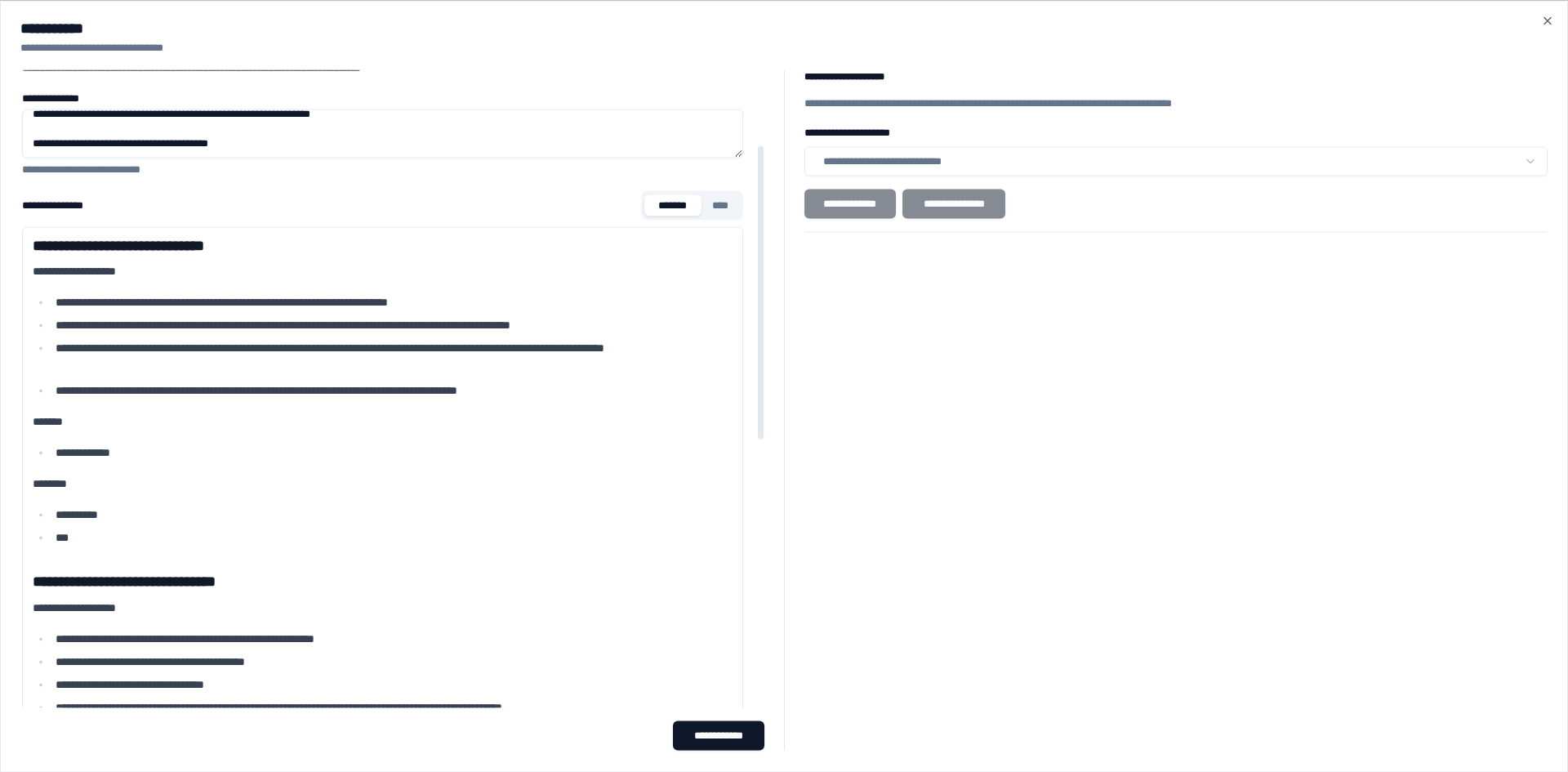 paste on "**********" 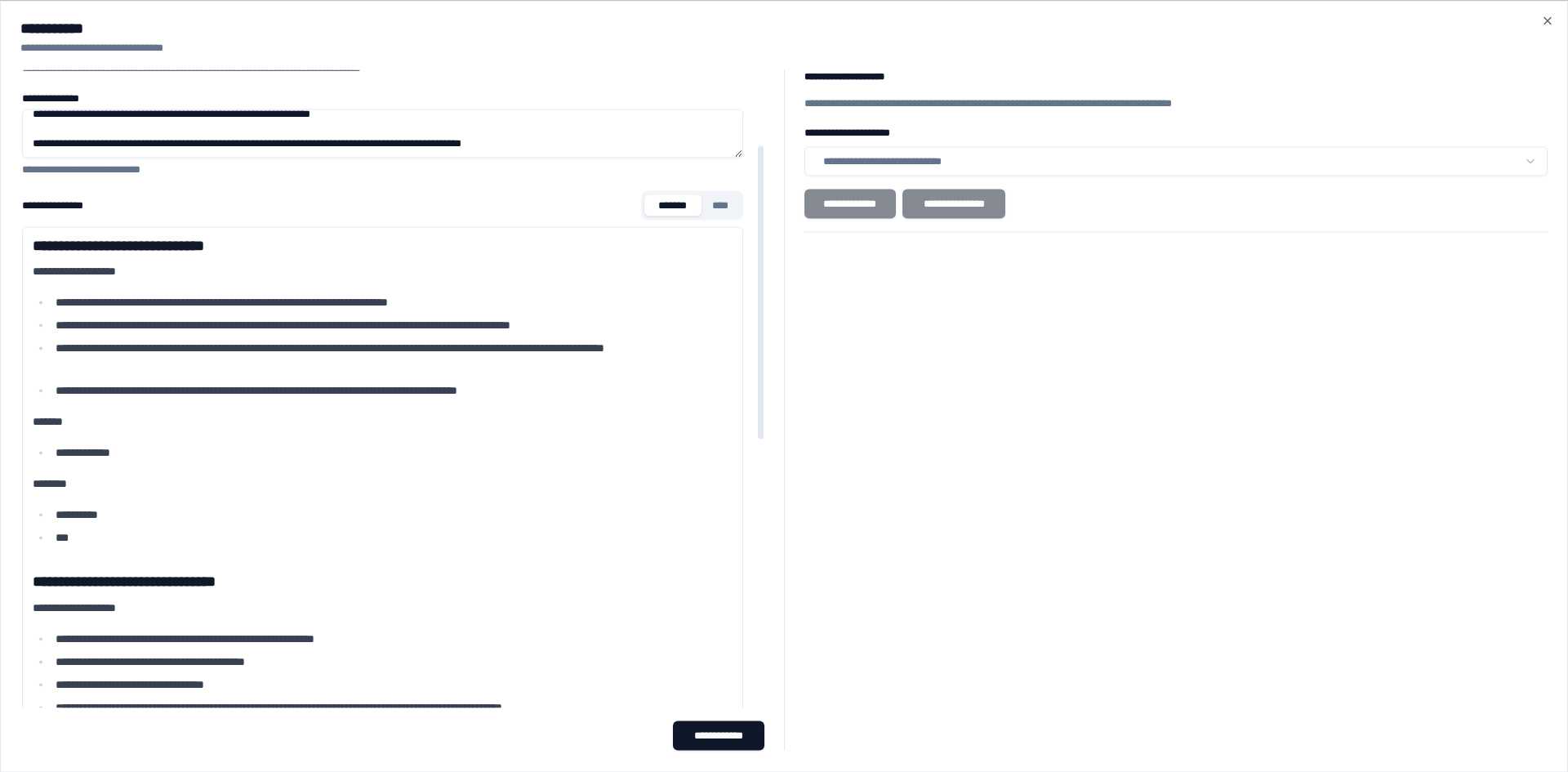 type on "**********" 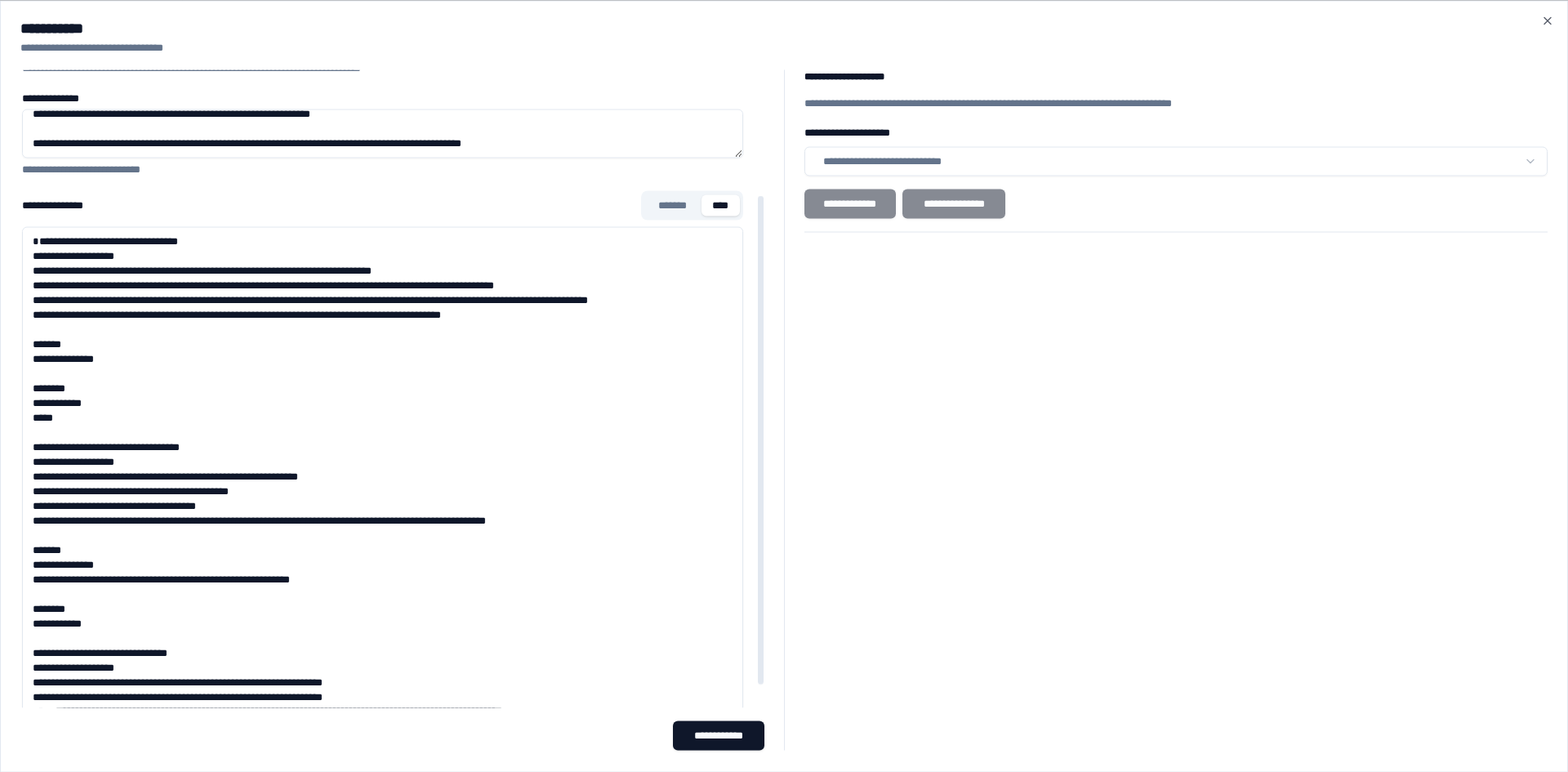 click on "**********" at bounding box center (382, 471) 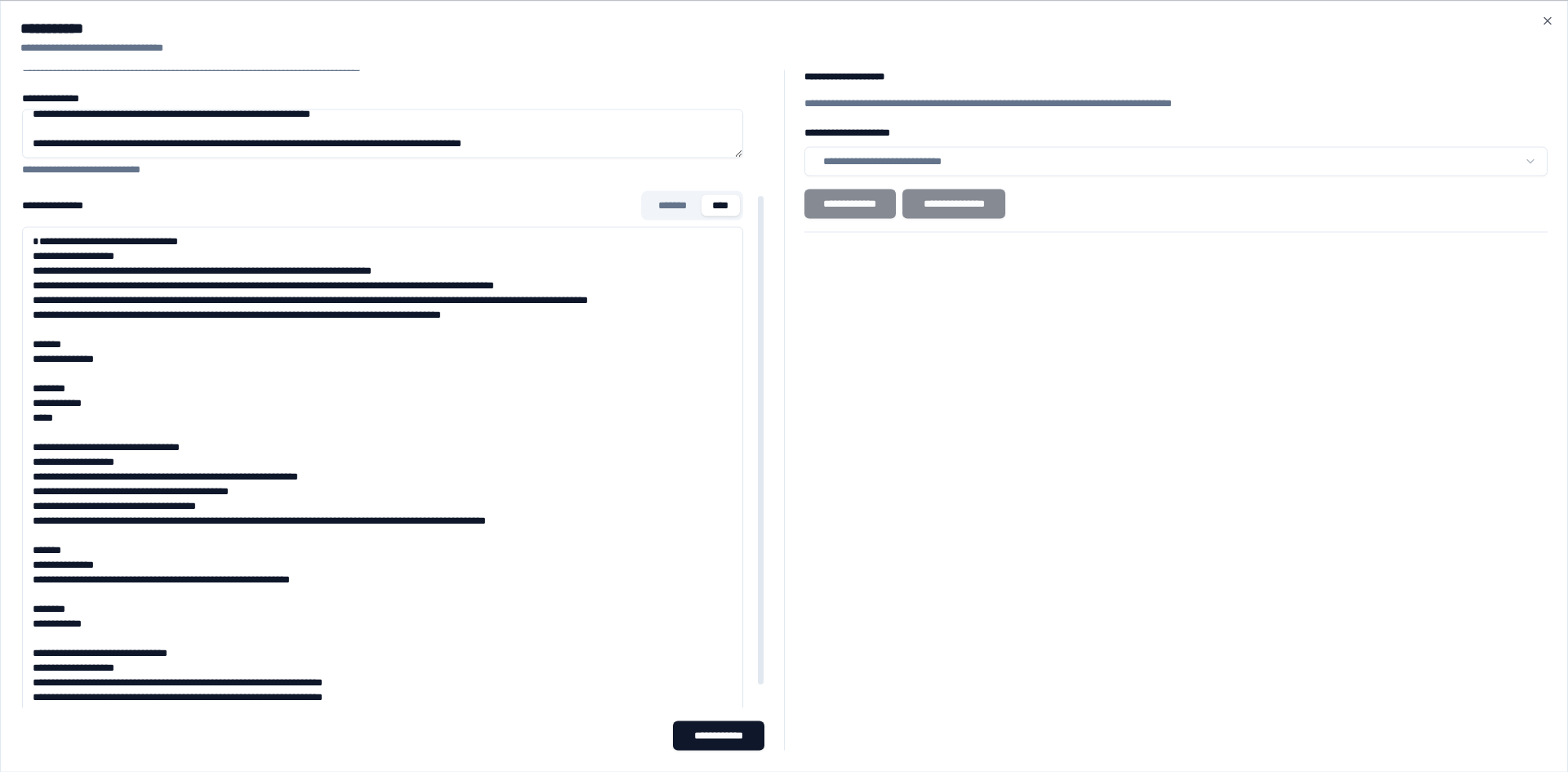 scroll, scrollTop: 201, scrollLeft: 0, axis: vertical 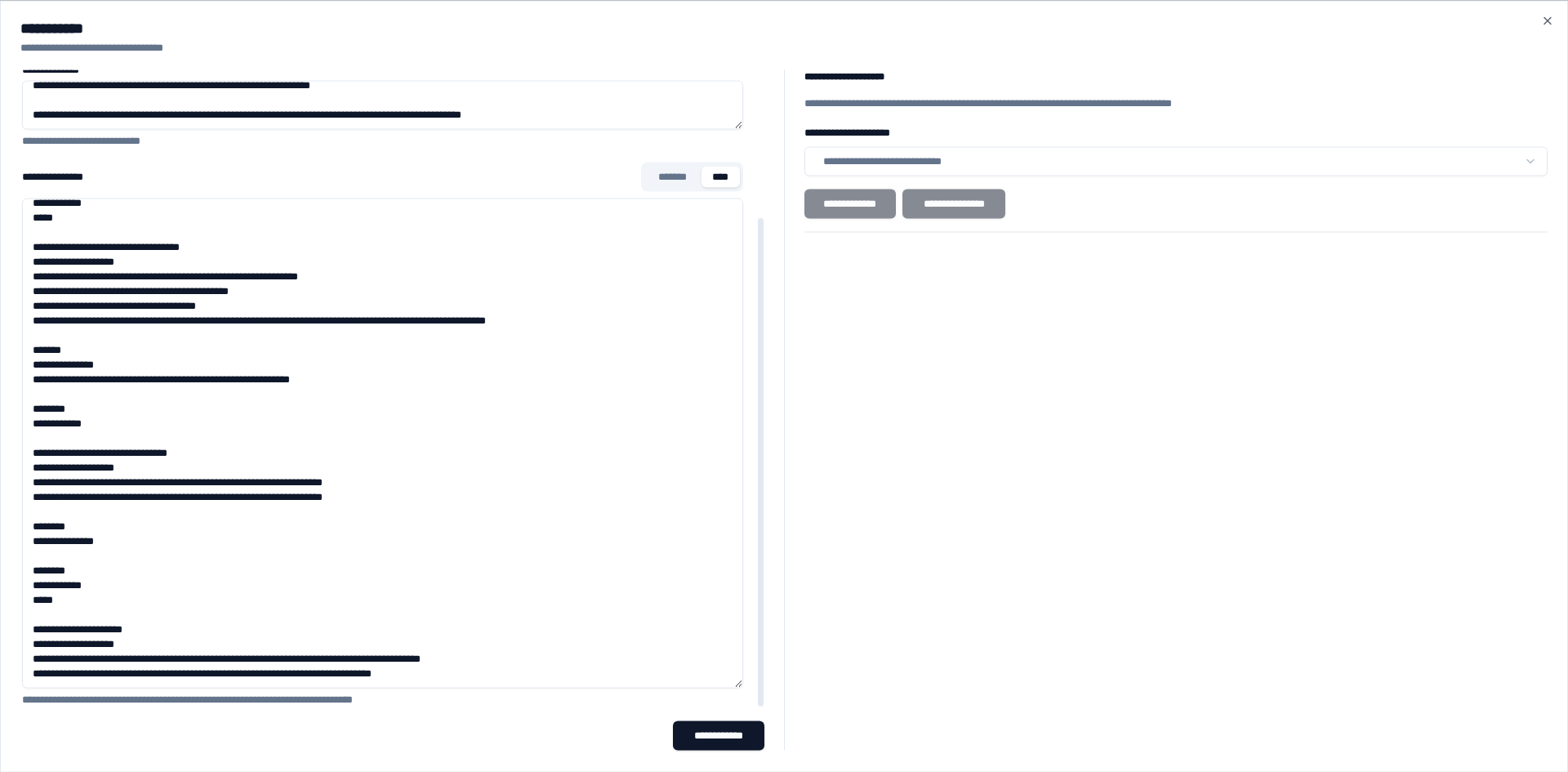 drag, startPoint x: 34, startPoint y: 257, endPoint x: 553, endPoint y: 687, distance: 673.9889 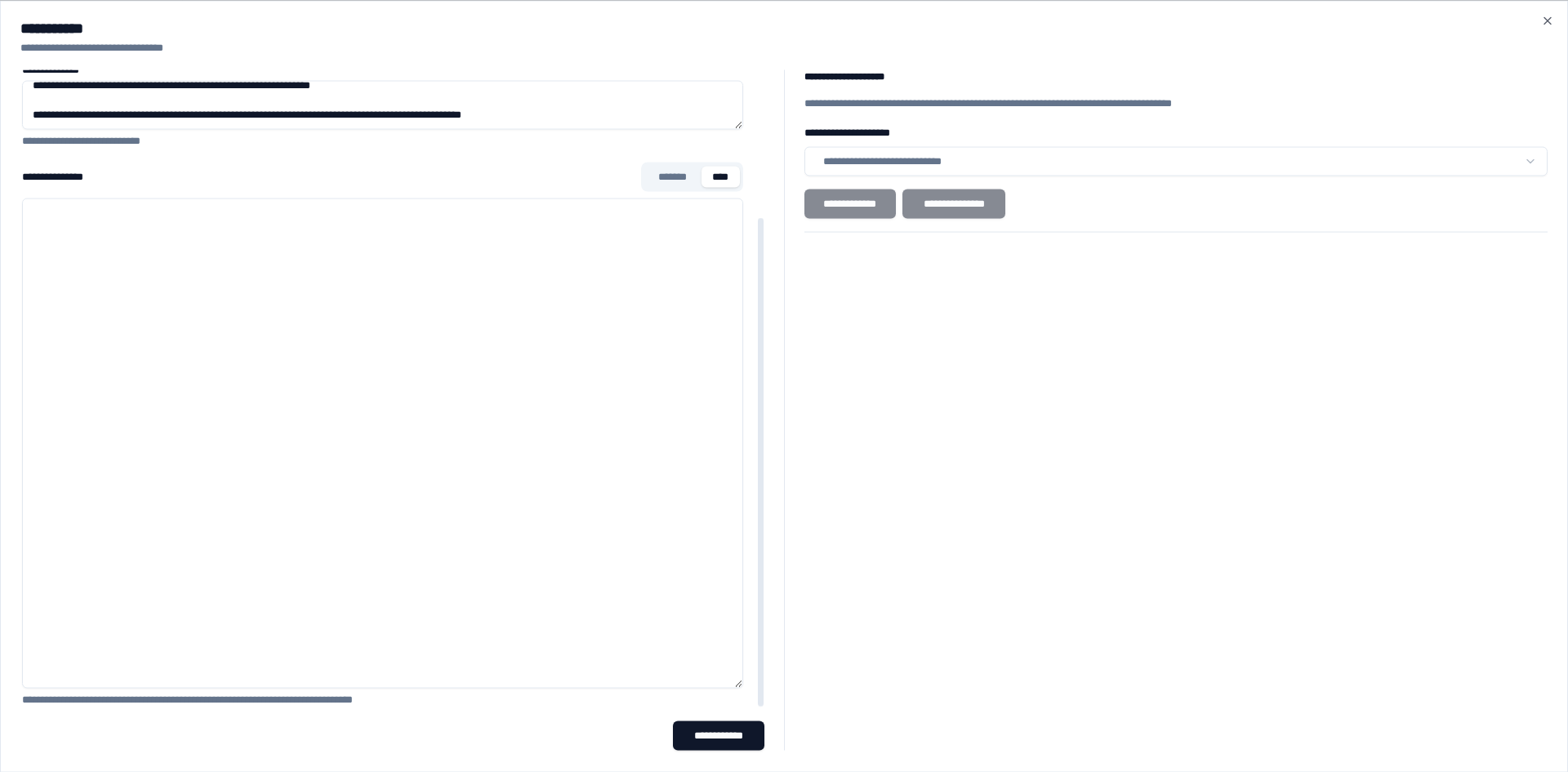 scroll, scrollTop: 0, scrollLeft: 0, axis: both 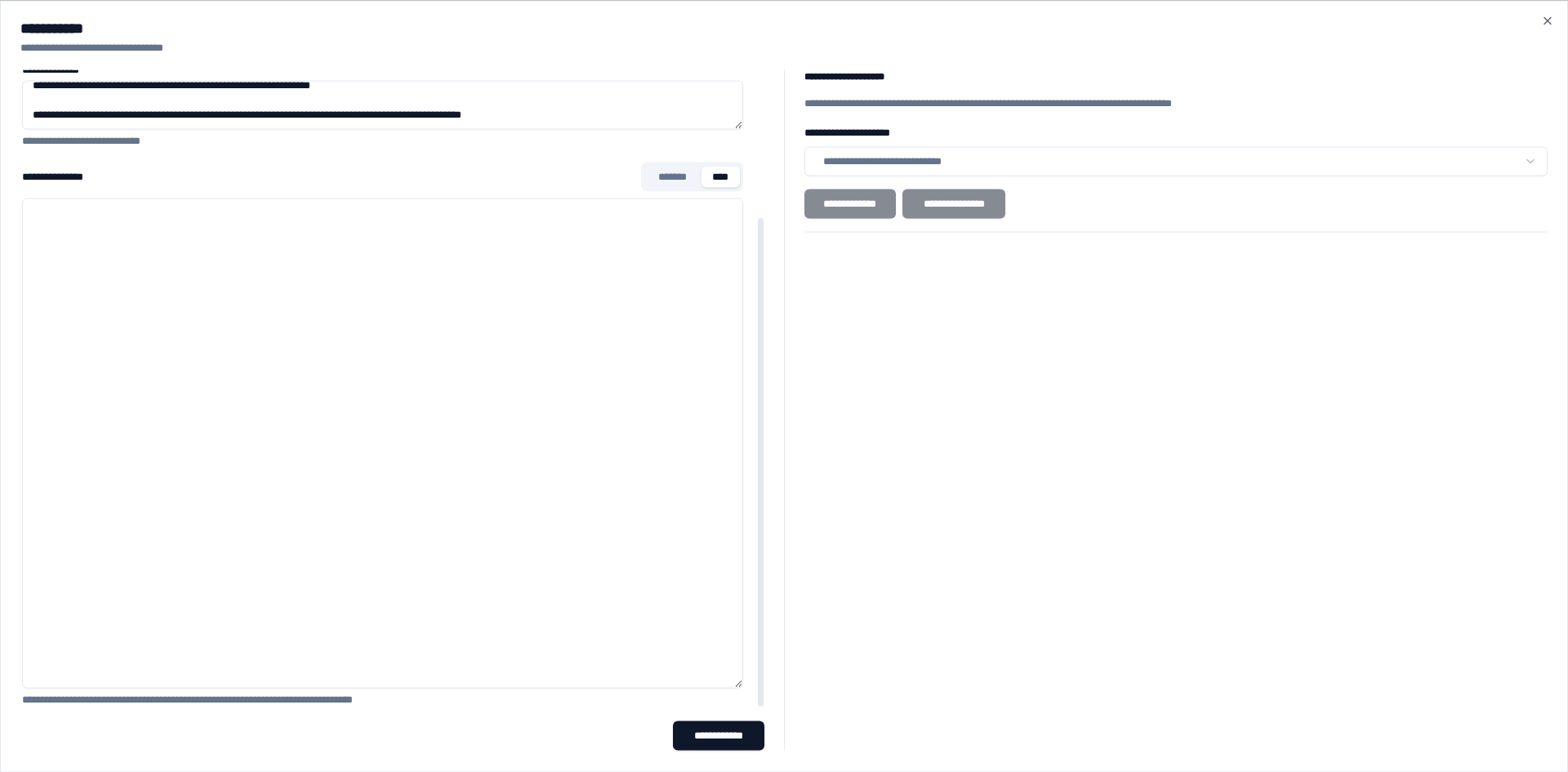 paste on "**********" 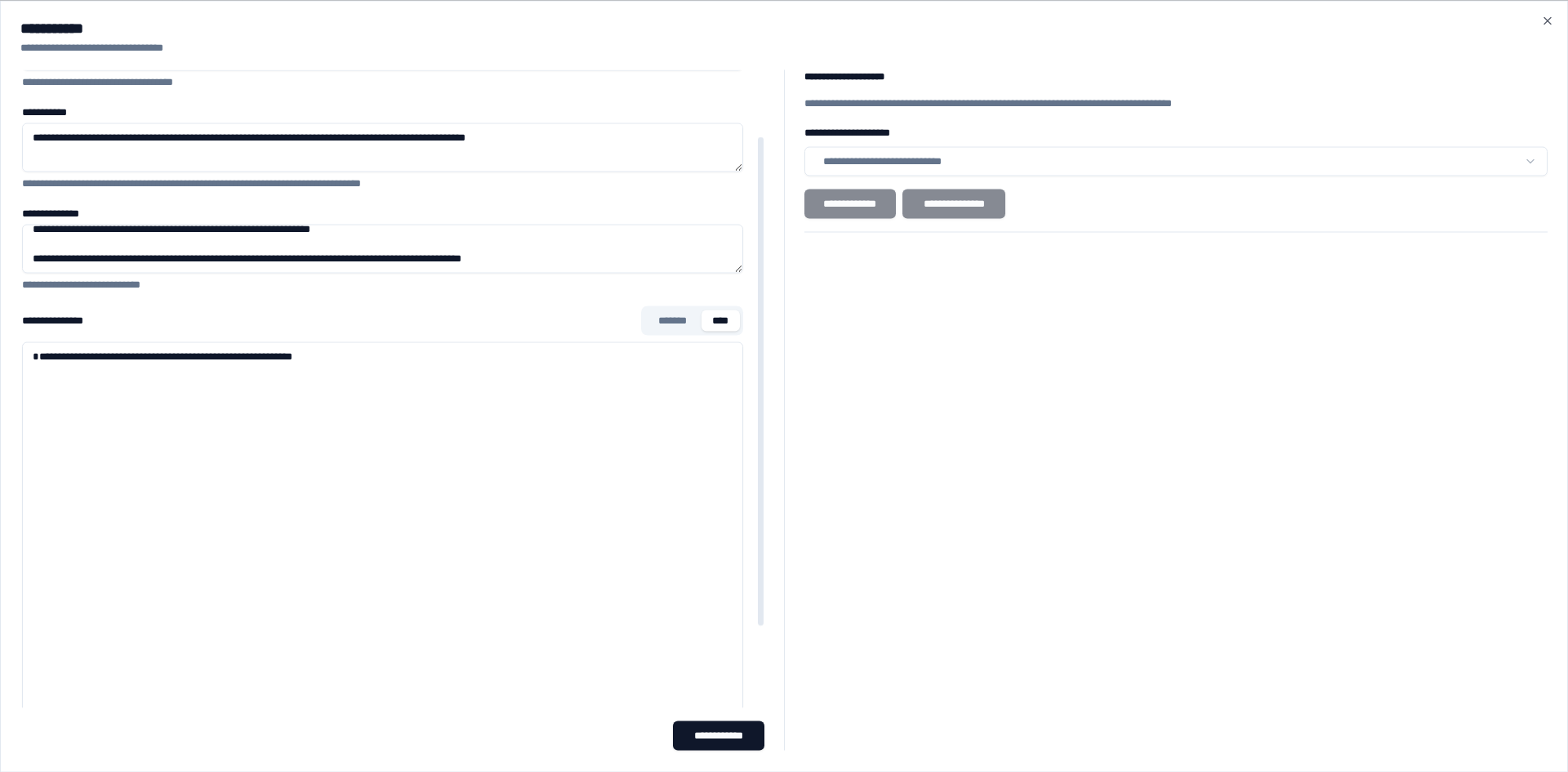 scroll, scrollTop: 29, scrollLeft: 0, axis: vertical 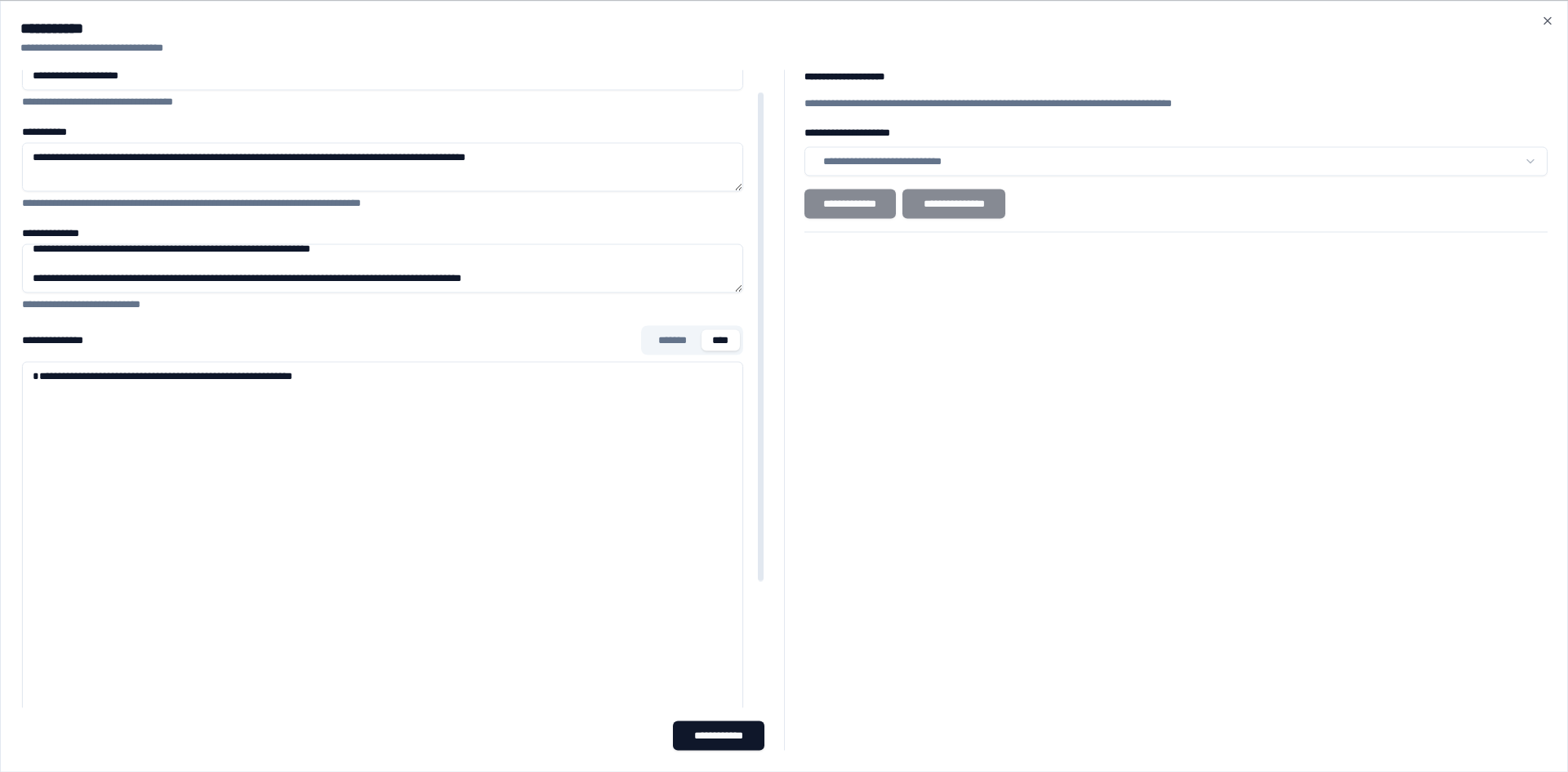 drag, startPoint x: 176, startPoint y: 388, endPoint x: 439, endPoint y: 387, distance: 263.0019 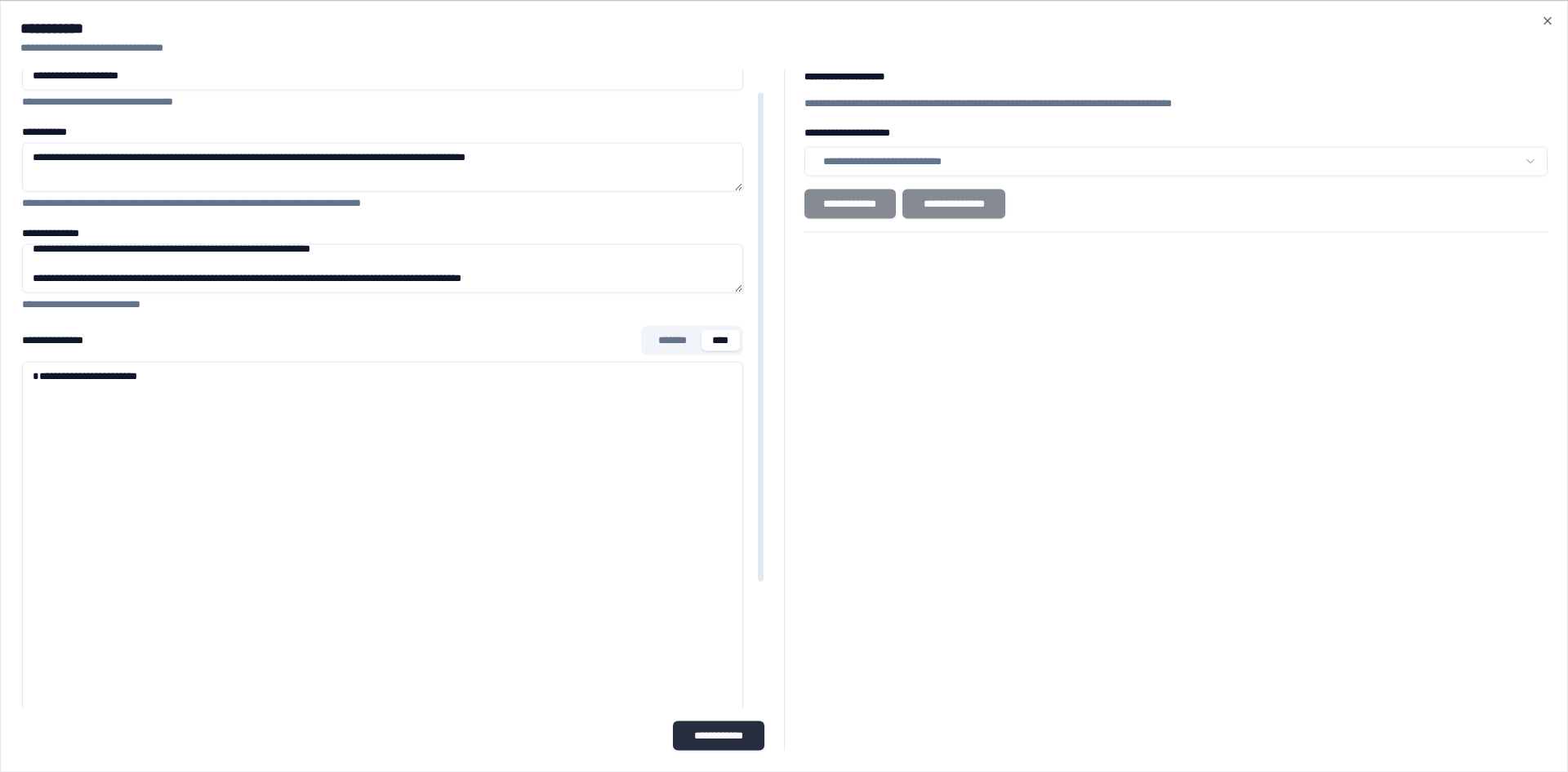 type on "**********" 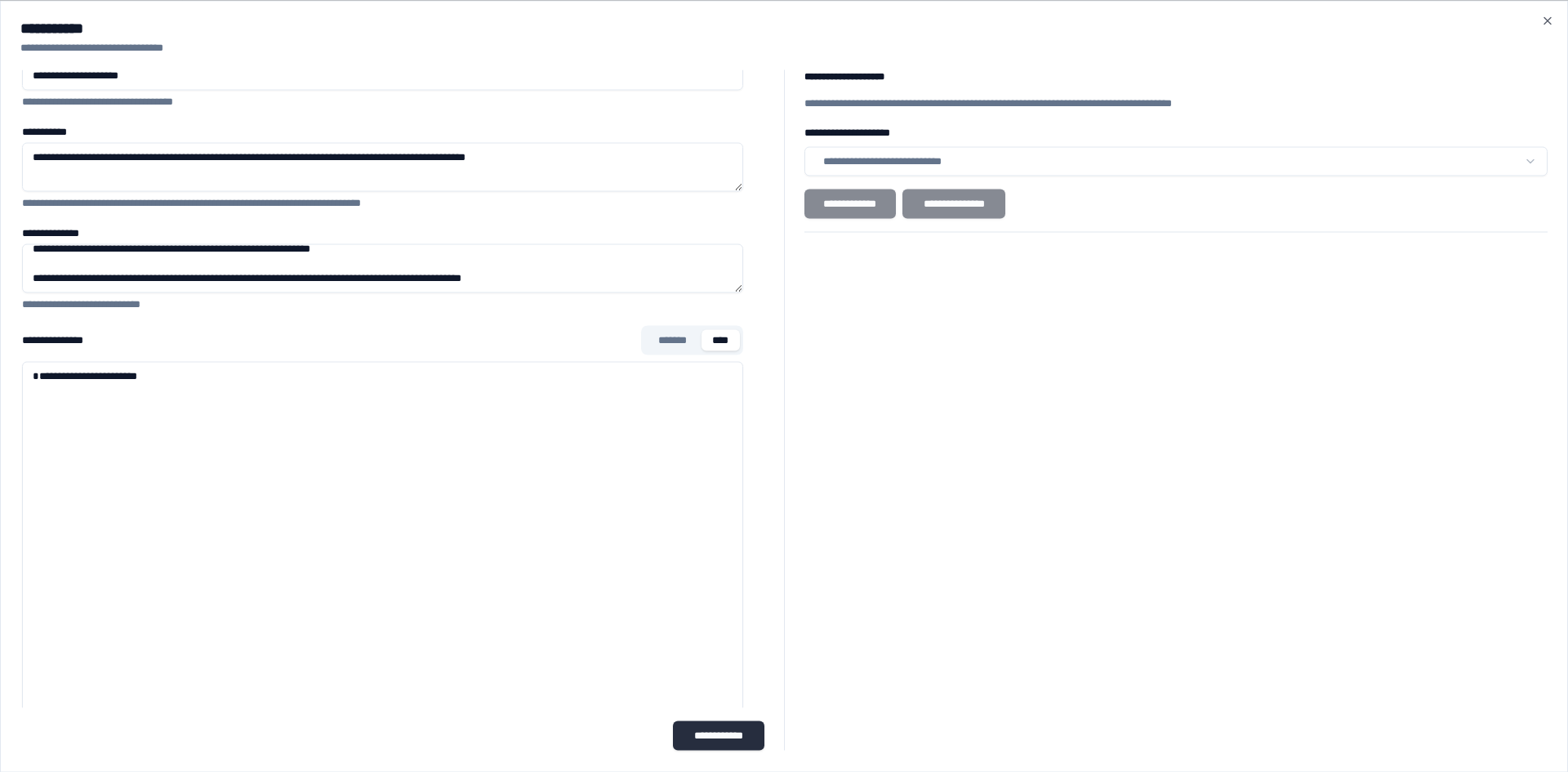 click on "**********" at bounding box center [718, 735] 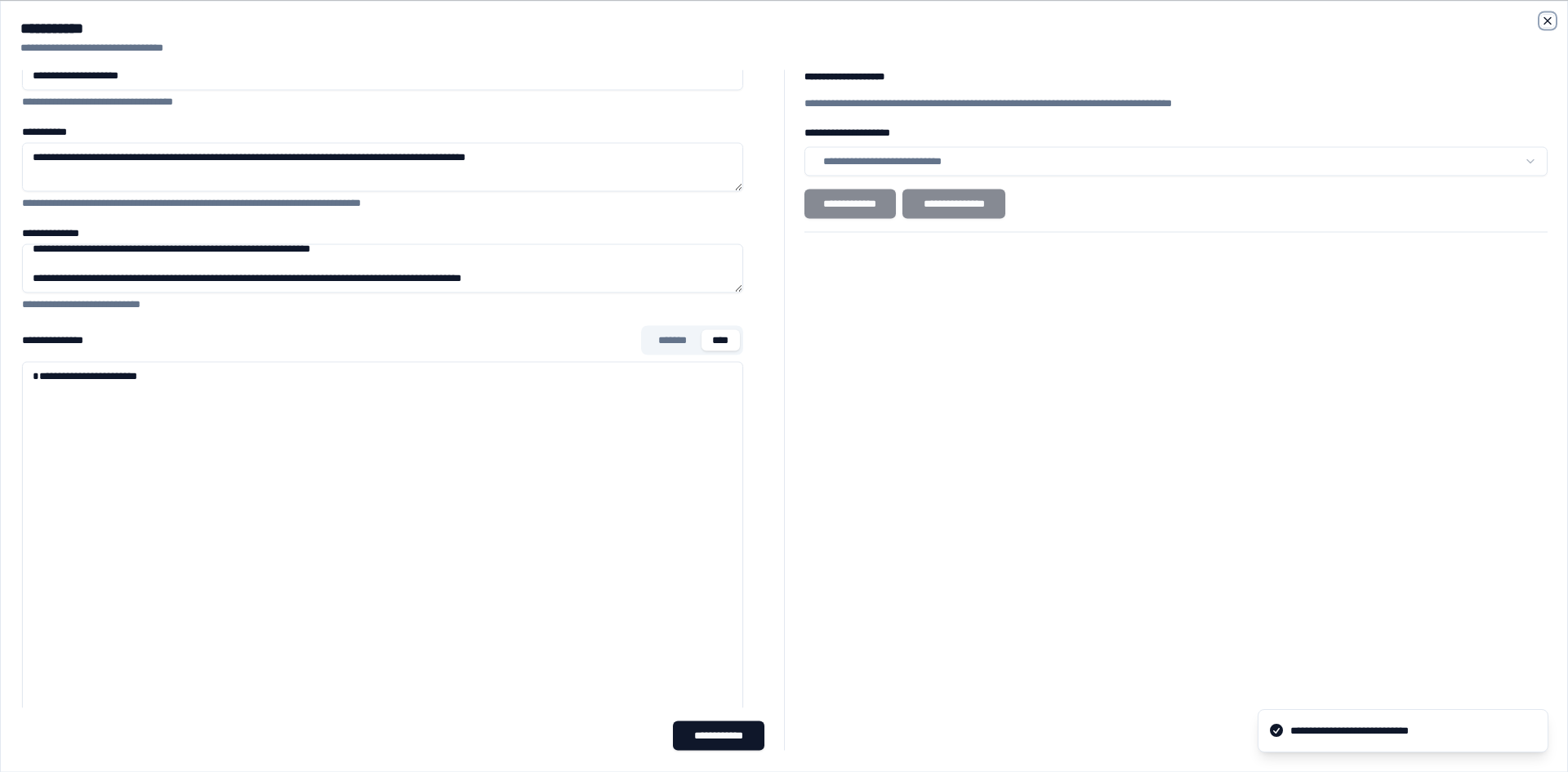 click 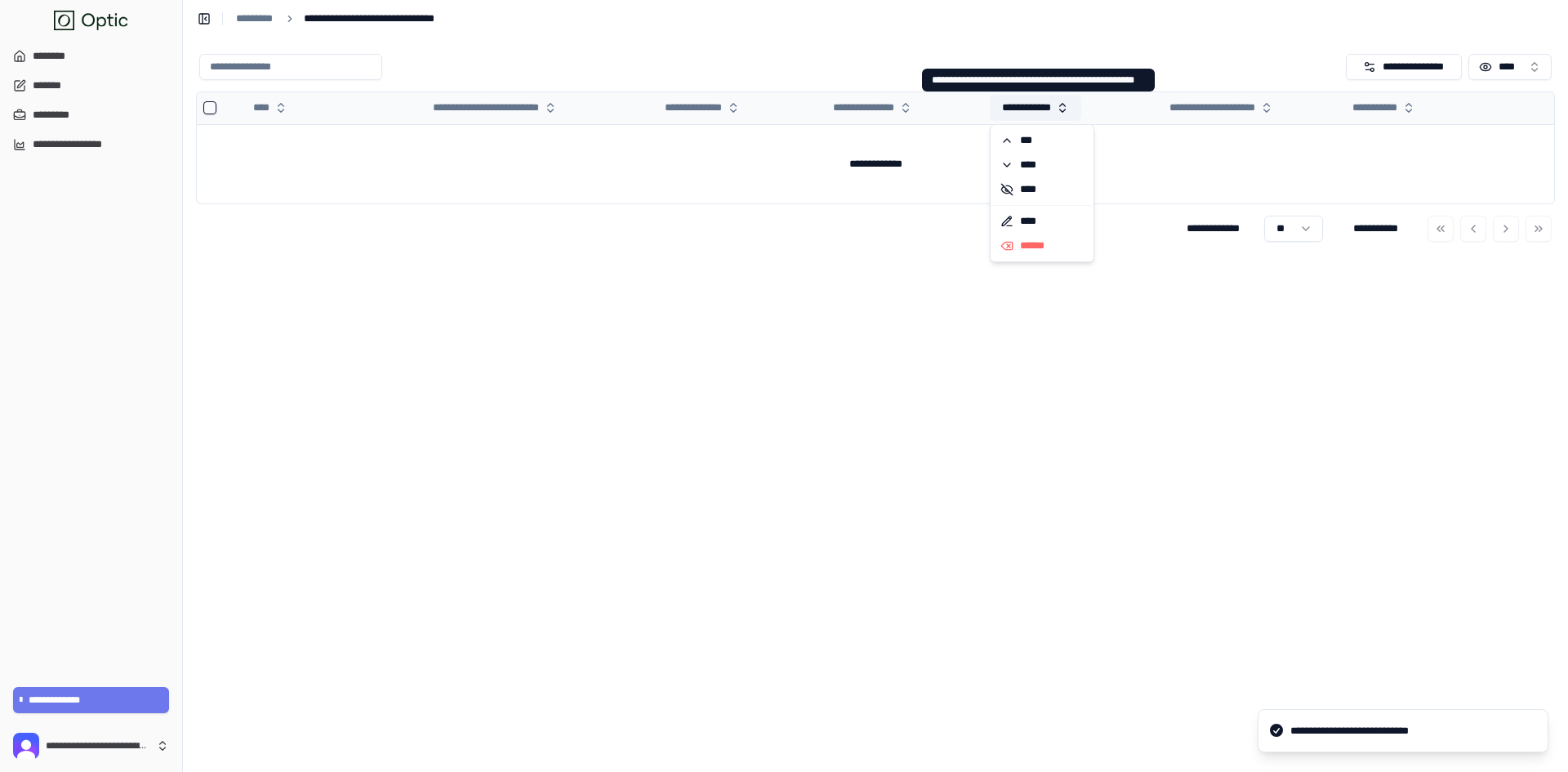 click on "**********" at bounding box center [1036, 108] 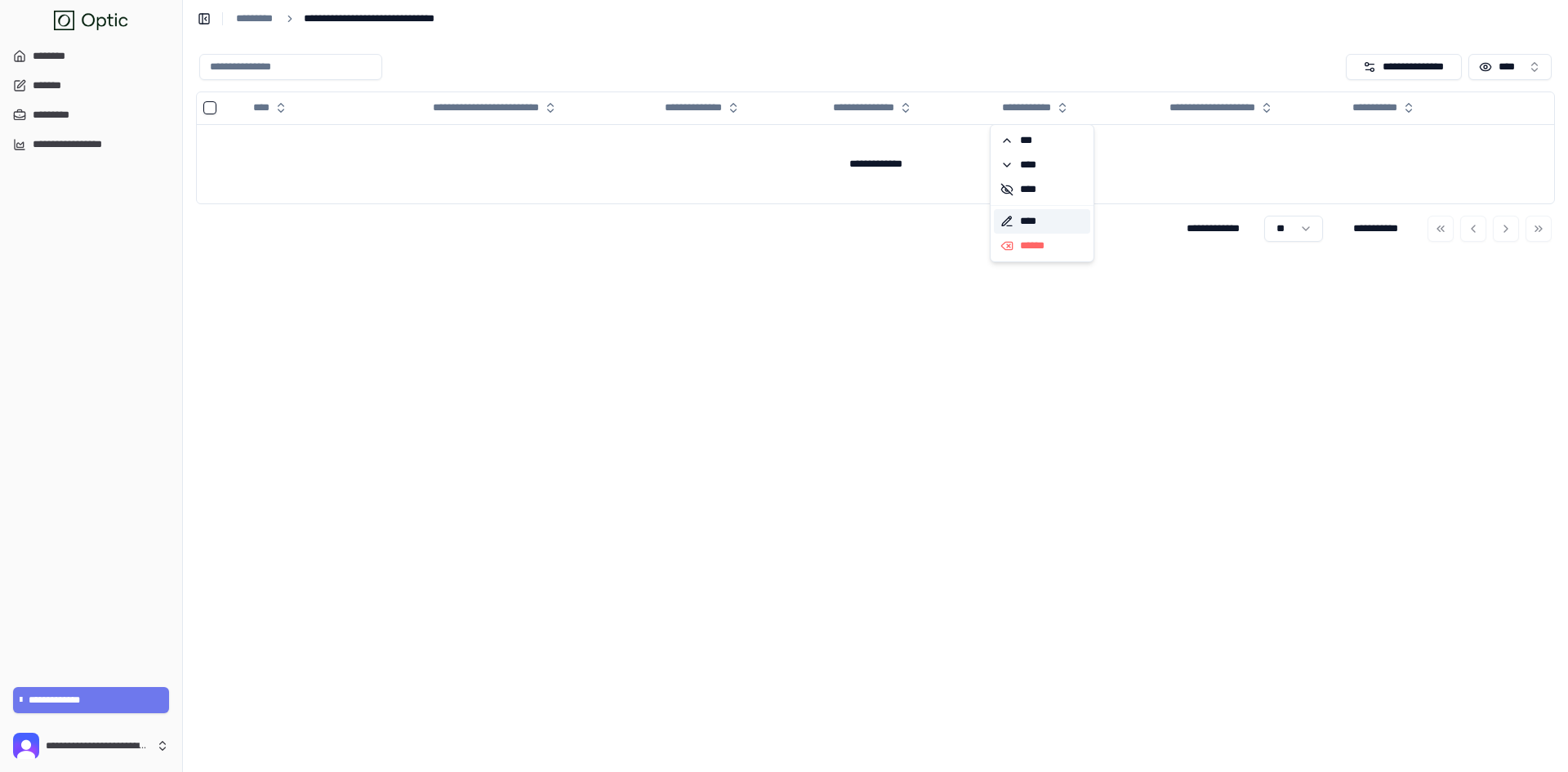click on "****" at bounding box center (1042, 221) 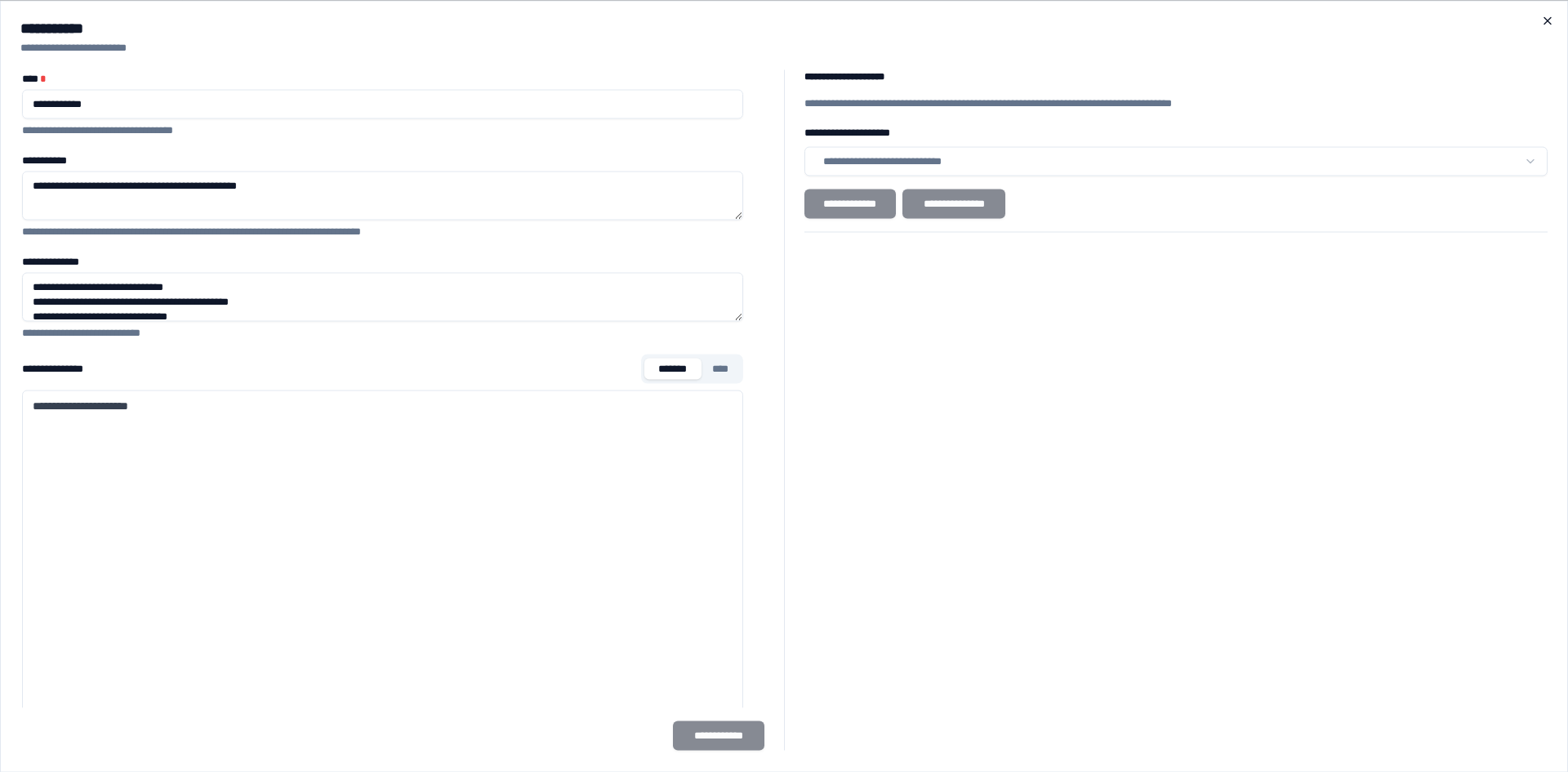click 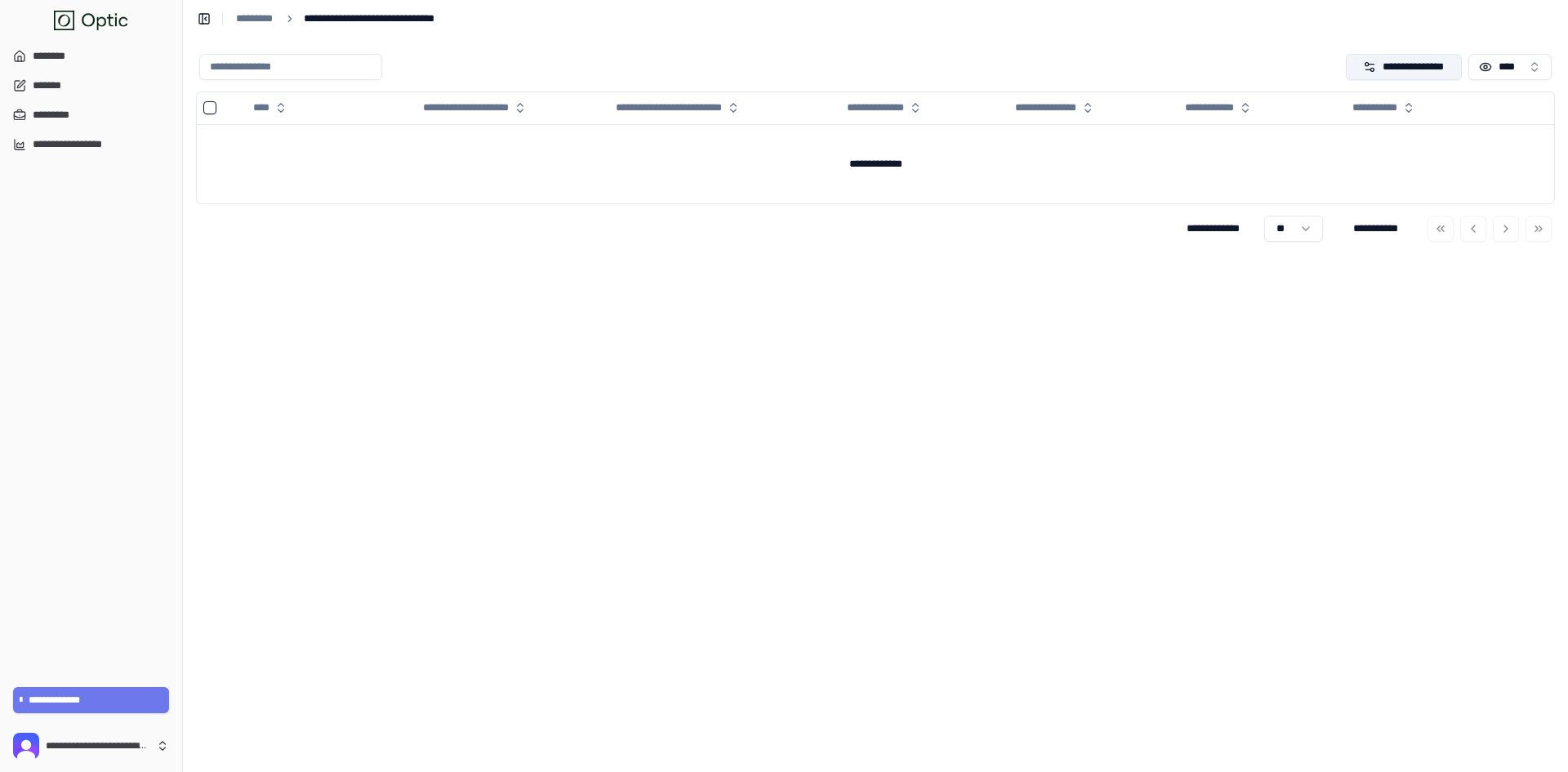 click on "**********" at bounding box center [1404, 67] 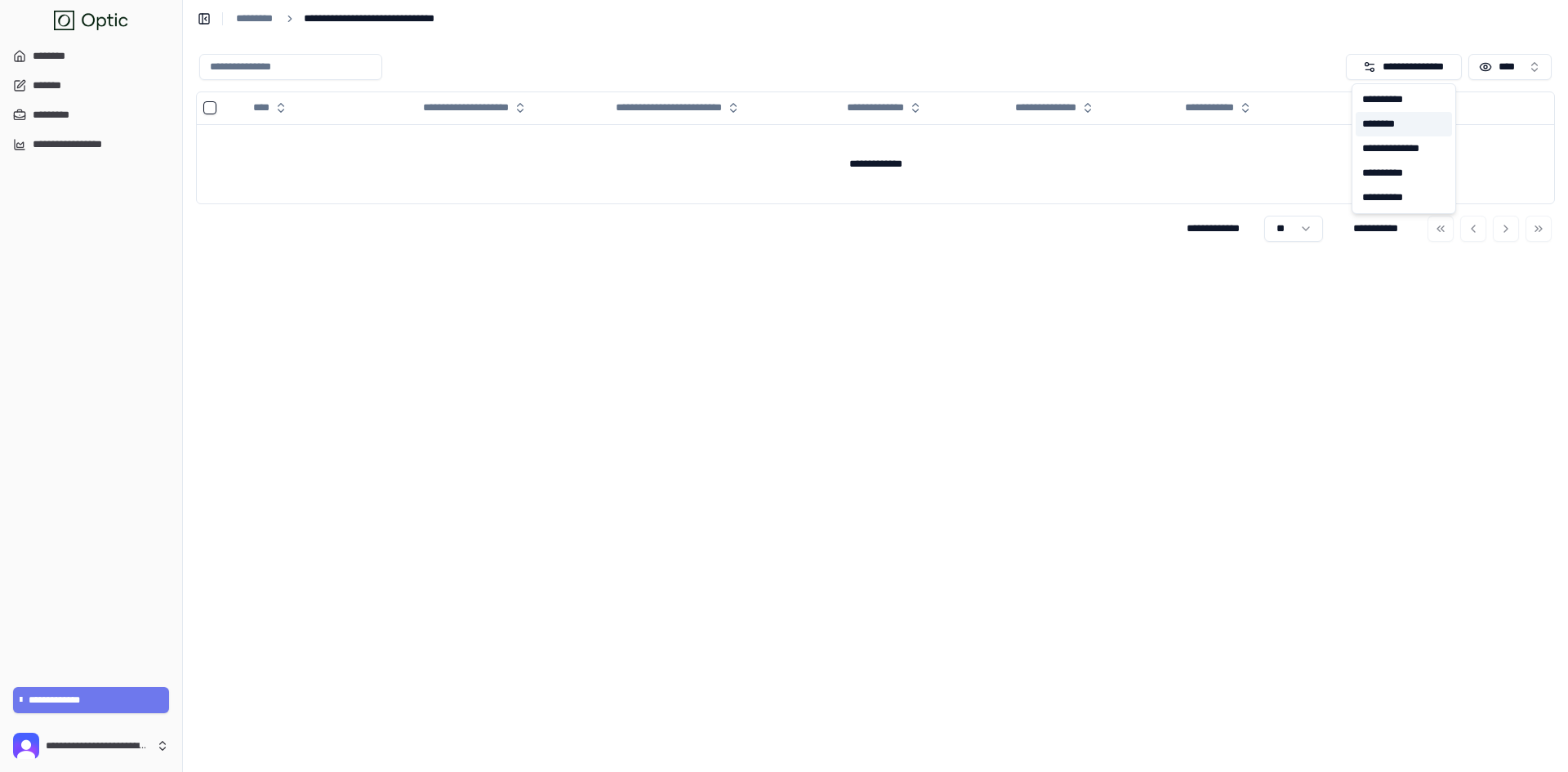 click on "********" at bounding box center [1404, 124] 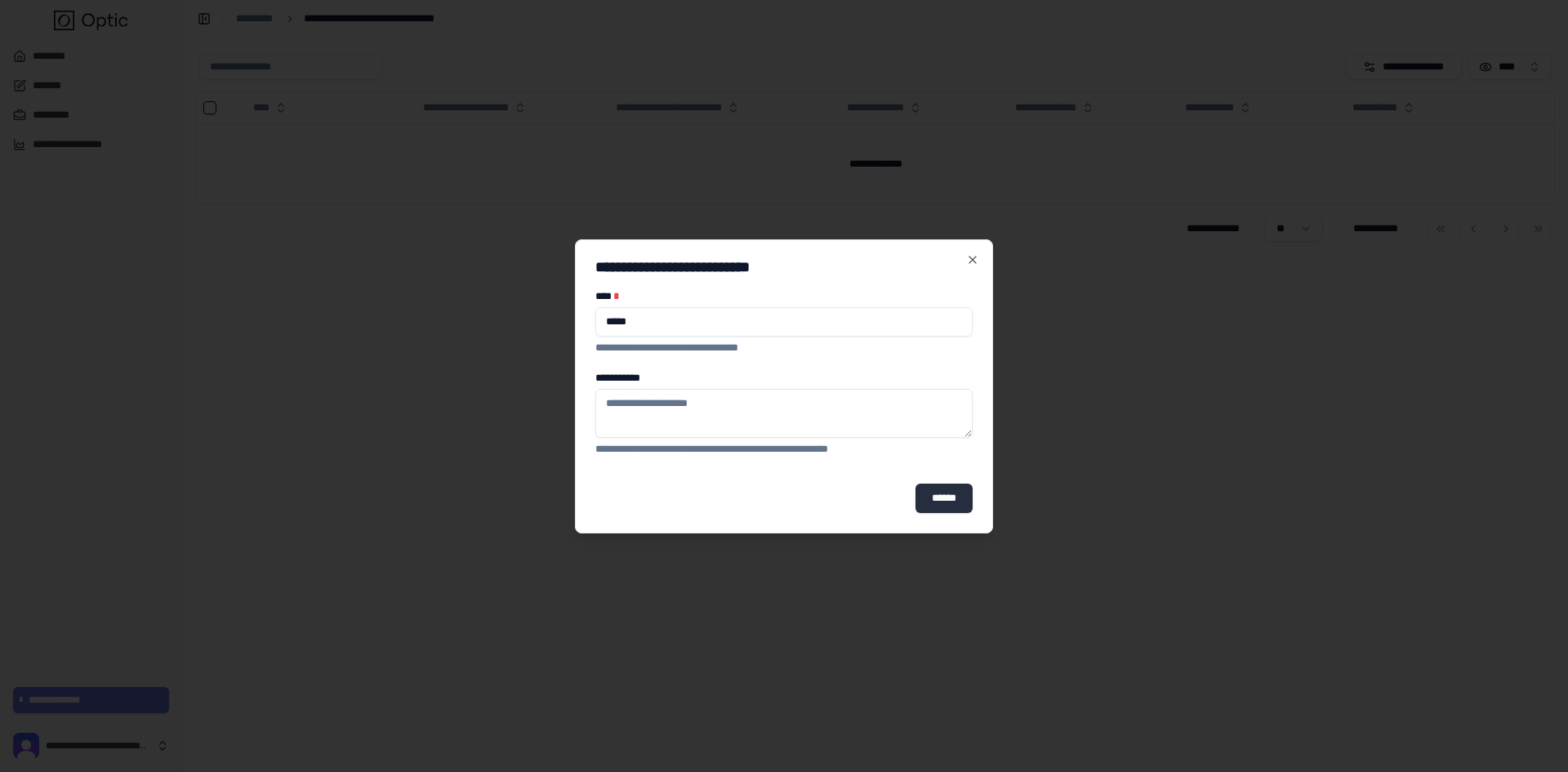 type on "*****" 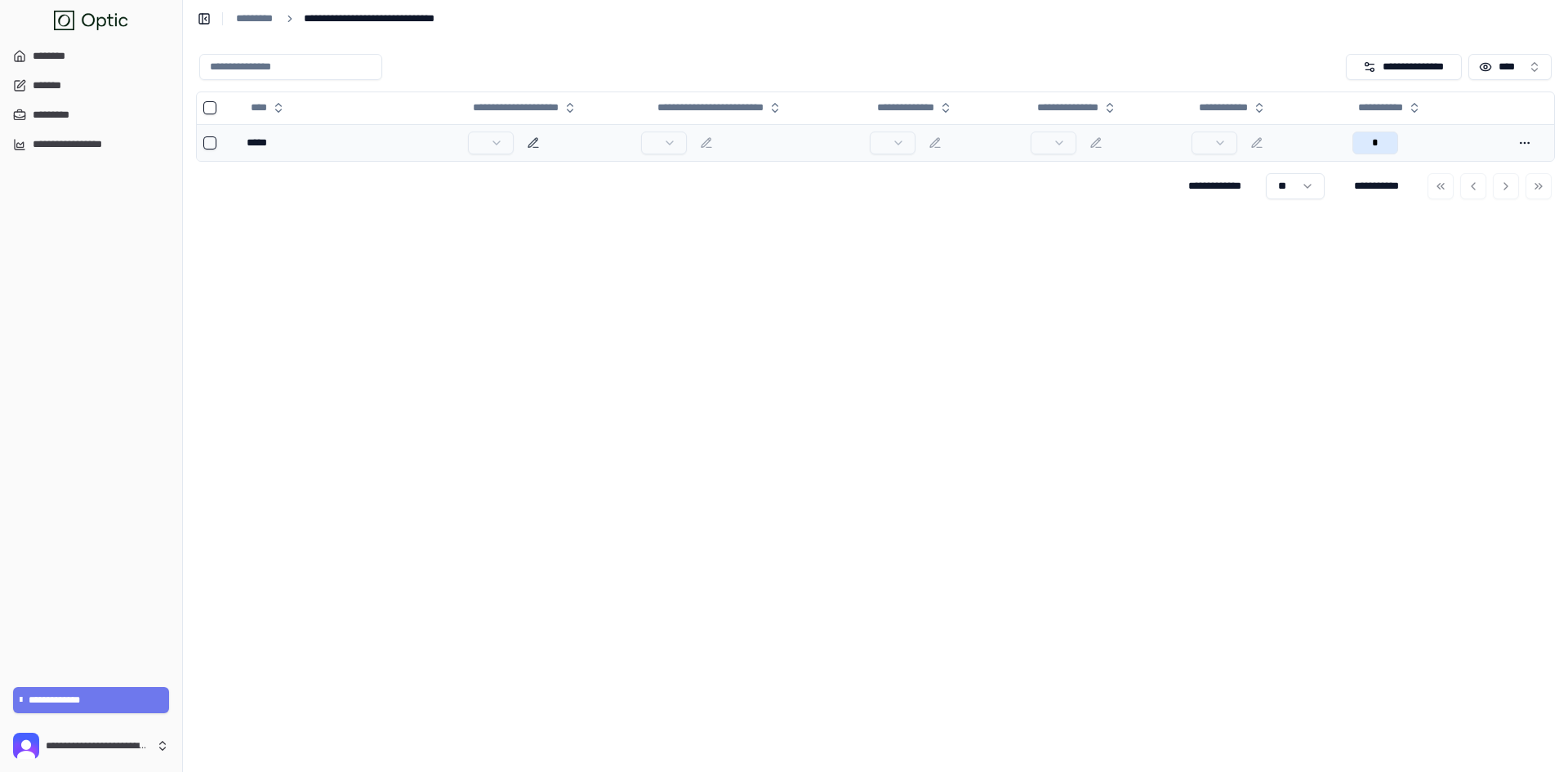 click 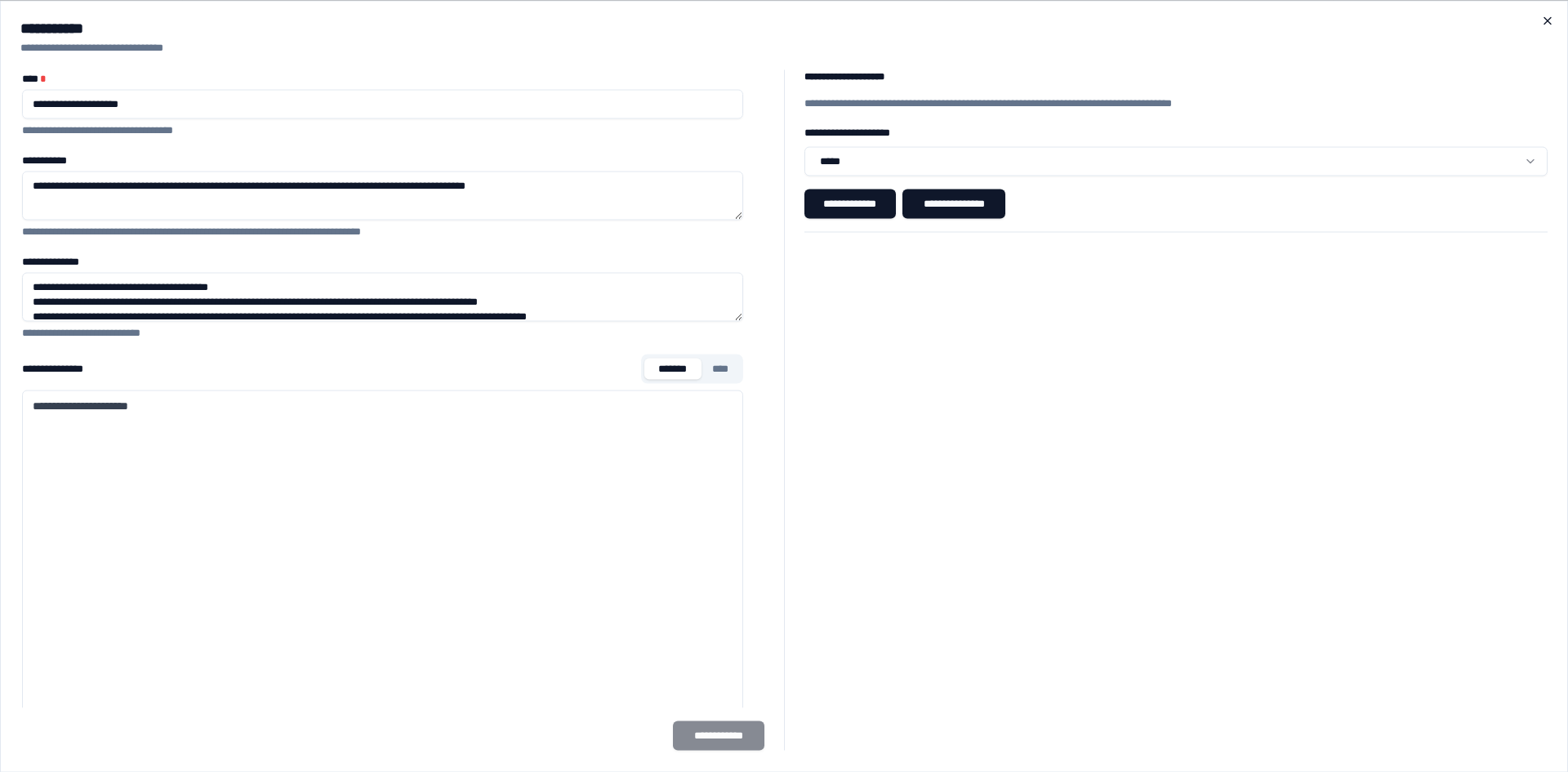click 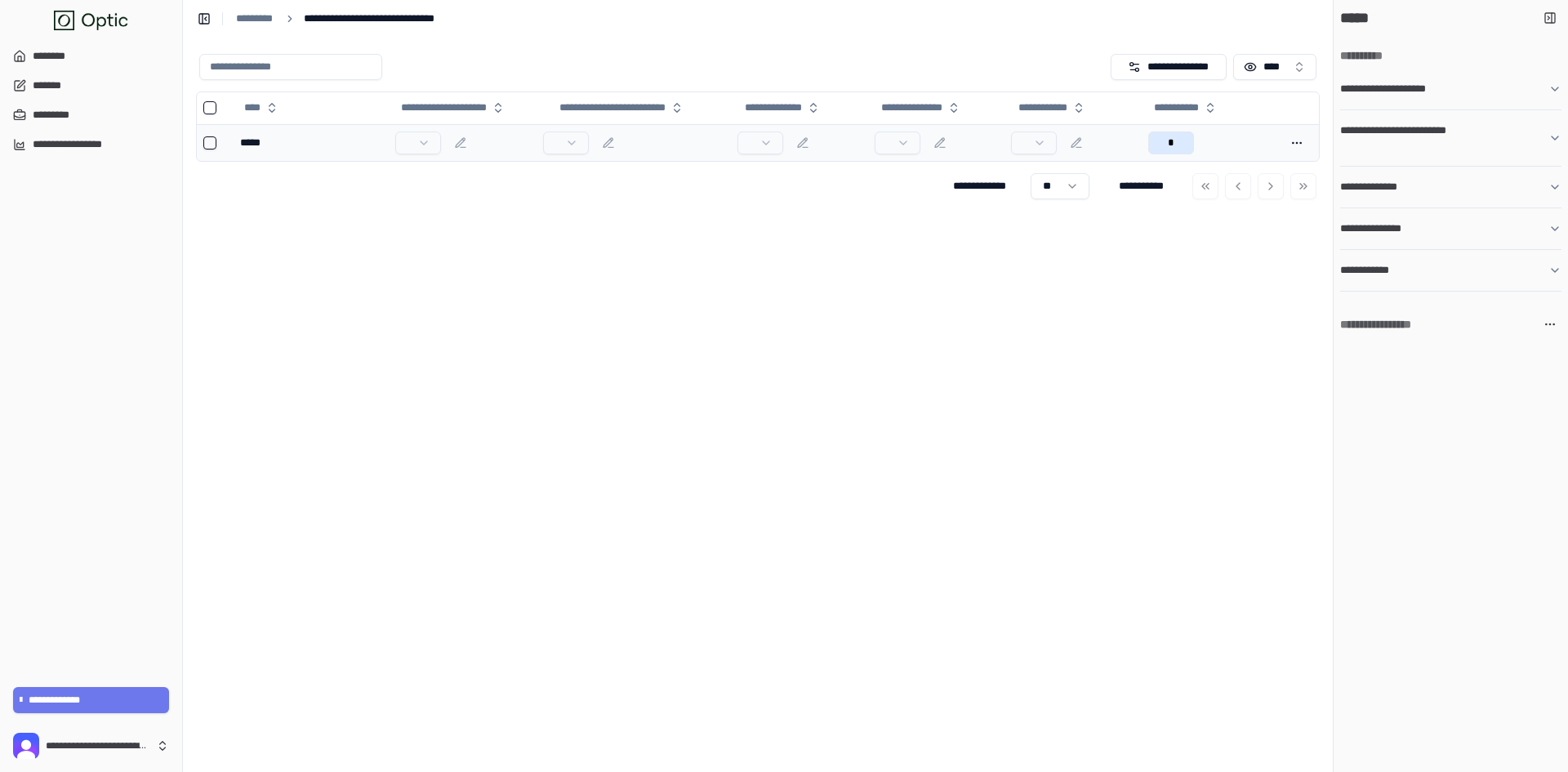 click at bounding box center (210, 143) 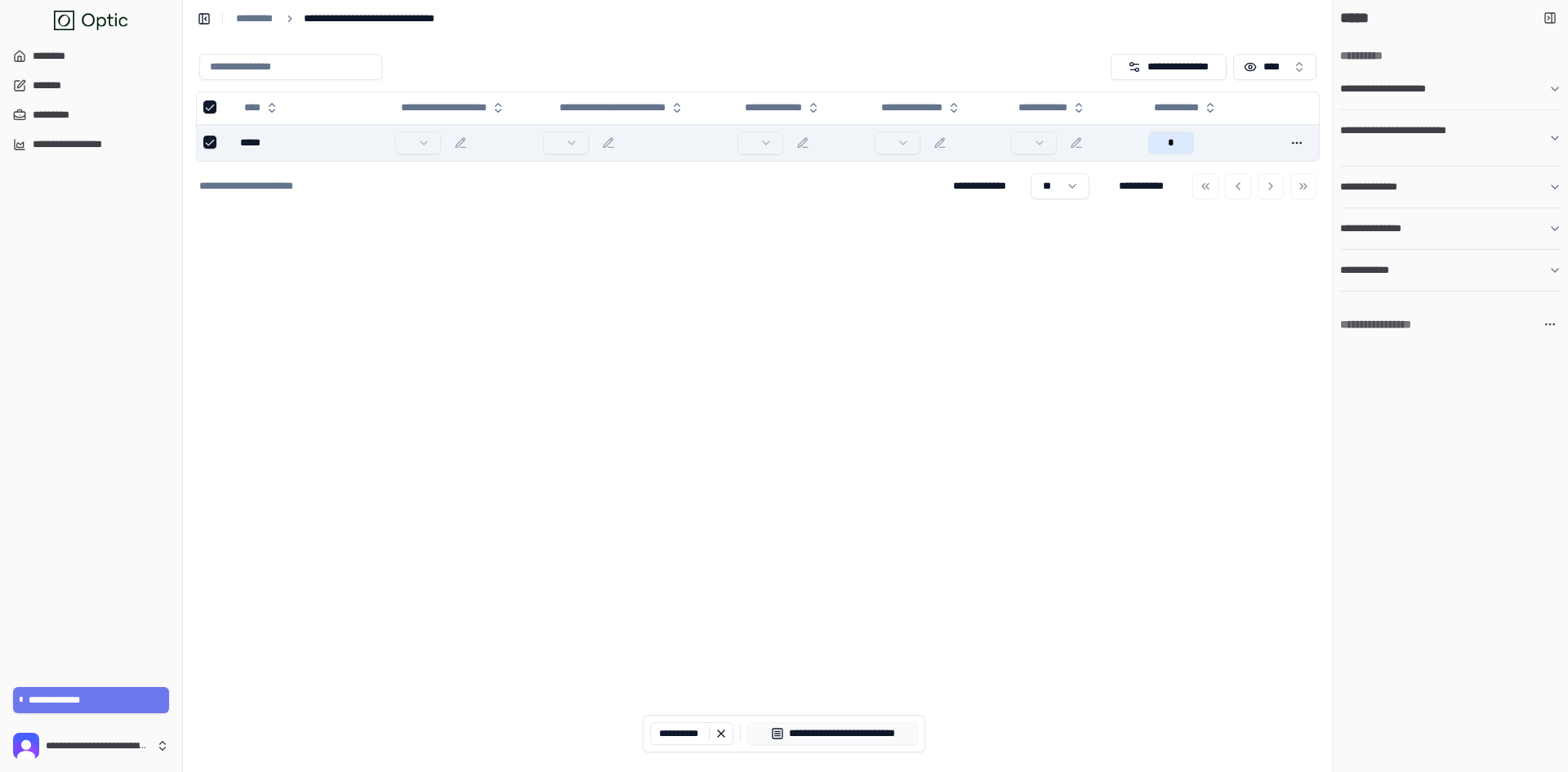 drag, startPoint x: 826, startPoint y: 739, endPoint x: 767, endPoint y: 680, distance: 83.4386 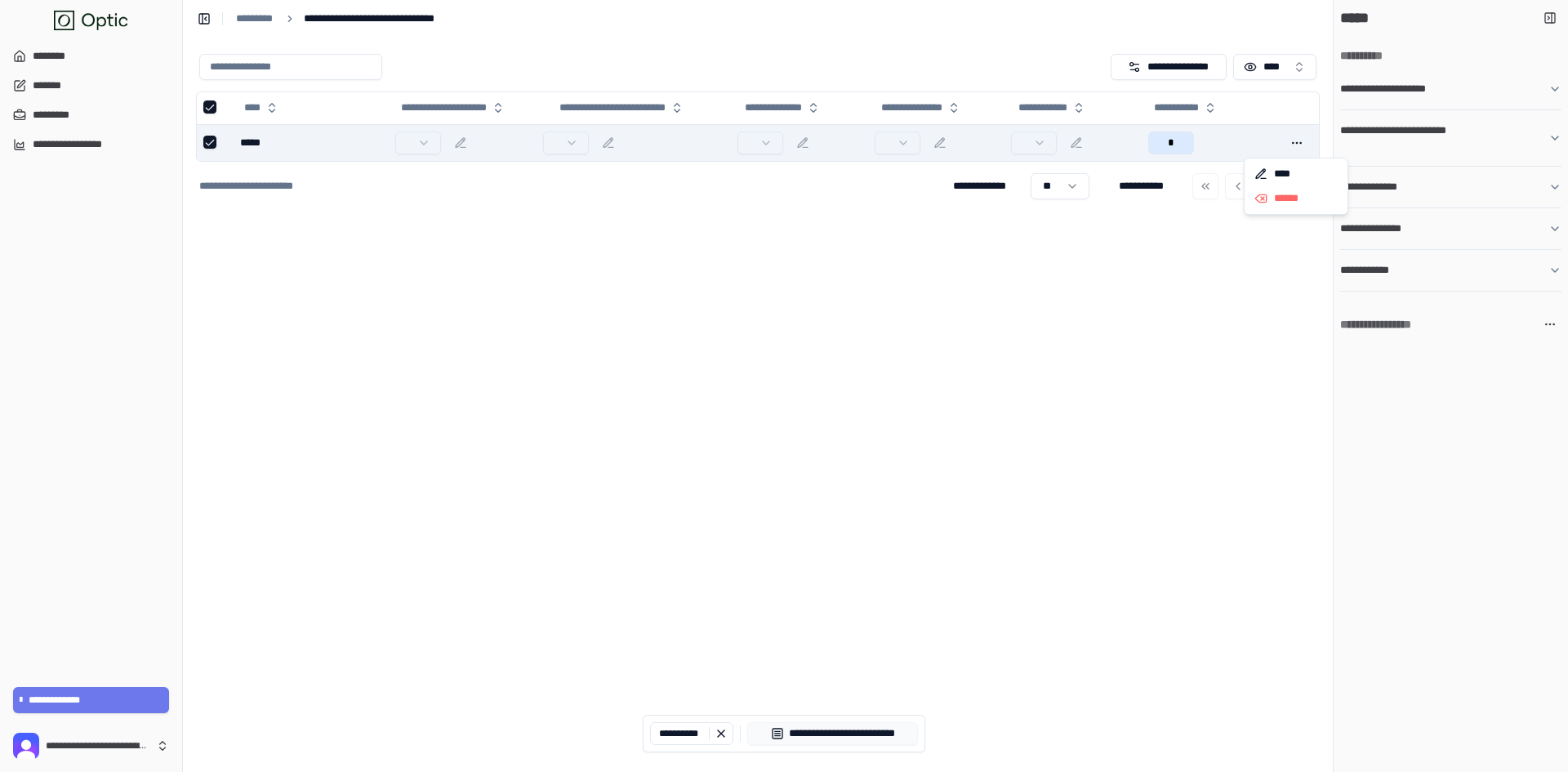 click at bounding box center [1297, 143] 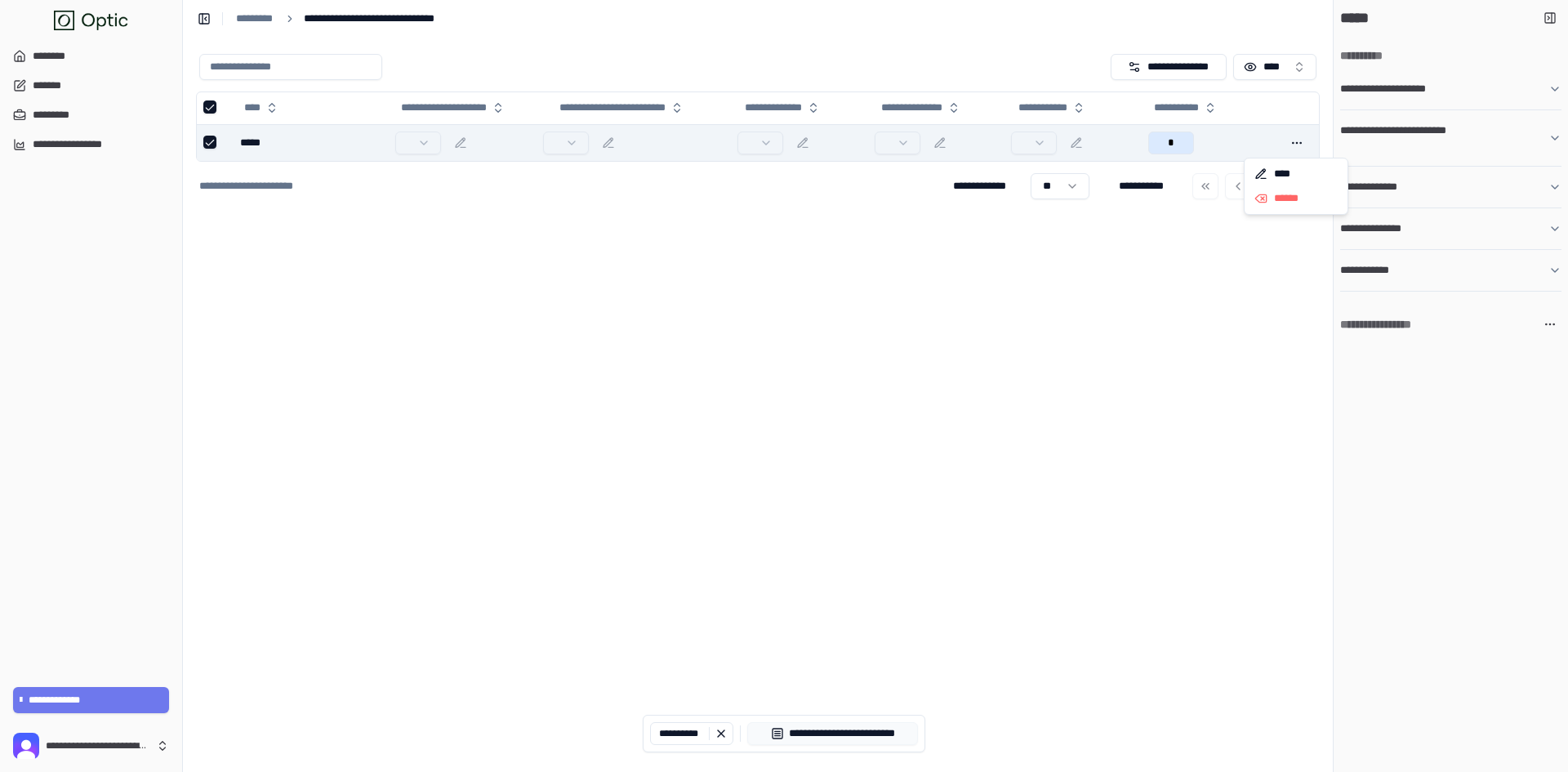 click on "**********" at bounding box center [758, 404] 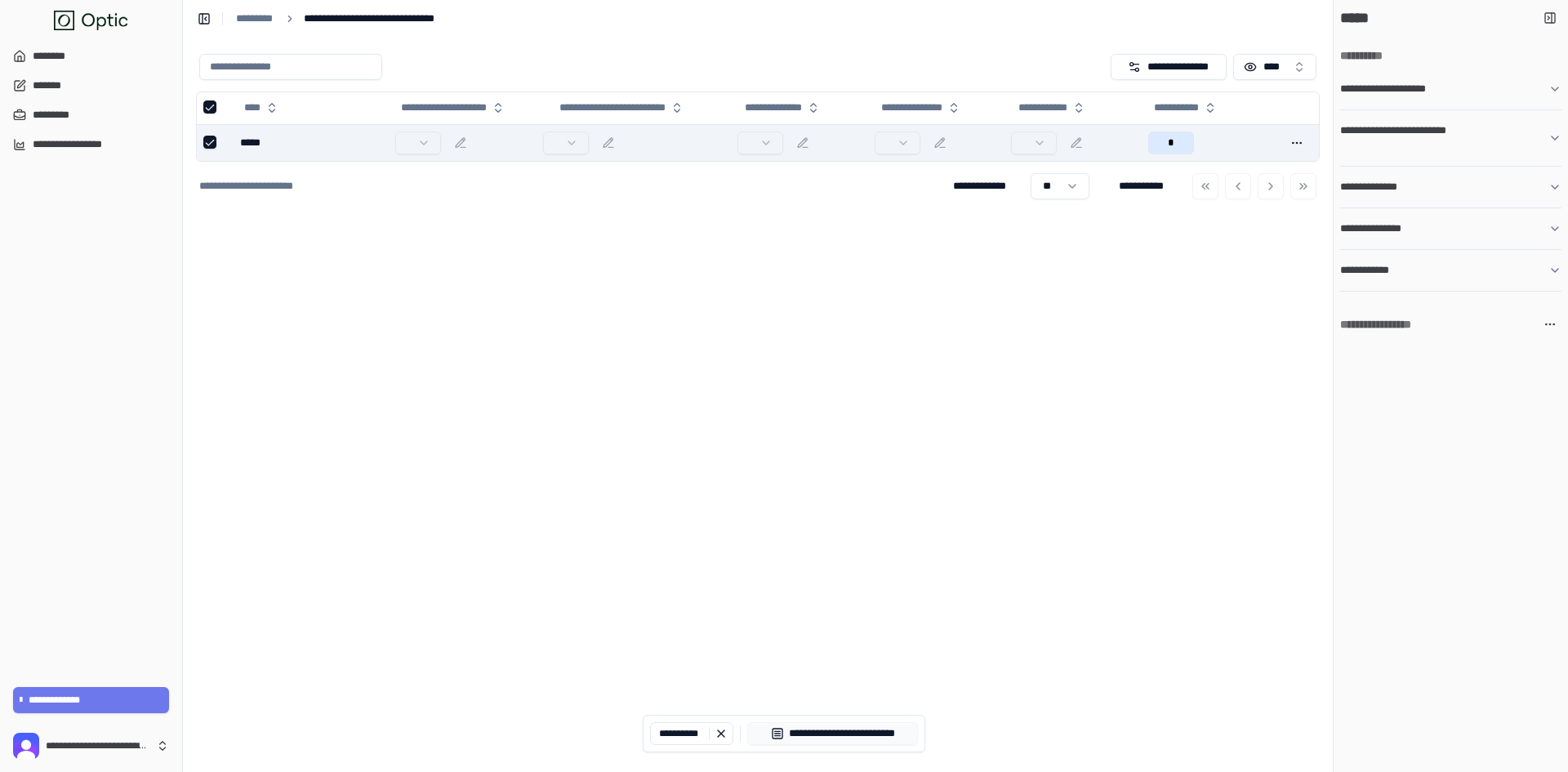 click on "**********" at bounding box center [758, 404] 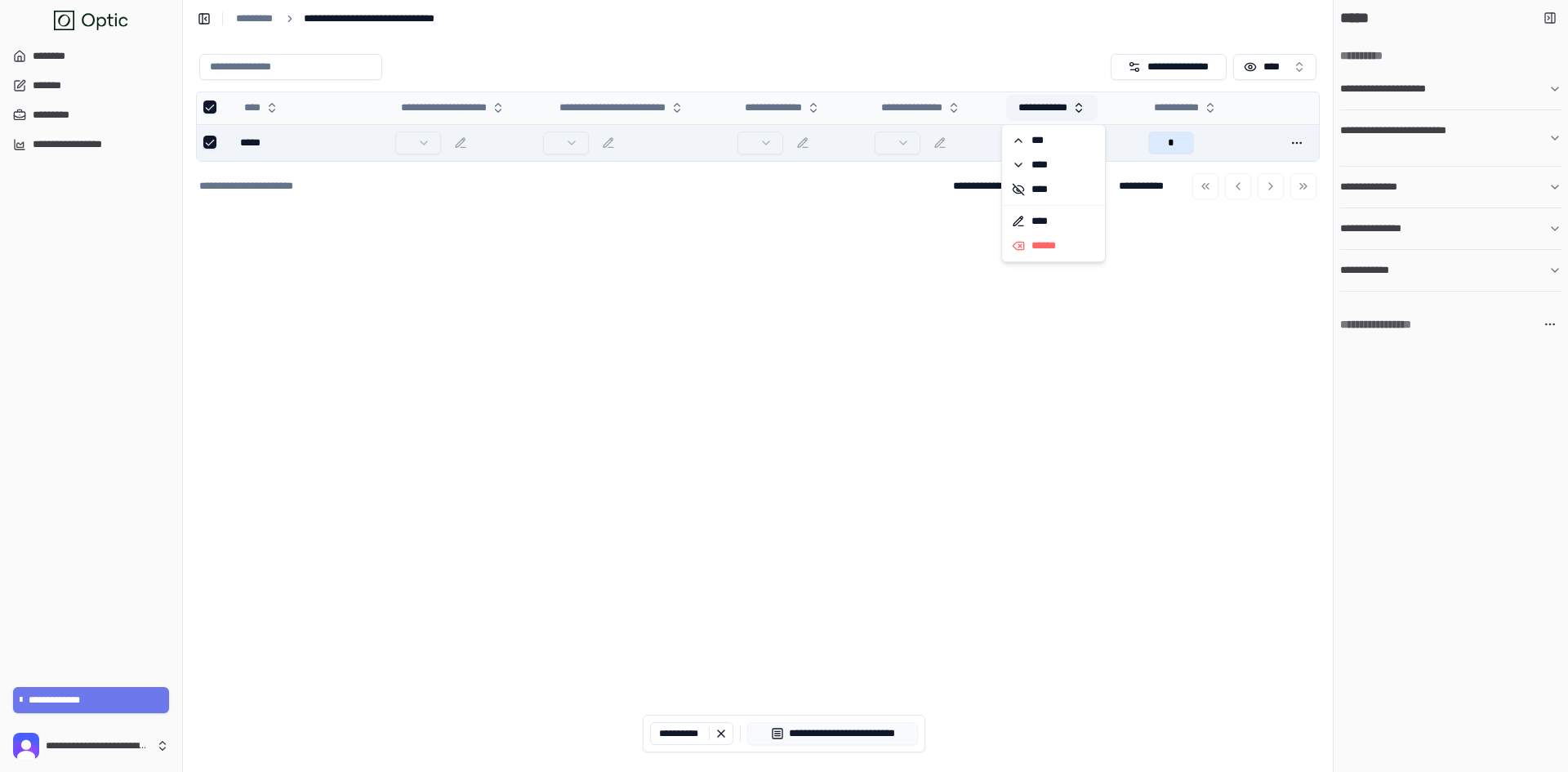 click on "**********" at bounding box center [1052, 108] 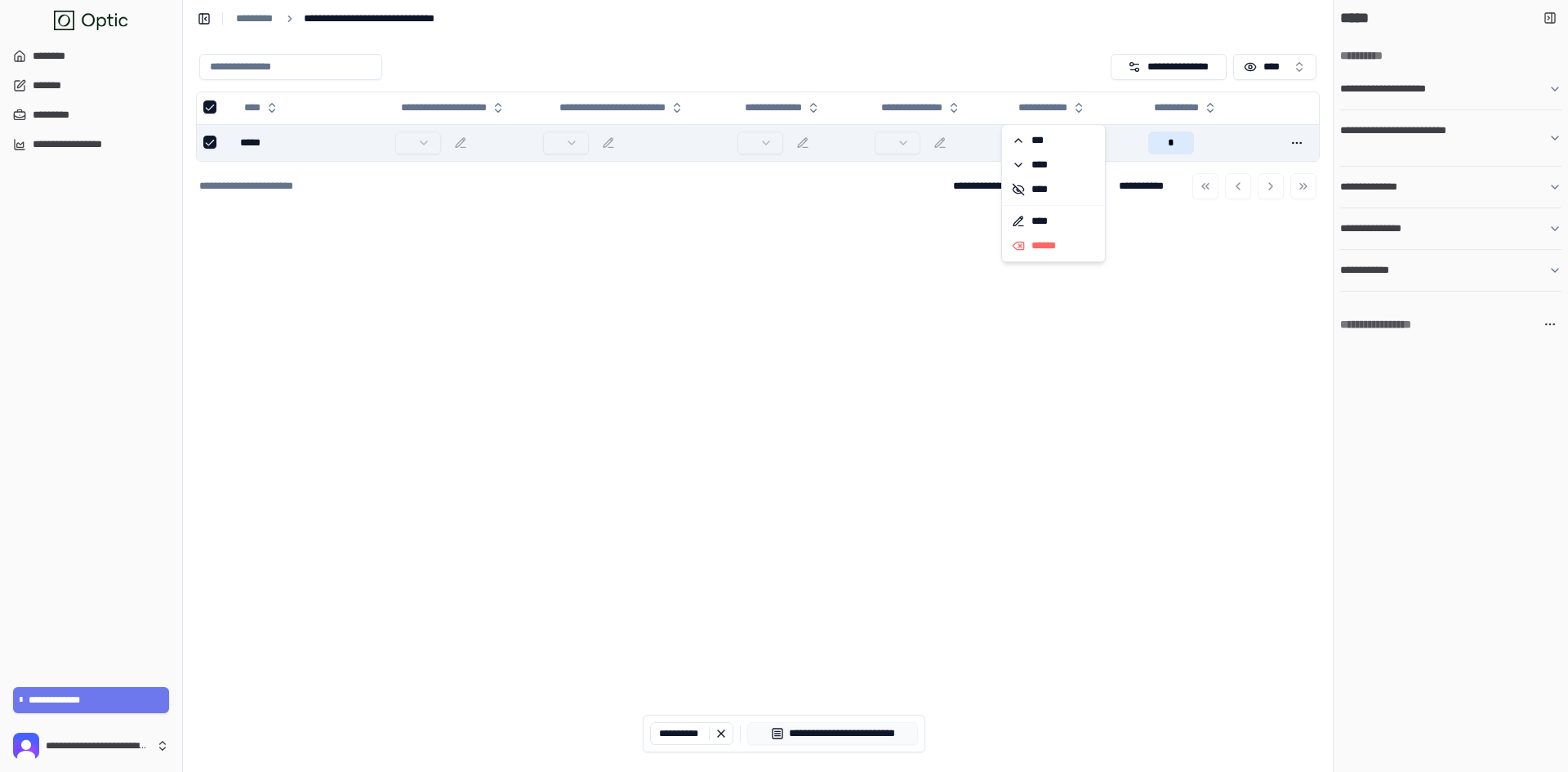 click on "**********" at bounding box center (758, 404) 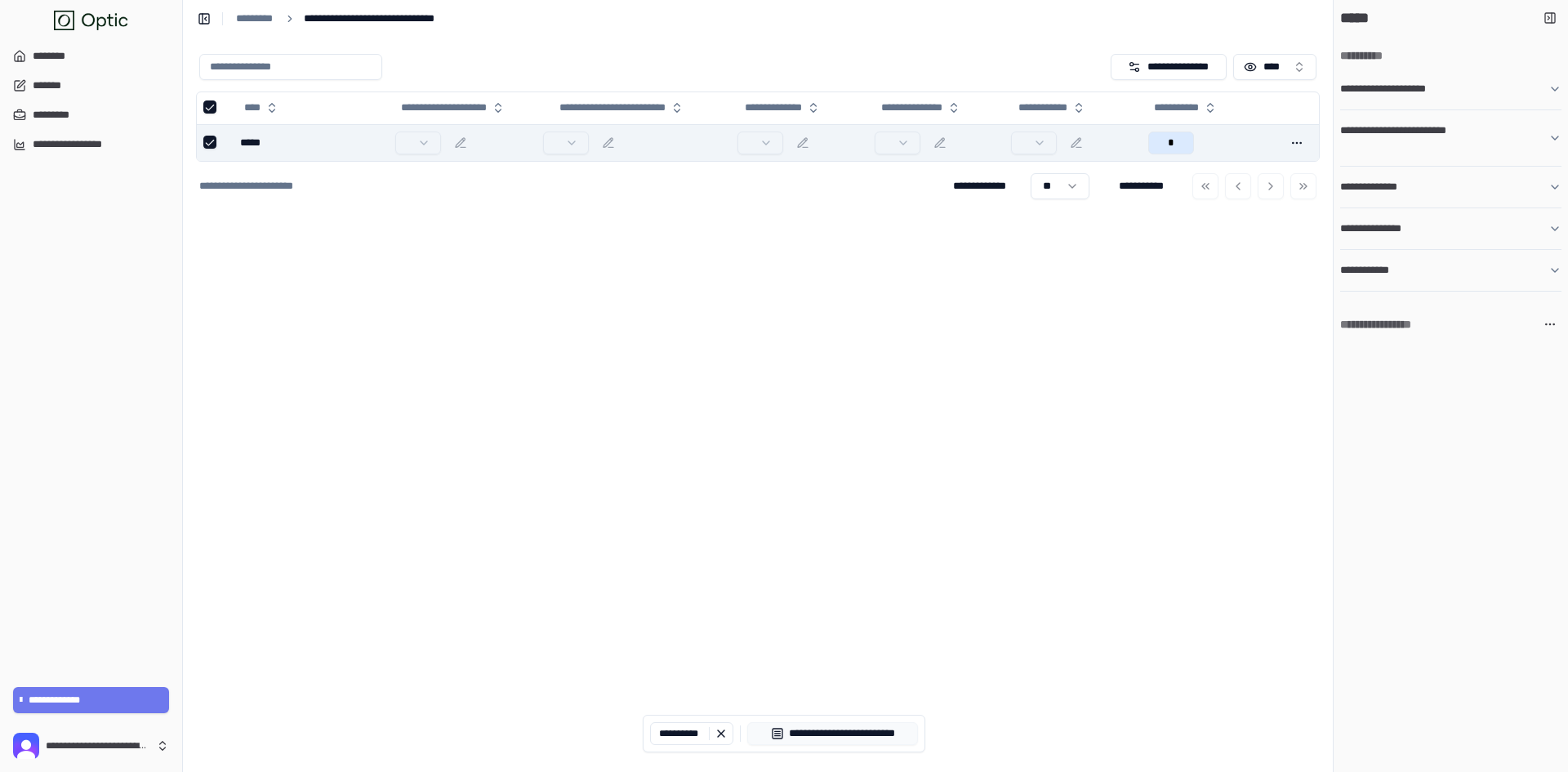 click at bounding box center (210, 142) 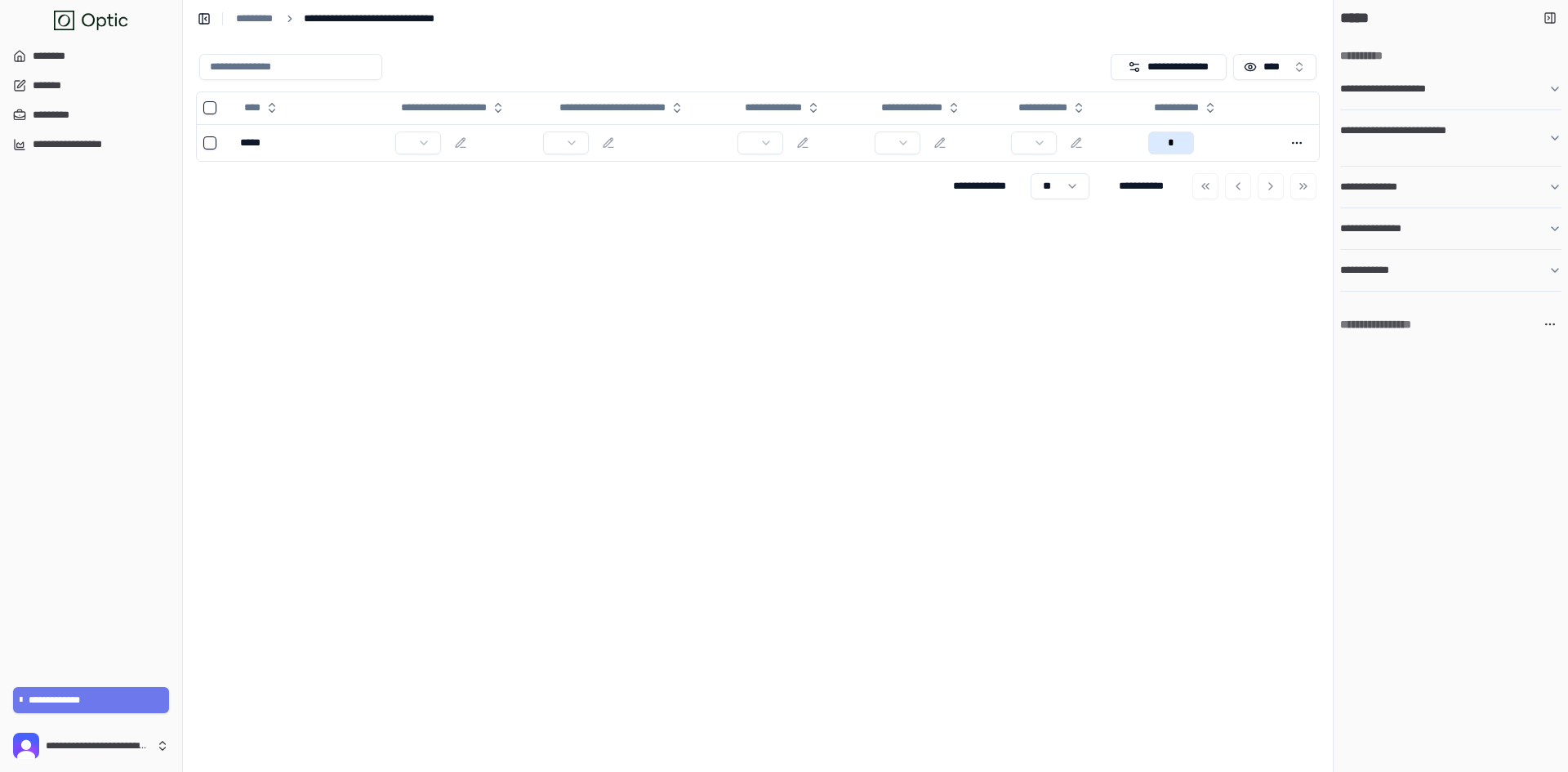 click on "**********" at bounding box center (758, 404) 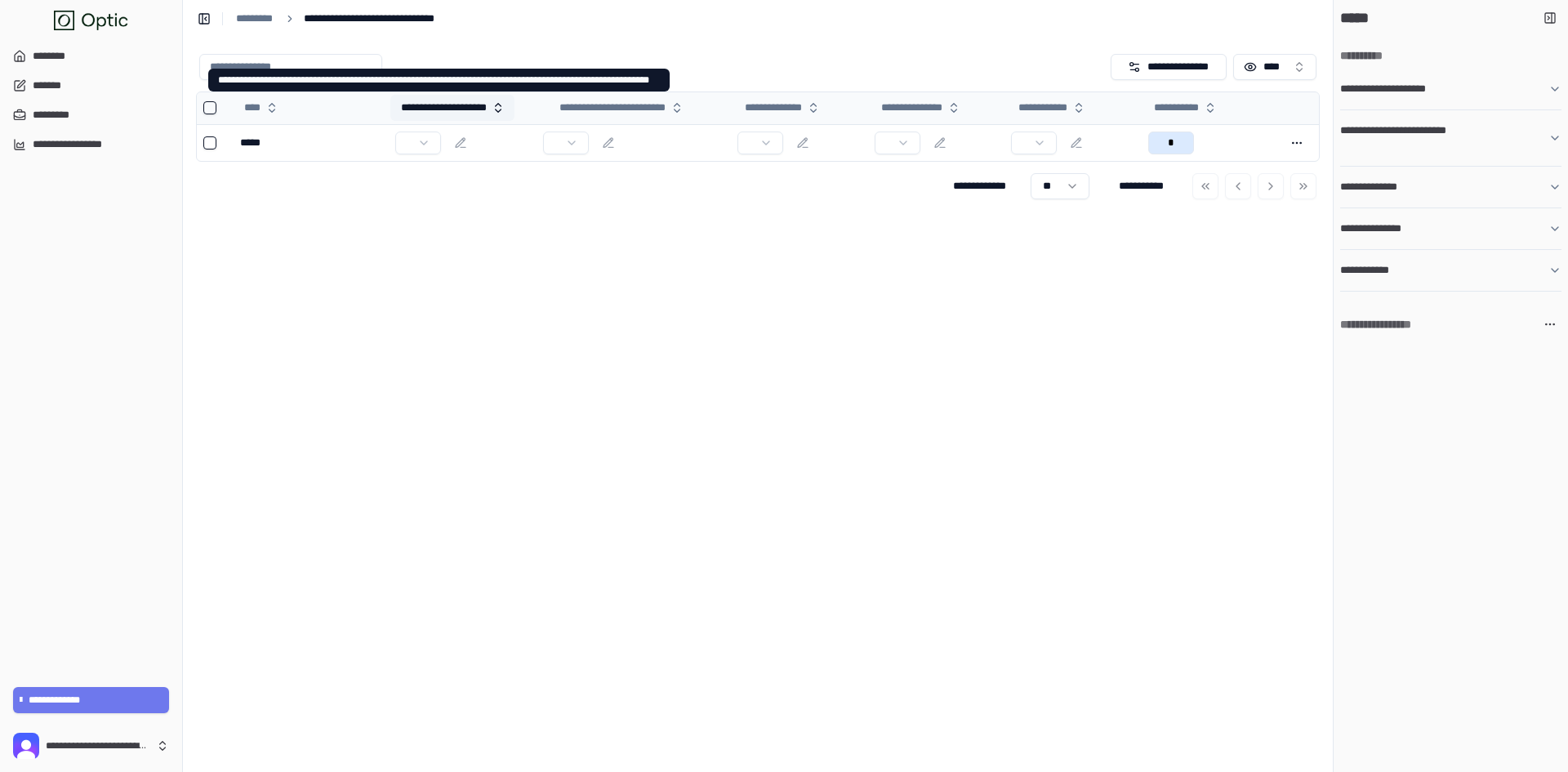 click on "**********" at bounding box center (452, 108) 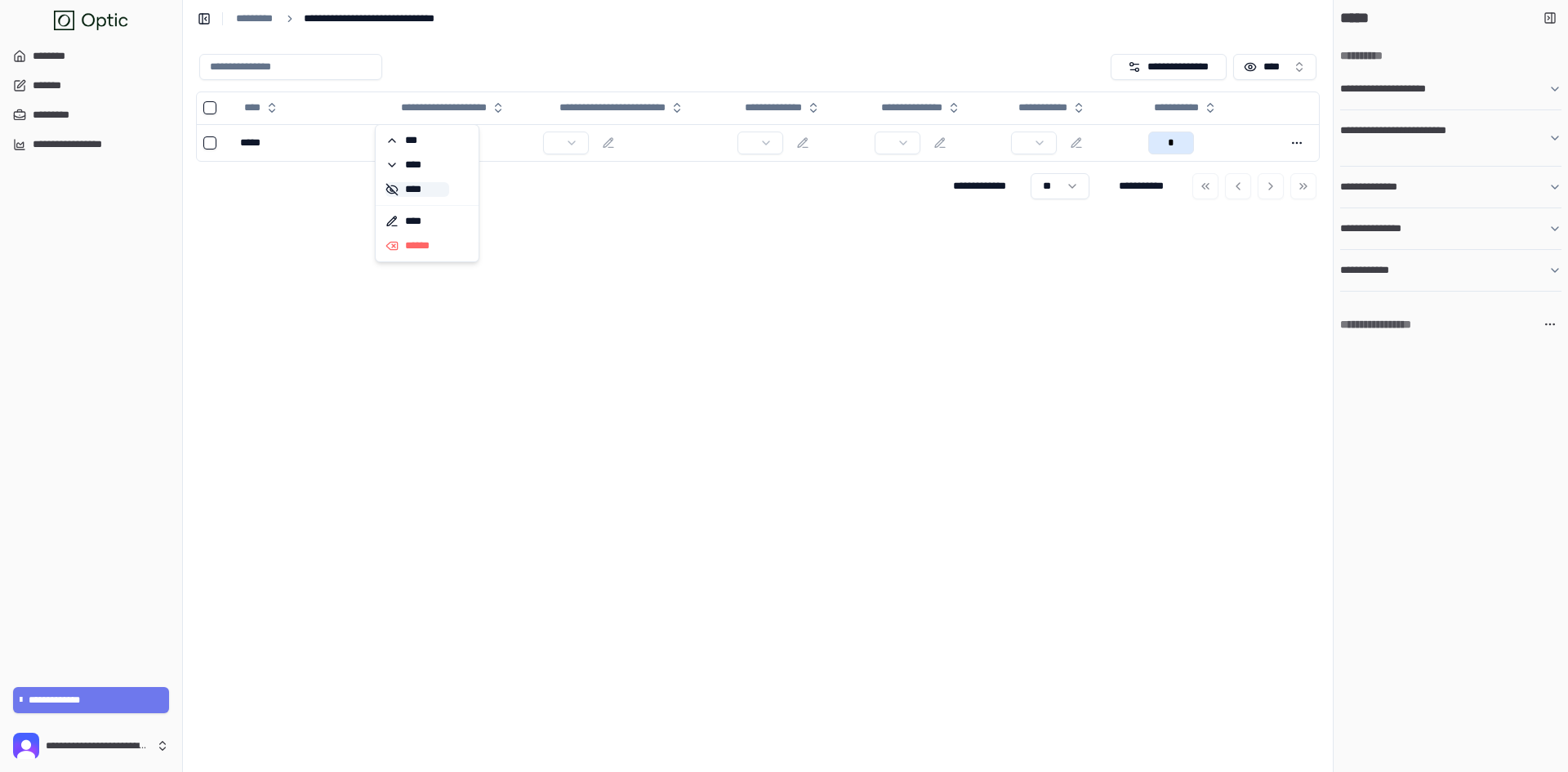 click on "****" at bounding box center [417, 190] 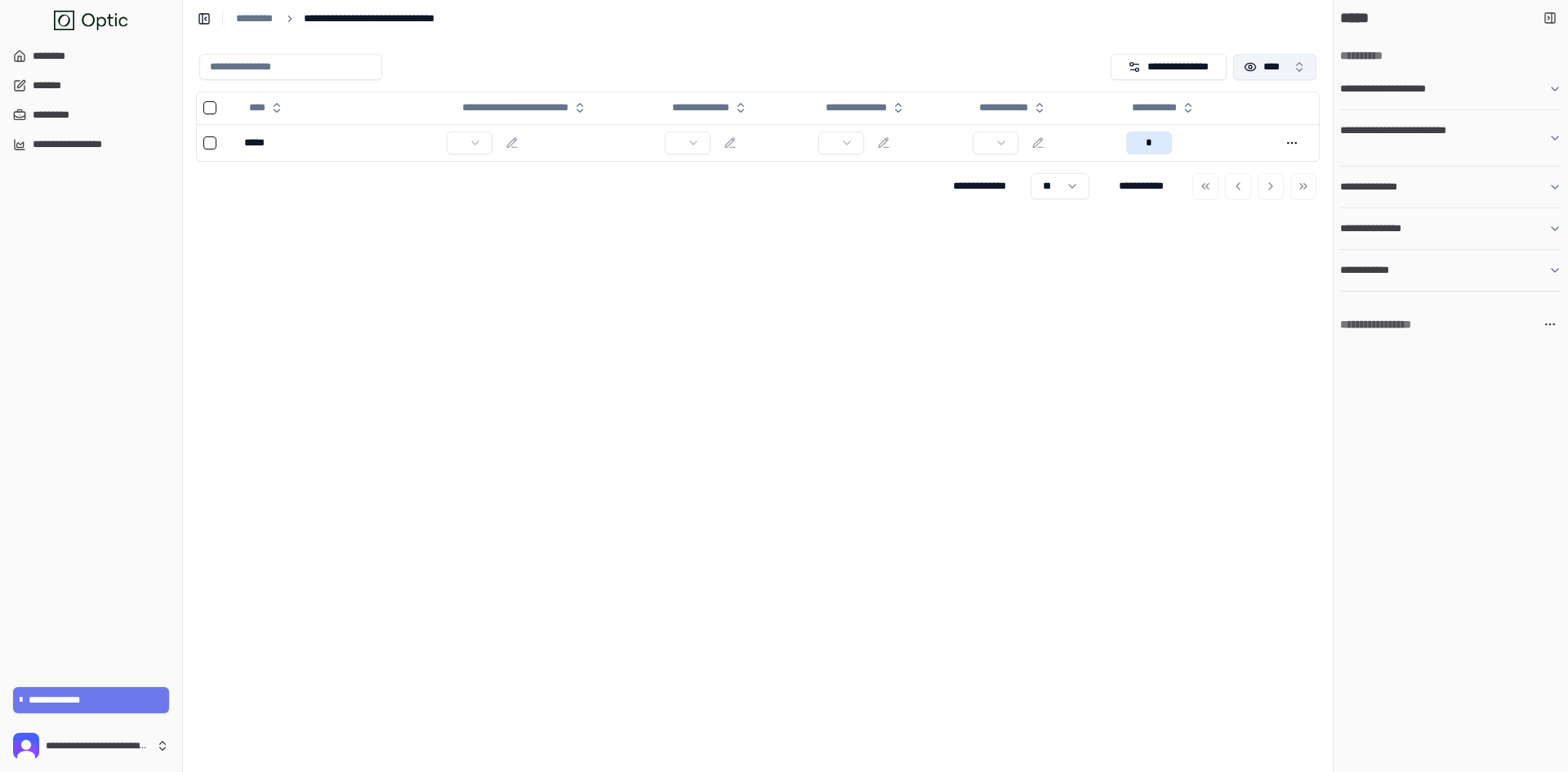 click on "****" at bounding box center (1275, 67) 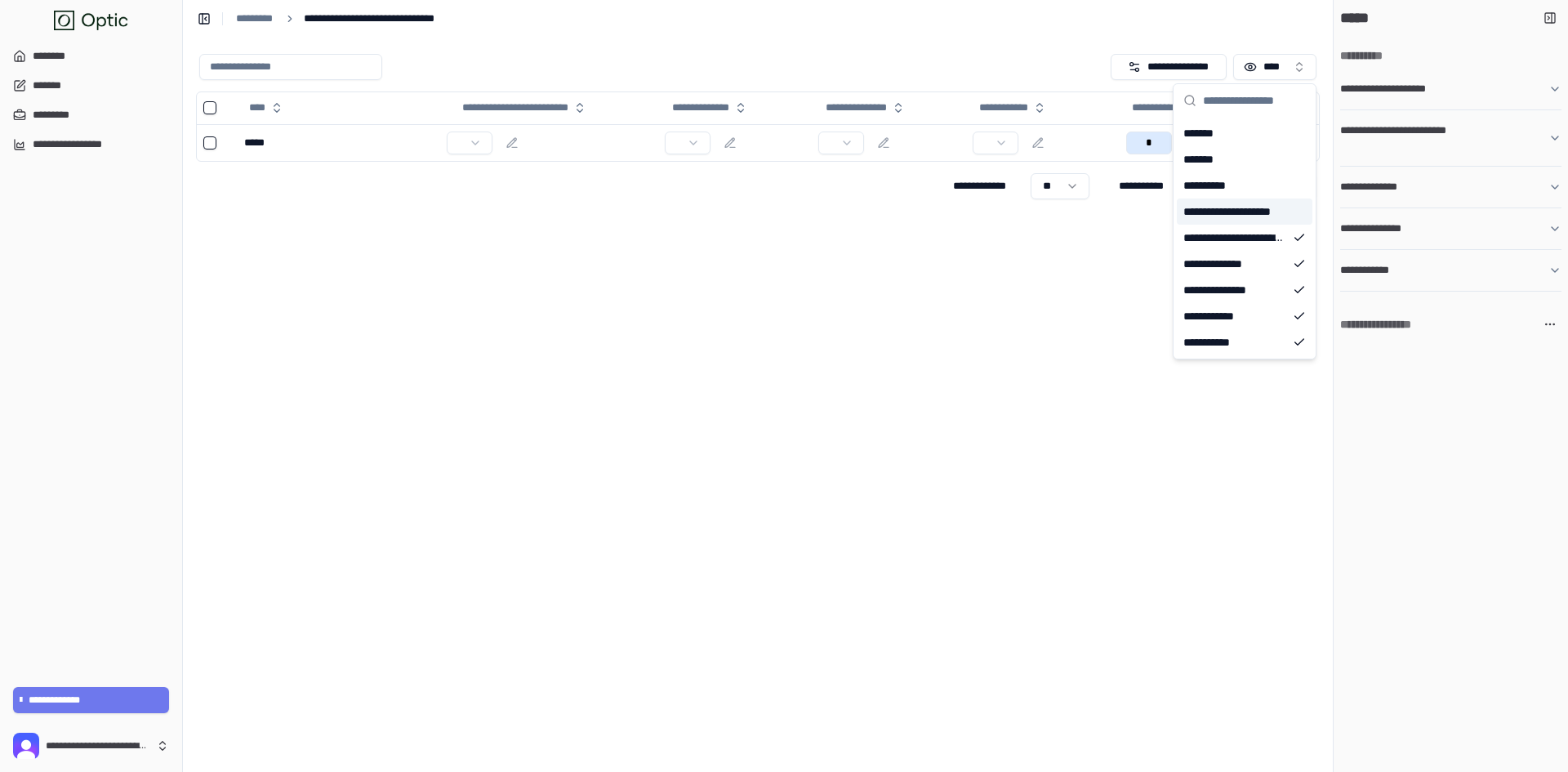 click on "**********" at bounding box center [1232, 212] 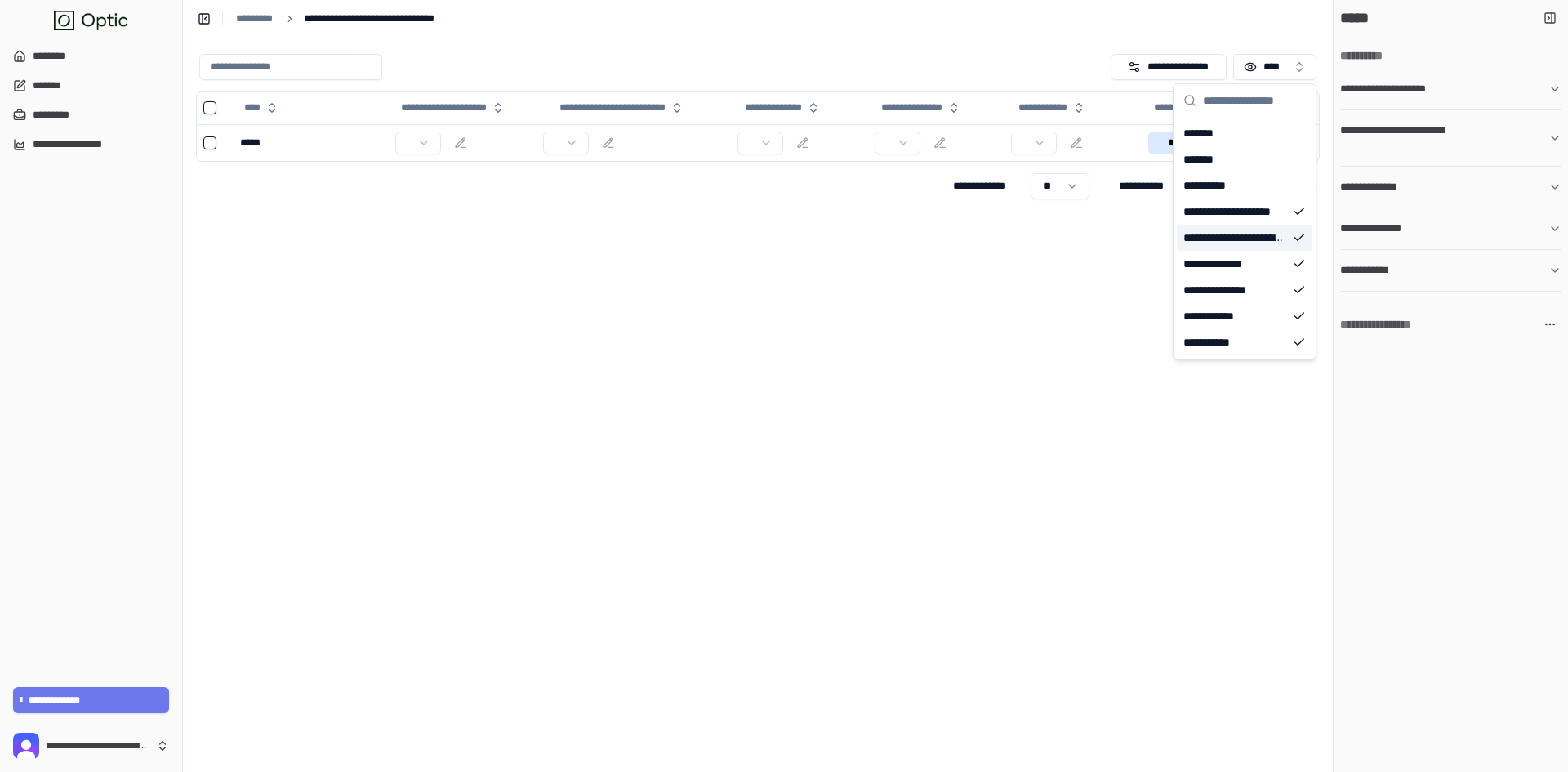 click on "**********" at bounding box center [758, 404] 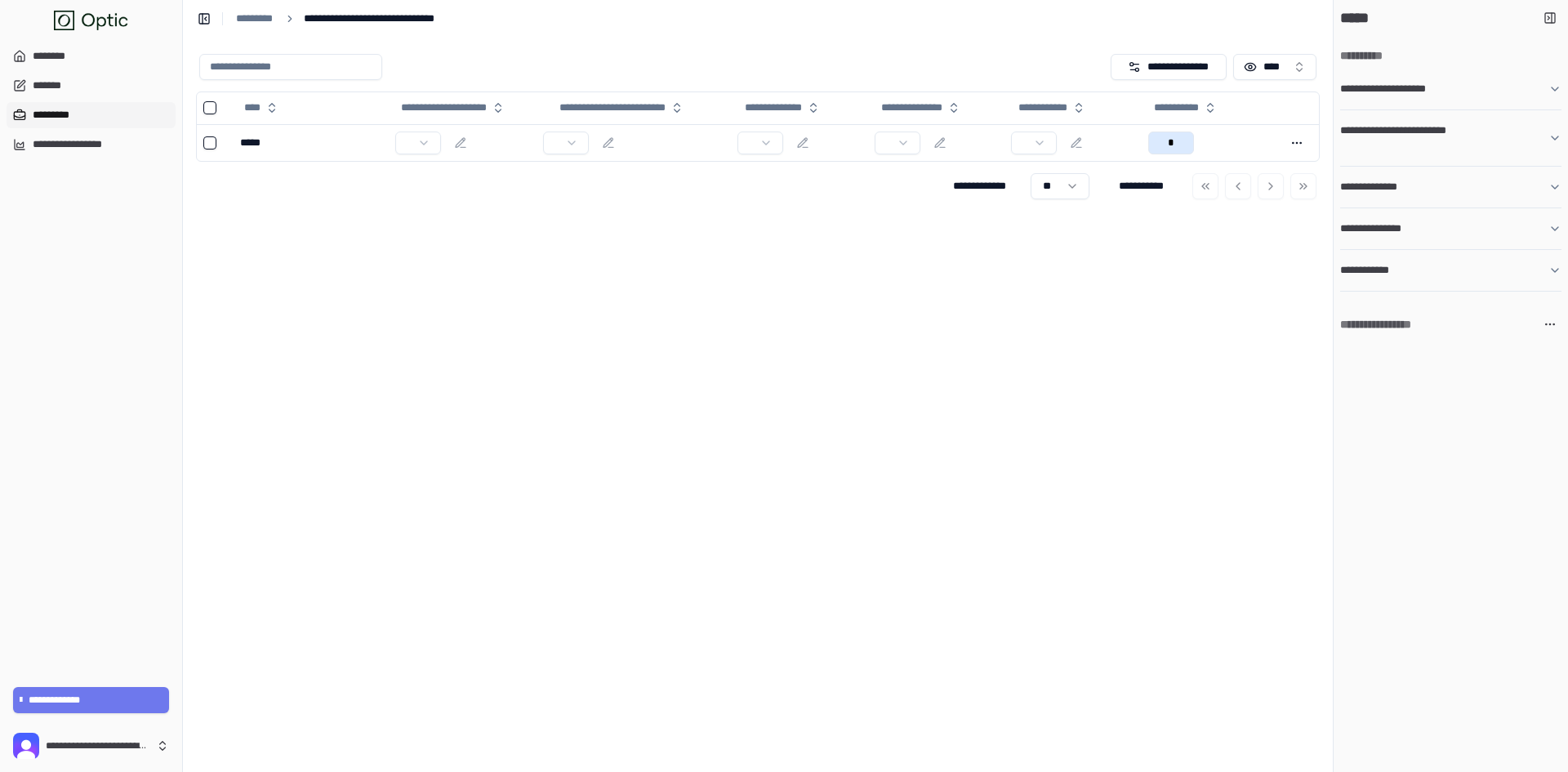 click on "*********" at bounding box center [91, 115] 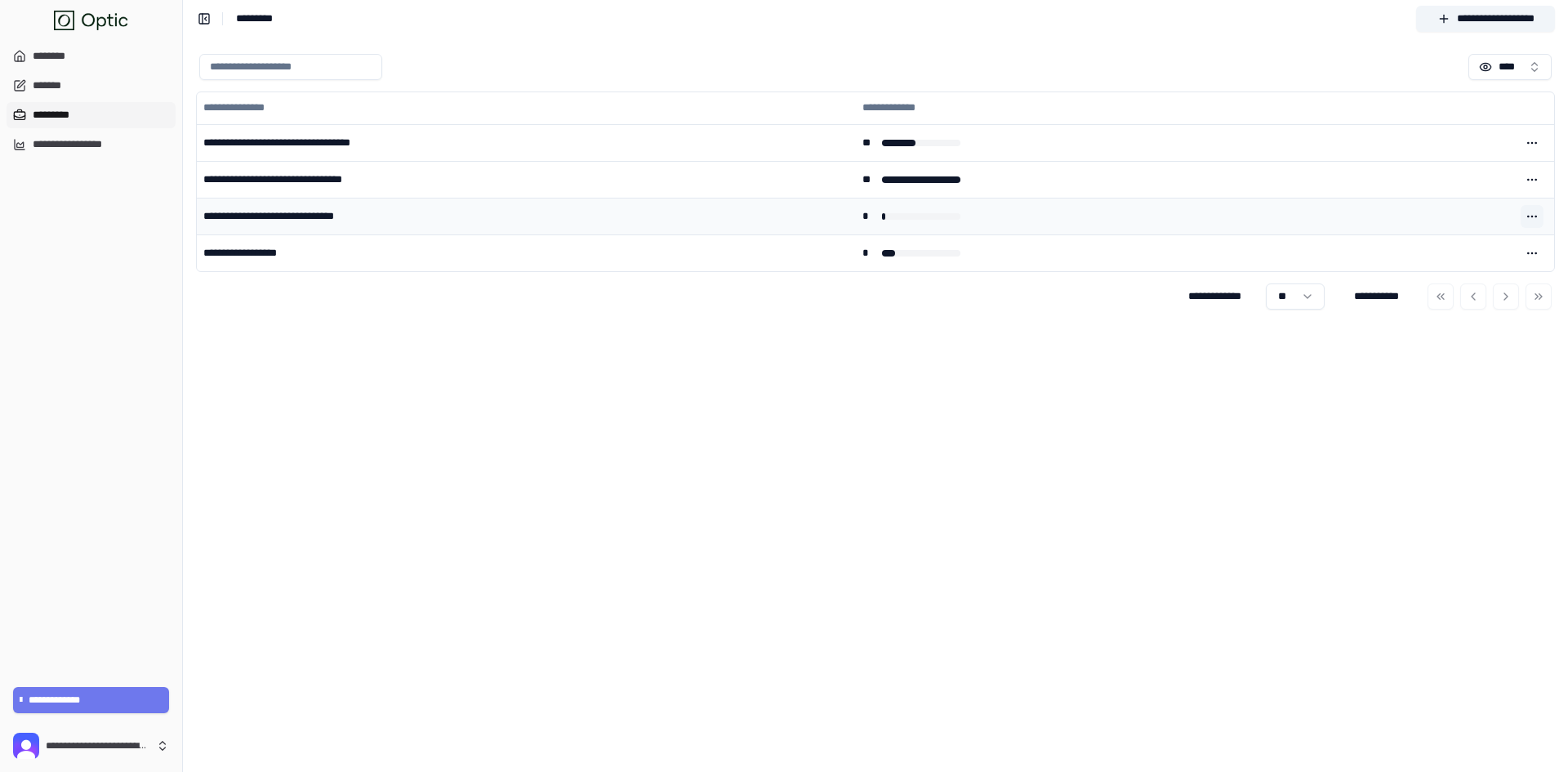 click at bounding box center [1532, 216] 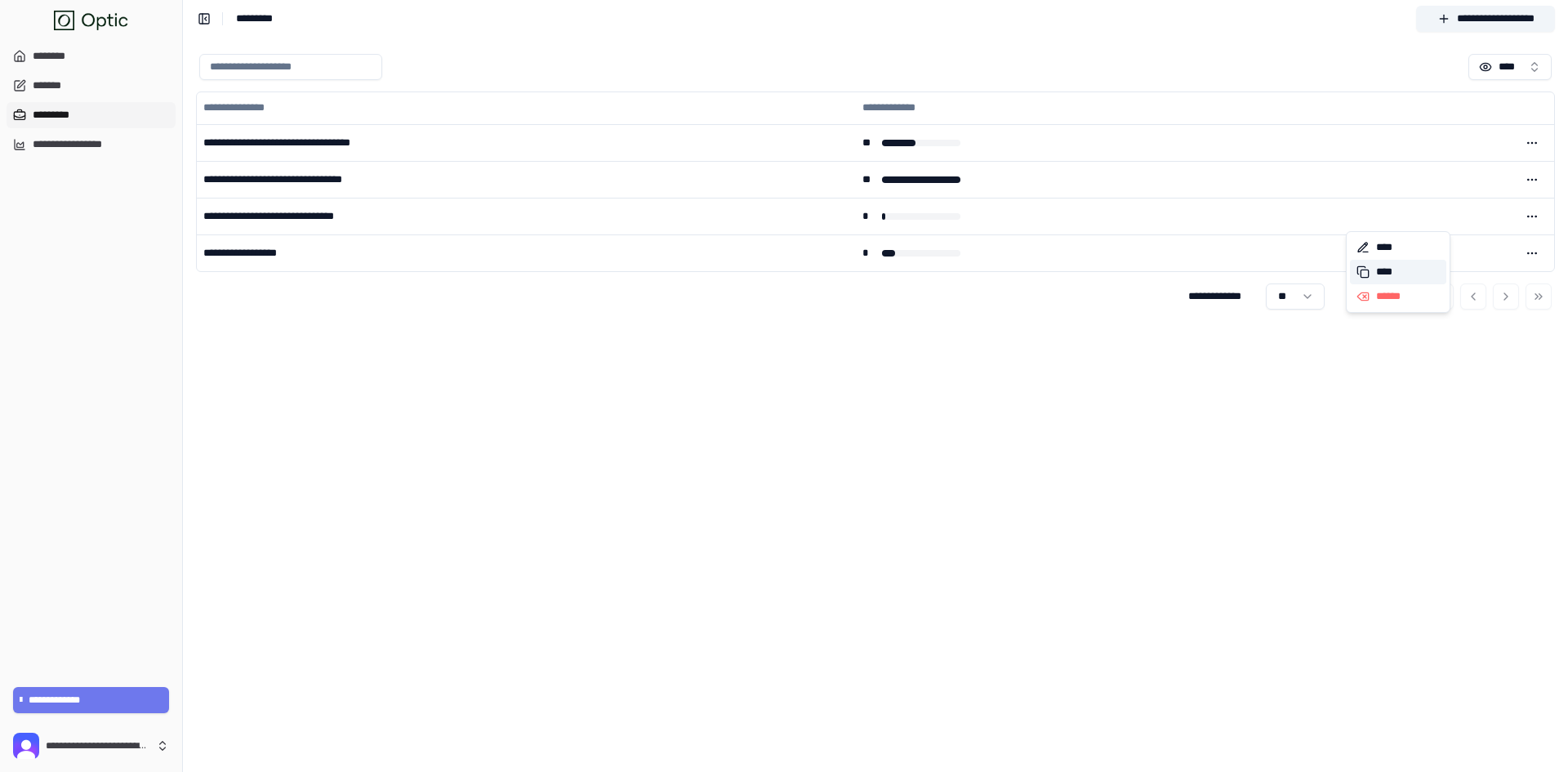 click on "****" at bounding box center [1398, 272] 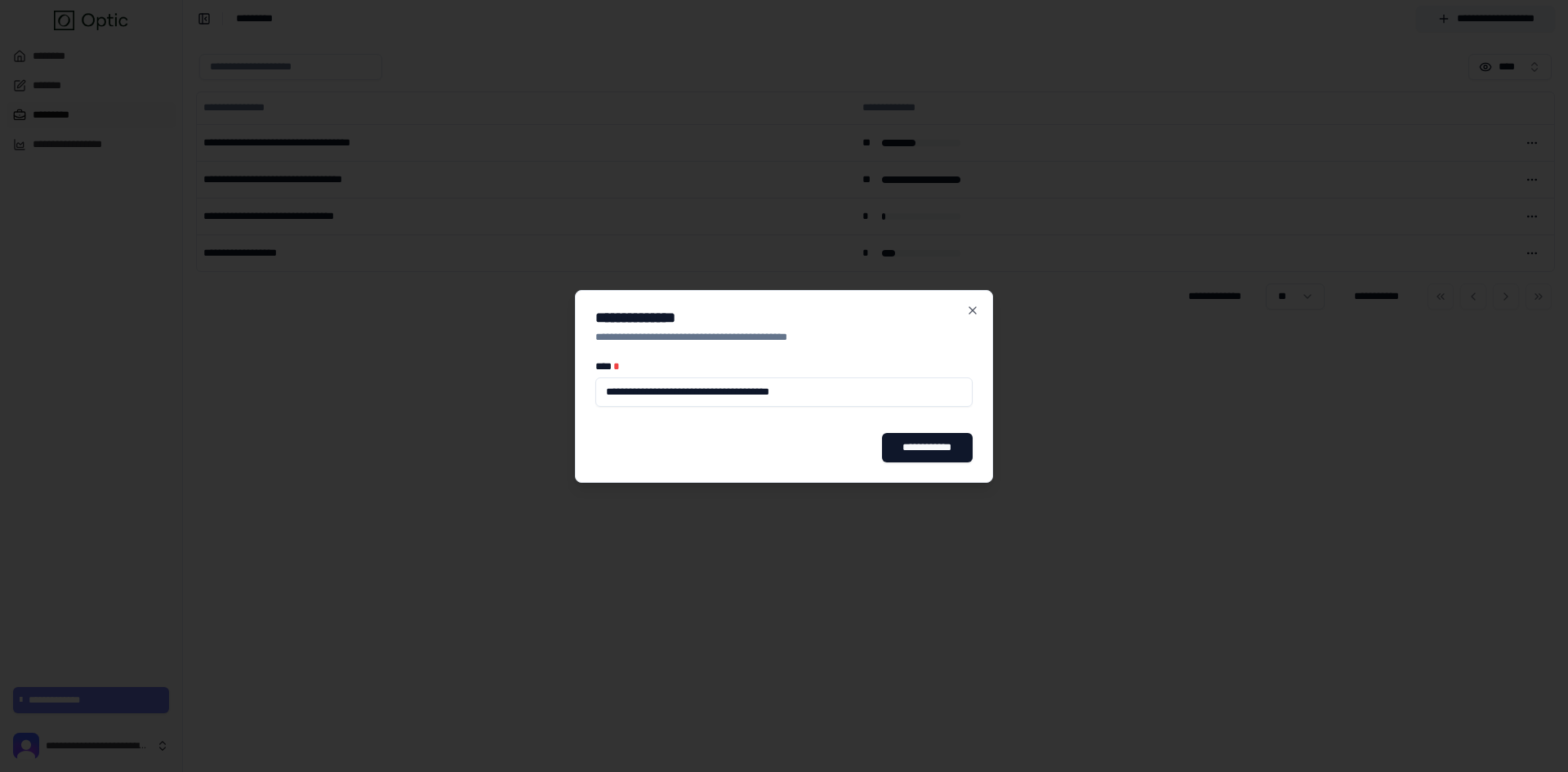 click on "**********" at bounding box center (784, 392) 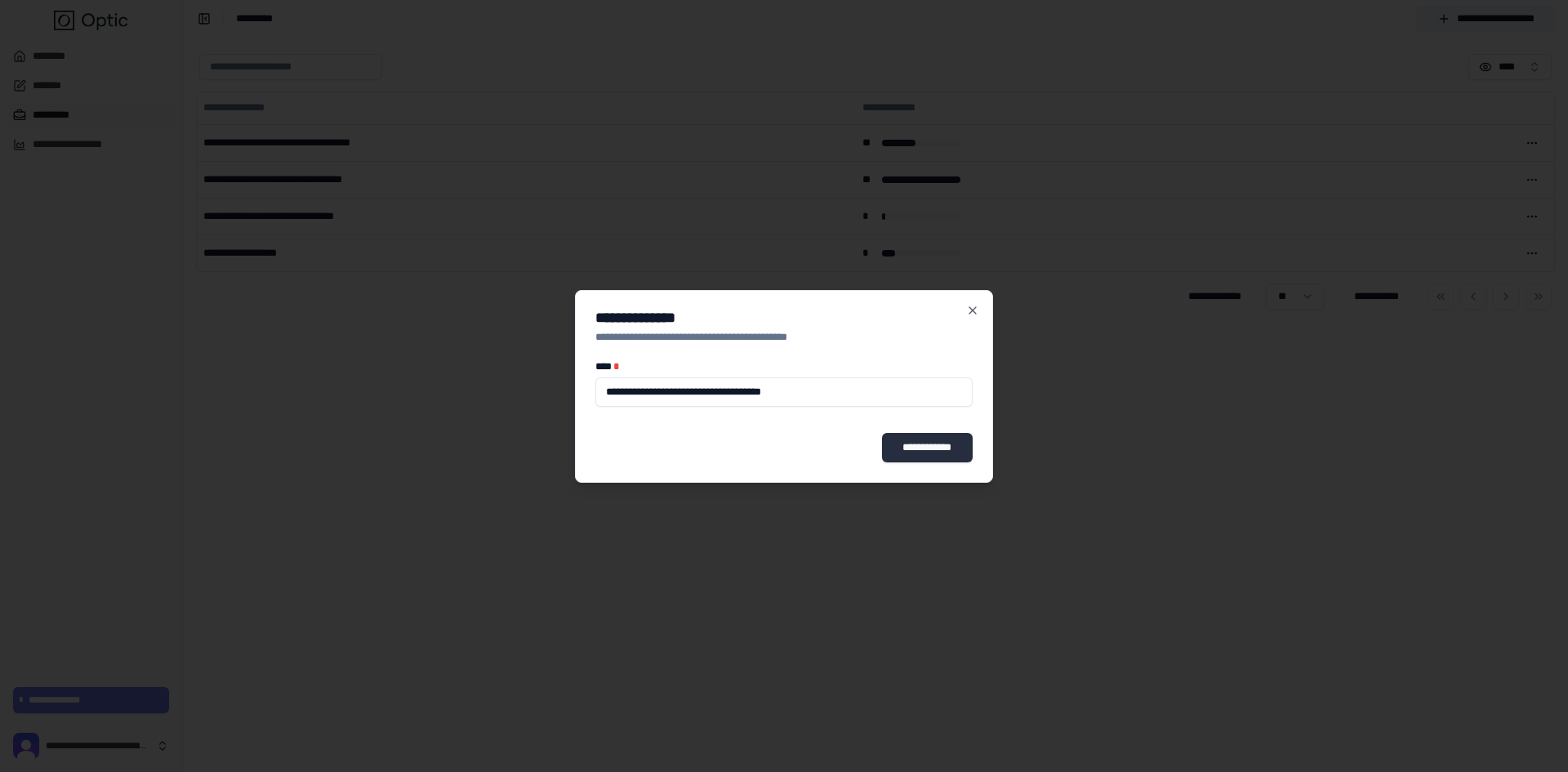 type on "**********" 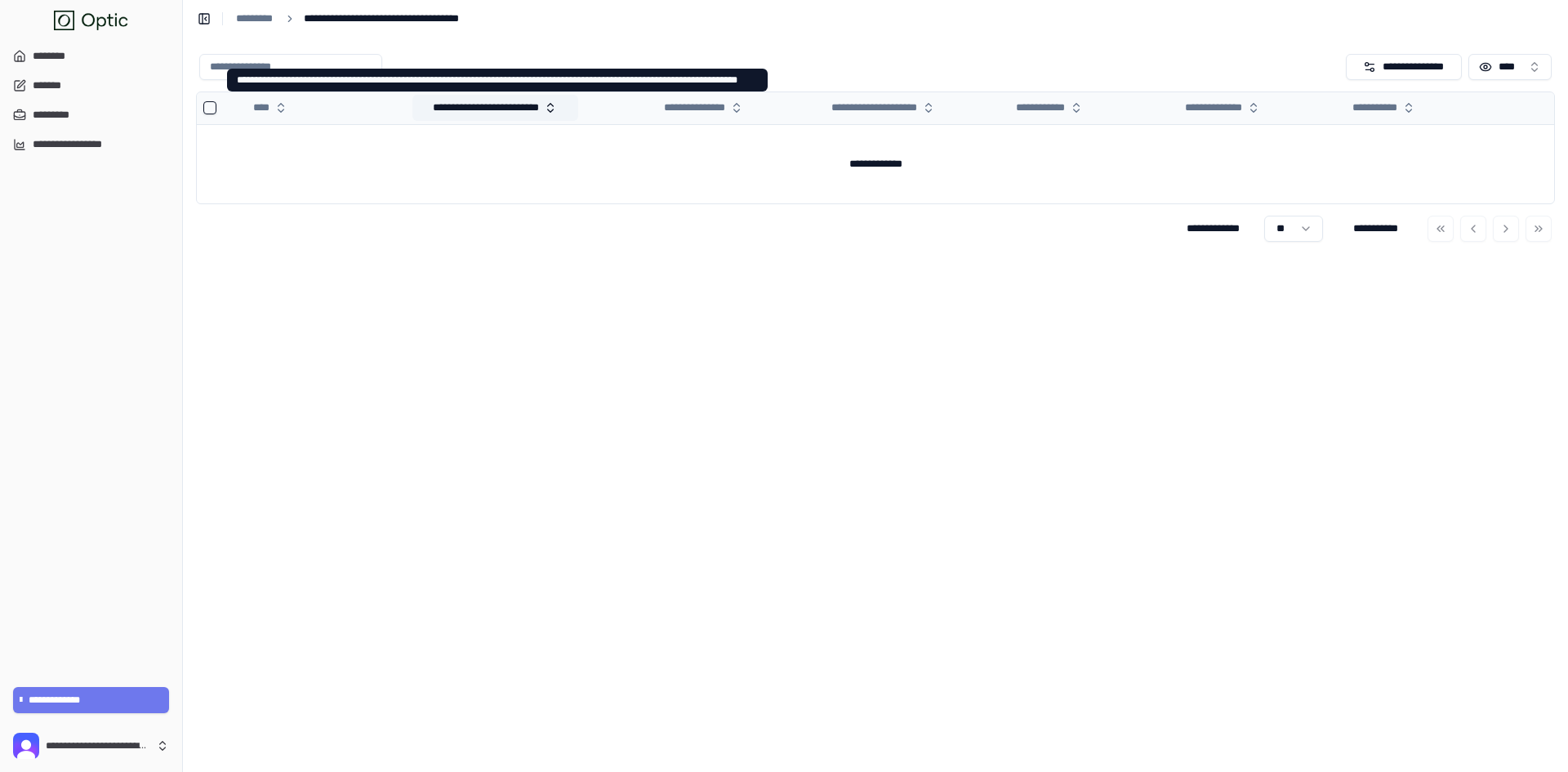 click on "**********" at bounding box center [495, 108] 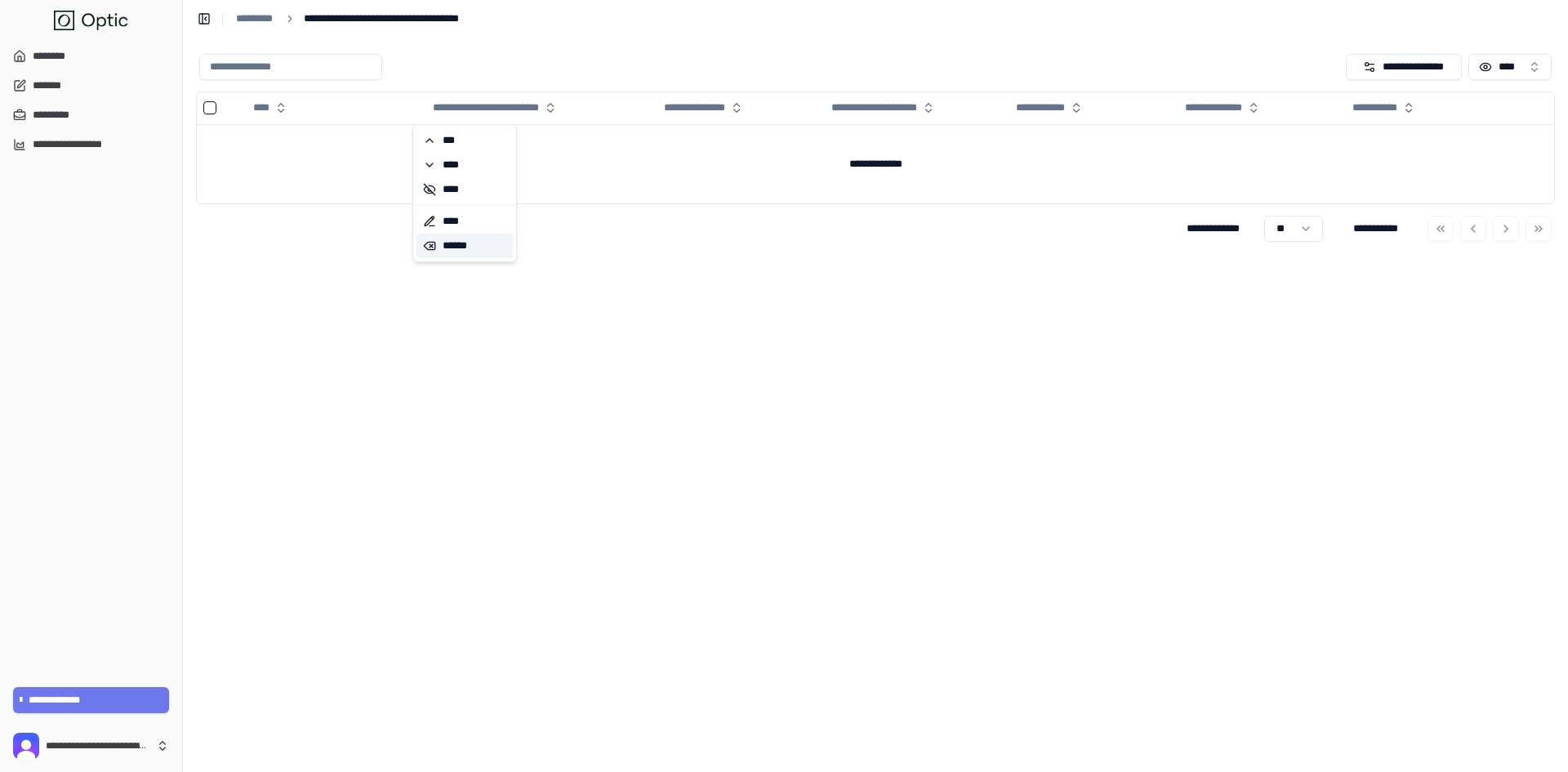 click on "******" at bounding box center (465, 246) 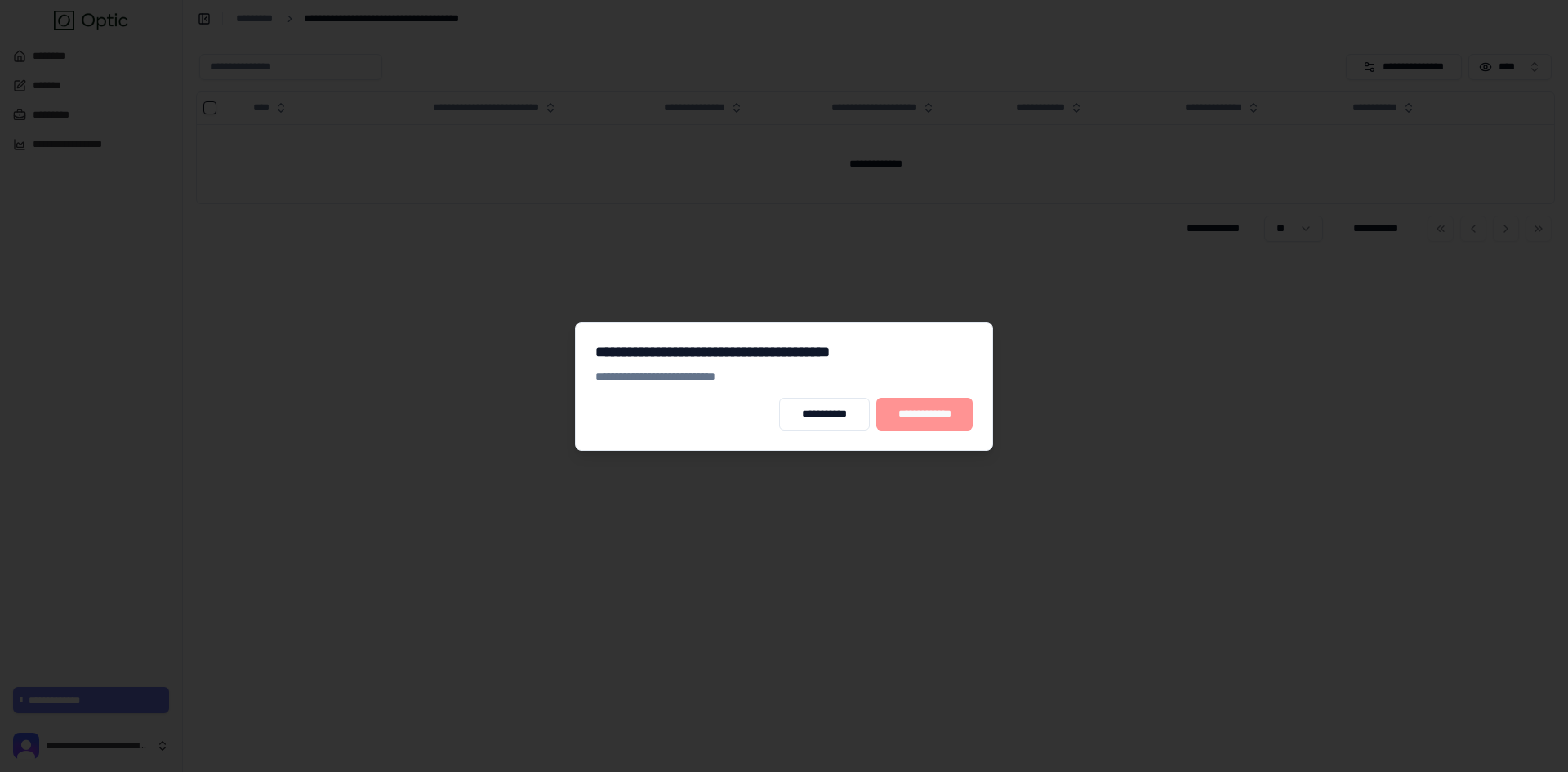 click on "**********" at bounding box center [924, 414] 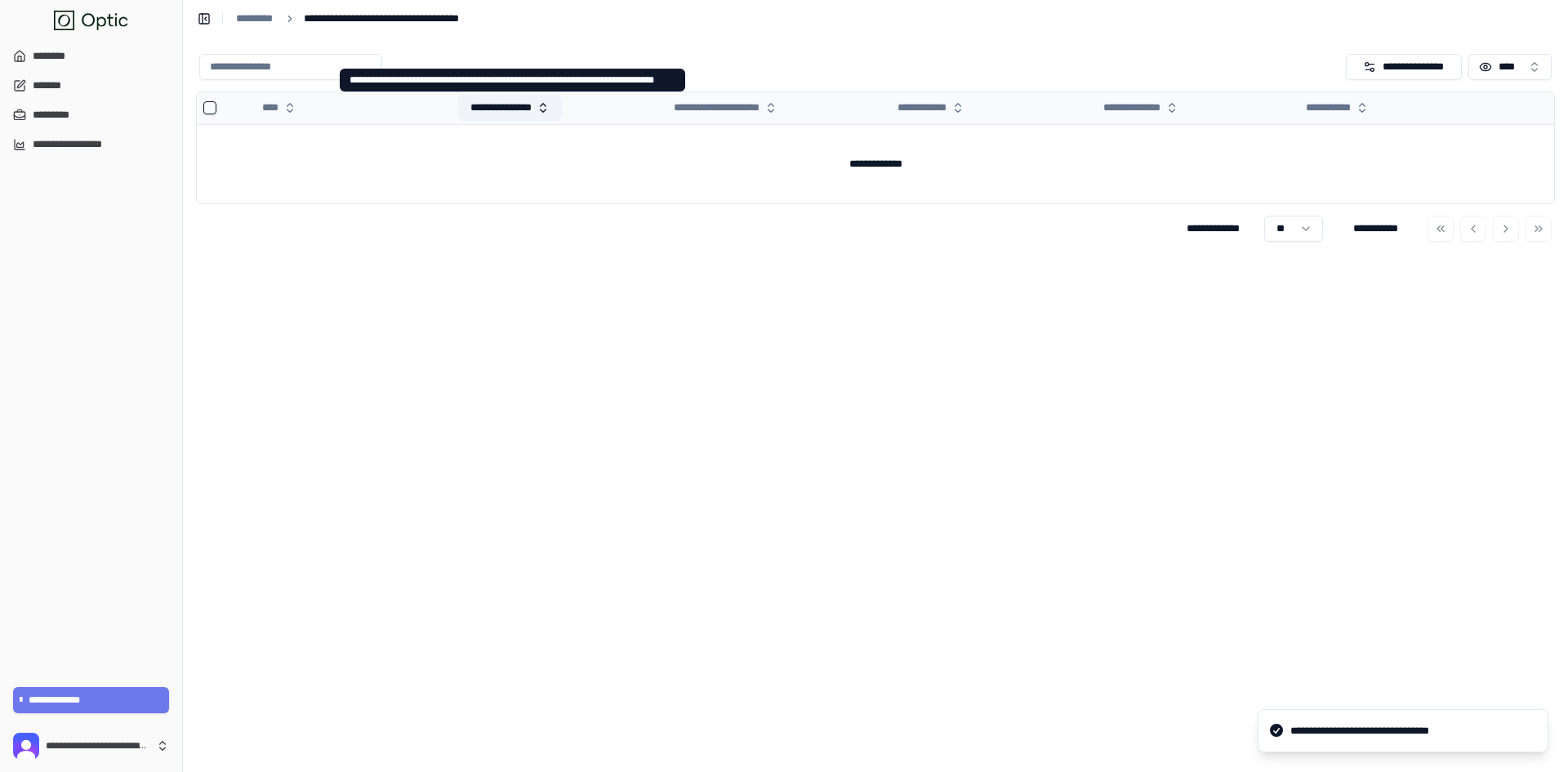 click on "**********" at bounding box center [510, 108] 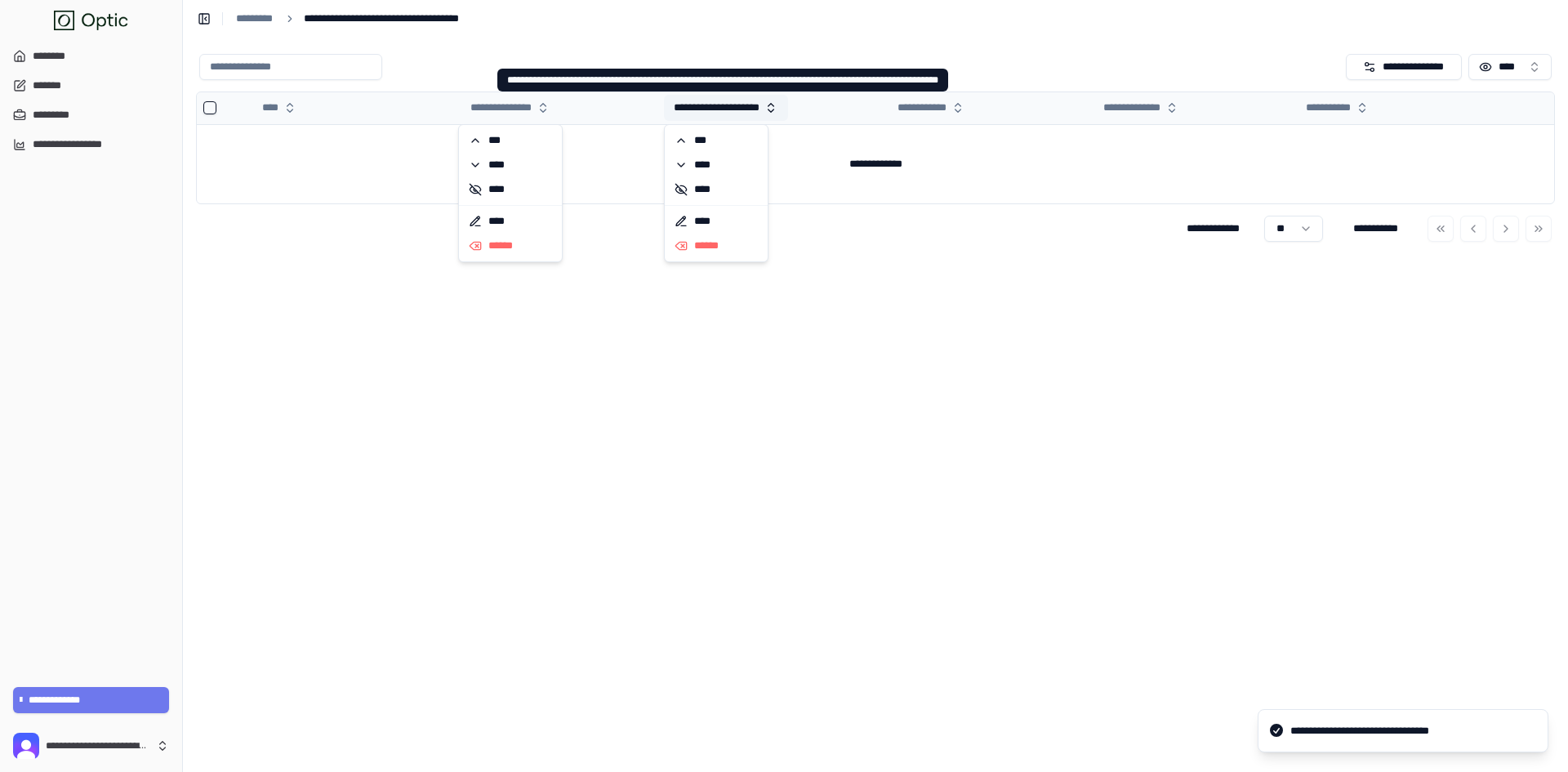 click on "**********" at bounding box center [726, 108] 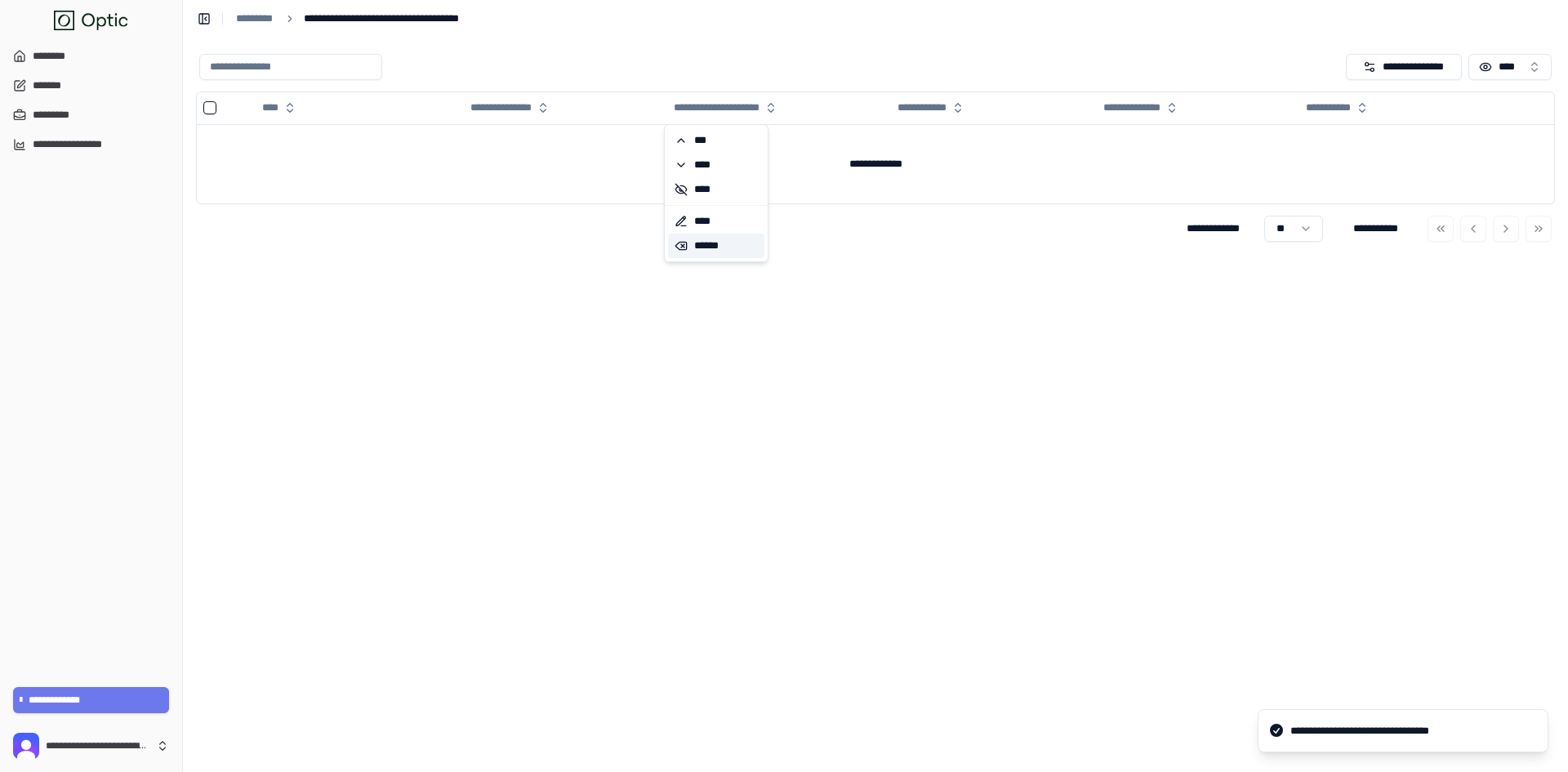click on "******" at bounding box center (716, 246) 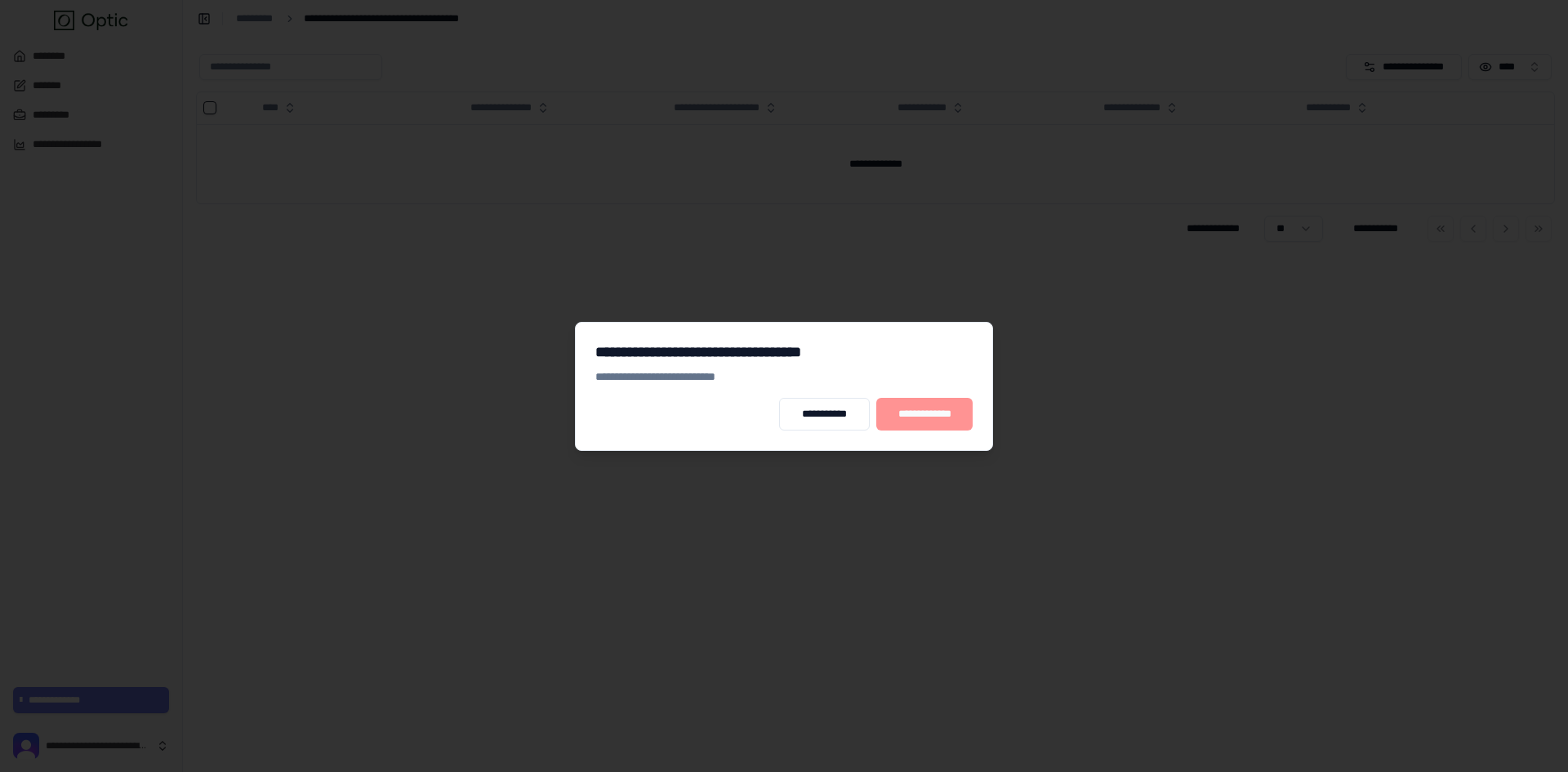 click on "**********" at bounding box center (924, 414) 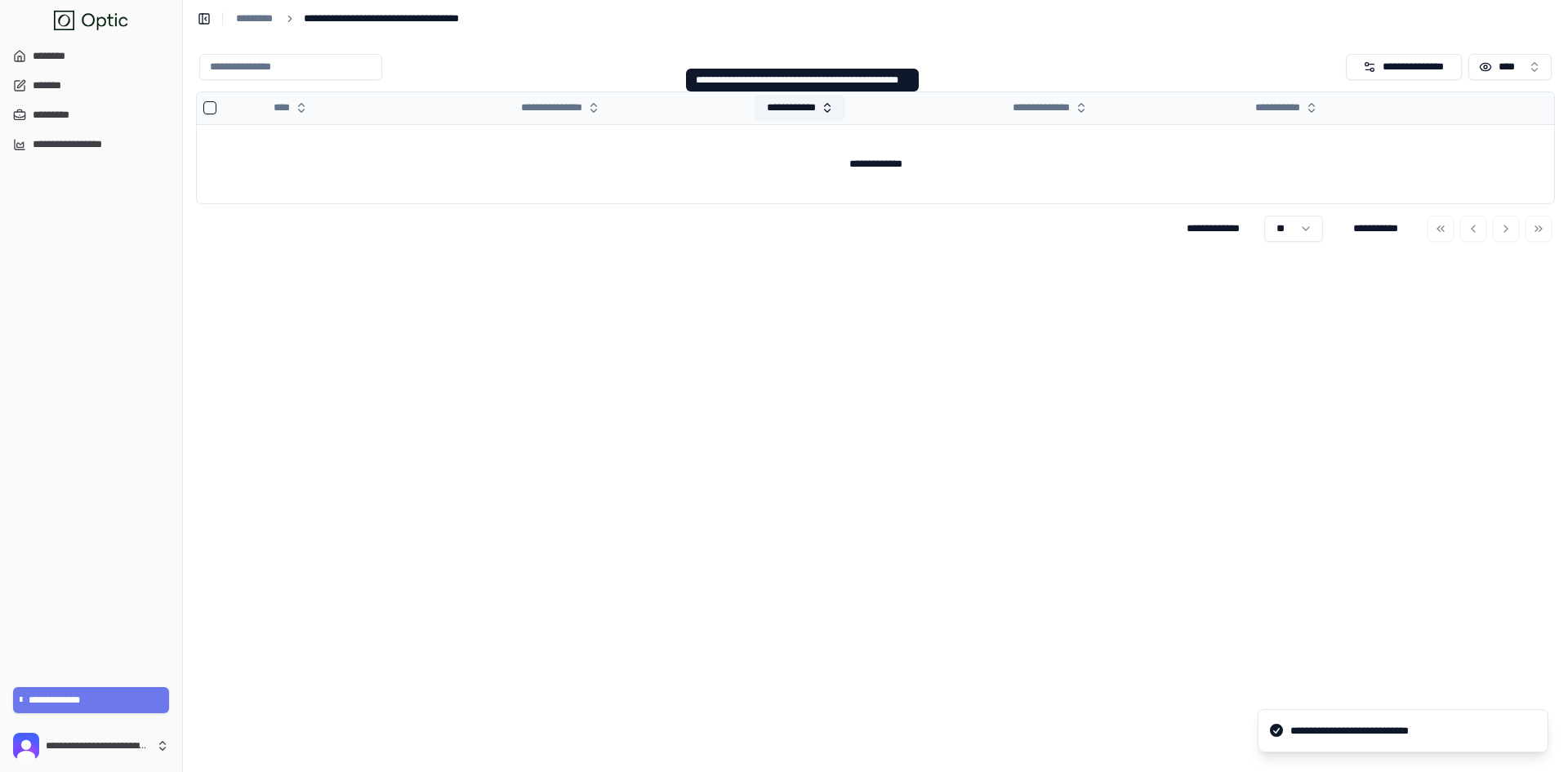click on "**********" at bounding box center [800, 108] 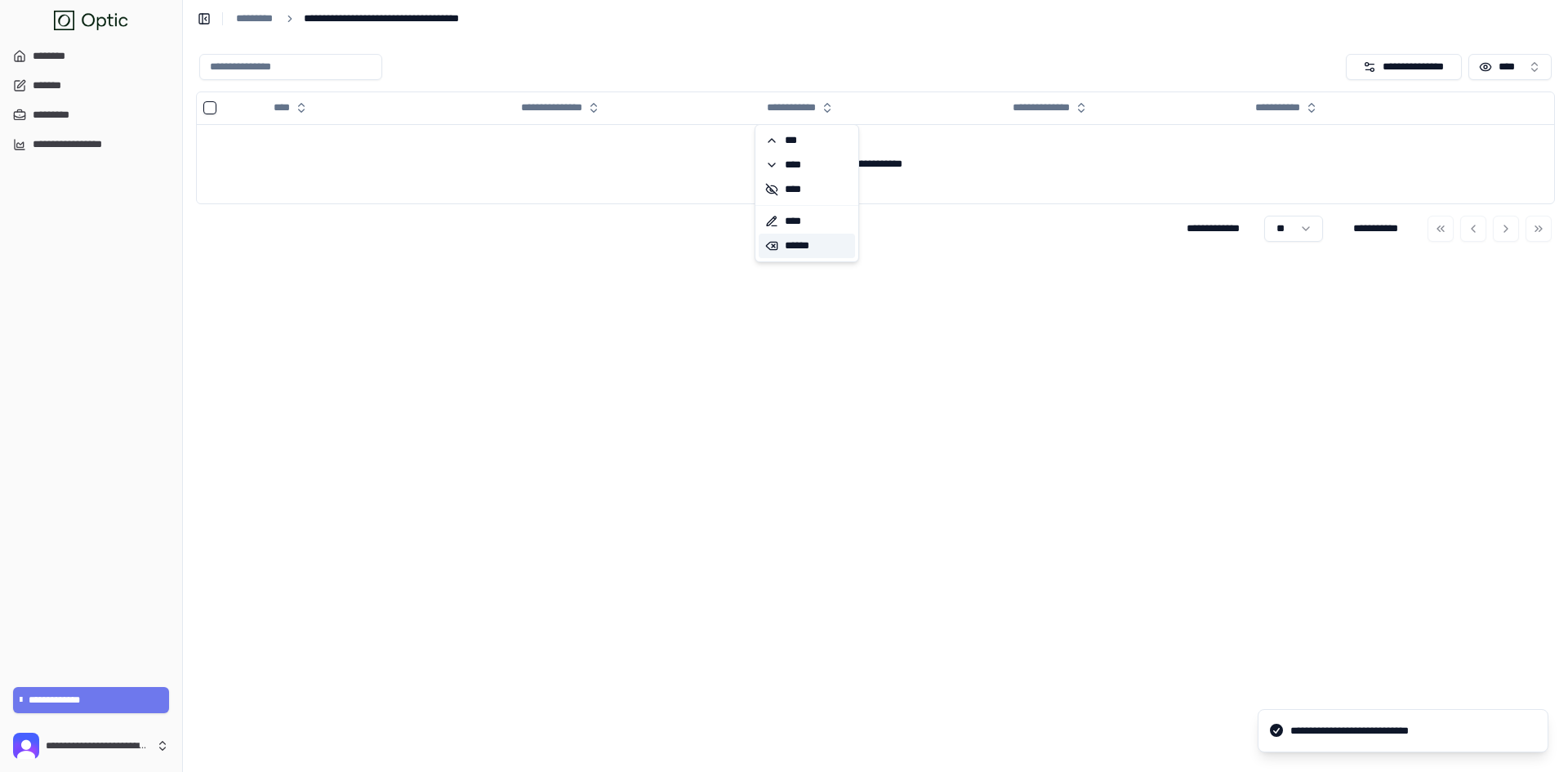 click on "******" at bounding box center [807, 246] 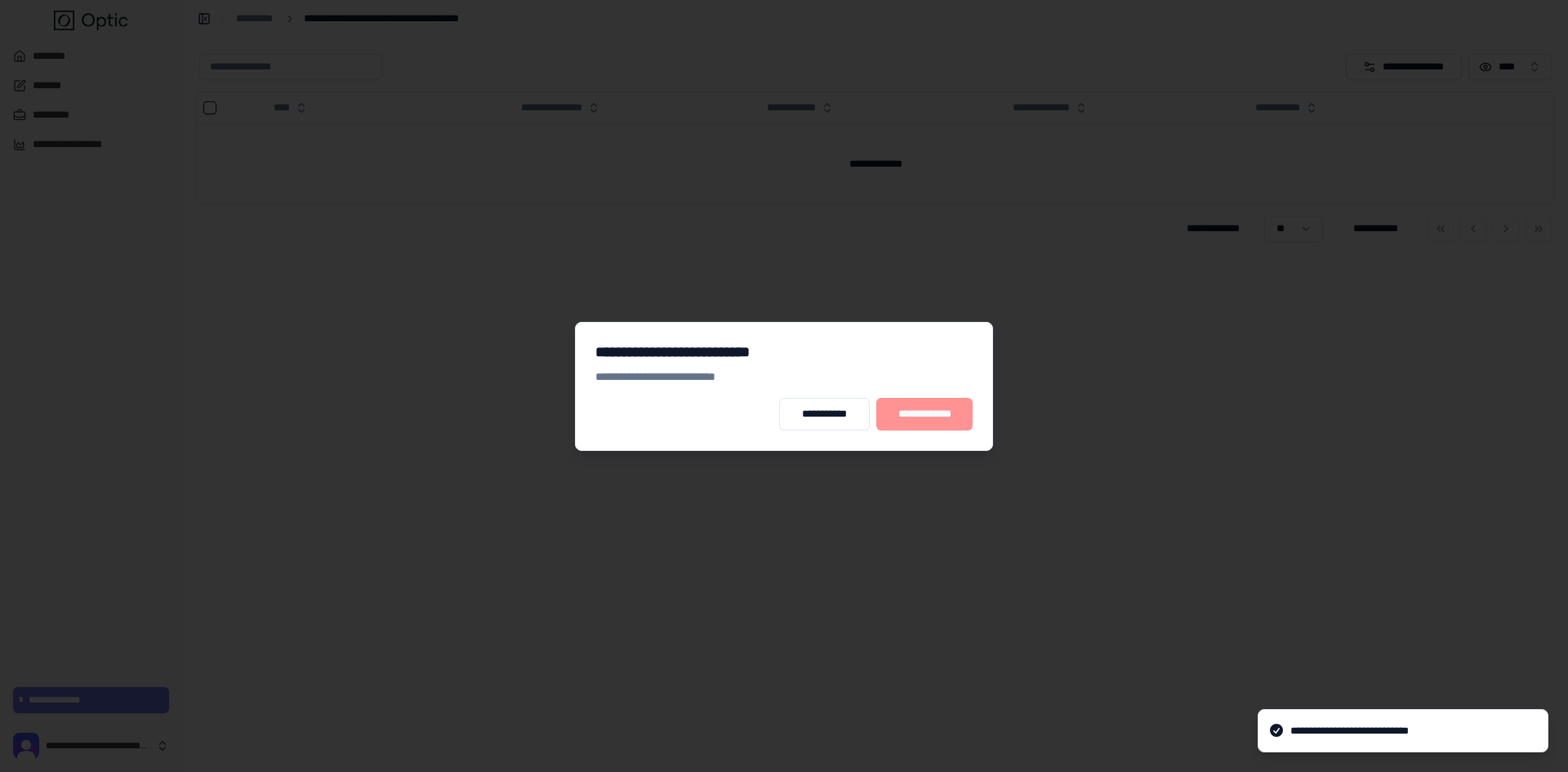 click on "**********" at bounding box center (924, 414) 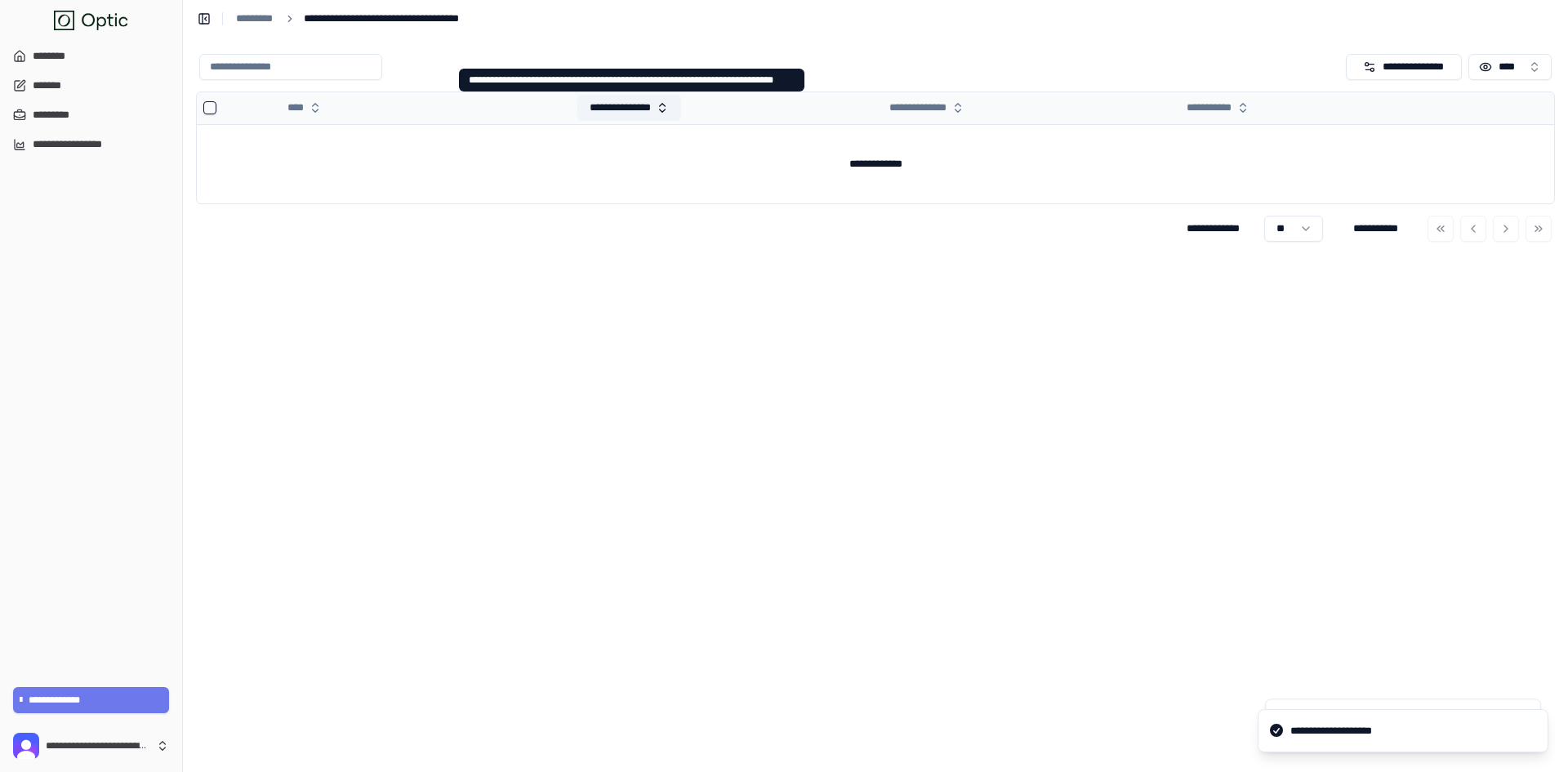 click on "**********" at bounding box center [629, 108] 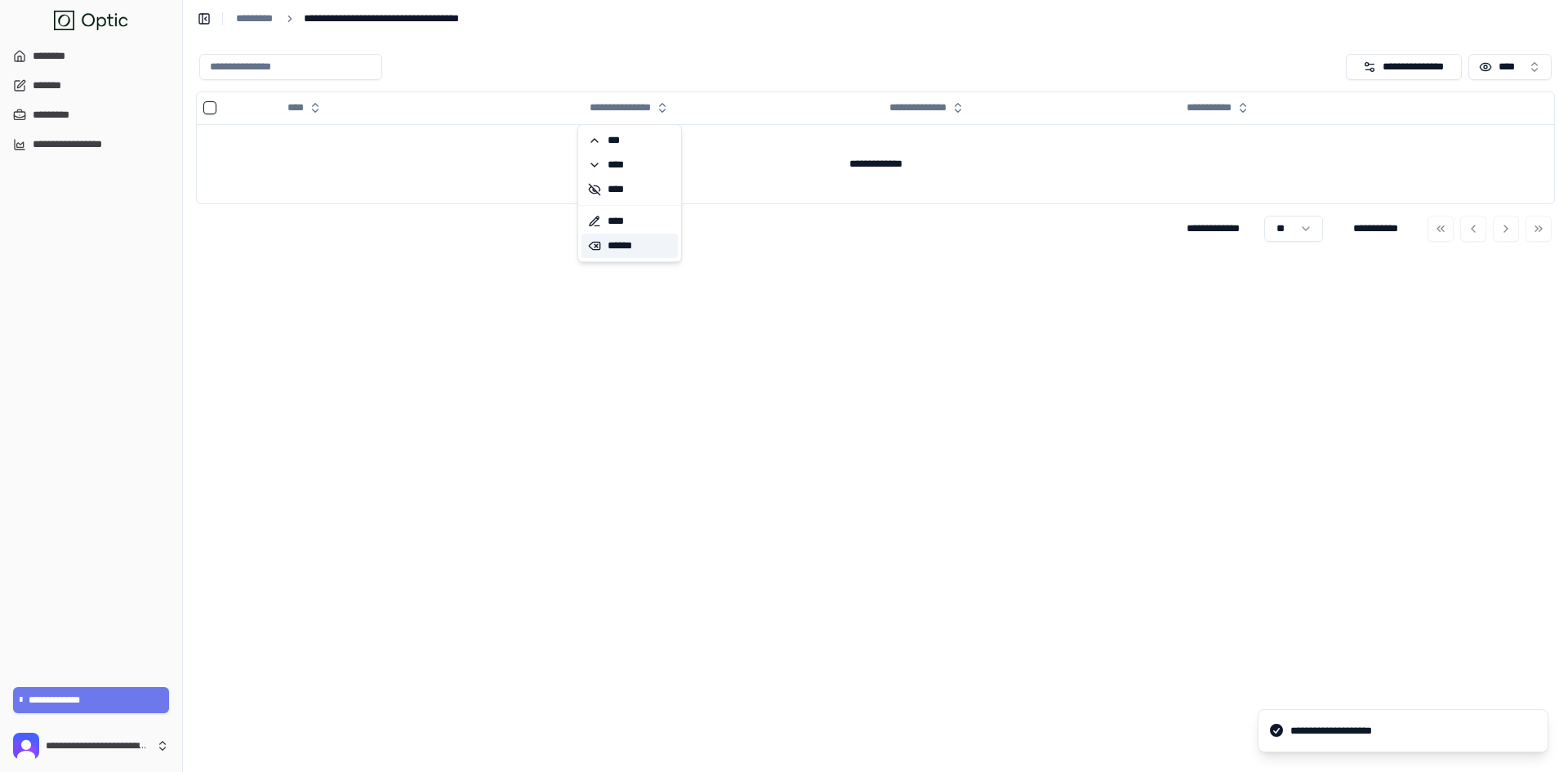 click on "******" at bounding box center [630, 246] 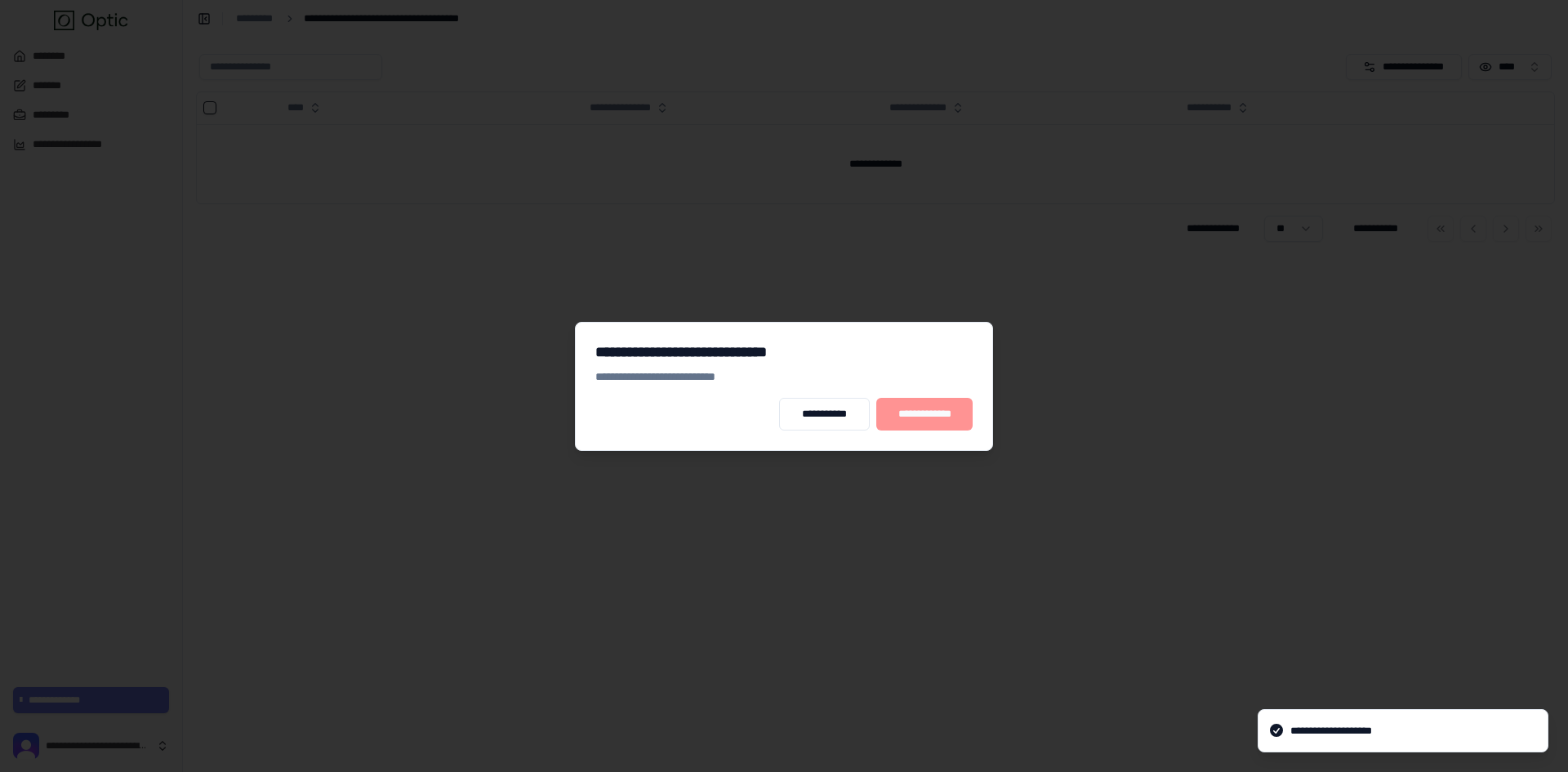 click on "**********" at bounding box center (924, 414) 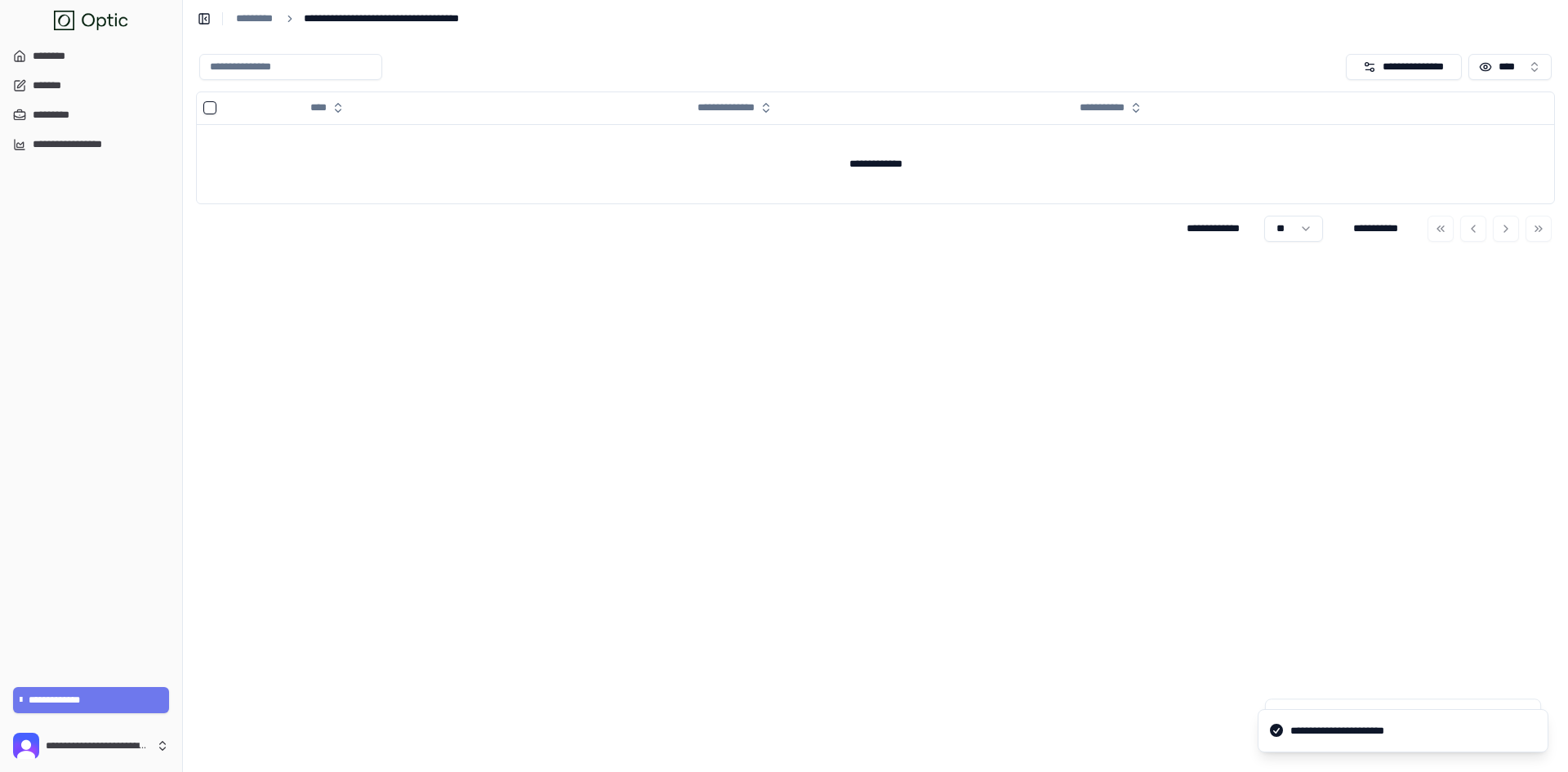 click on "**********" at bounding box center (875, 404) 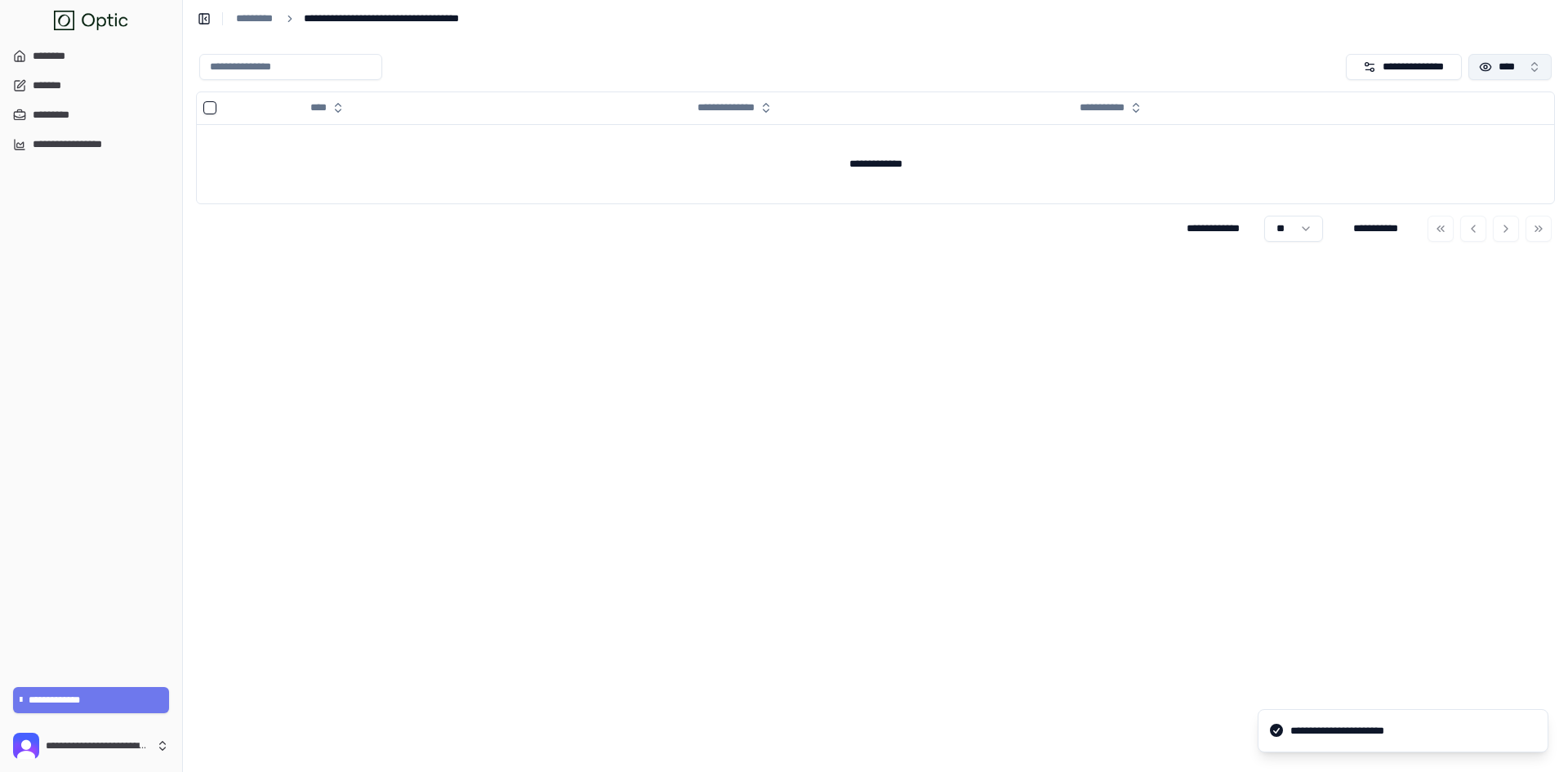 click on "****" at bounding box center (1510, 67) 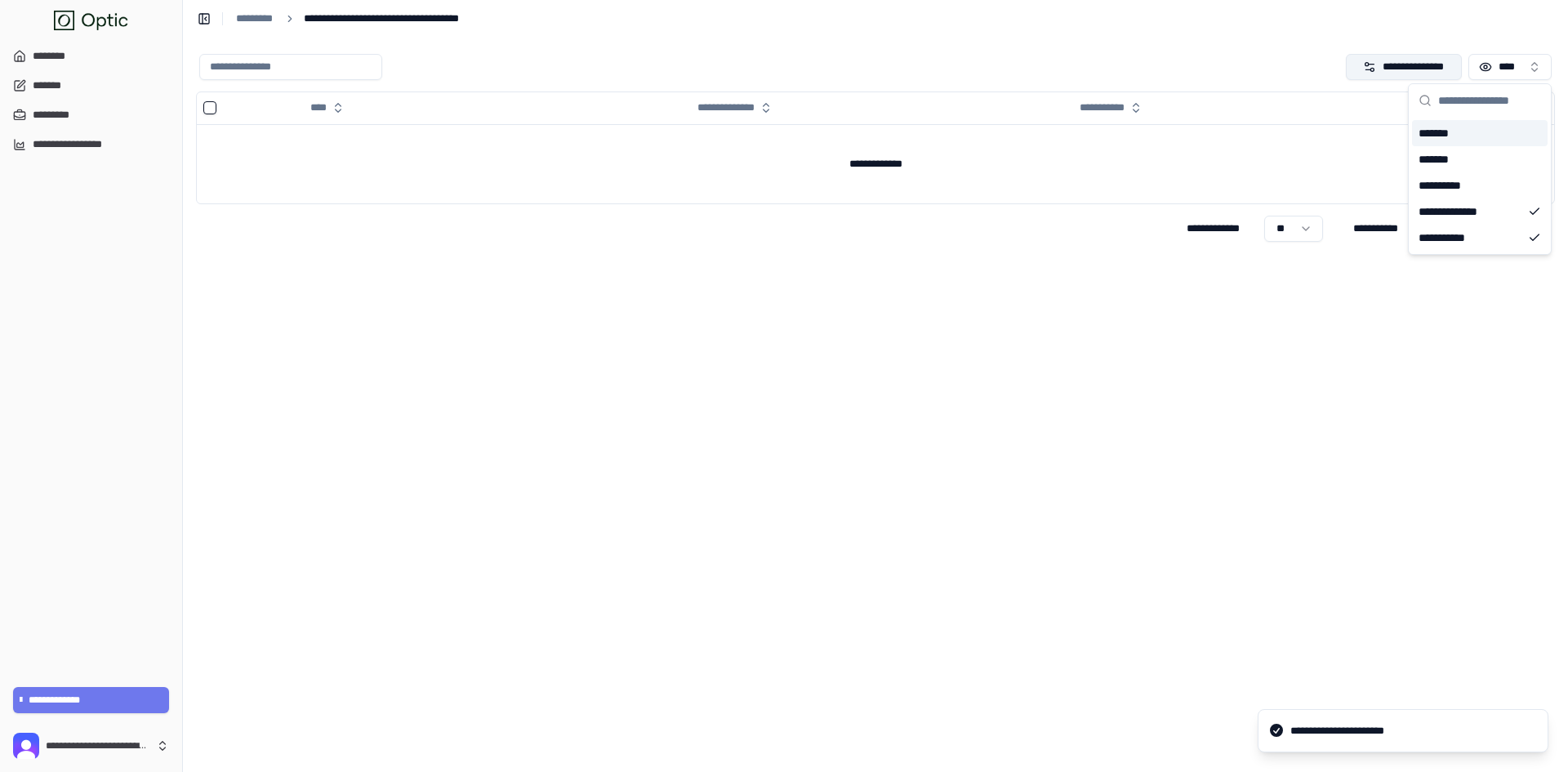 click on "**********" at bounding box center [1404, 67] 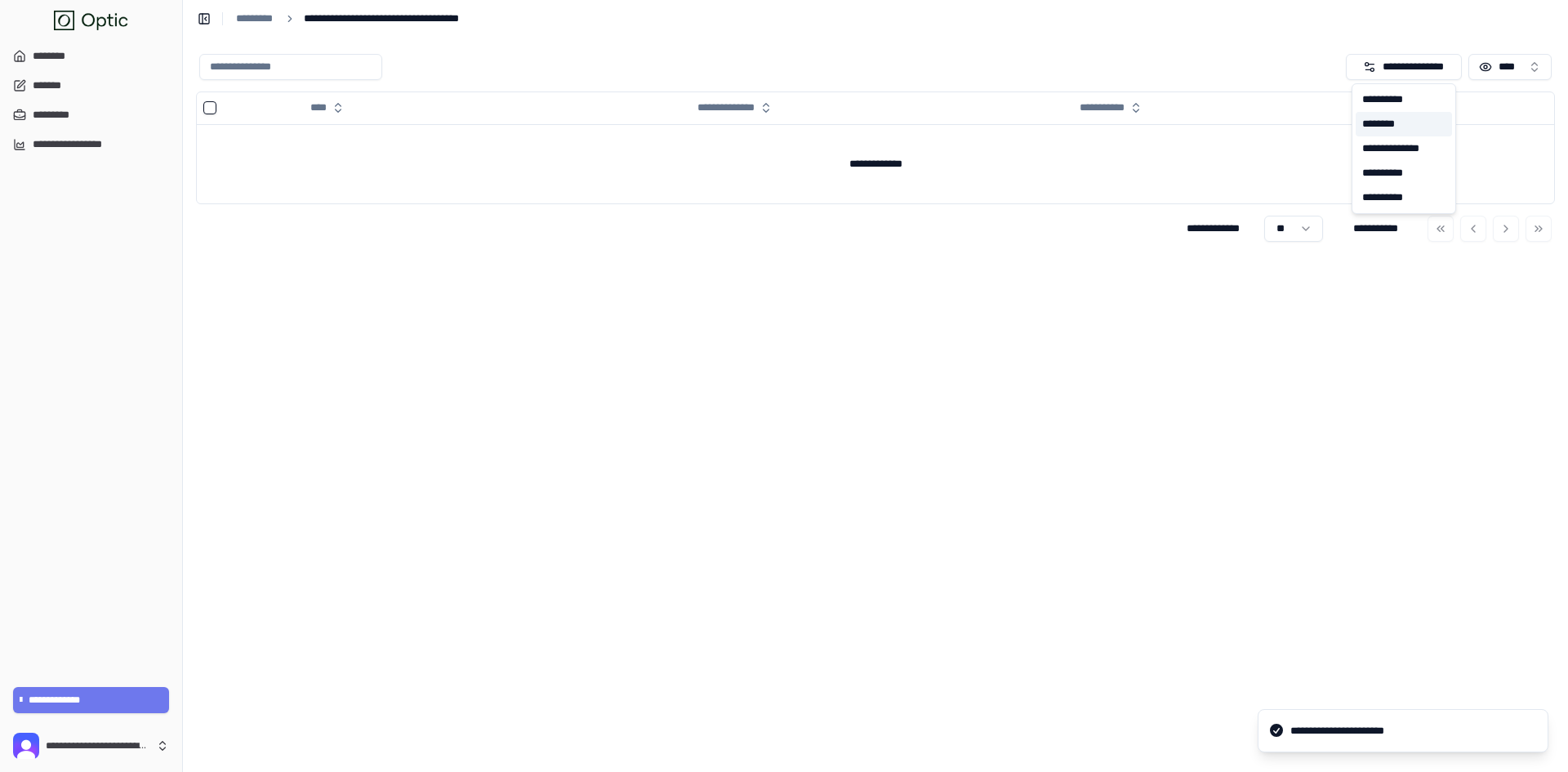 click on "********" at bounding box center (1404, 124) 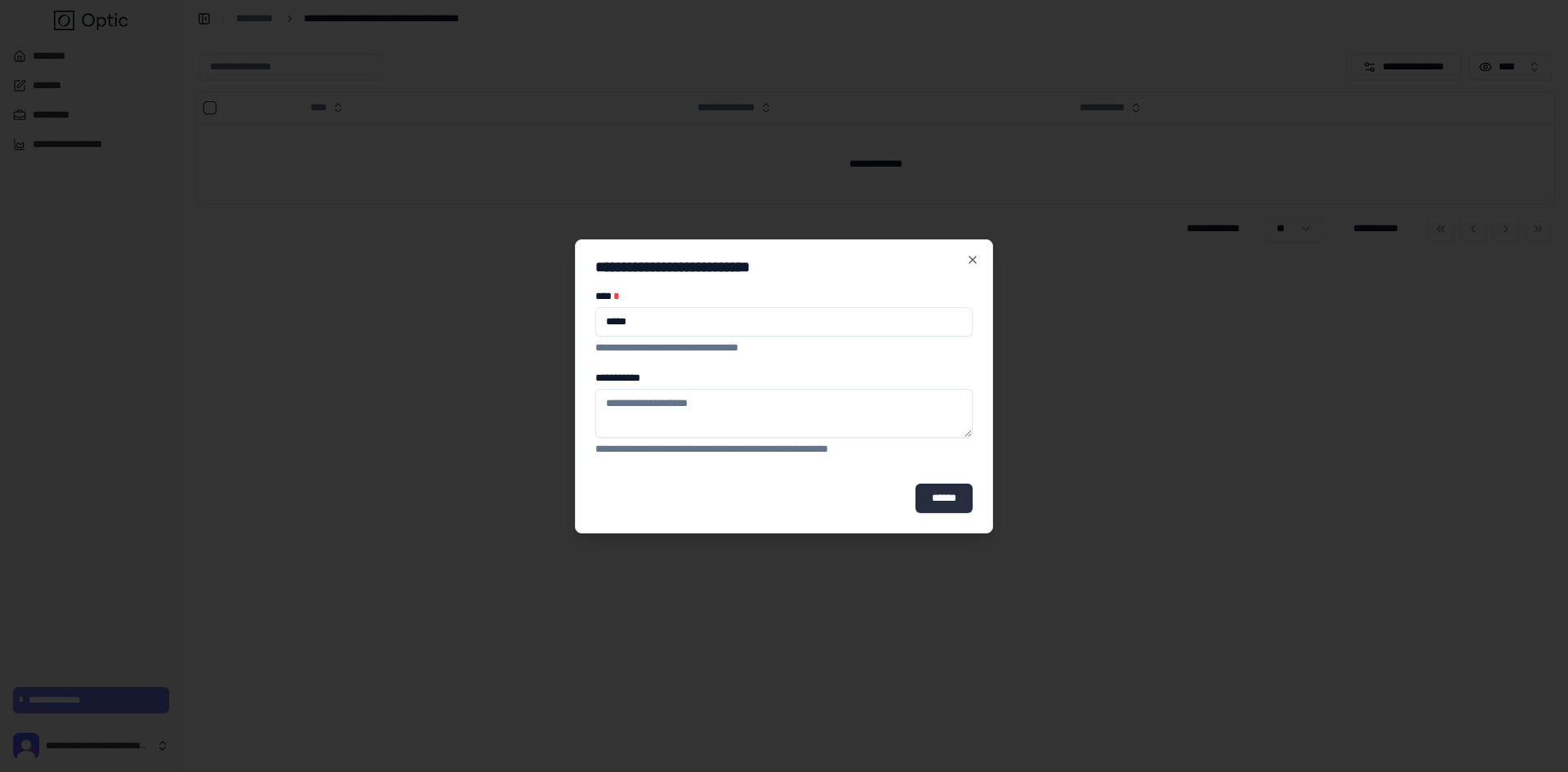 type on "*****" 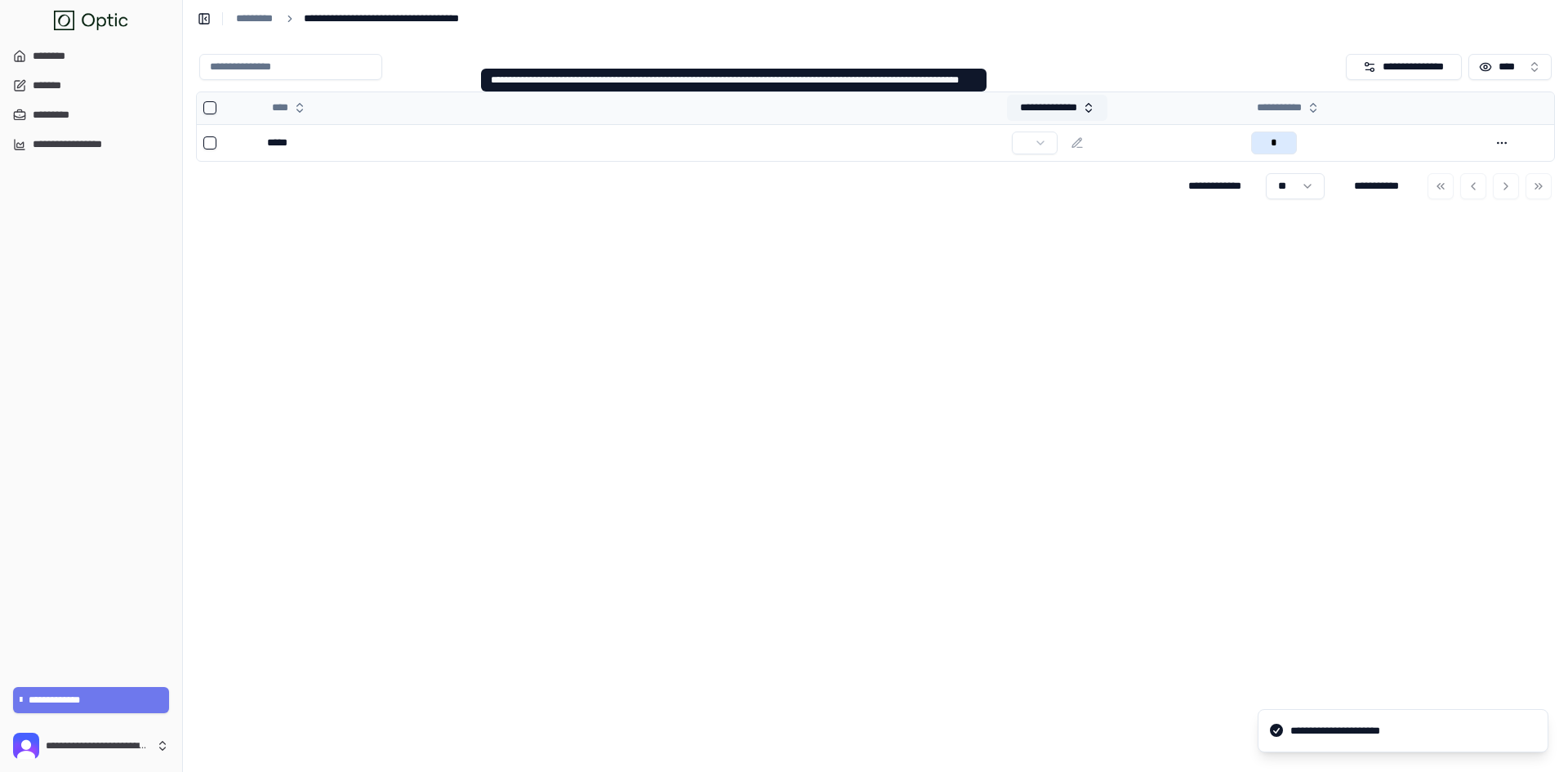 click on "**********" at bounding box center [1057, 108] 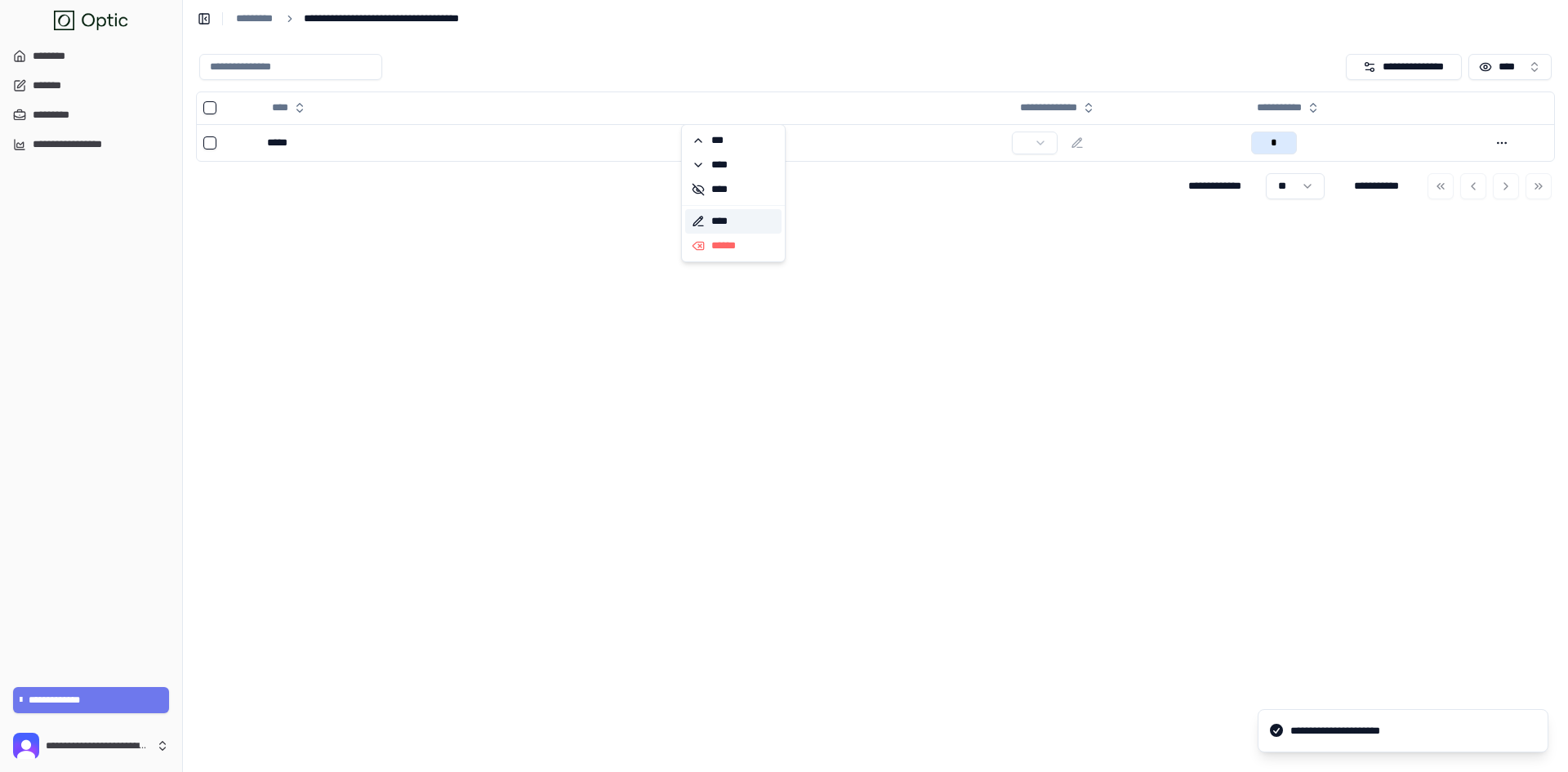 click on "****" at bounding box center (733, 221) 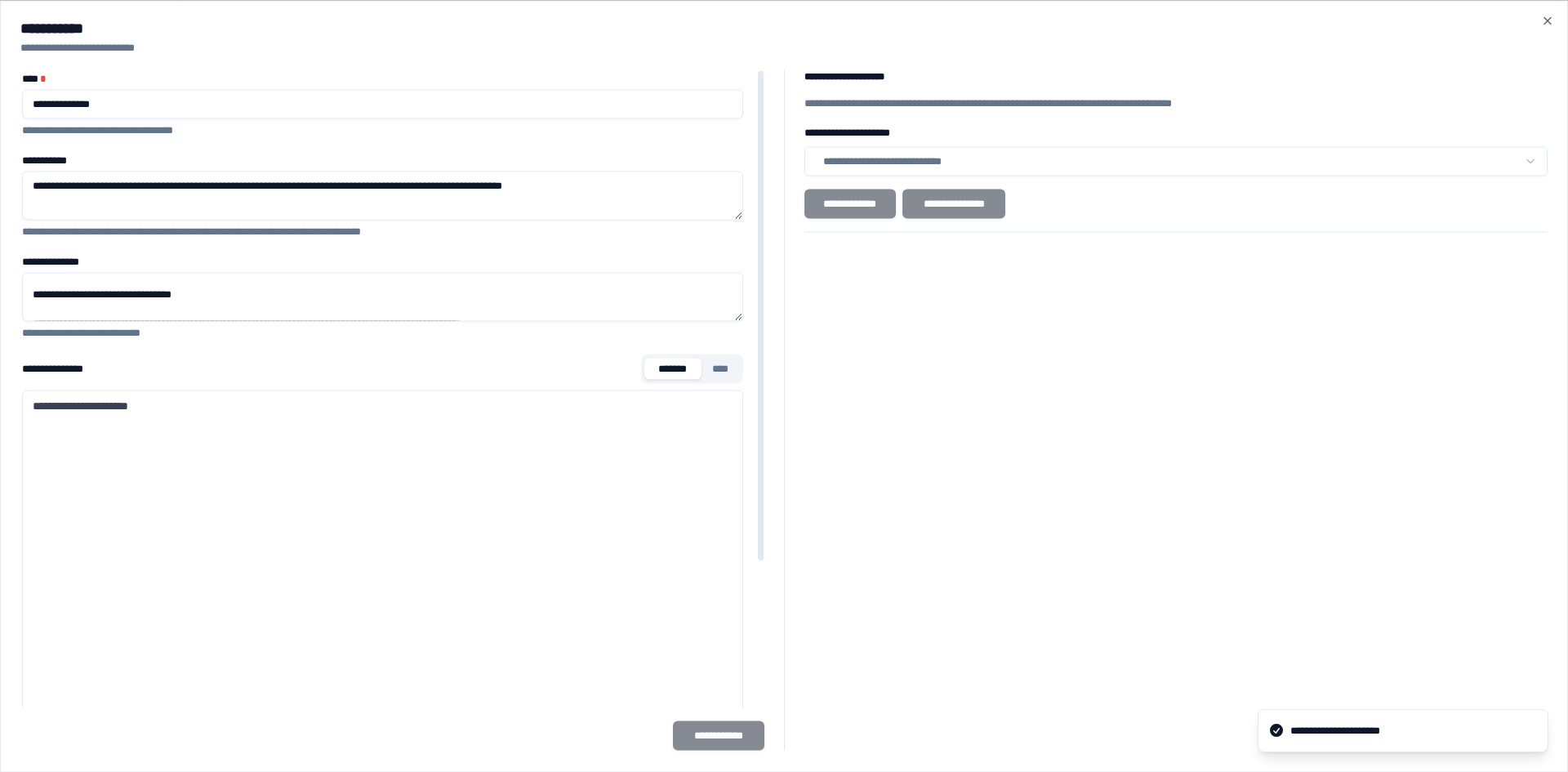 scroll, scrollTop: 54, scrollLeft: 0, axis: vertical 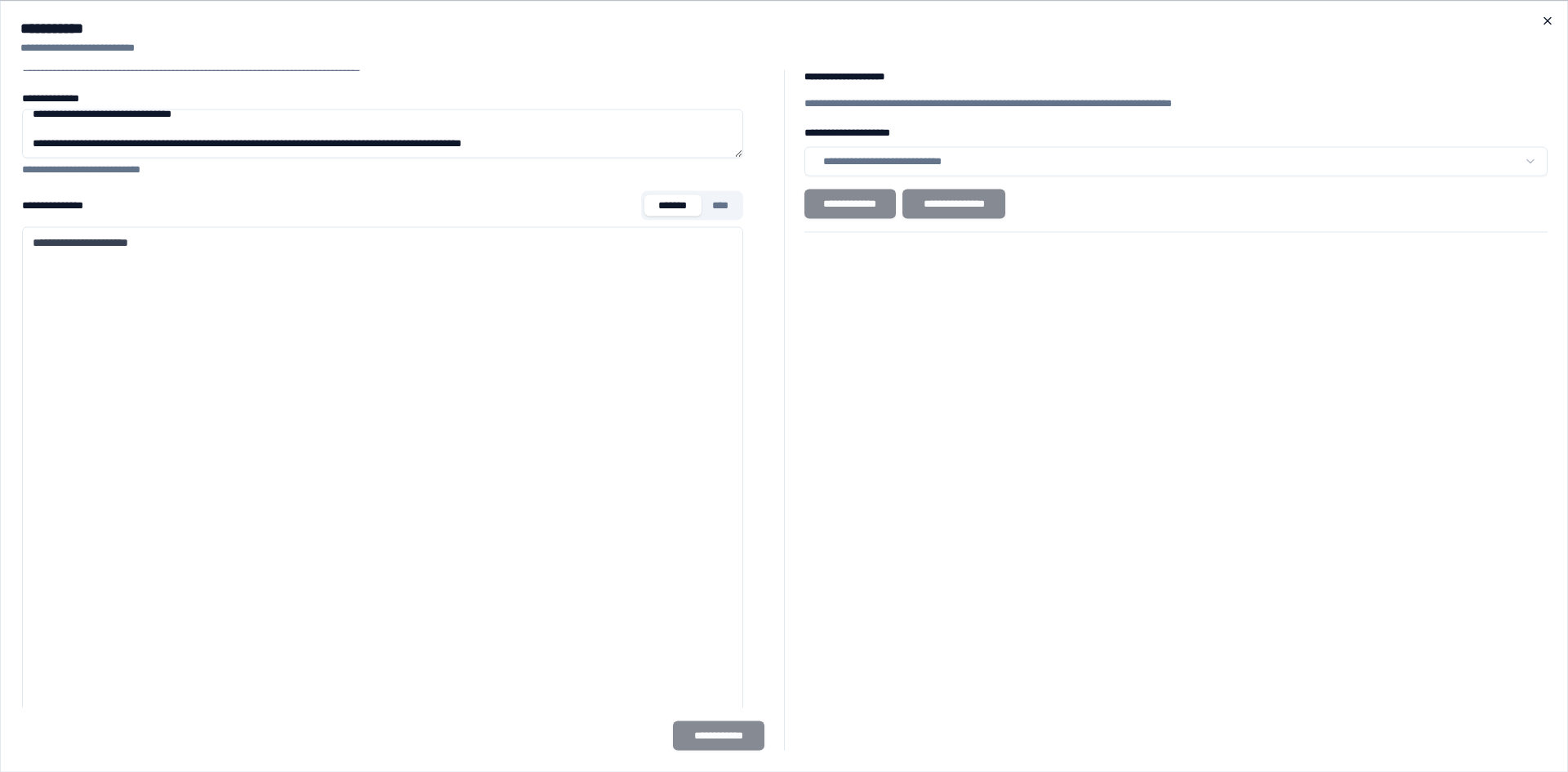 click 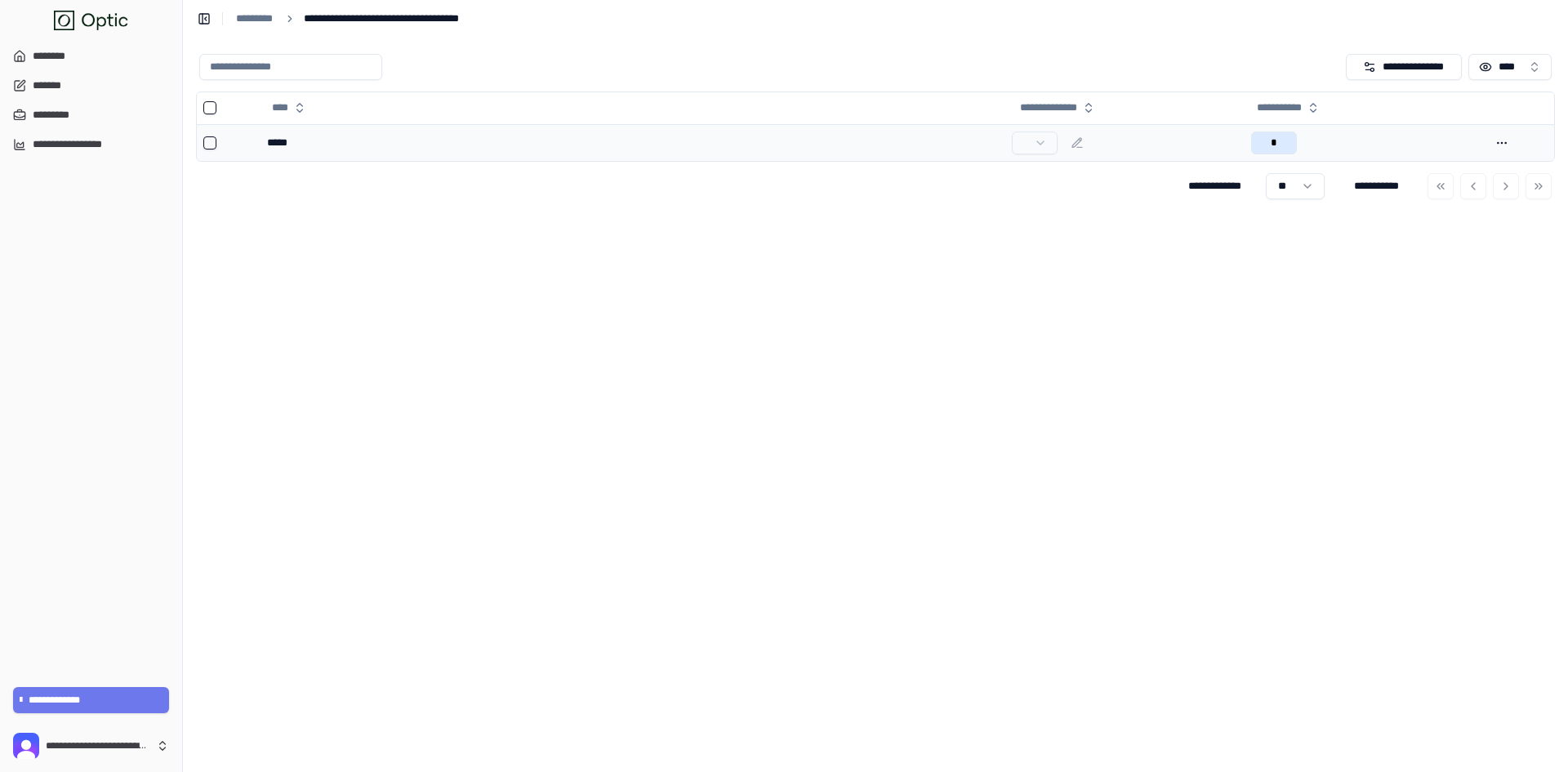 click at bounding box center [210, 143] 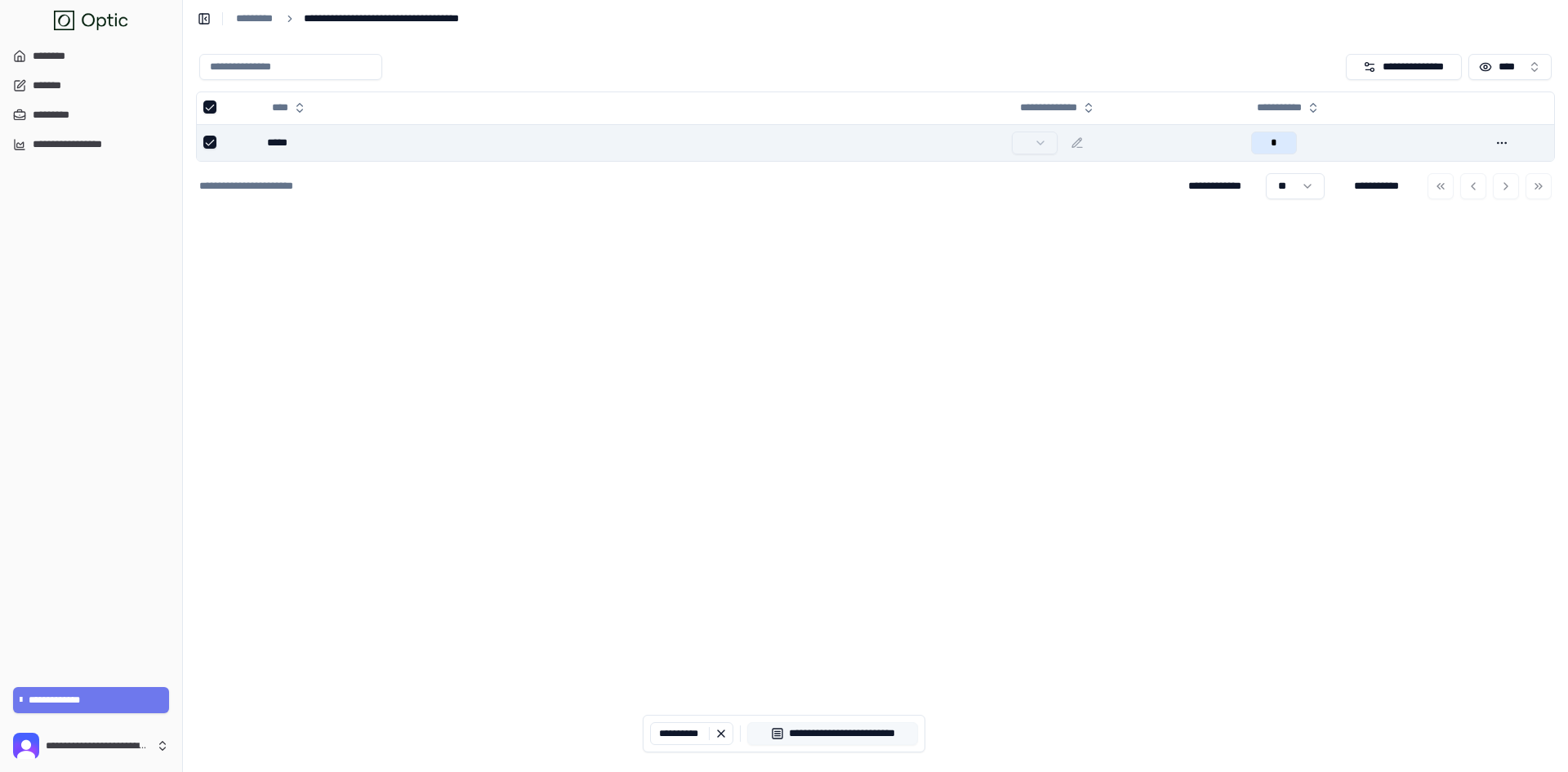 click on "**********" at bounding box center (832, 734) 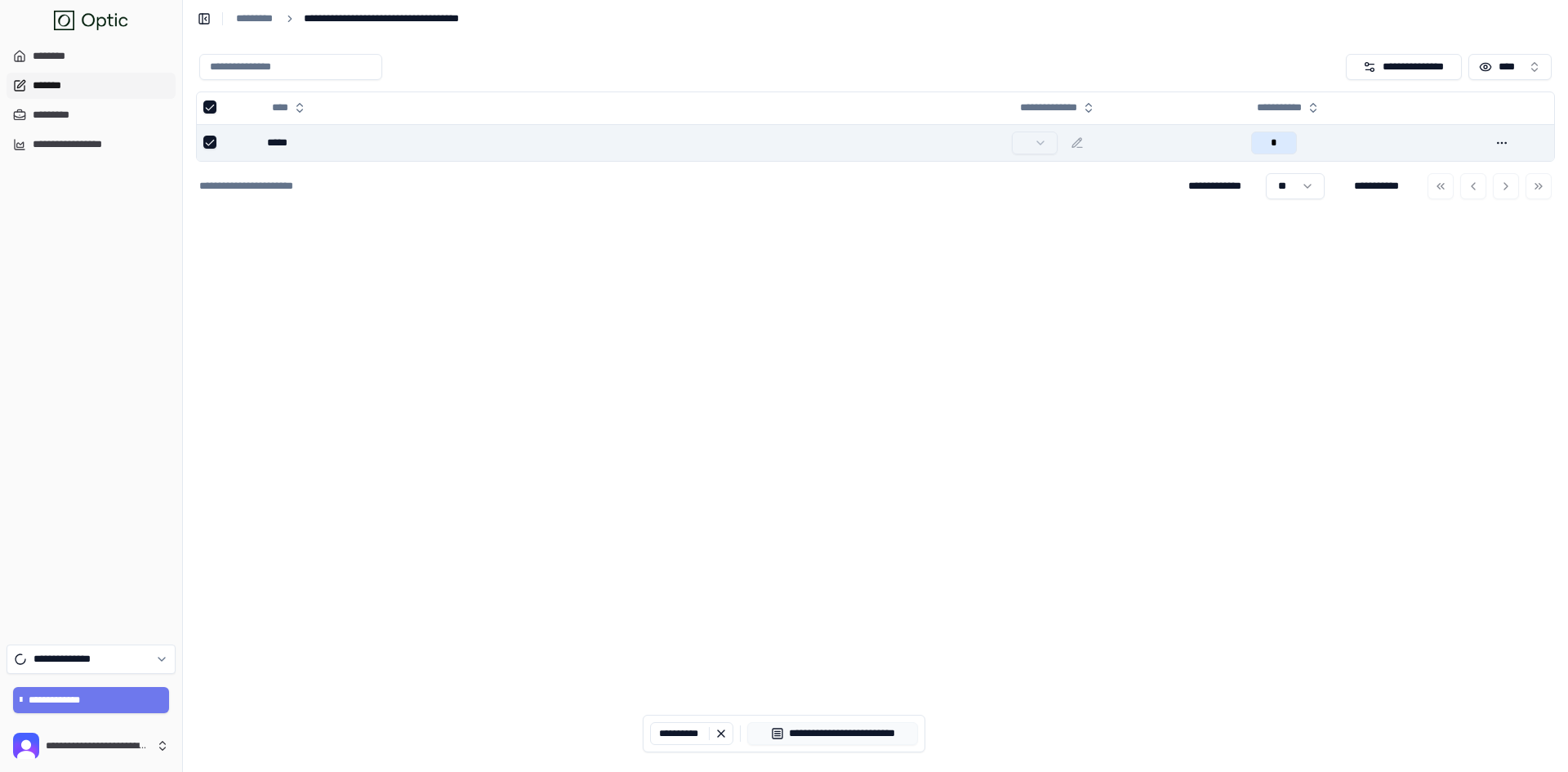 click on "*******" at bounding box center [91, 86] 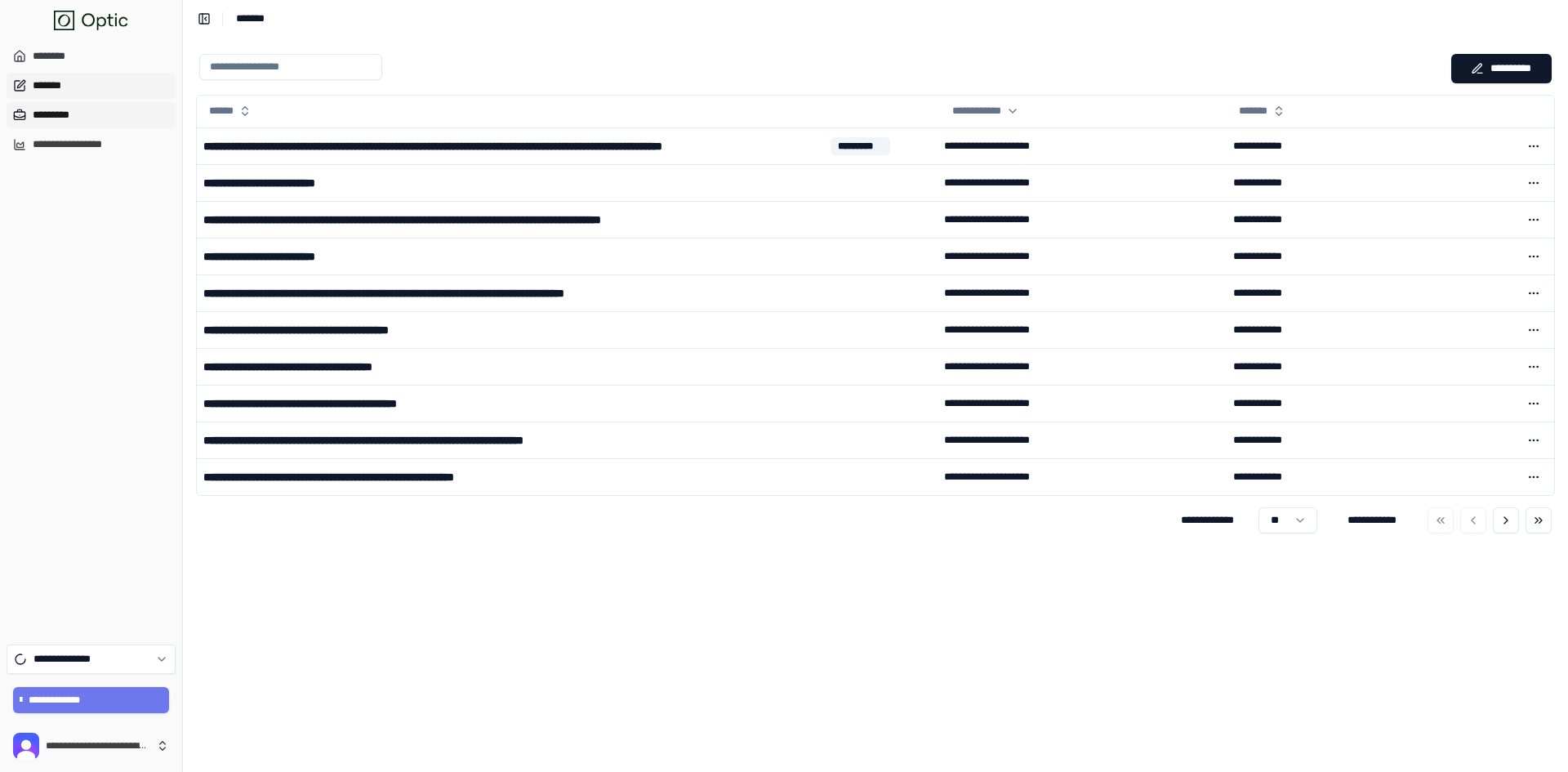 click on "*********" at bounding box center [91, 115] 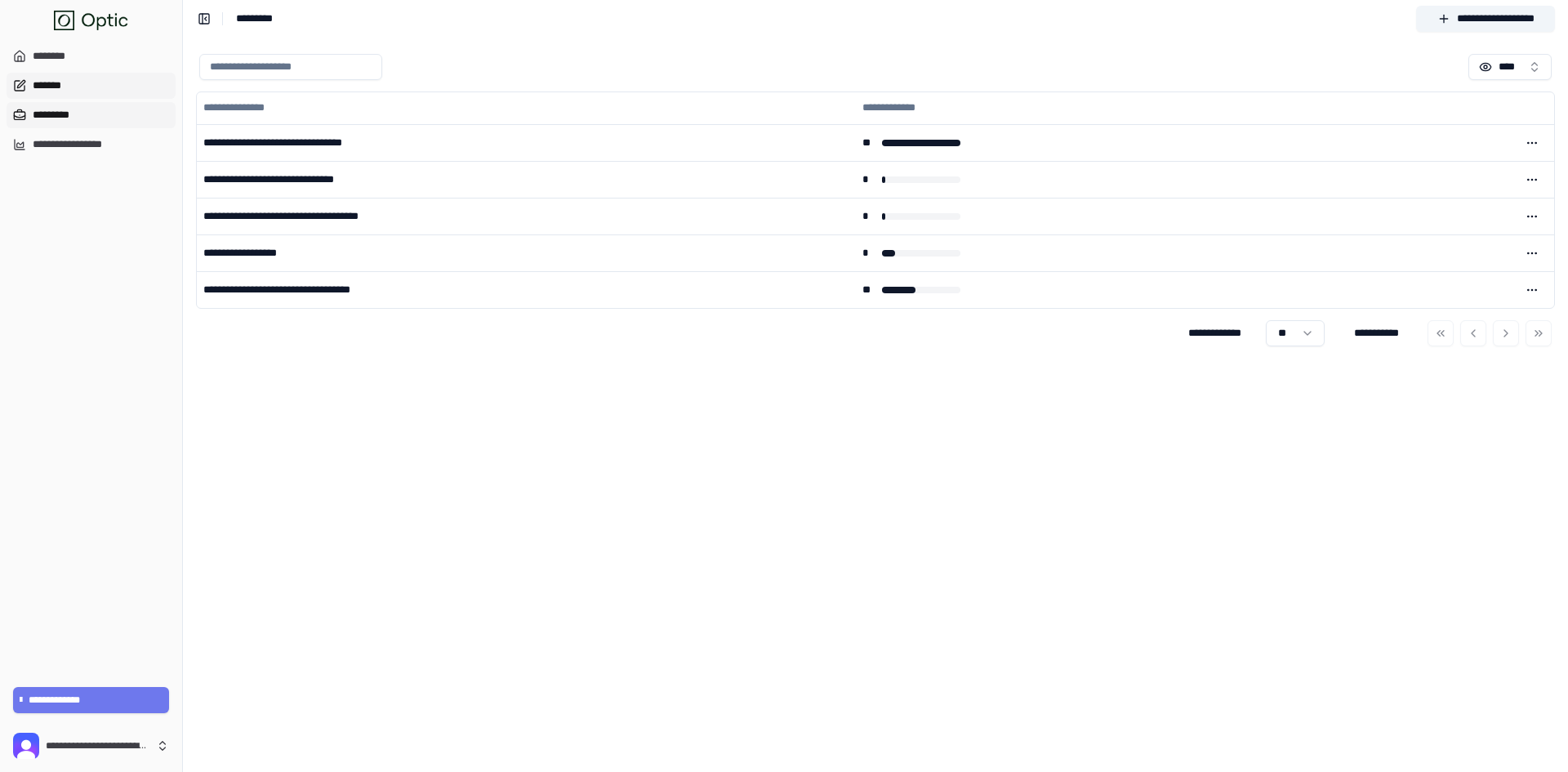 click on "*******" at bounding box center [91, 86] 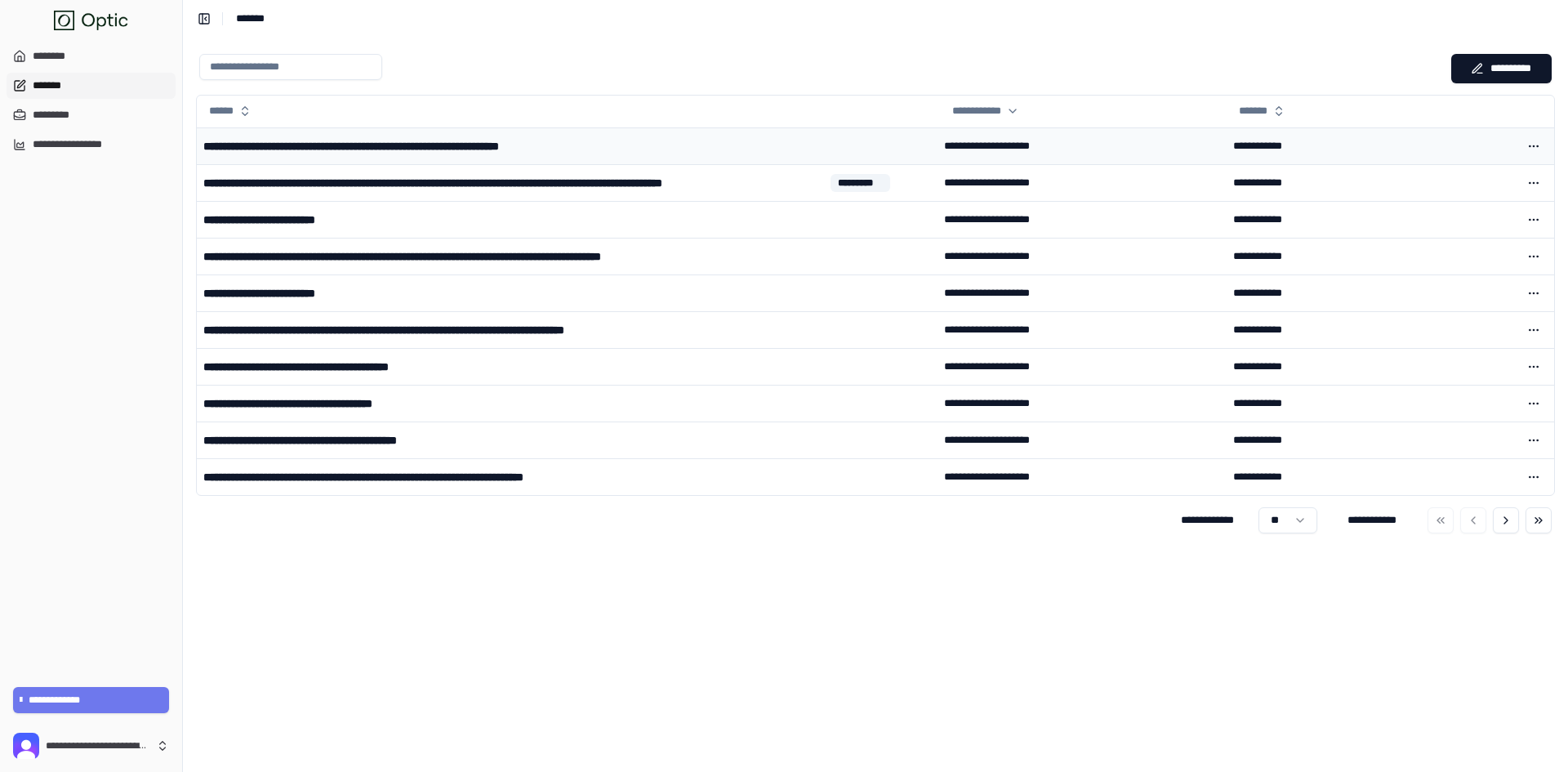 click on "**********" at bounding box center (405, 146) 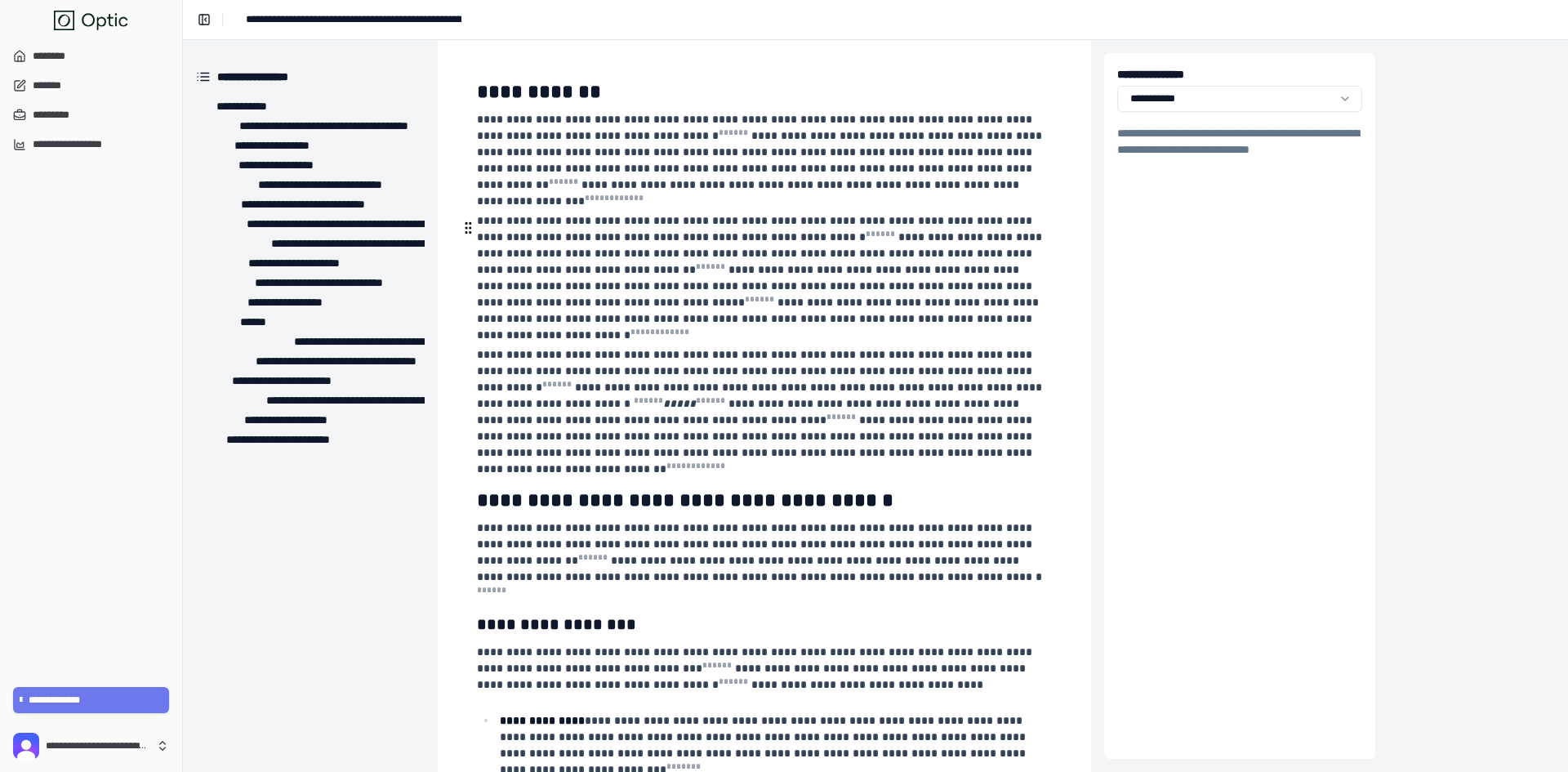 scroll, scrollTop: 0, scrollLeft: 0, axis: both 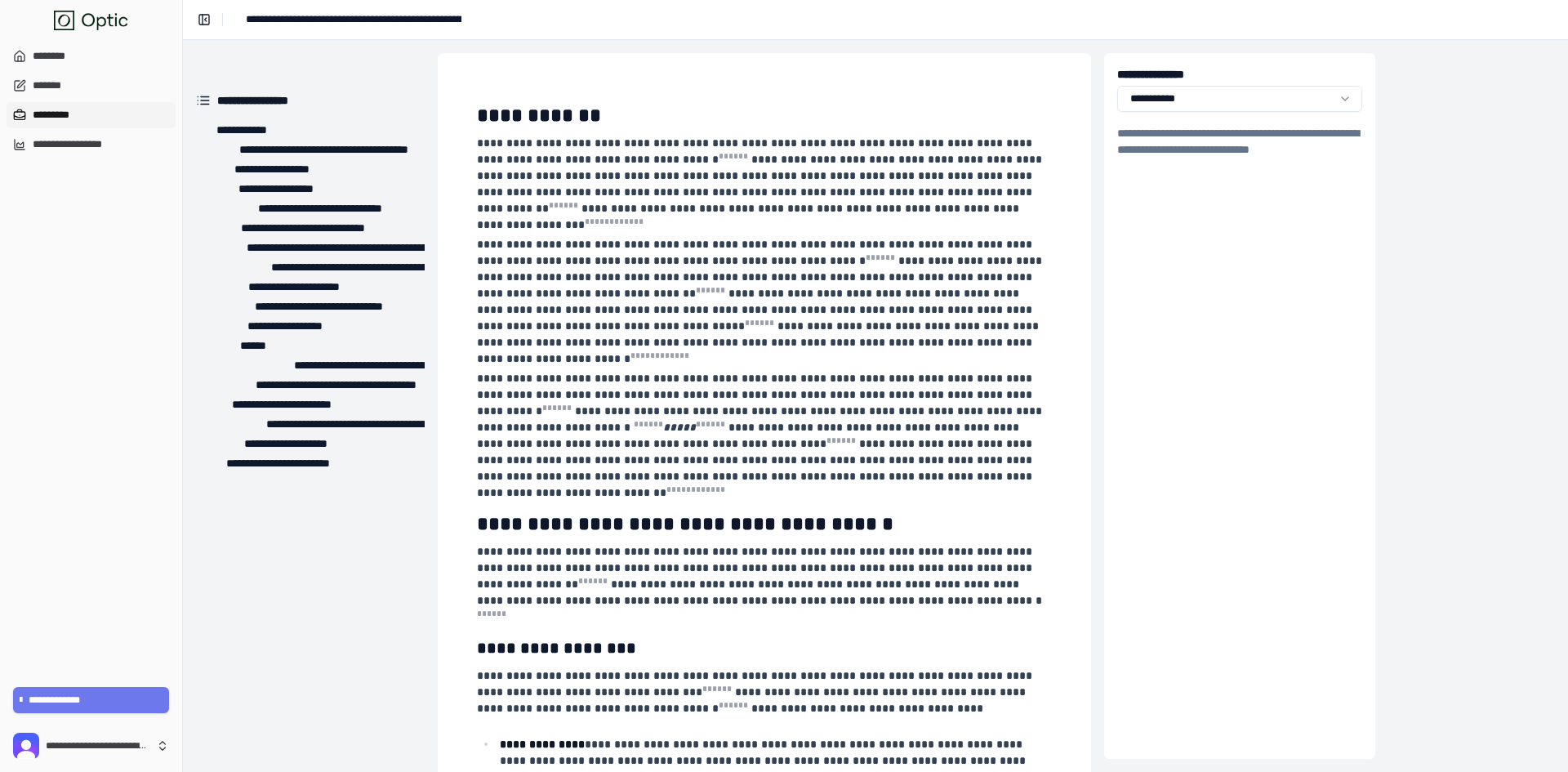 click on "*********" at bounding box center (91, 115) 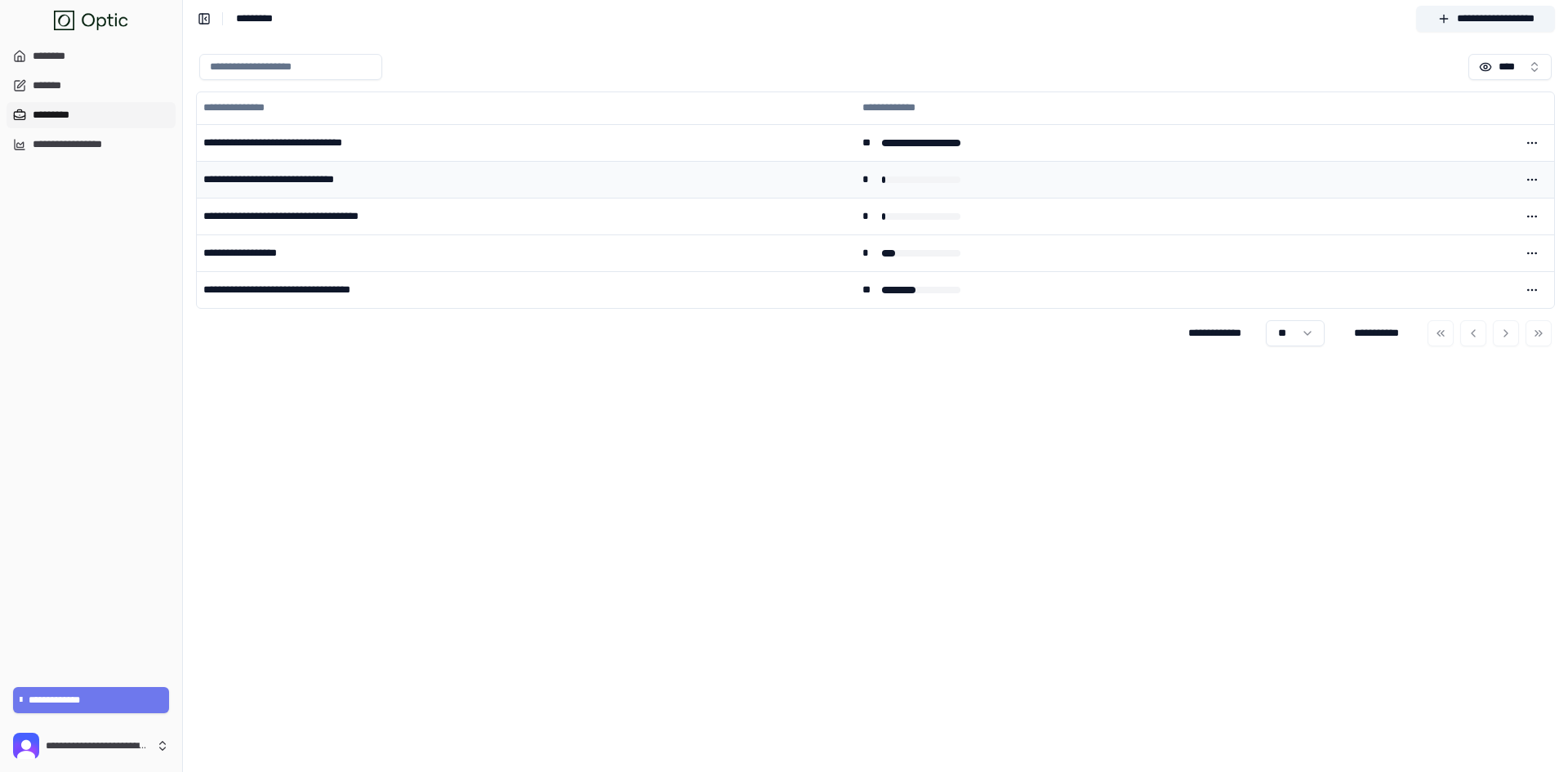 click on "**********" at bounding box center (526, 180) 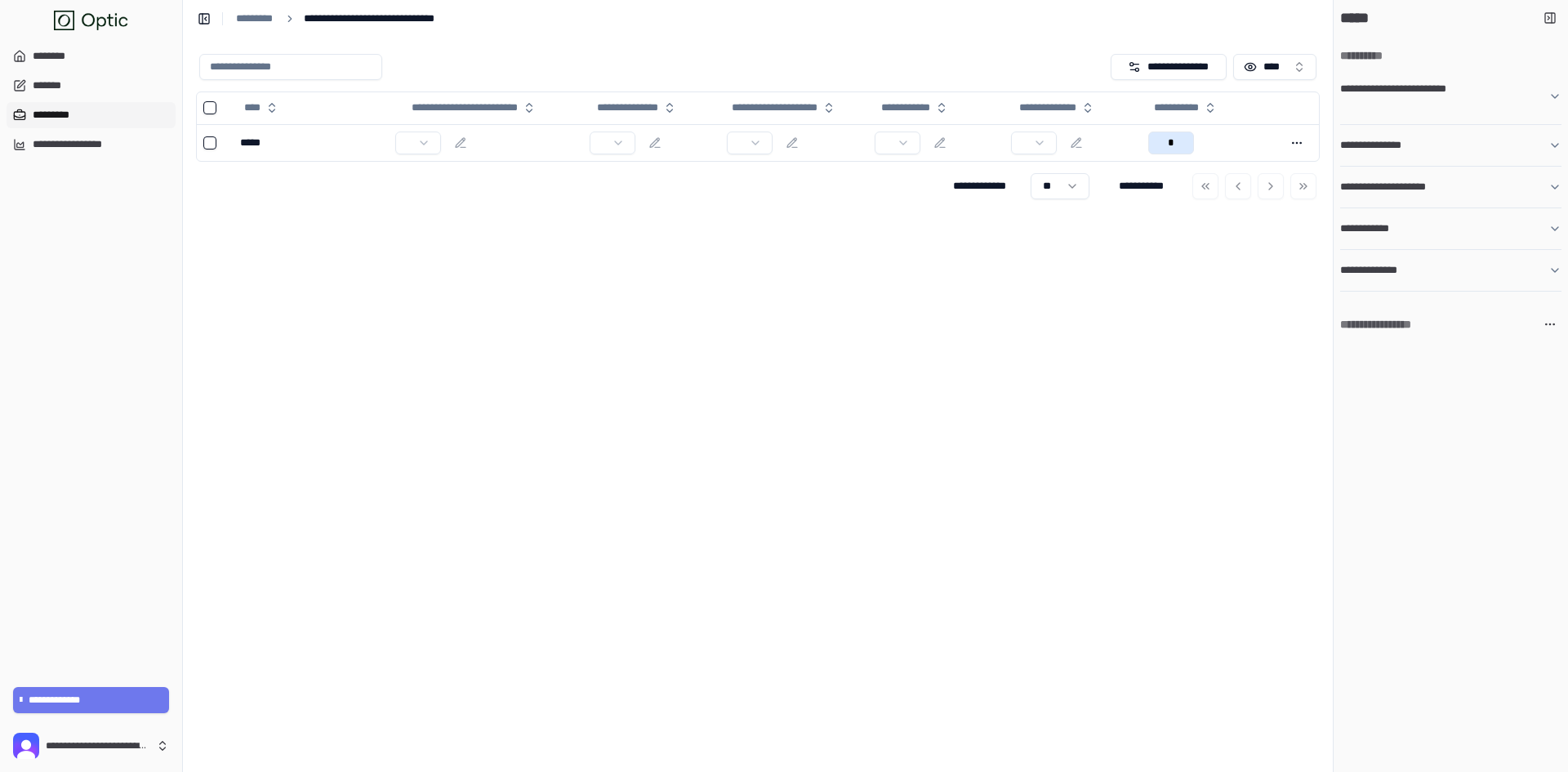 click on "*********" at bounding box center (91, 115) 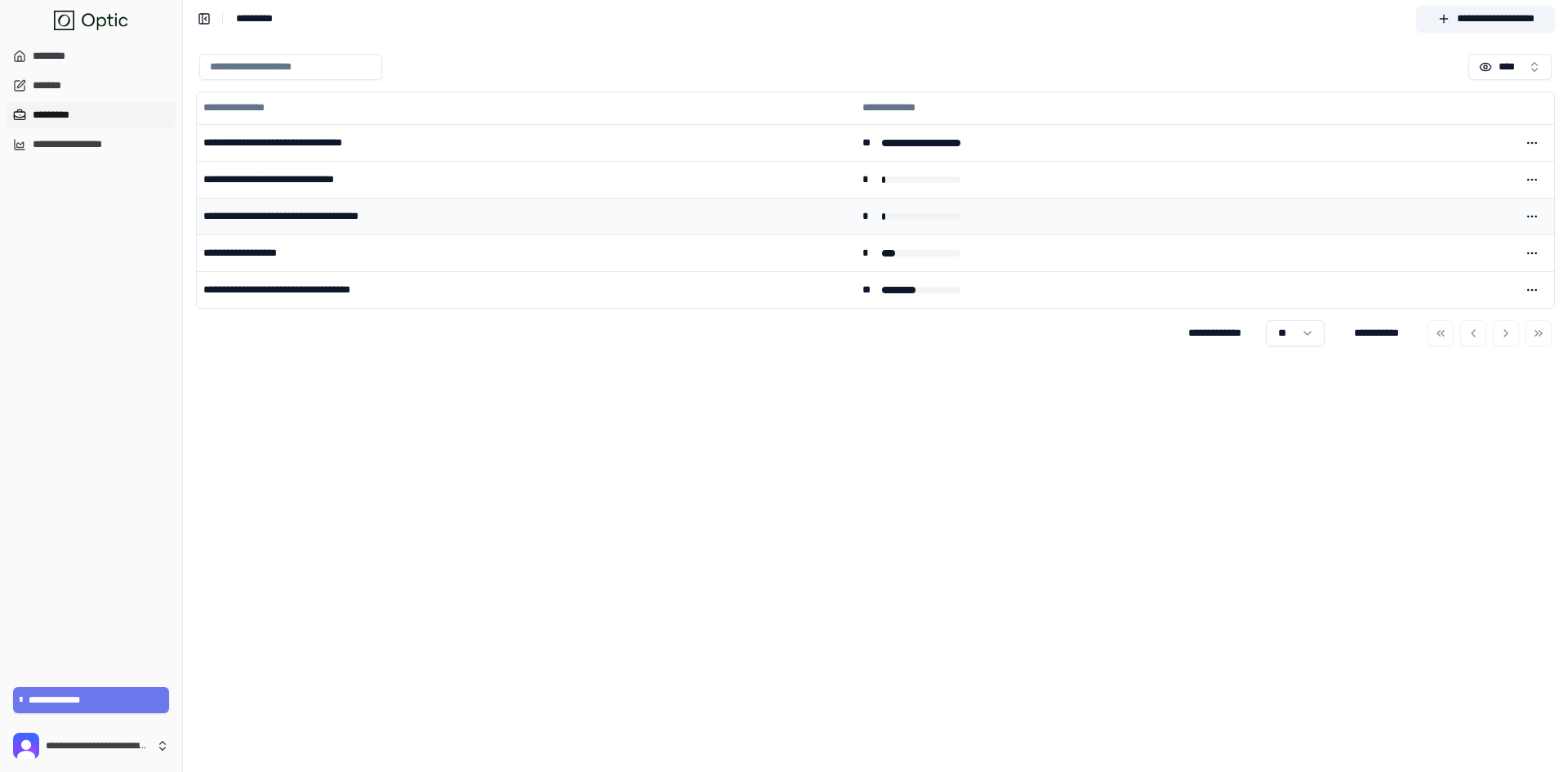 click on "**********" at bounding box center [526, 216] 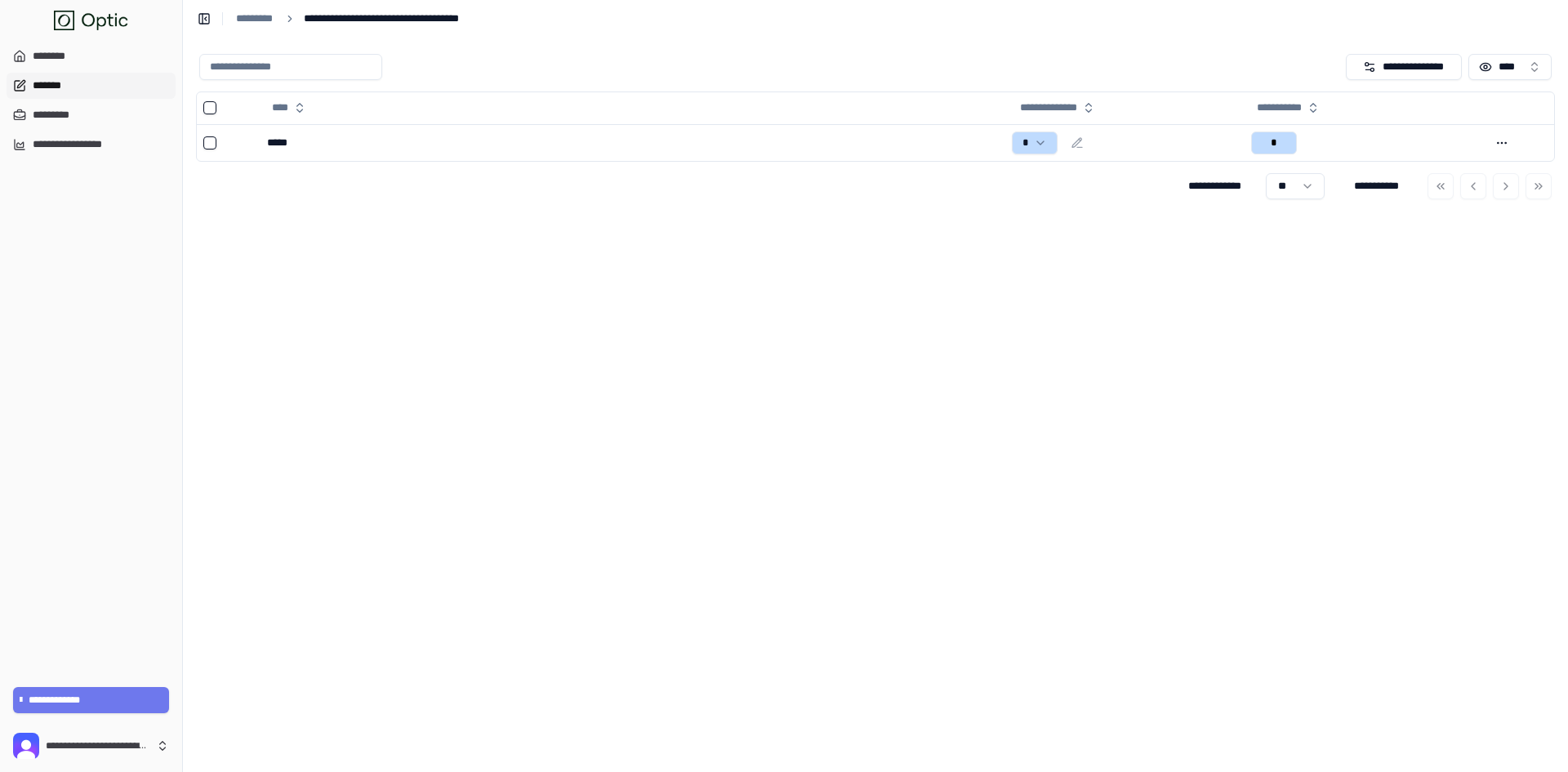 click on "*******" at bounding box center [91, 86] 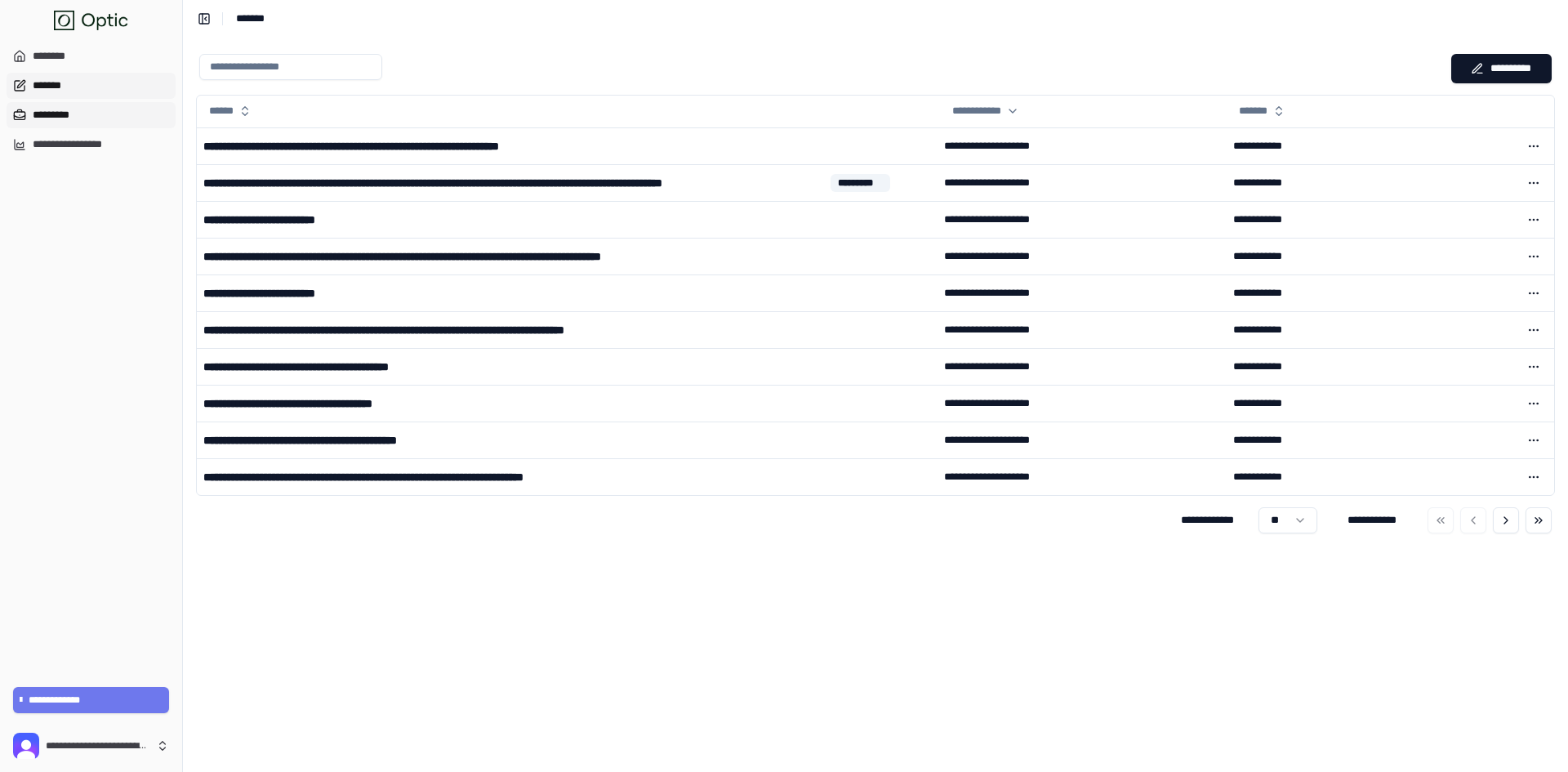 click on "*********" at bounding box center (91, 115) 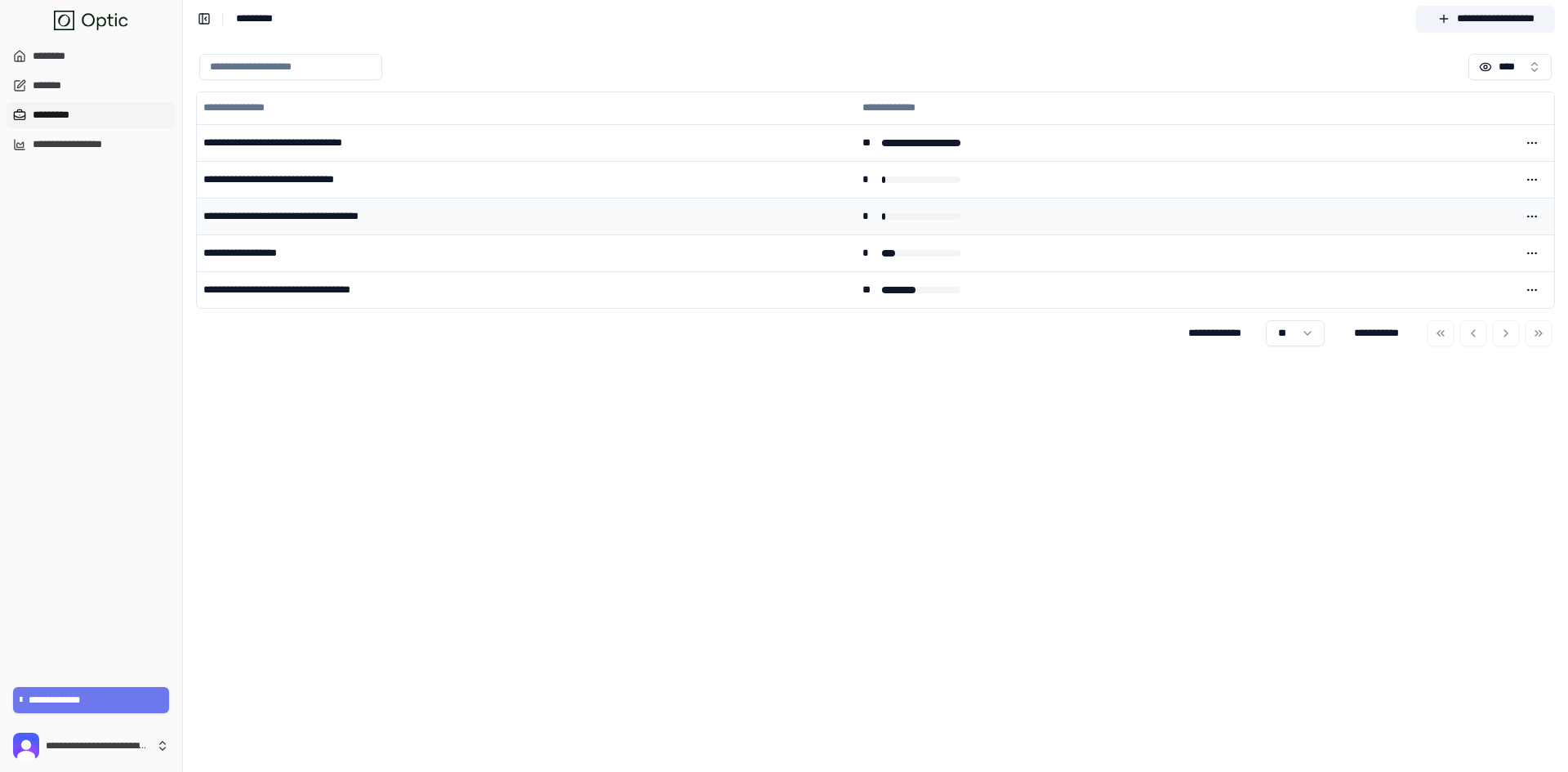 click on "**********" at bounding box center [526, 216] 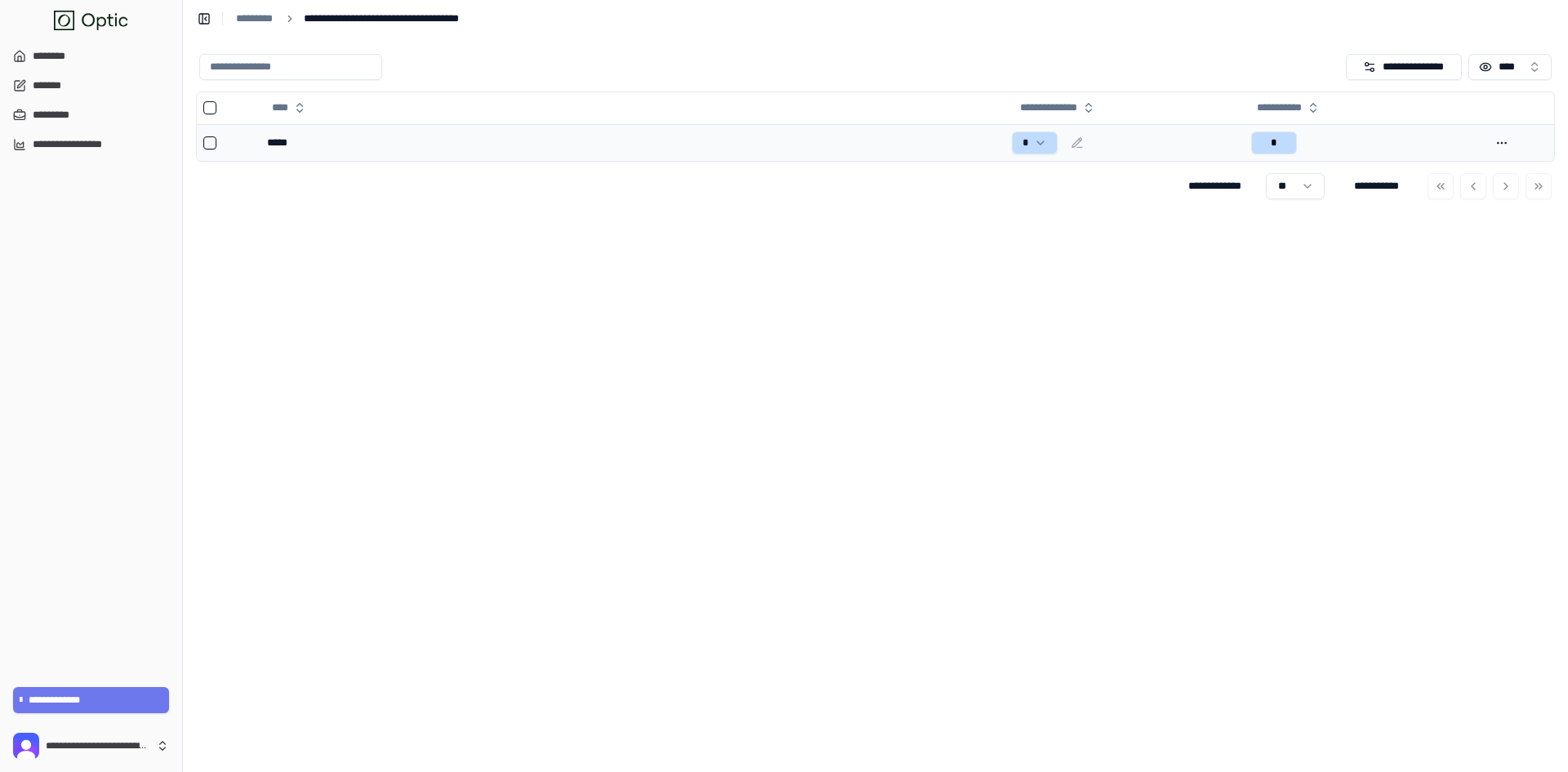 click on "*****" at bounding box center [633, 143] 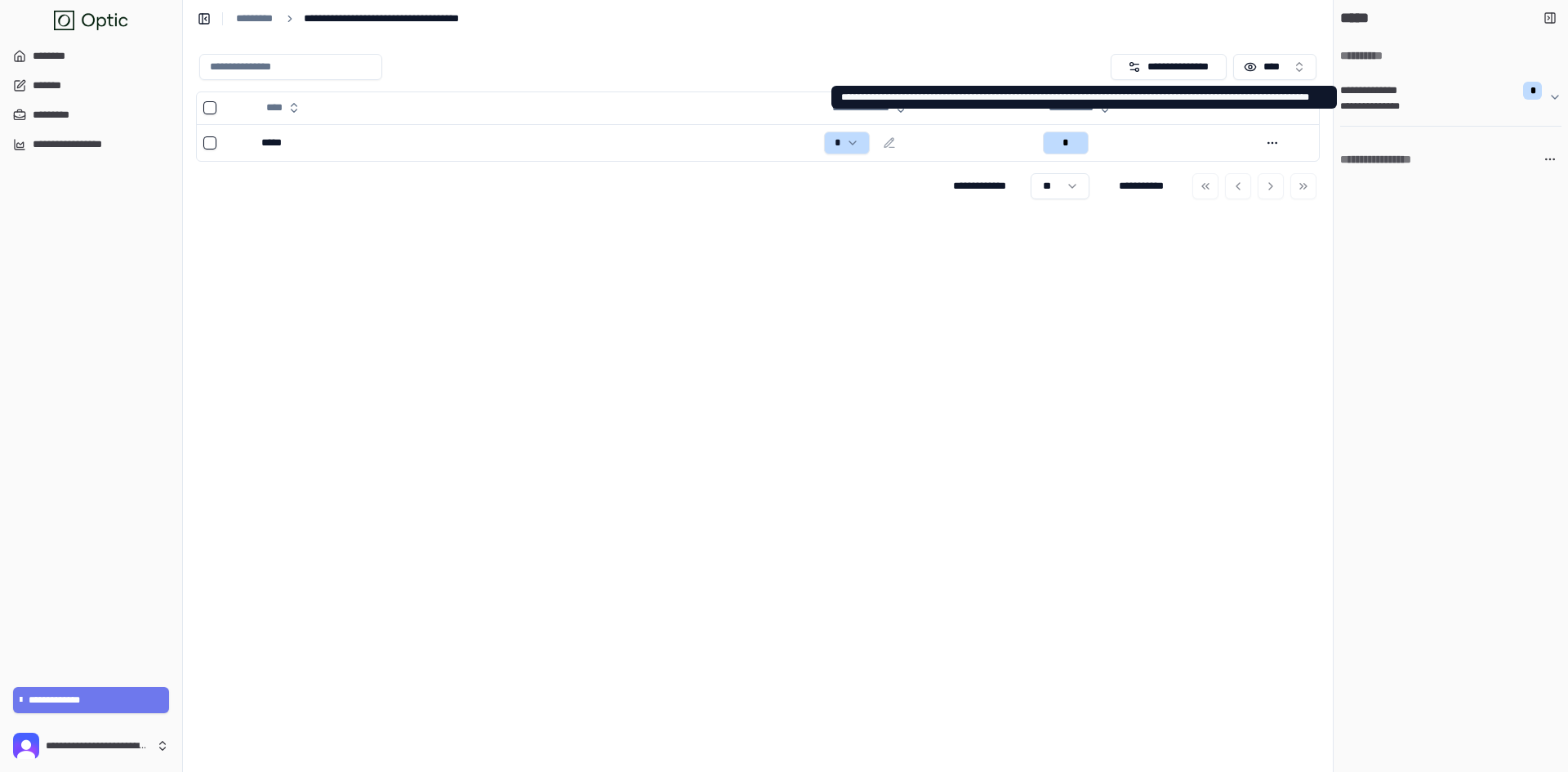 click 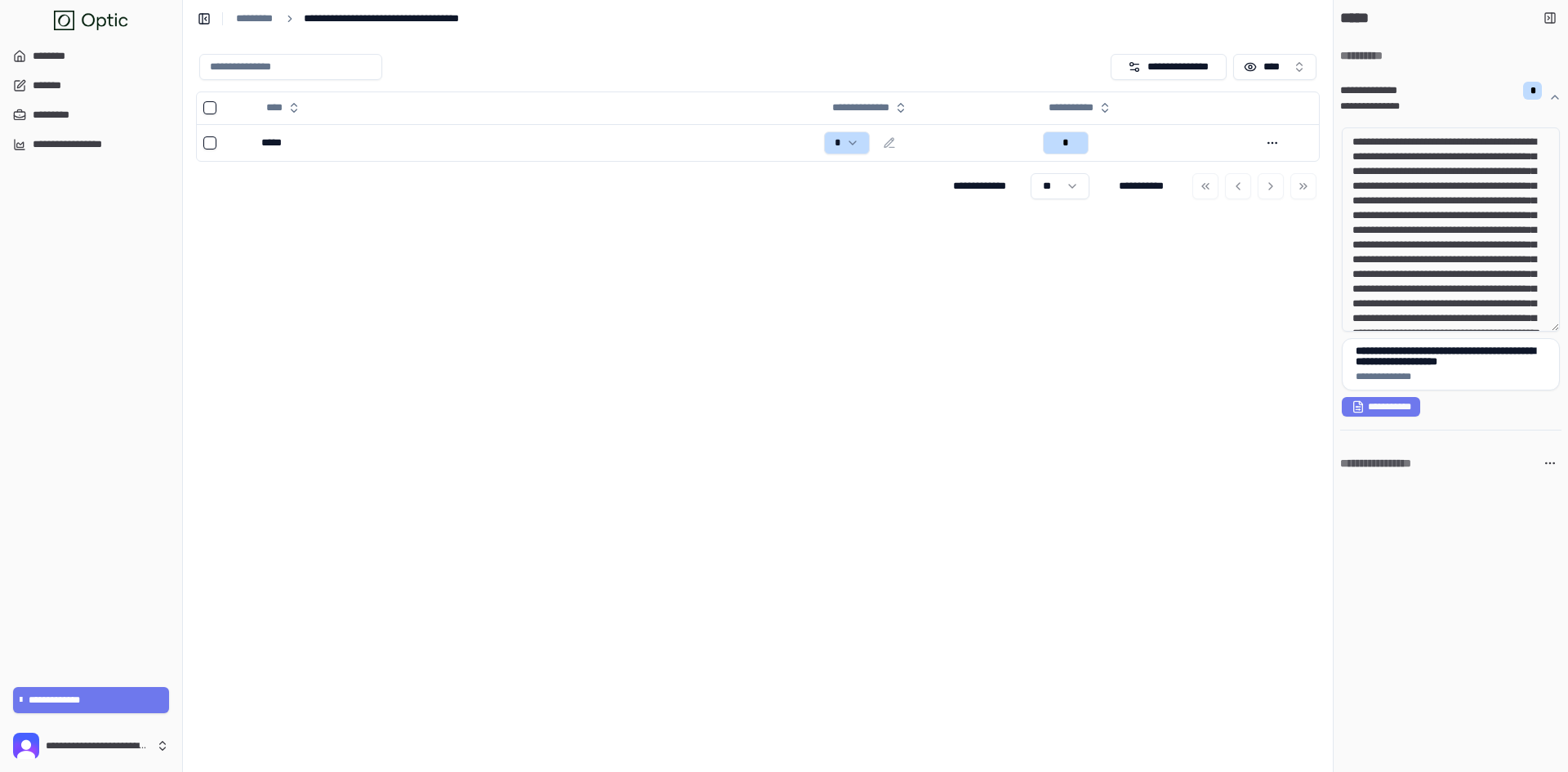 scroll, scrollTop: 75, scrollLeft: 0, axis: vertical 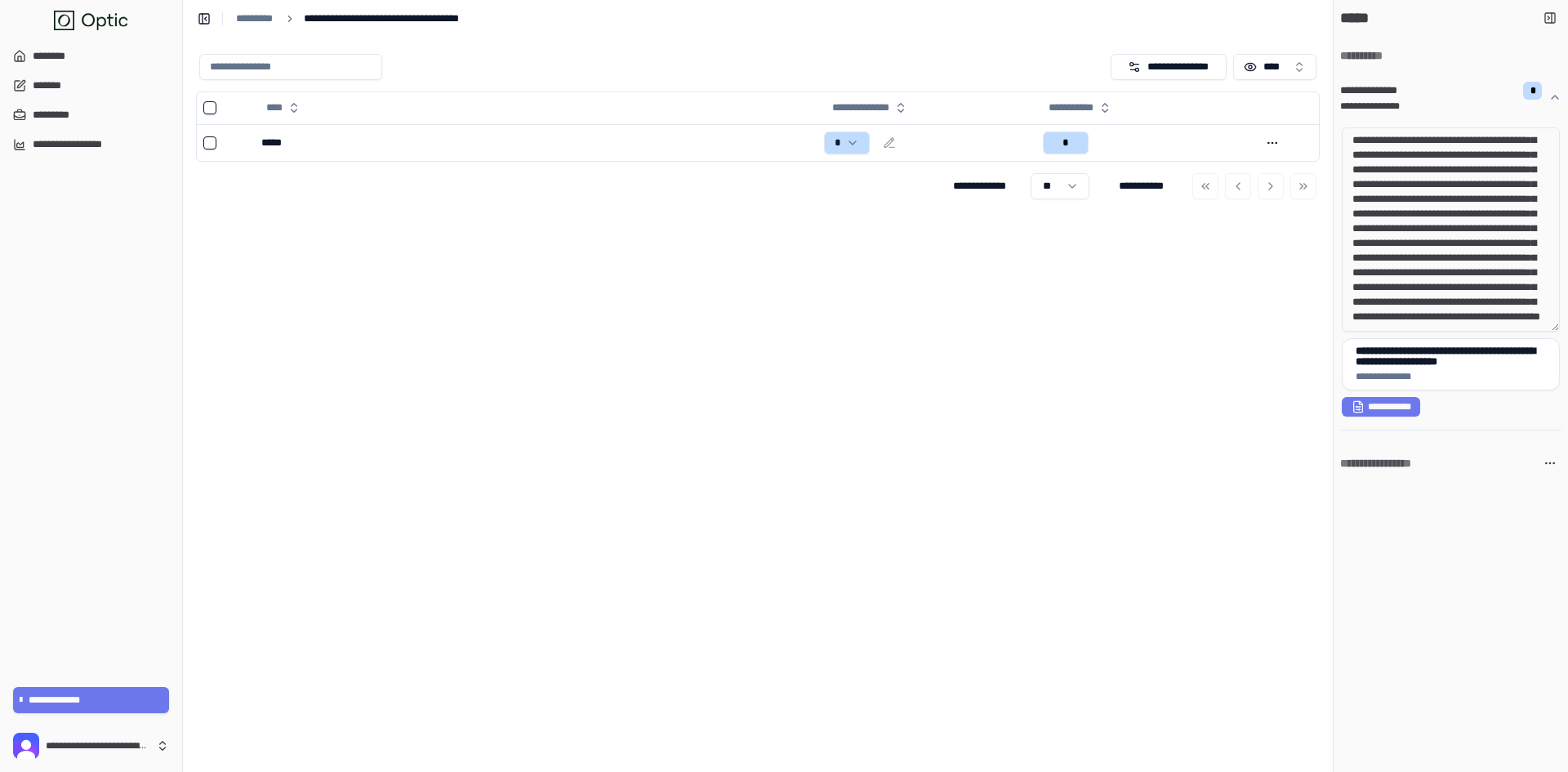 click on "**********" at bounding box center (758, 404) 